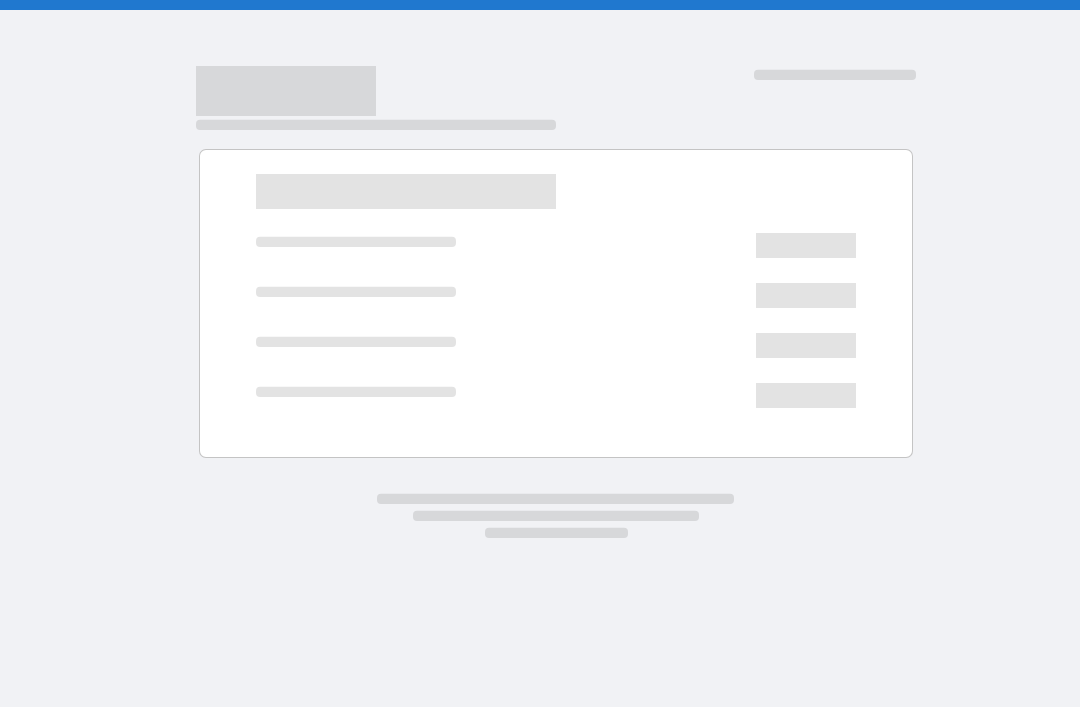 scroll, scrollTop: 0, scrollLeft: 0, axis: both 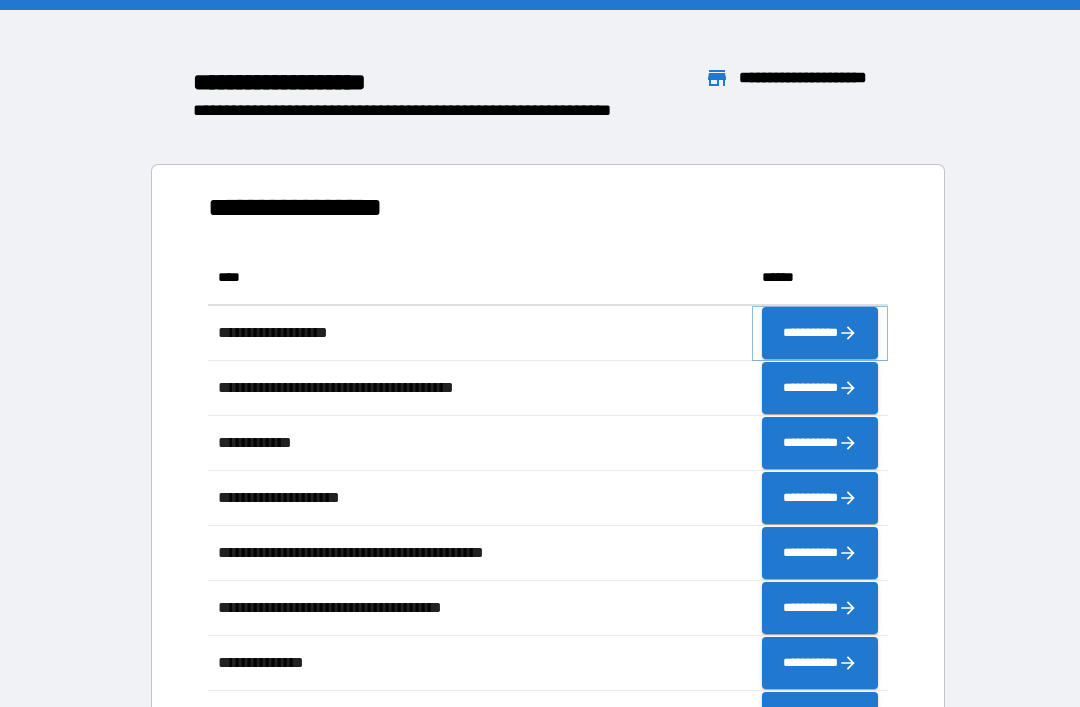 click 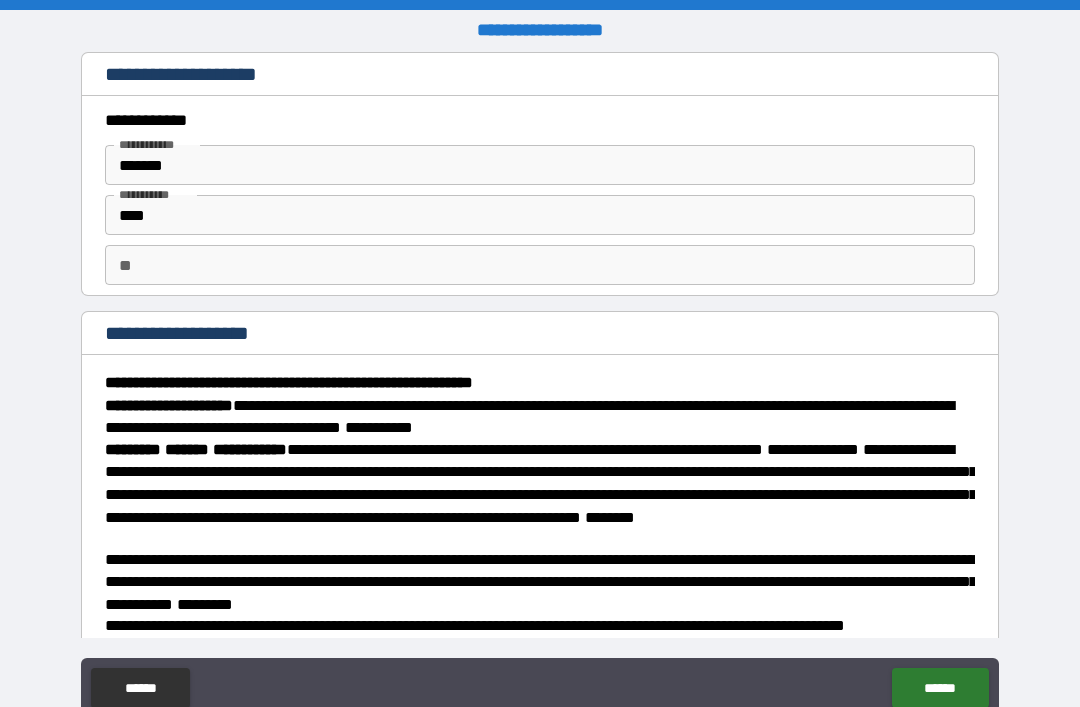 click on "** **" at bounding box center [540, 265] 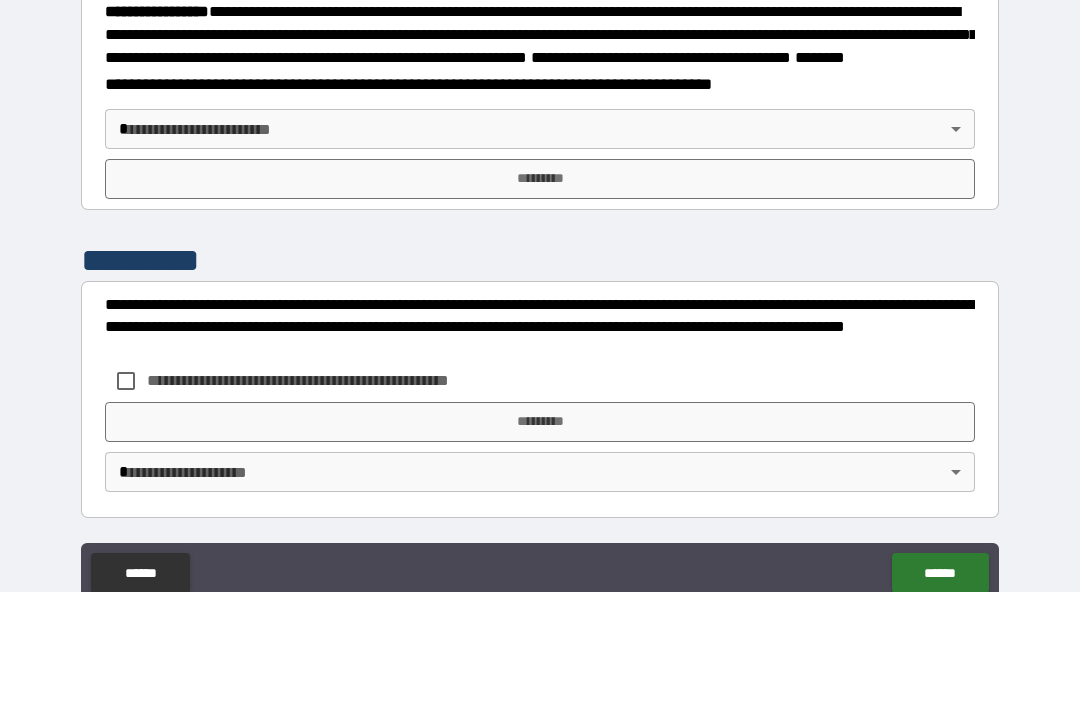 scroll, scrollTop: 2215, scrollLeft: 0, axis: vertical 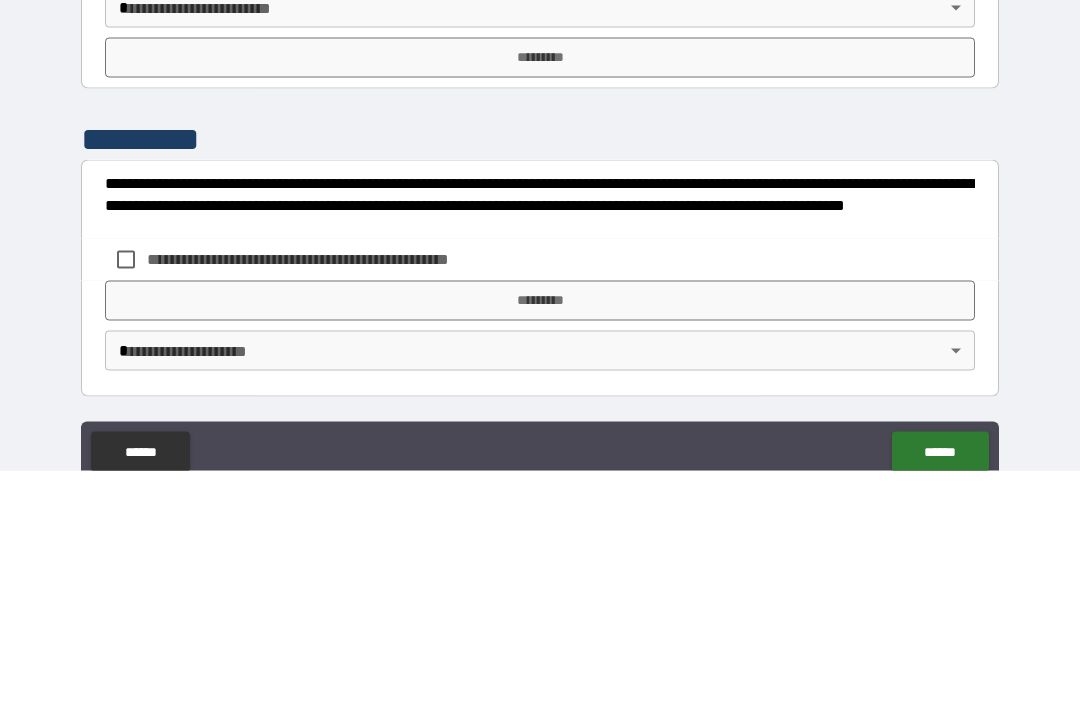 type on "*" 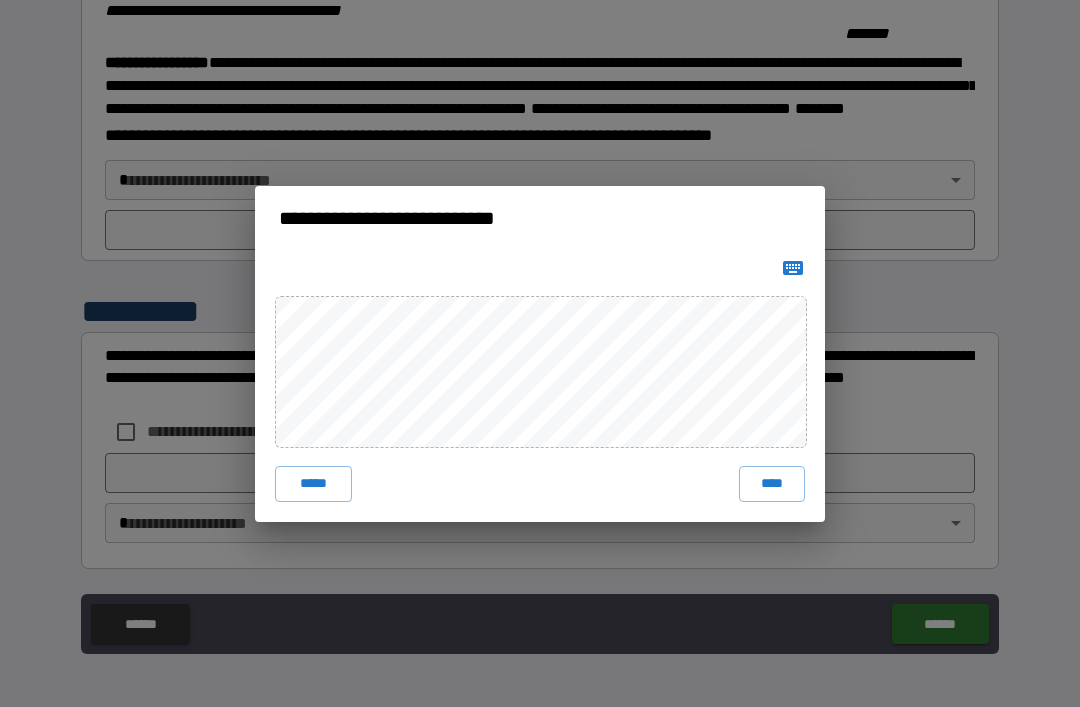 click on "****" at bounding box center [772, 484] 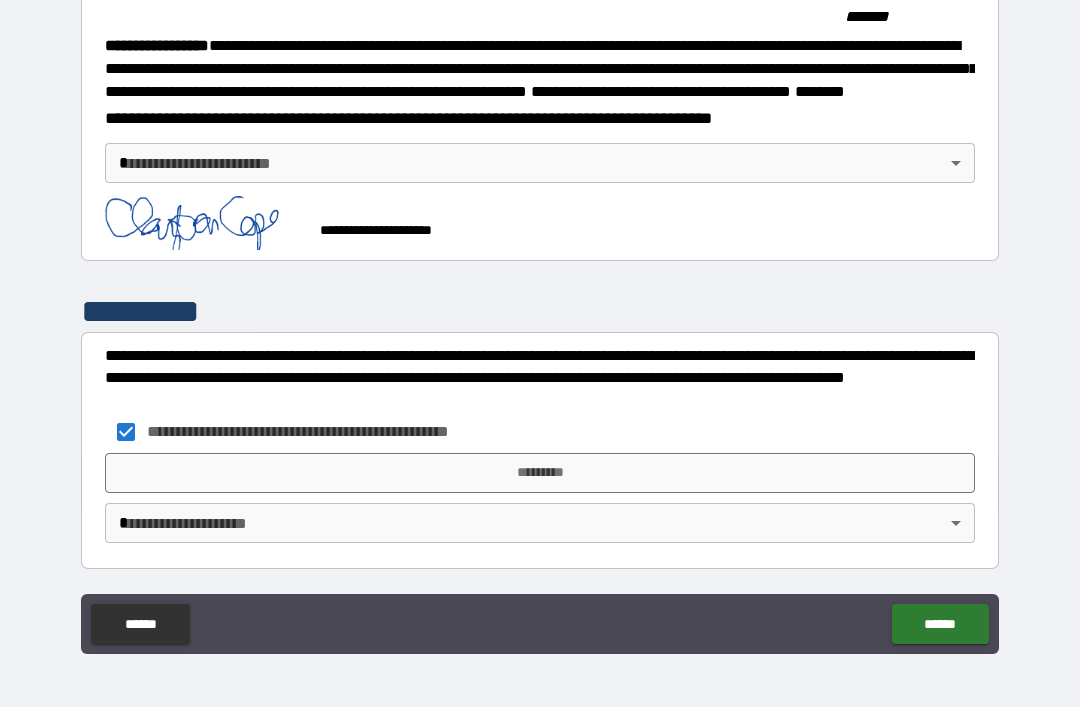 scroll, scrollTop: 2232, scrollLeft: 0, axis: vertical 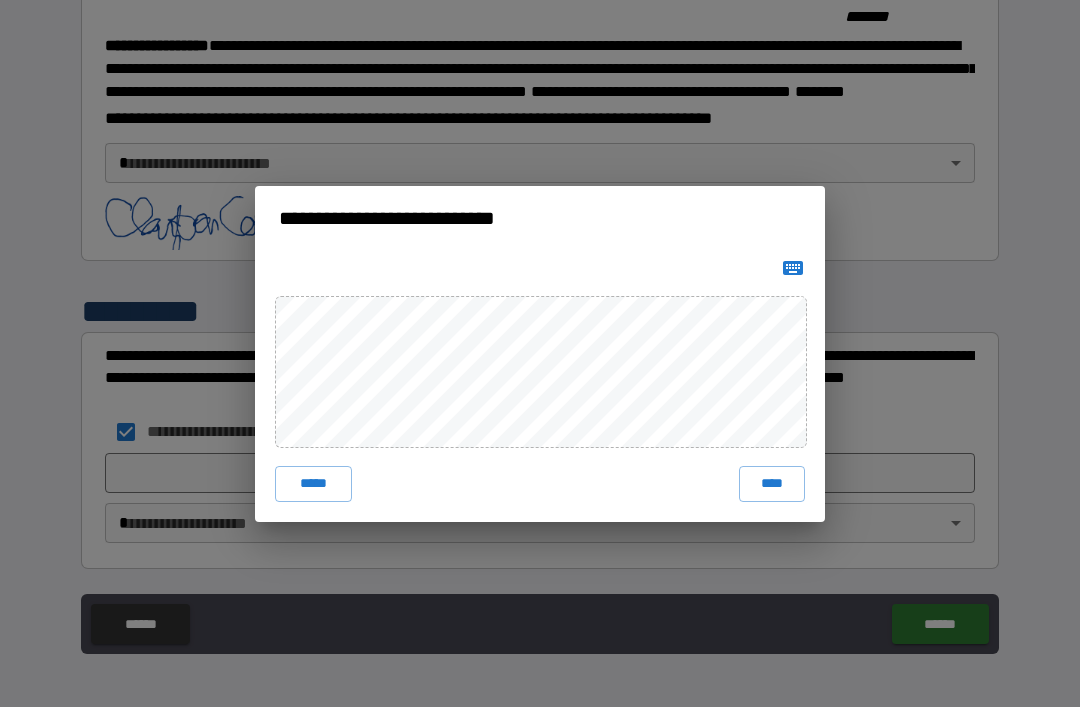click on "****" at bounding box center [772, 484] 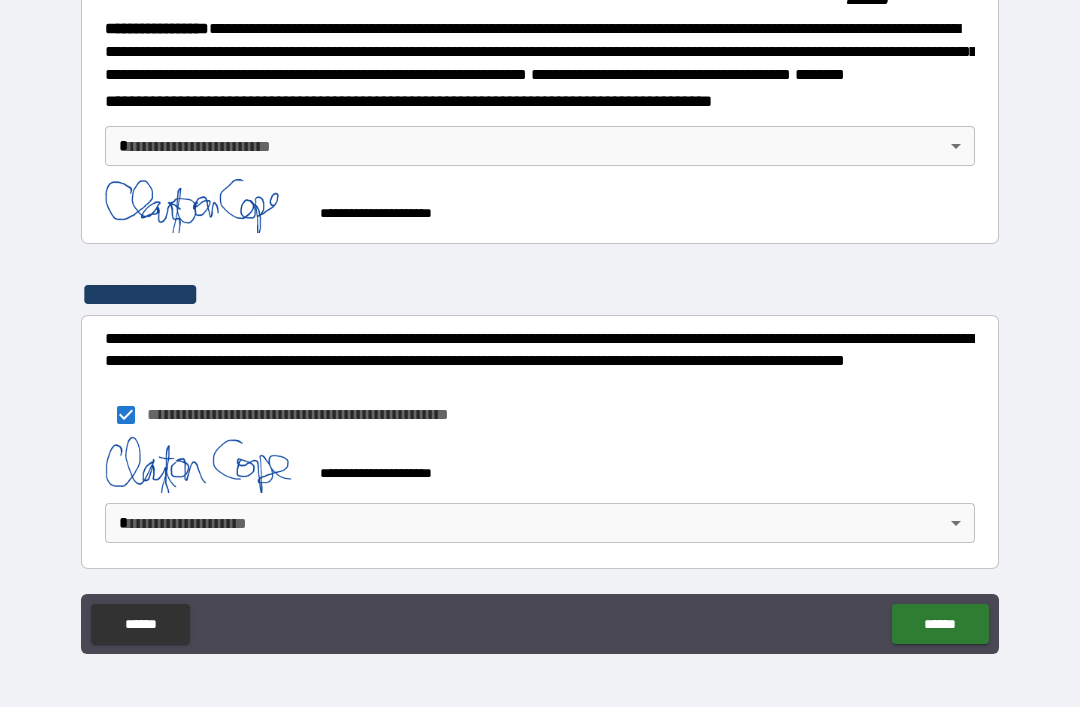 scroll, scrollTop: 2249, scrollLeft: 0, axis: vertical 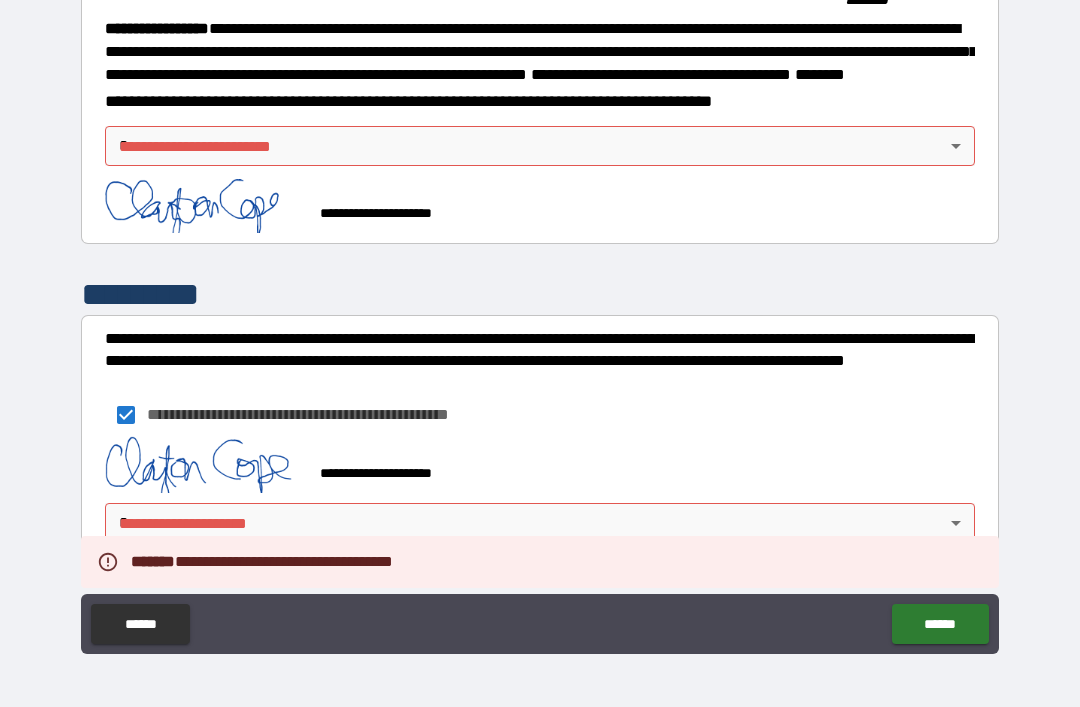 click on "******" at bounding box center [940, 624] 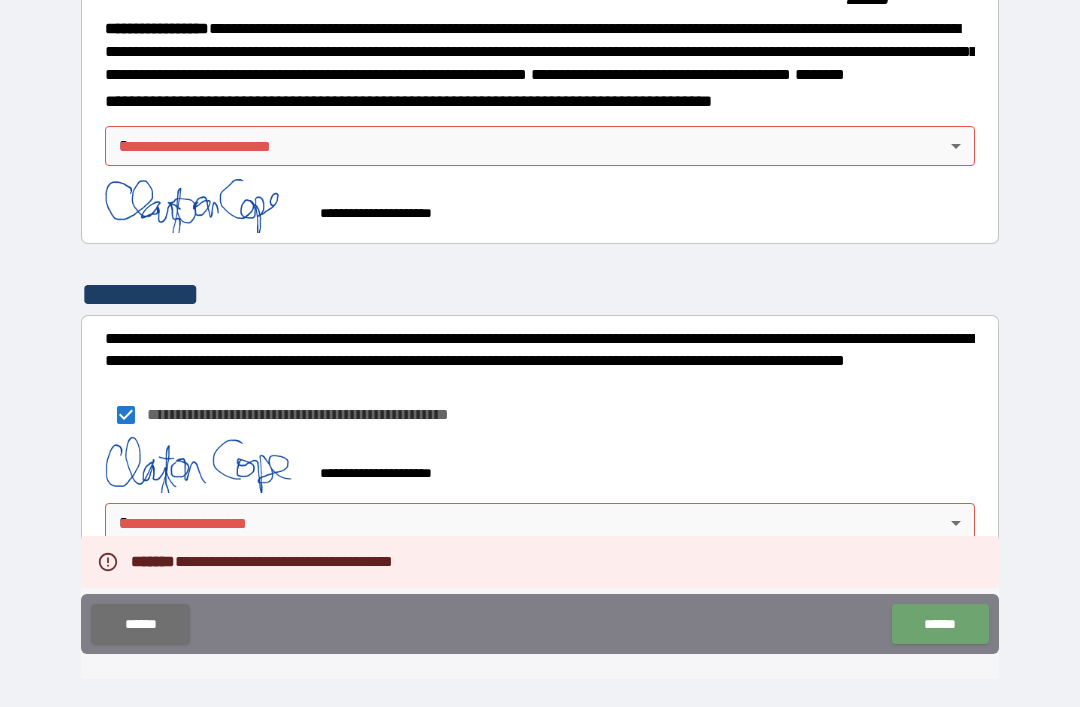 click on "******" at bounding box center (940, 624) 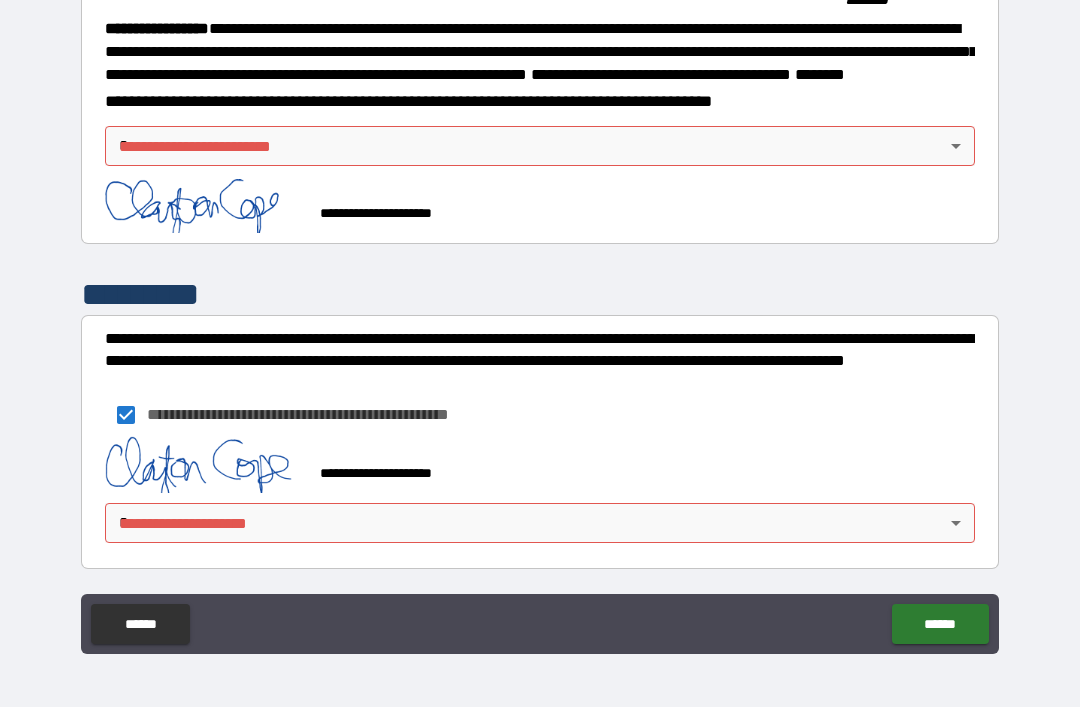 scroll, scrollTop: 2249, scrollLeft: 0, axis: vertical 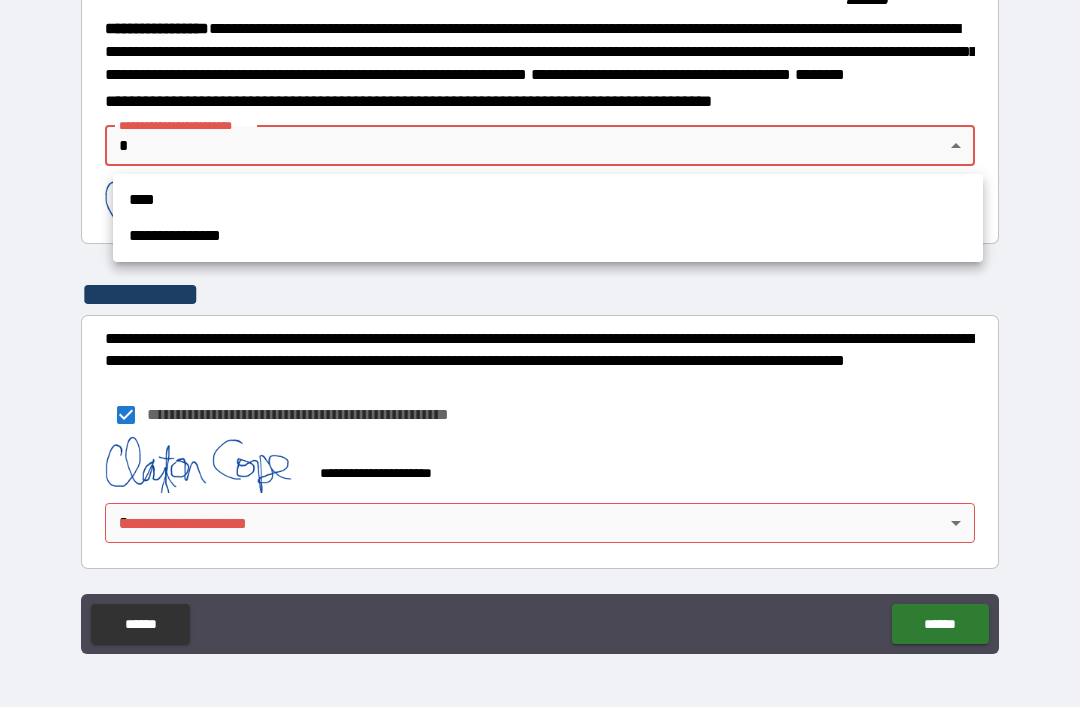 click on "****" at bounding box center (548, 200) 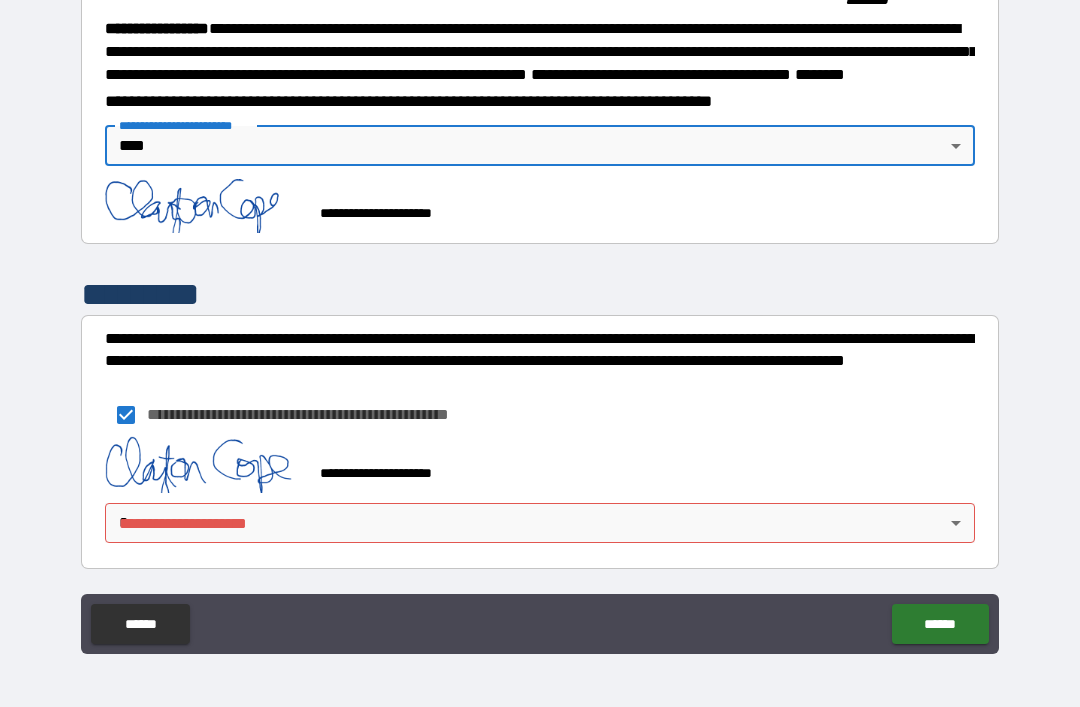 type on "****" 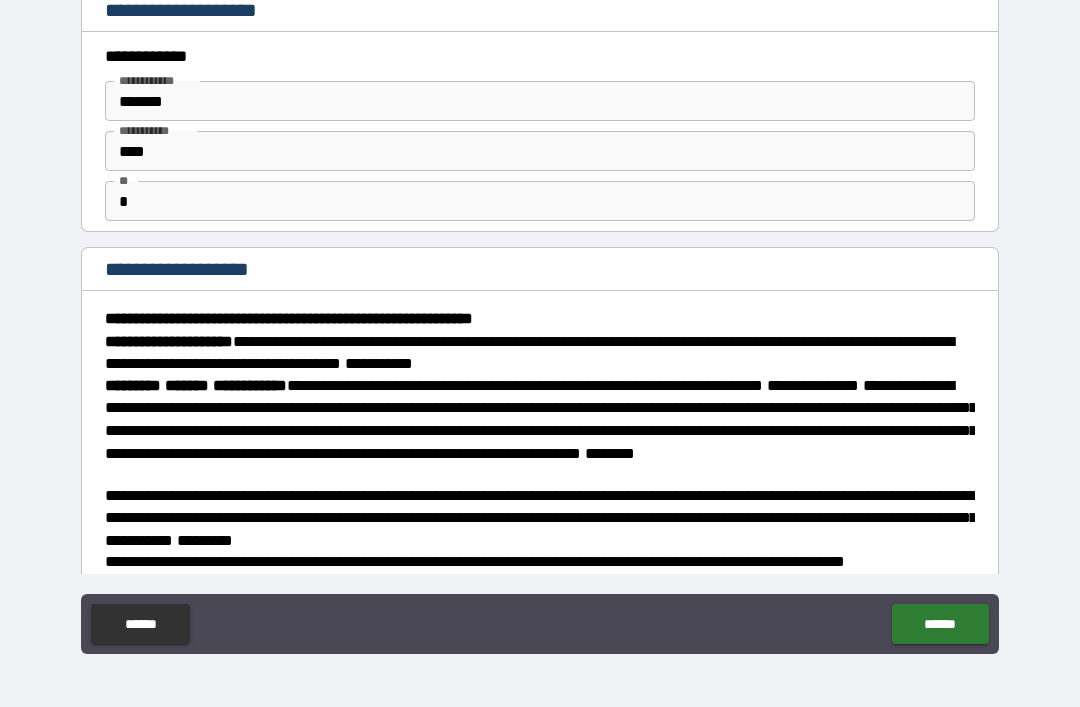 scroll, scrollTop: 0, scrollLeft: 0, axis: both 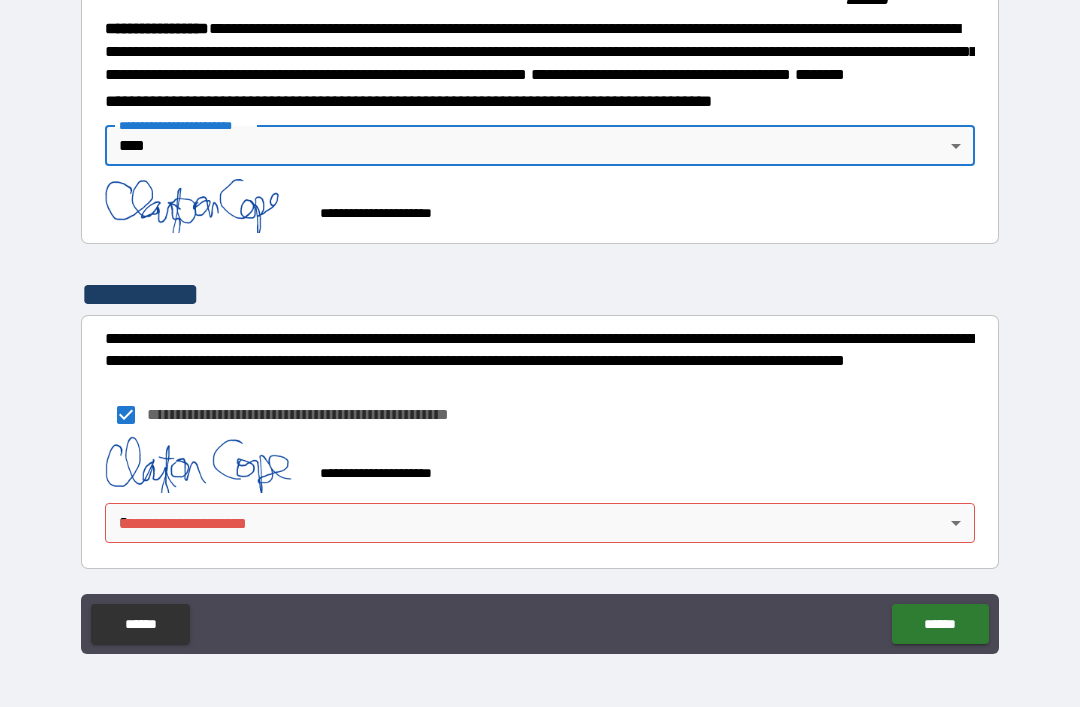 click on "******" at bounding box center [940, 624] 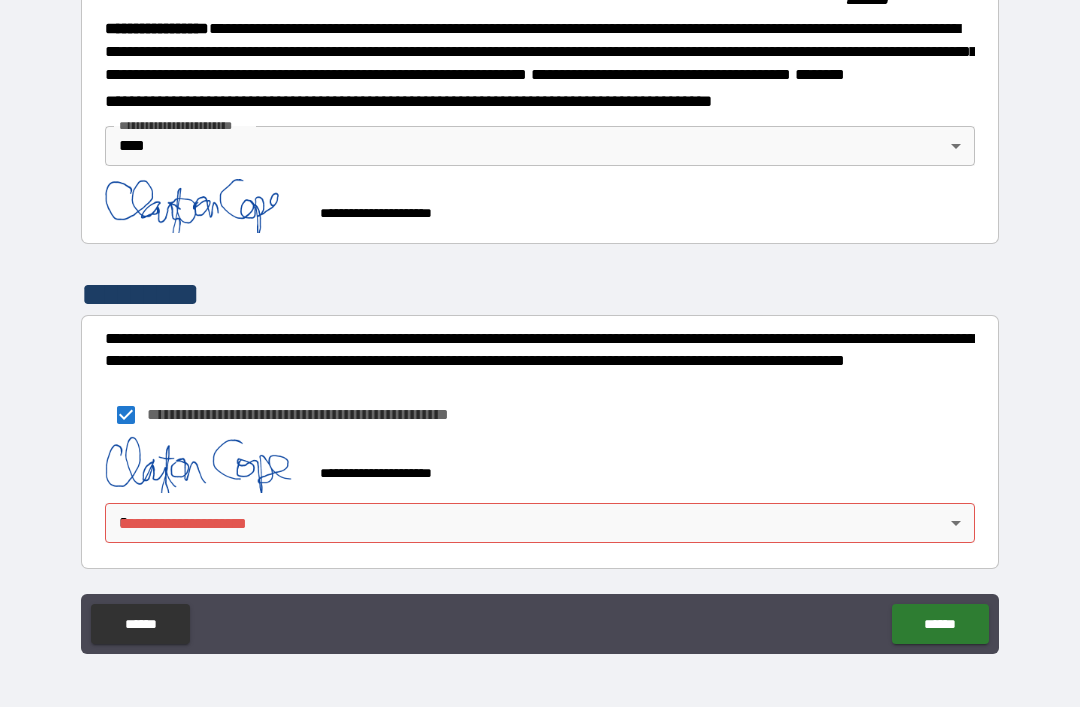 scroll, scrollTop: 2249, scrollLeft: 0, axis: vertical 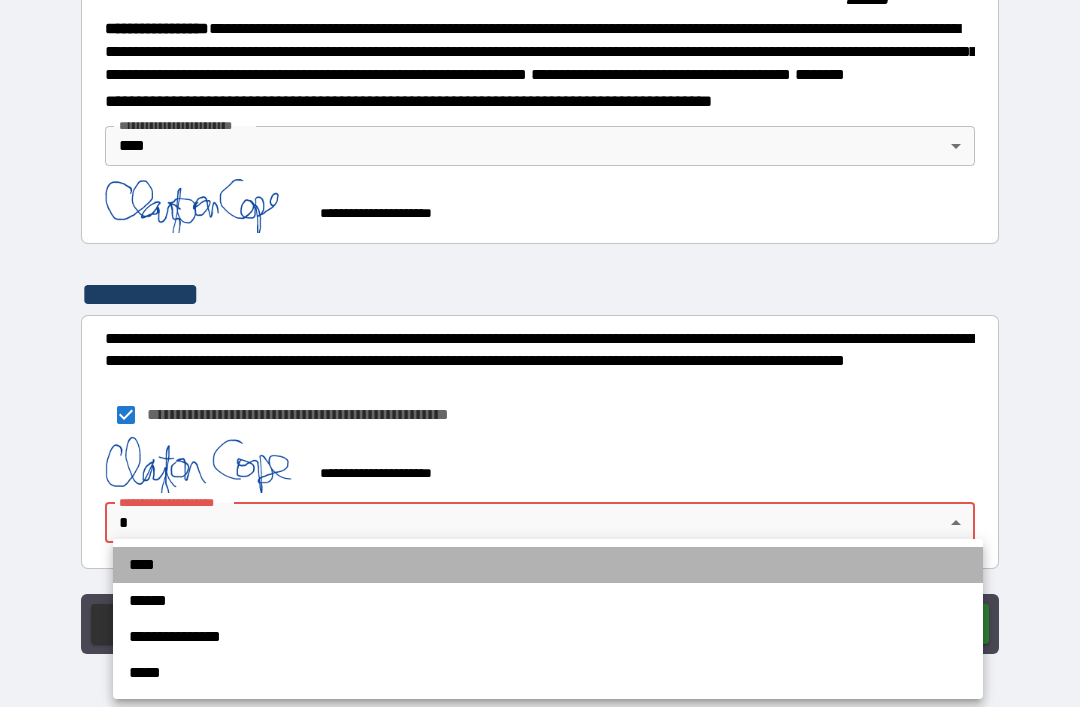 click on "****" at bounding box center [548, 565] 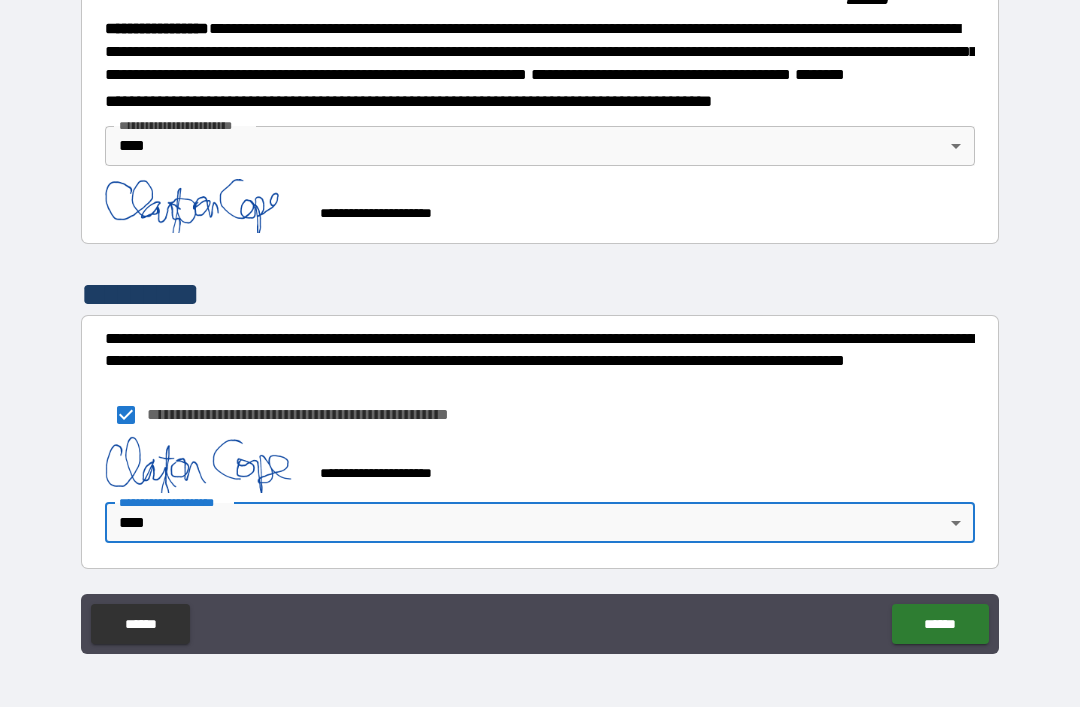 click on "******" at bounding box center [940, 624] 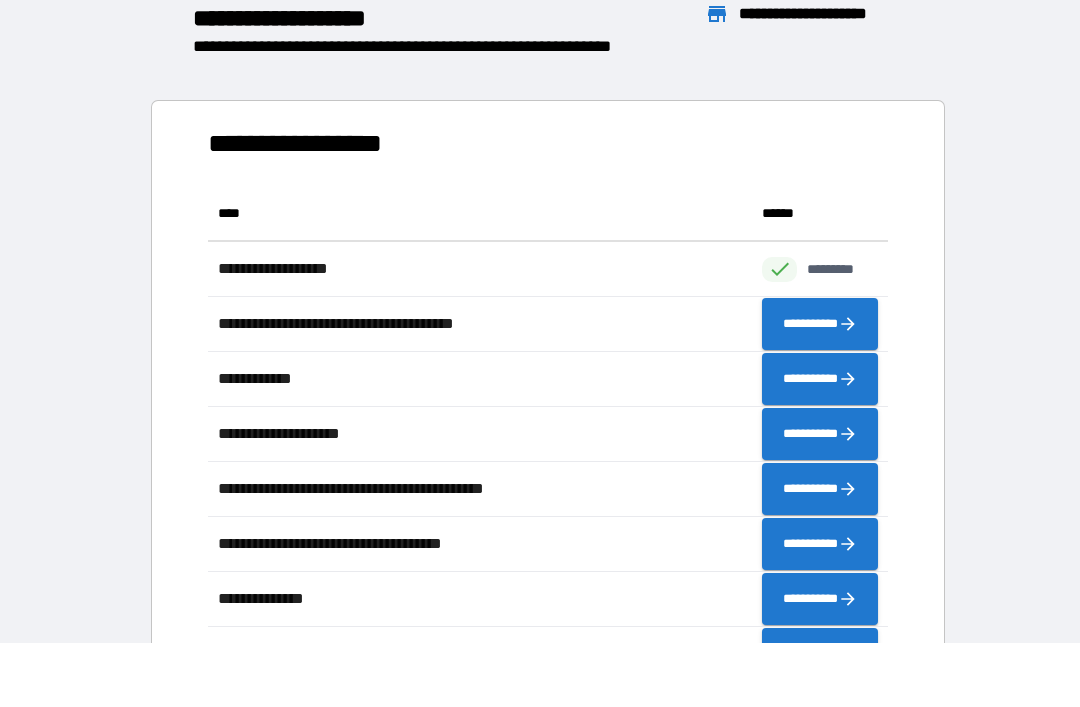 scroll, scrollTop: 551, scrollLeft: 680, axis: both 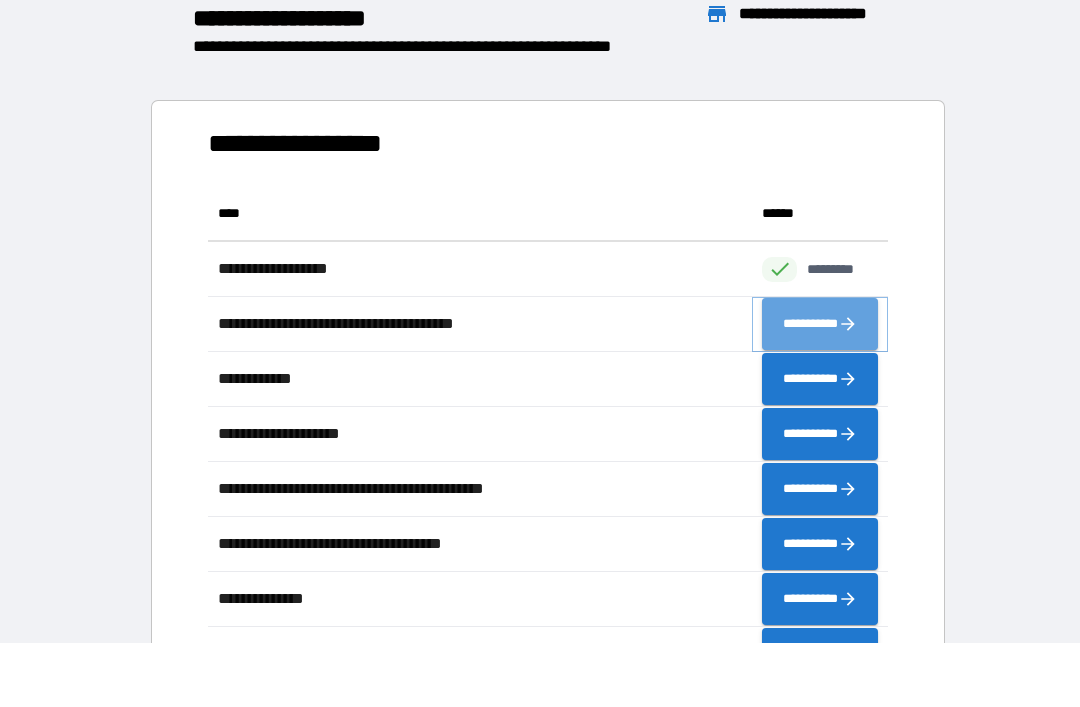 click 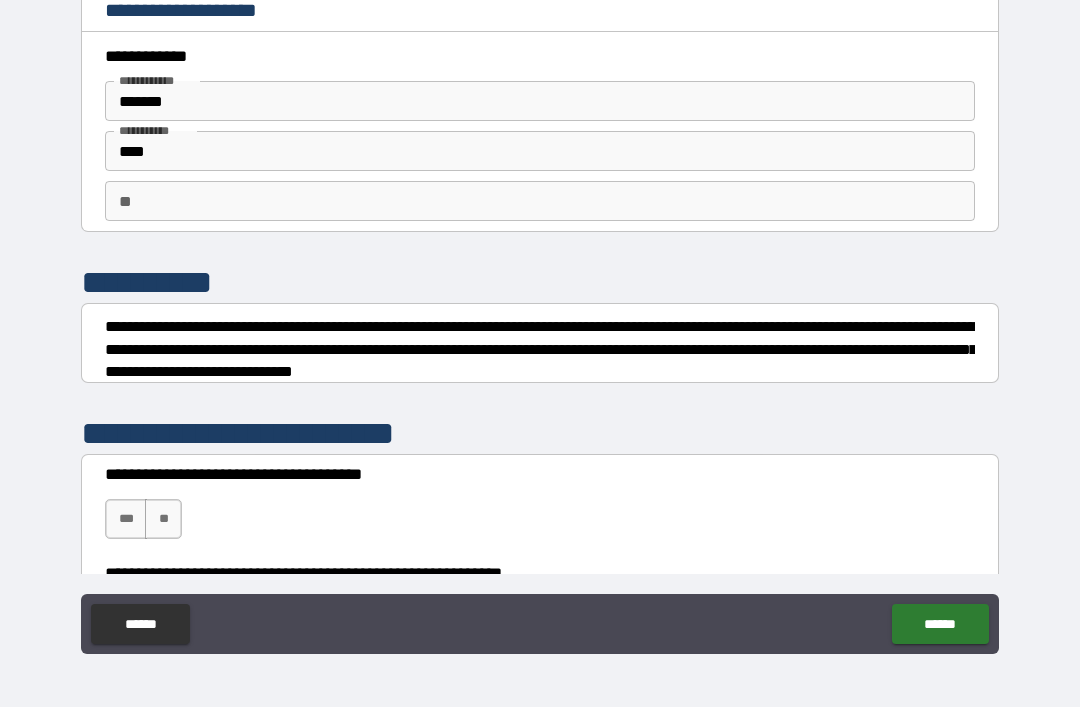 click on "**" at bounding box center [163, 519] 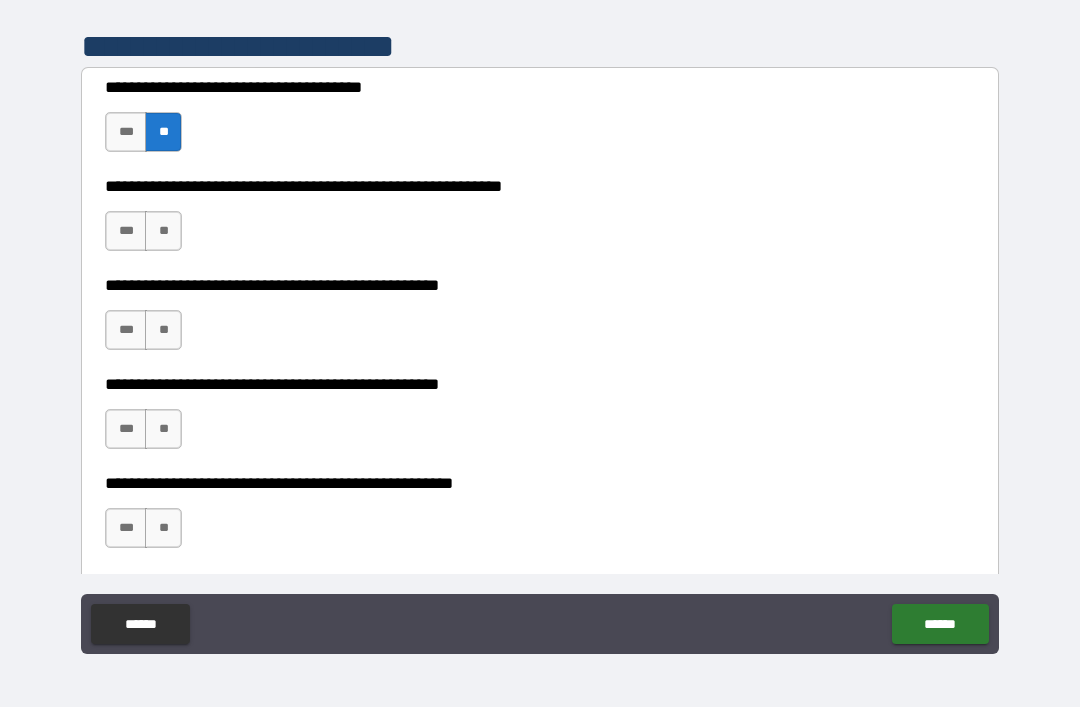 scroll, scrollTop: 387, scrollLeft: 0, axis: vertical 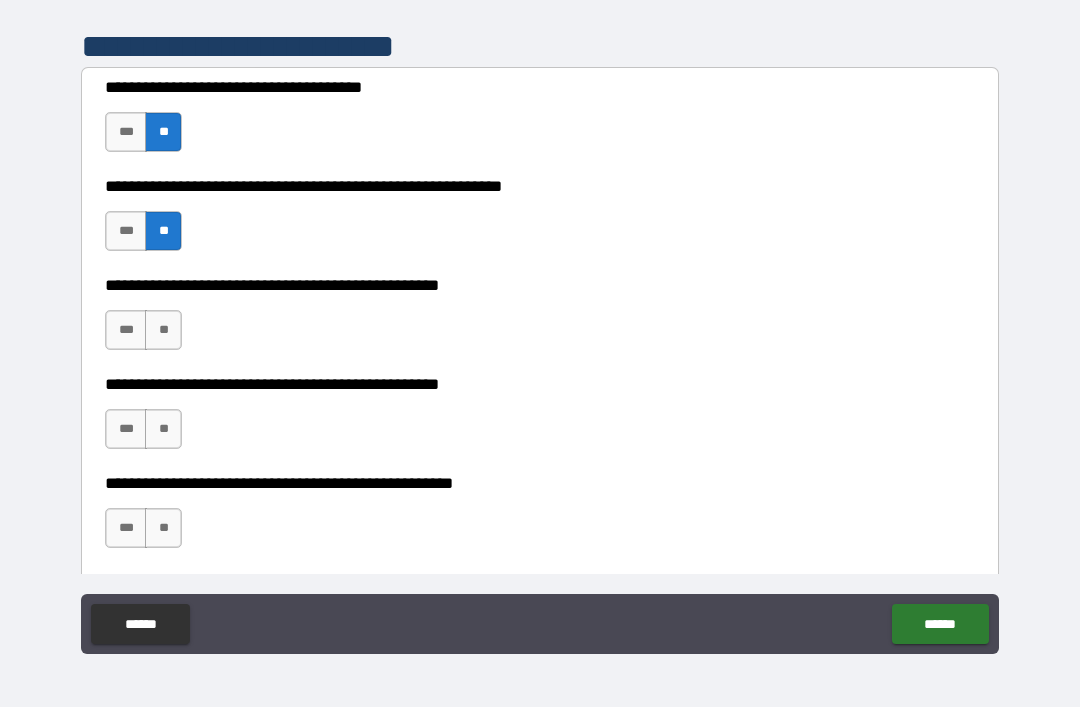 click on "**" at bounding box center [163, 330] 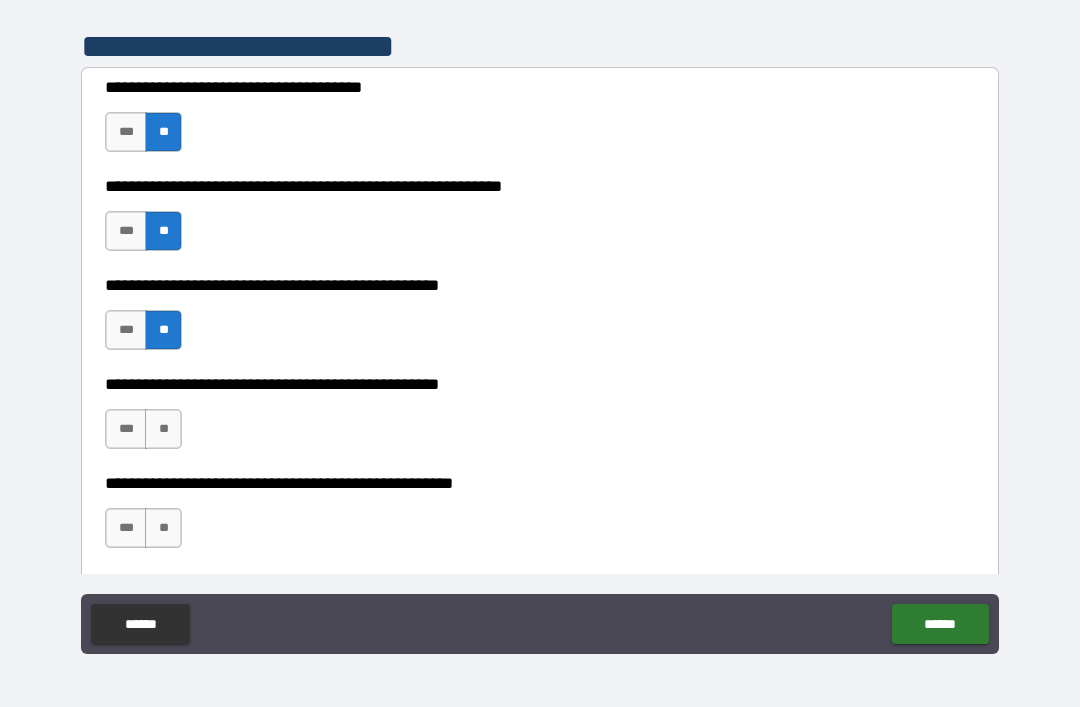 click on "**" at bounding box center (163, 429) 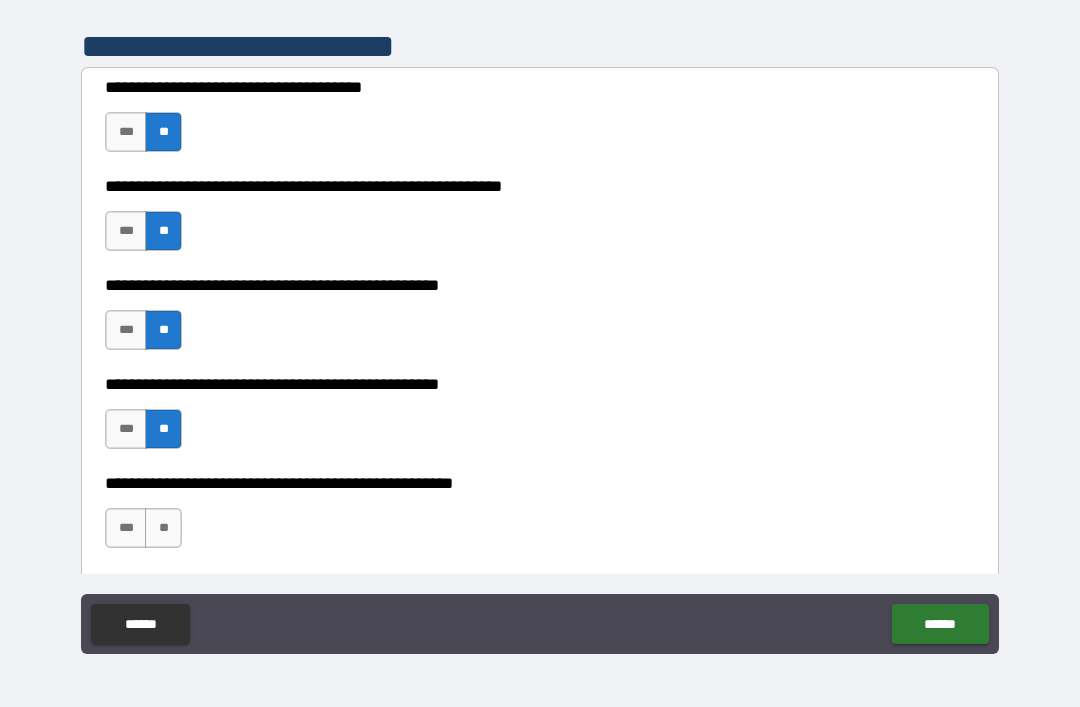 click on "**" at bounding box center [163, 528] 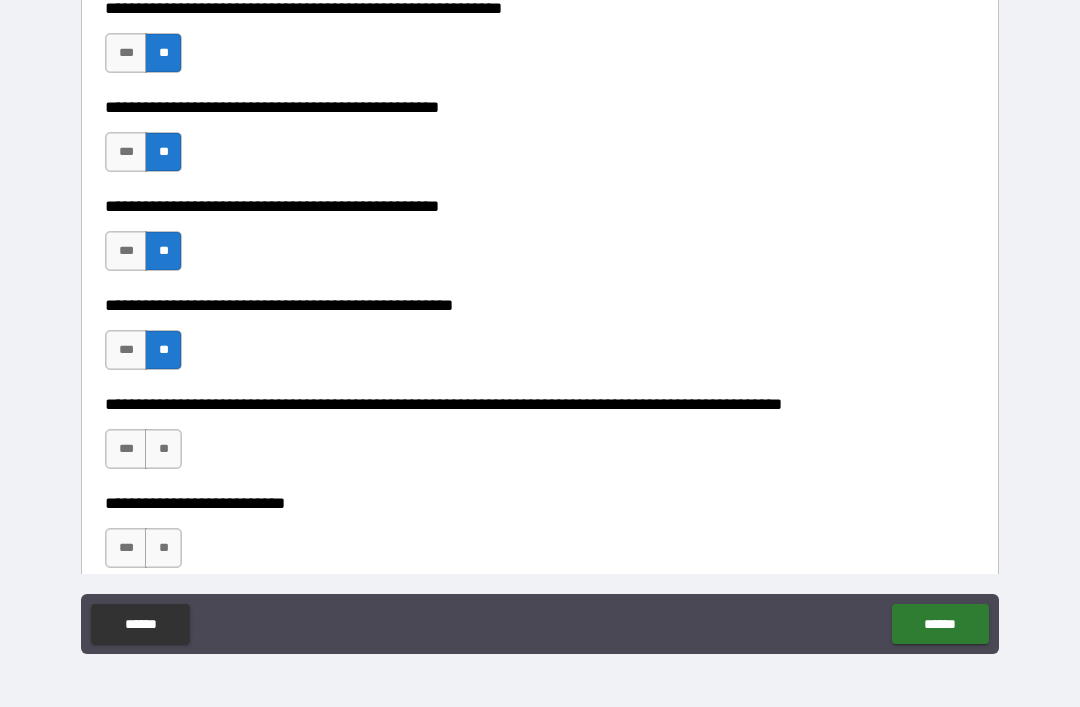 scroll, scrollTop: 567, scrollLeft: 0, axis: vertical 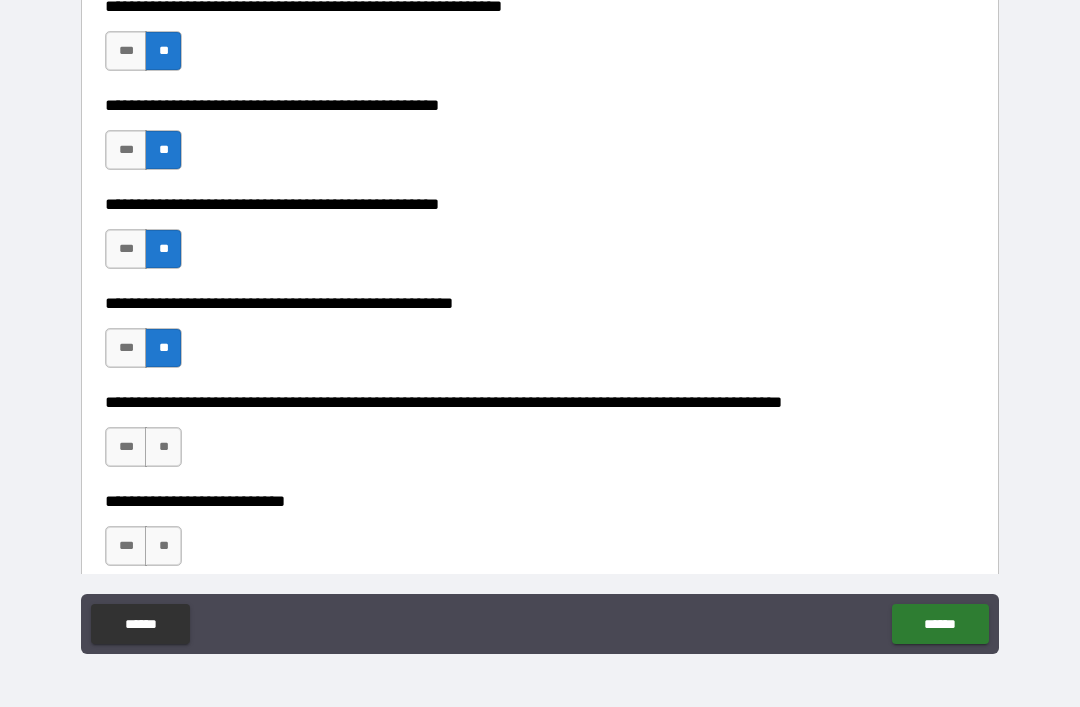 click on "**" at bounding box center (163, 447) 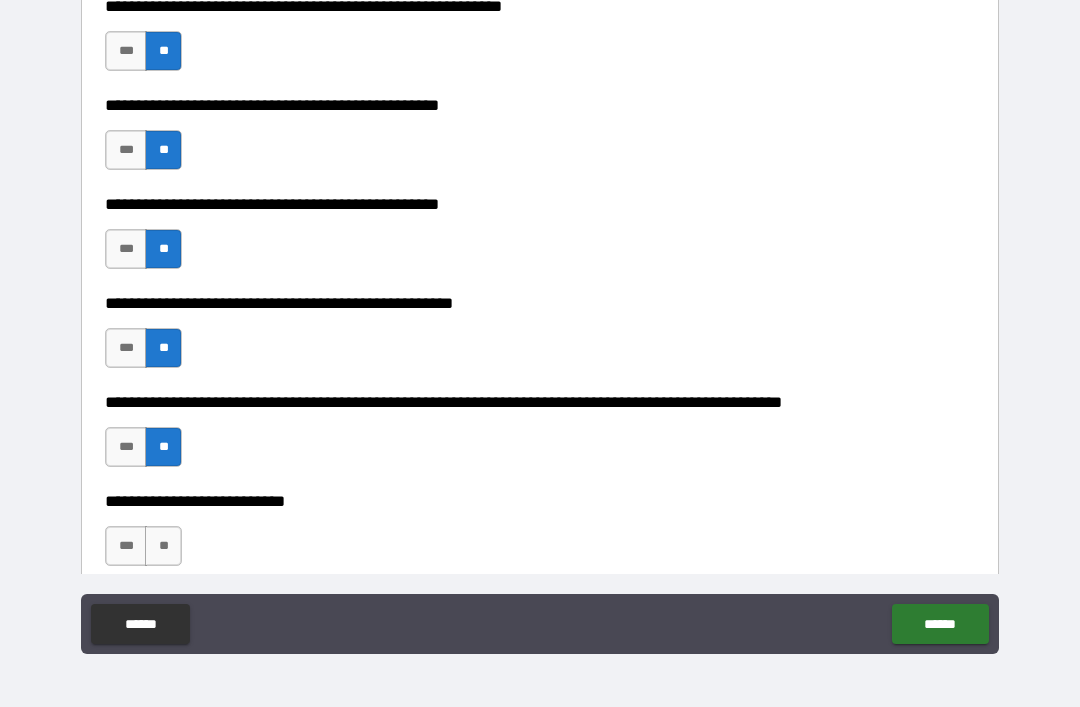 click on "**" at bounding box center [163, 546] 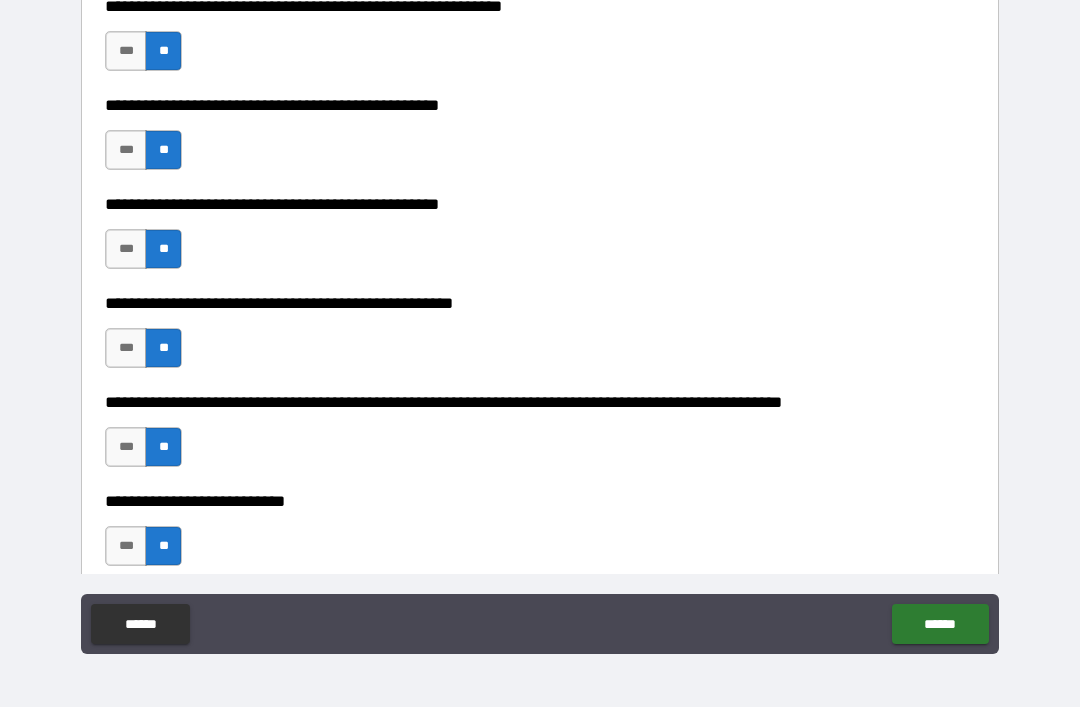 click on "******" at bounding box center [940, 624] 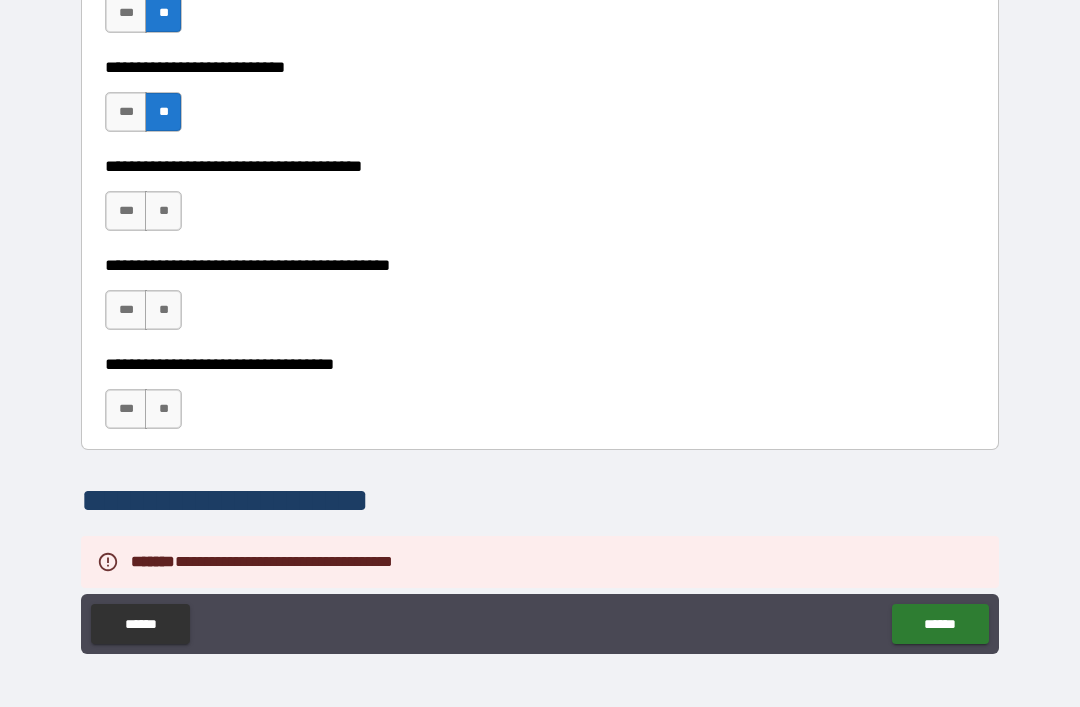 scroll, scrollTop: 1002, scrollLeft: 0, axis: vertical 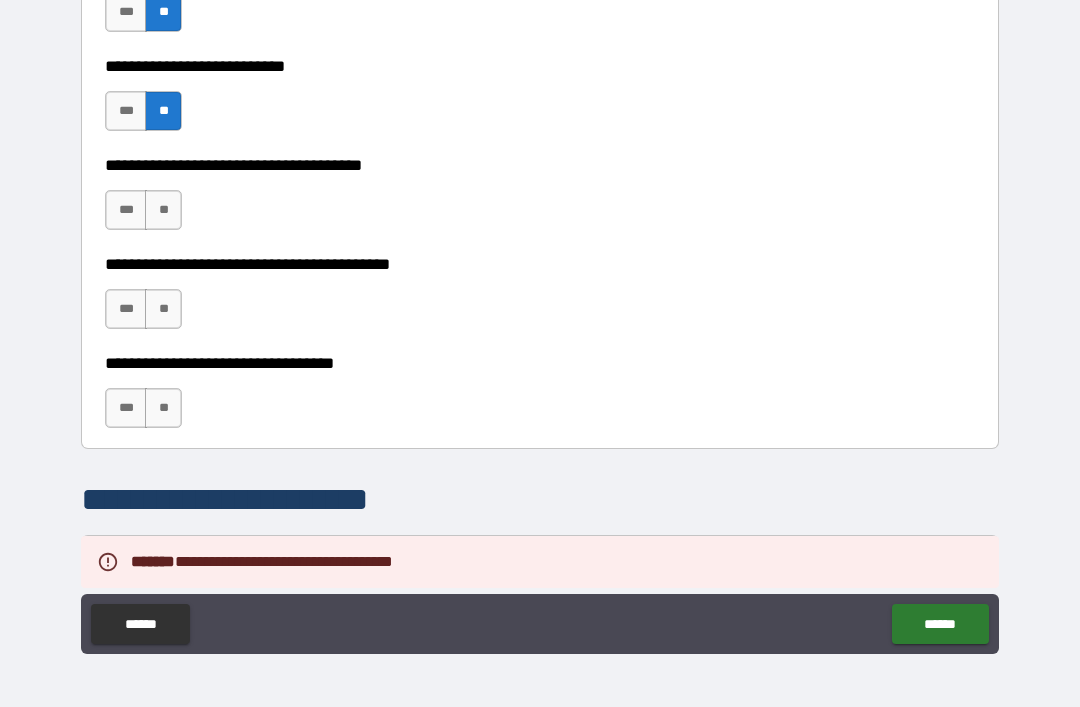 click on "***" at bounding box center [126, 210] 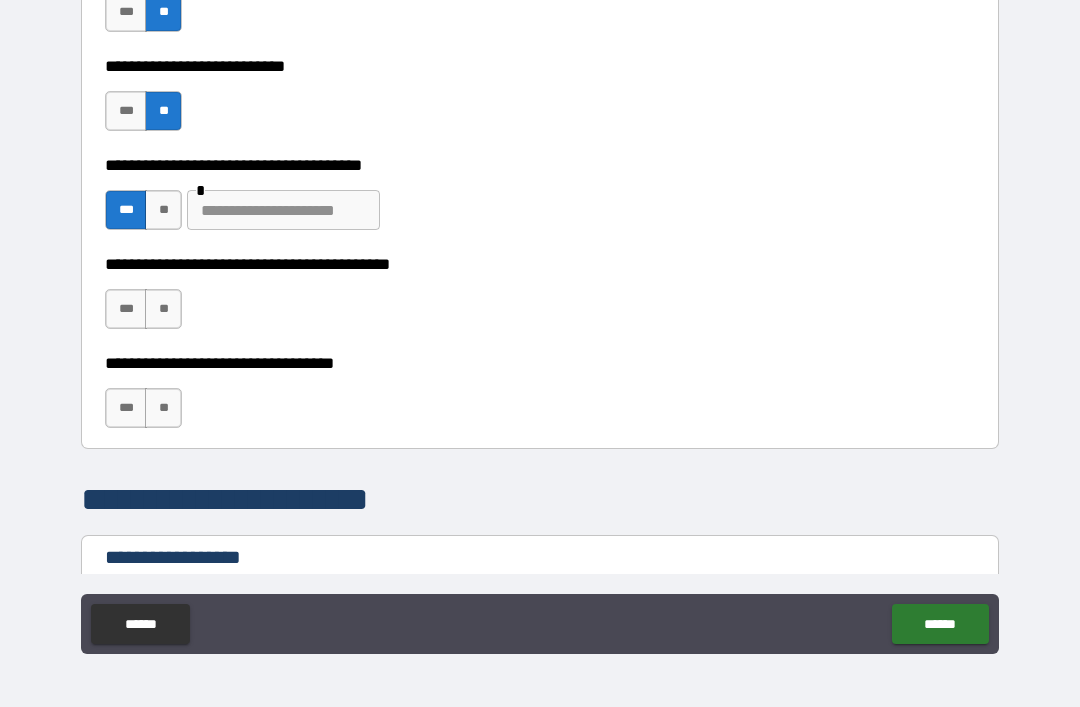 click at bounding box center [283, 210] 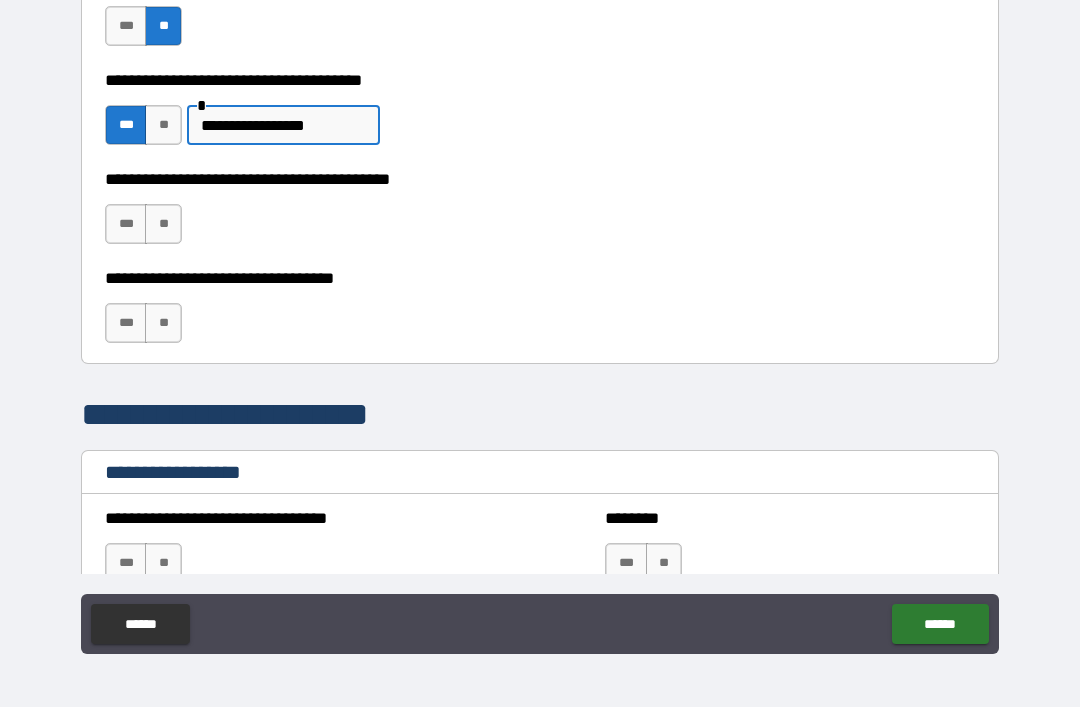 scroll, scrollTop: 1102, scrollLeft: 0, axis: vertical 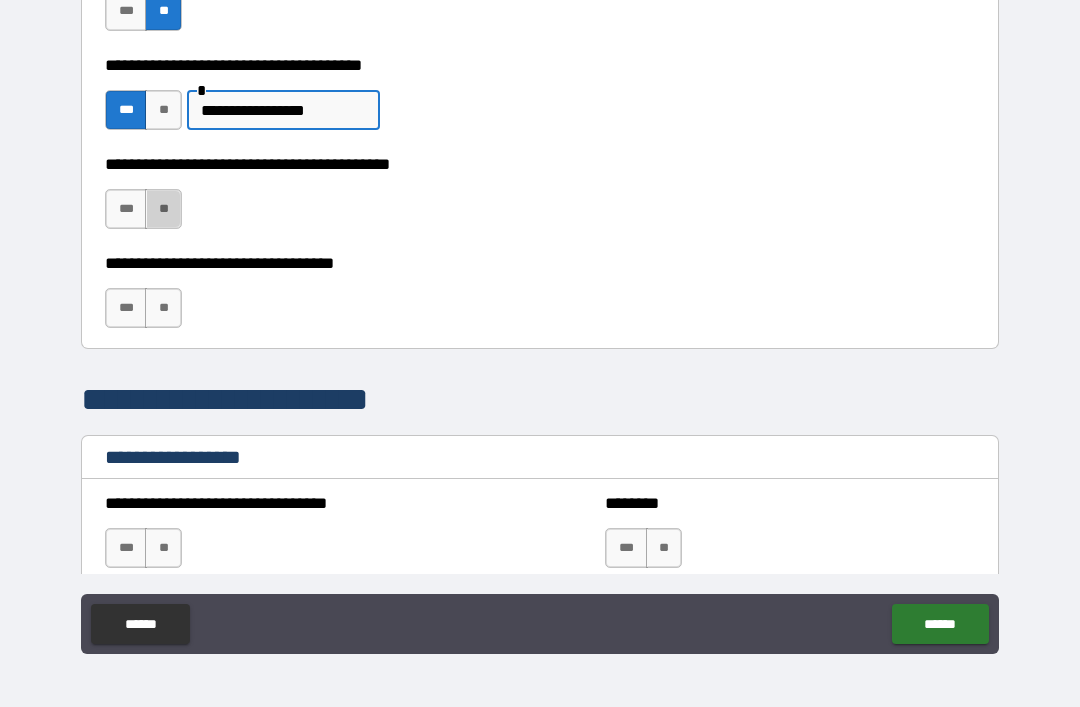 type on "**********" 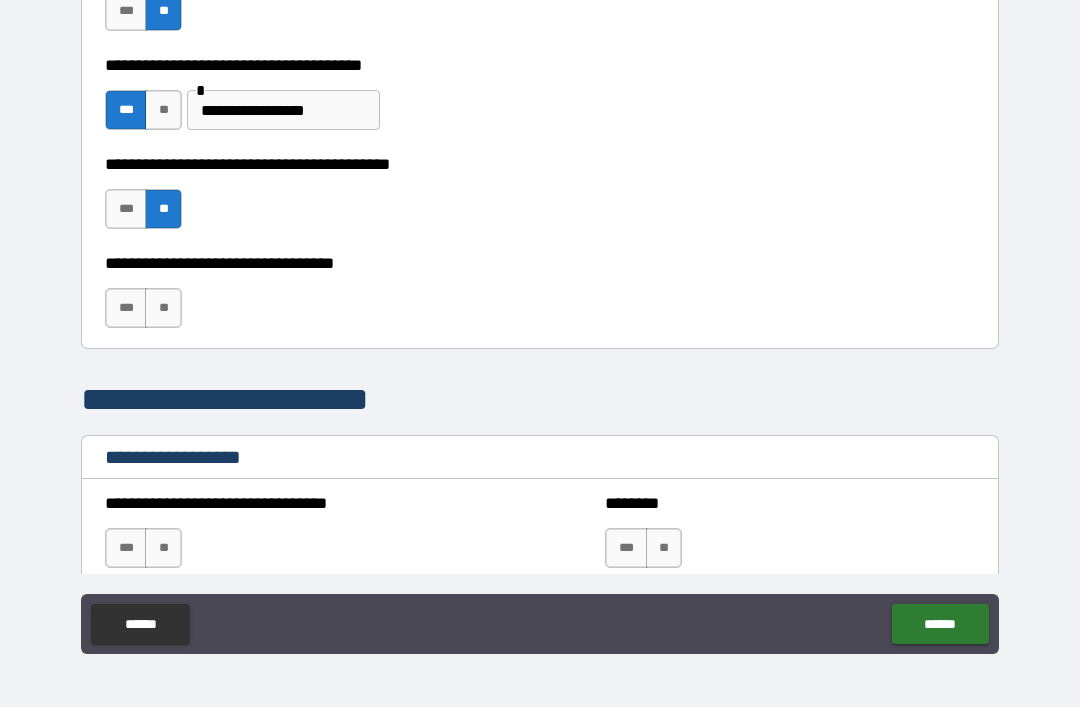 click on "**" at bounding box center [163, 308] 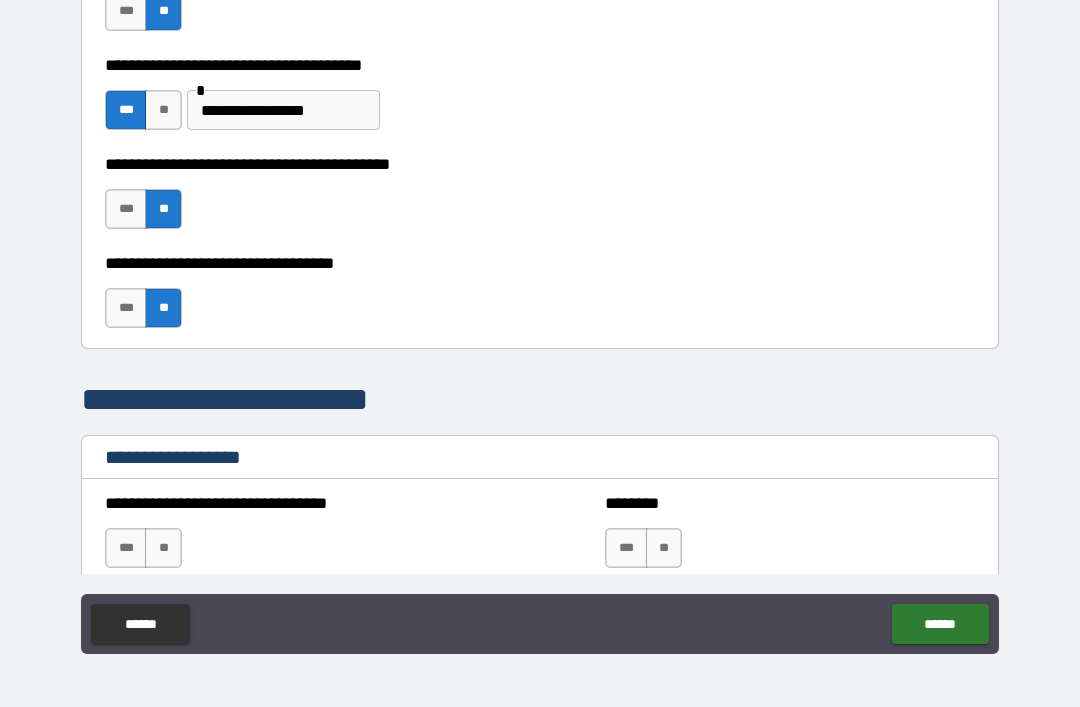 click on "**********" at bounding box center (540, 324) 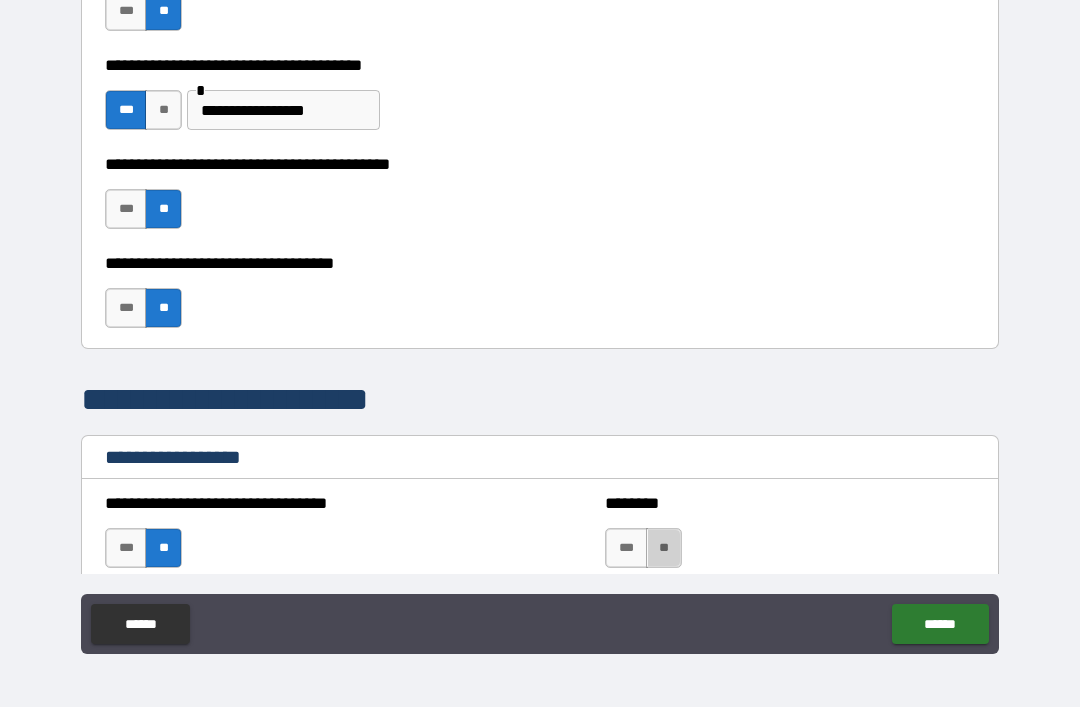 click on "**" at bounding box center [664, 548] 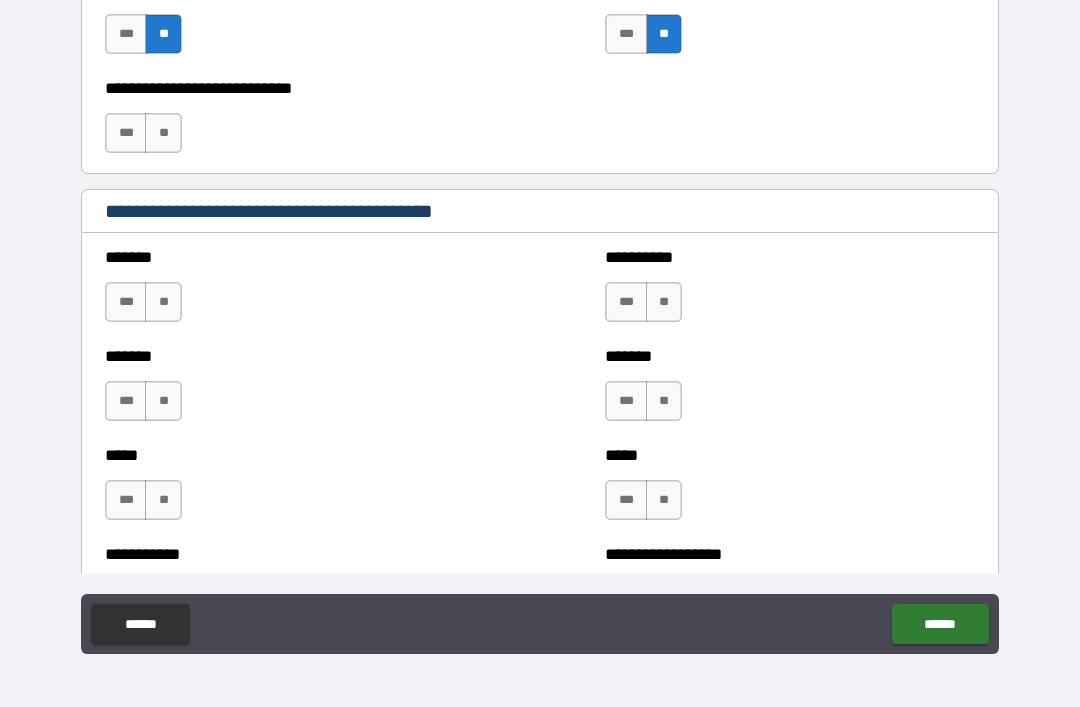 scroll, scrollTop: 1618, scrollLeft: 0, axis: vertical 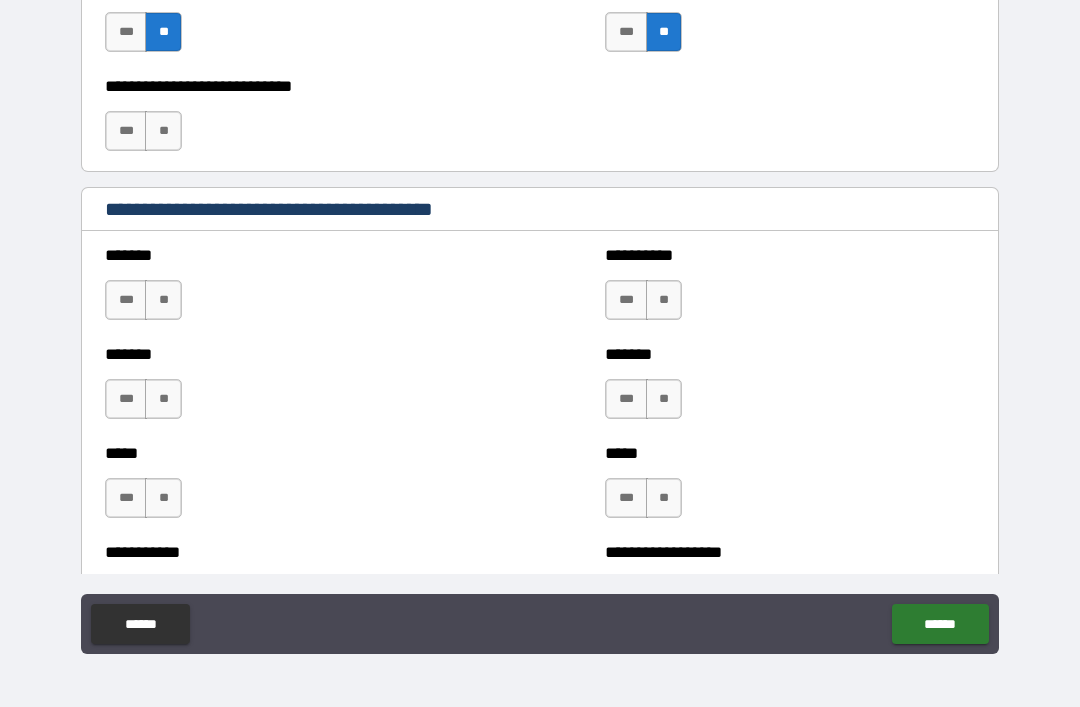 click on "**" at bounding box center (163, 300) 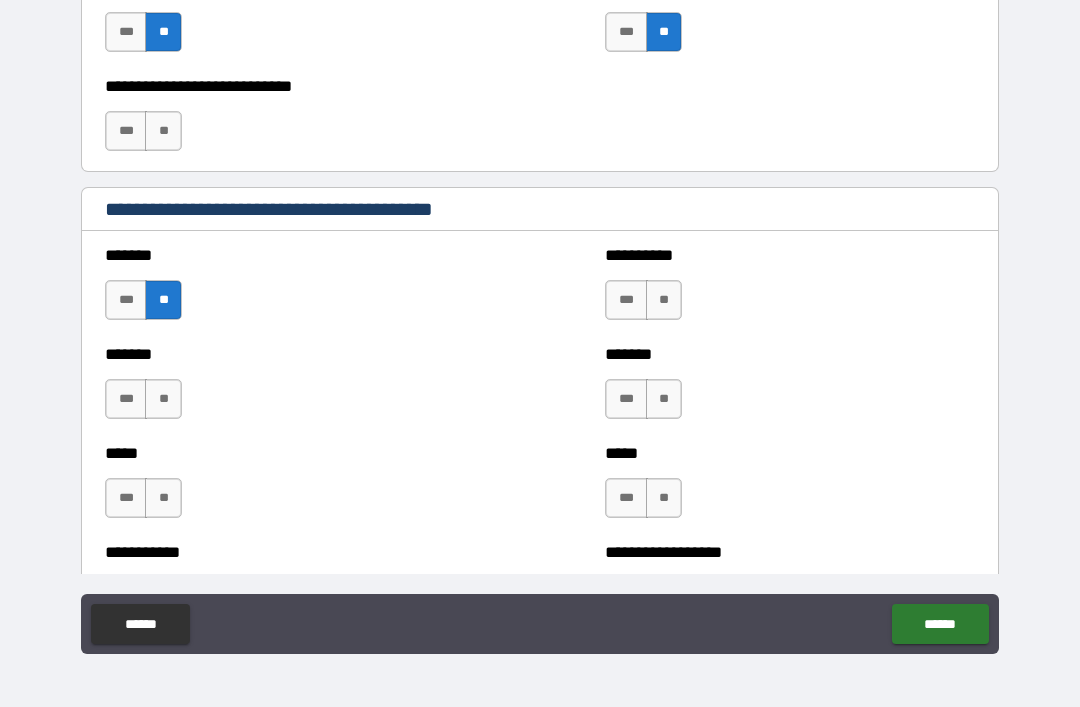 click on "**" at bounding box center (163, 399) 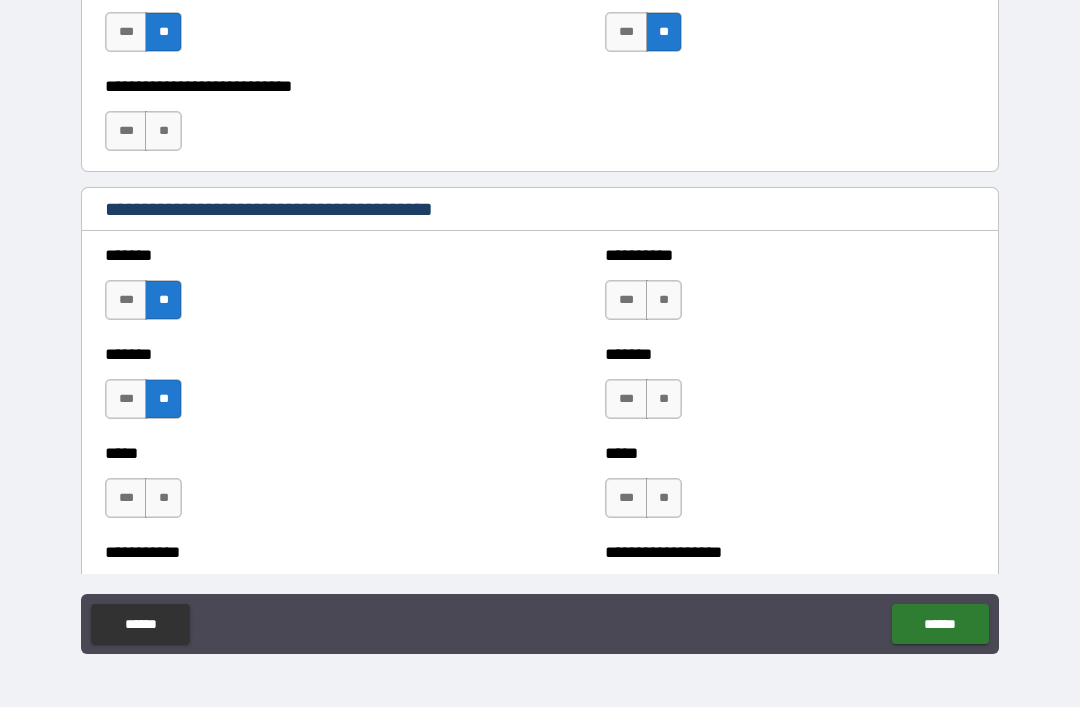 click on "**" at bounding box center (163, 498) 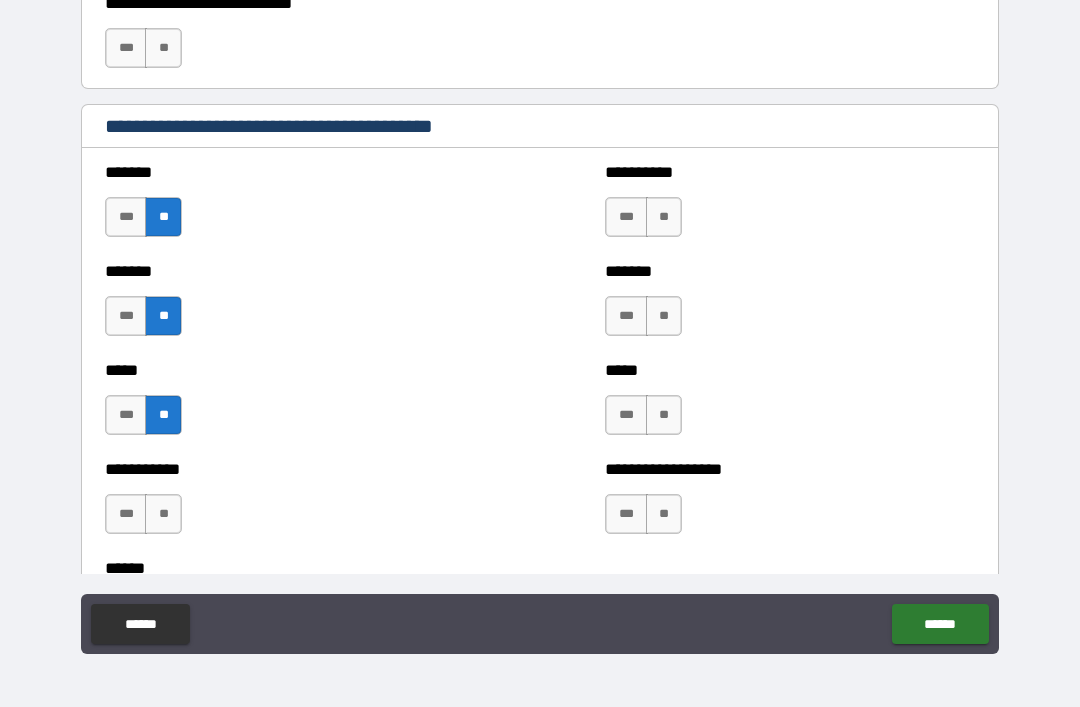 scroll, scrollTop: 1697, scrollLeft: 0, axis: vertical 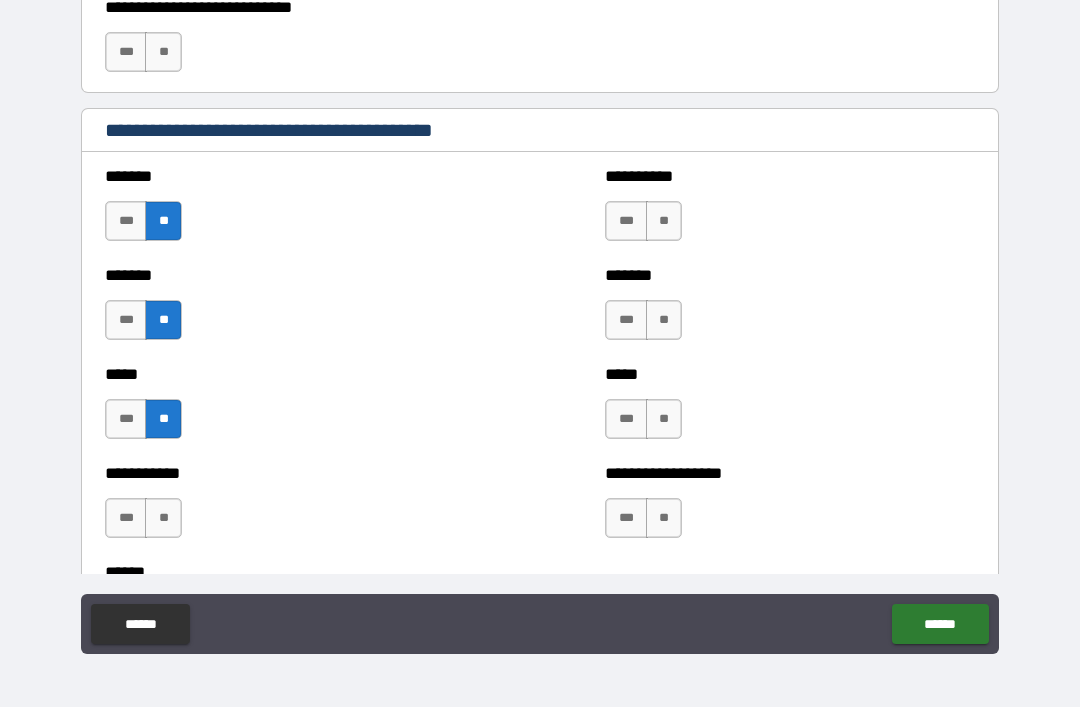click on "**" at bounding box center [664, 221] 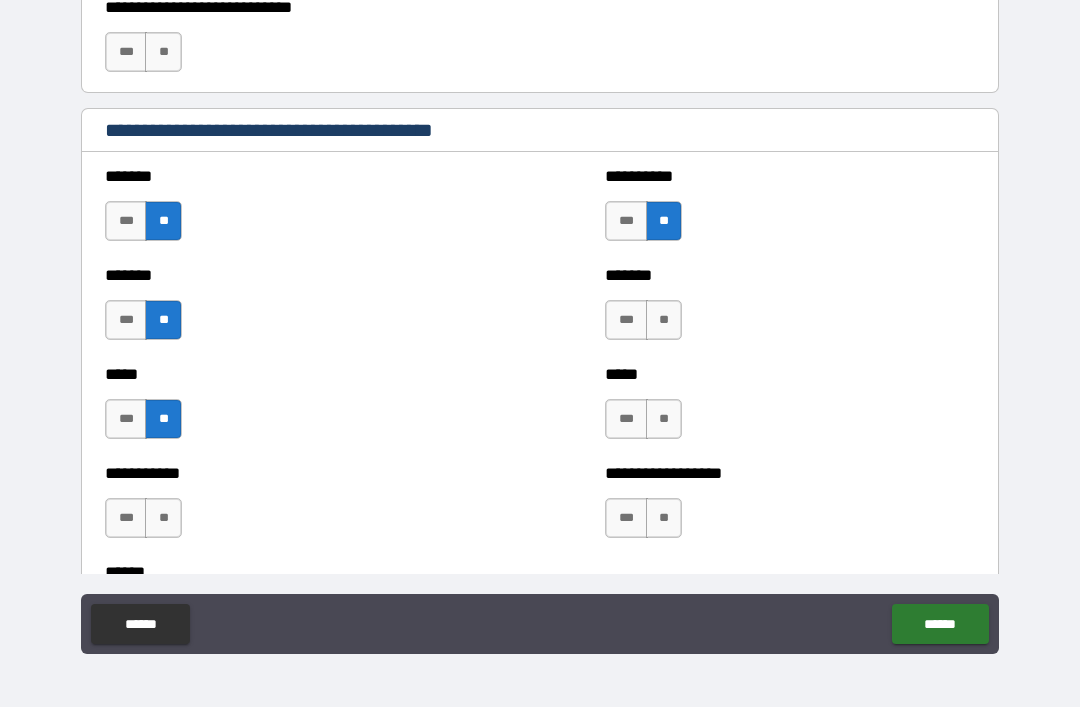 click on "**" at bounding box center [664, 320] 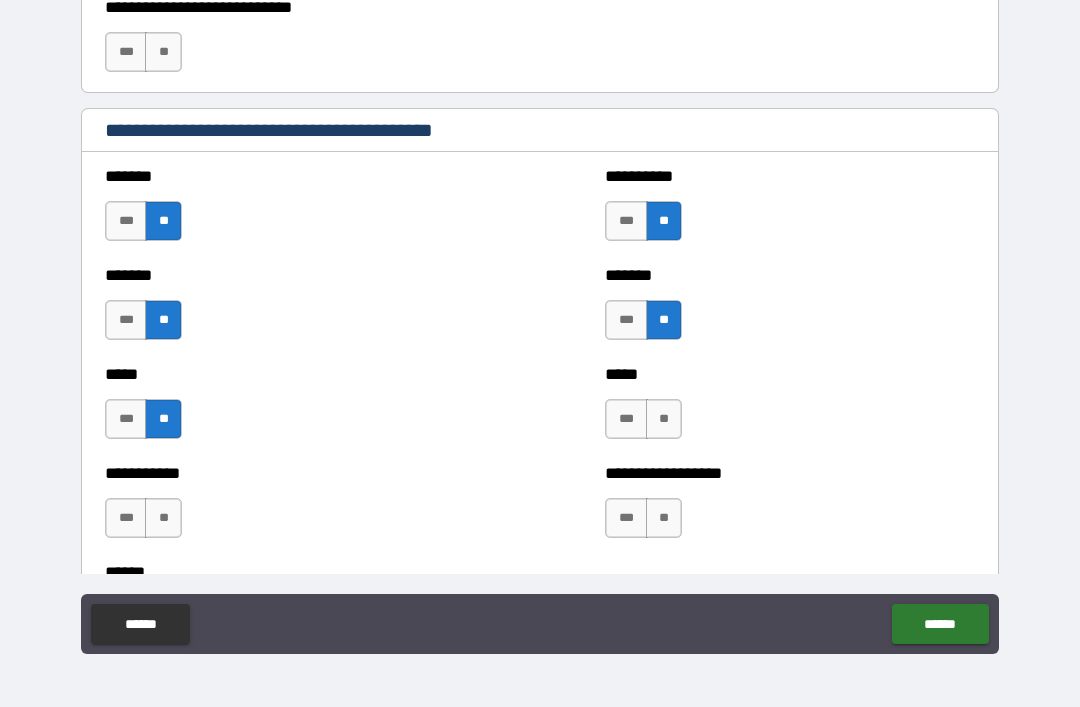 click on "**" at bounding box center (664, 419) 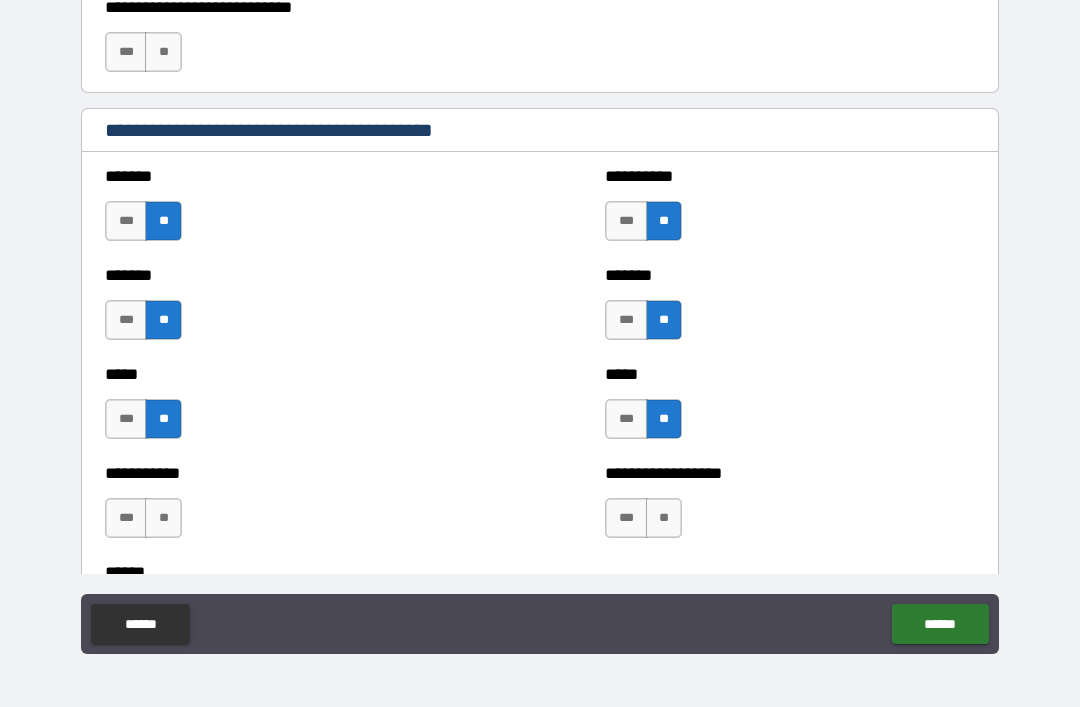 click on "**" at bounding box center (664, 518) 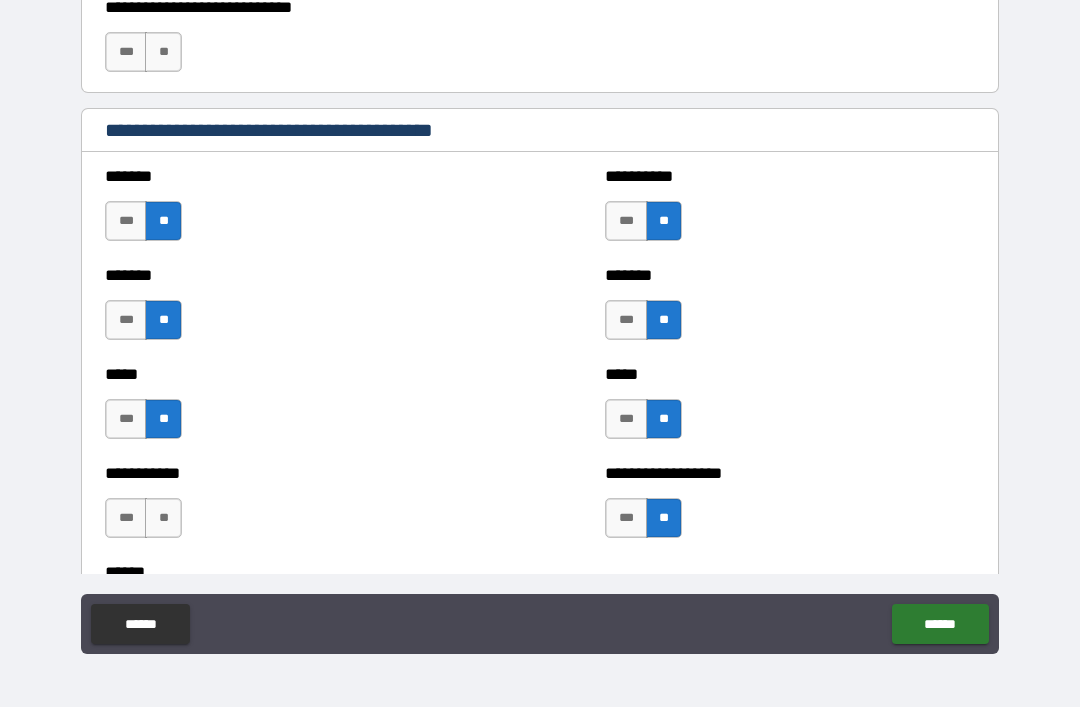 click on "**" at bounding box center (163, 518) 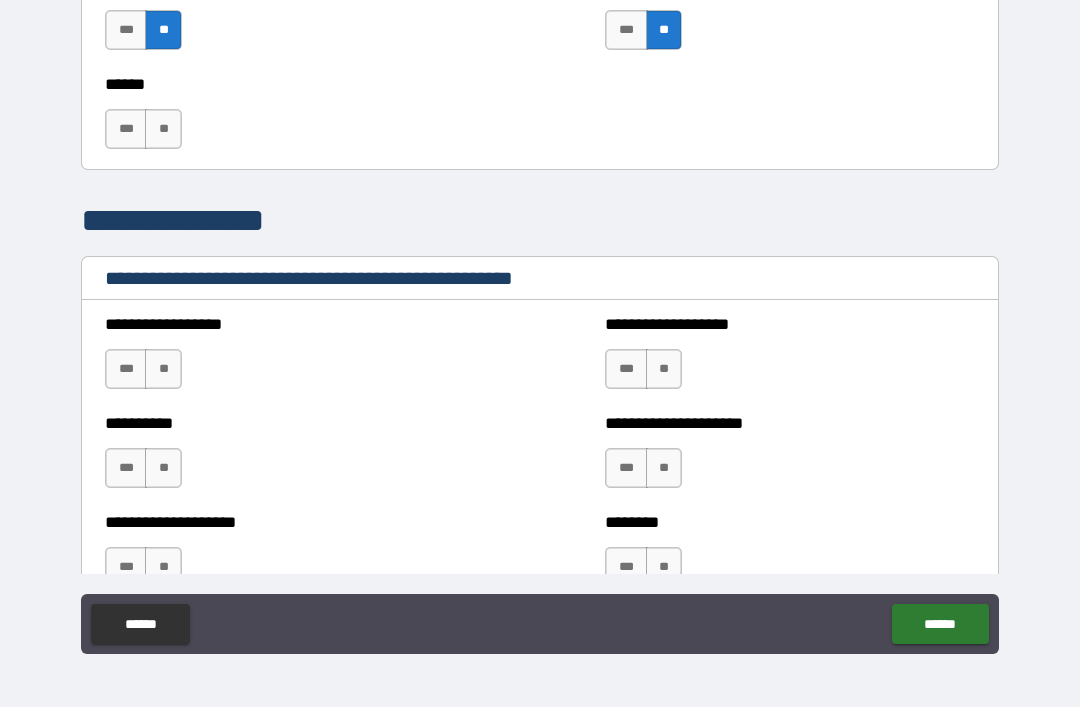 scroll, scrollTop: 2186, scrollLeft: 0, axis: vertical 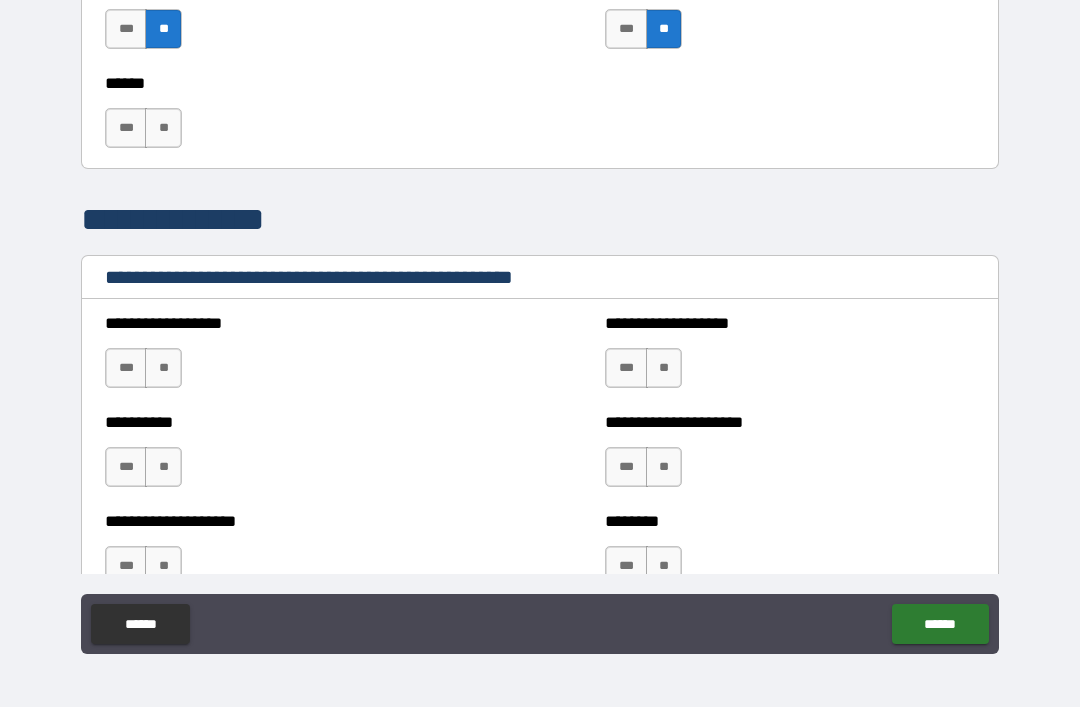 click on "**" at bounding box center [163, 128] 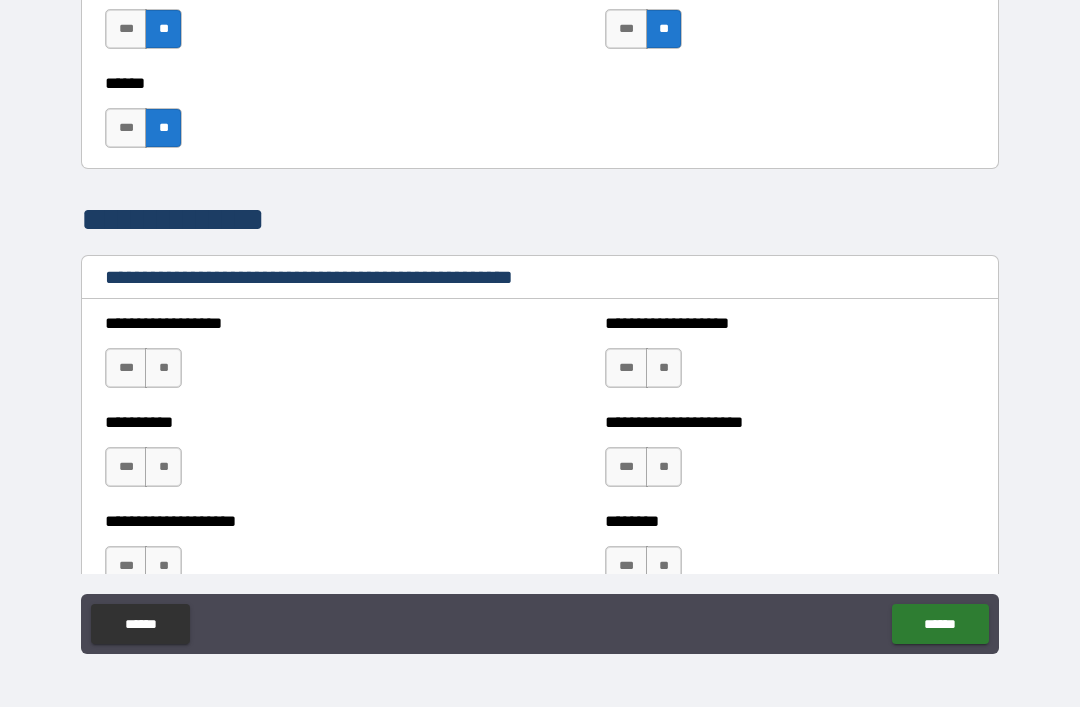 click on "**" at bounding box center (163, 368) 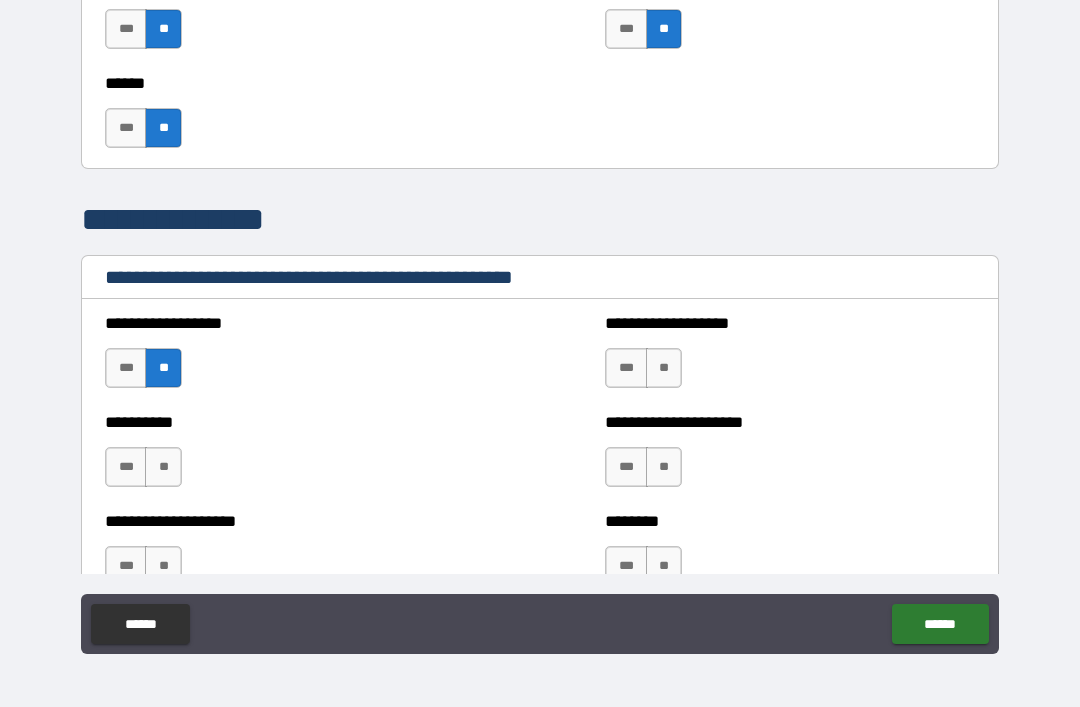 click on "**" at bounding box center (163, 467) 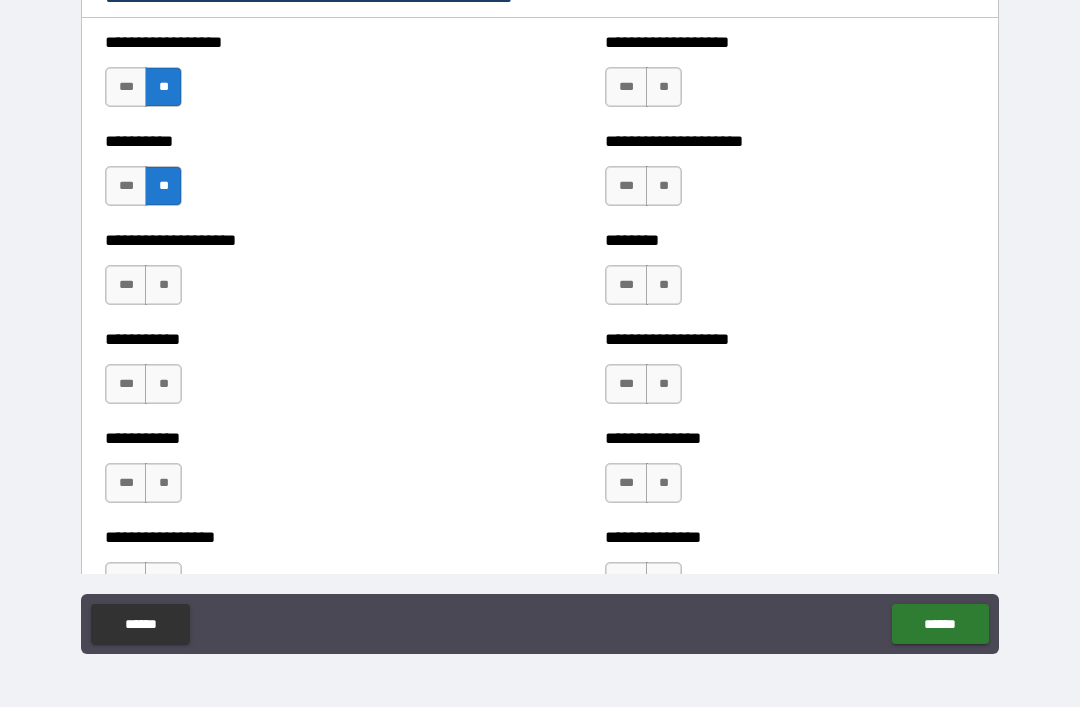 scroll, scrollTop: 2471, scrollLeft: 0, axis: vertical 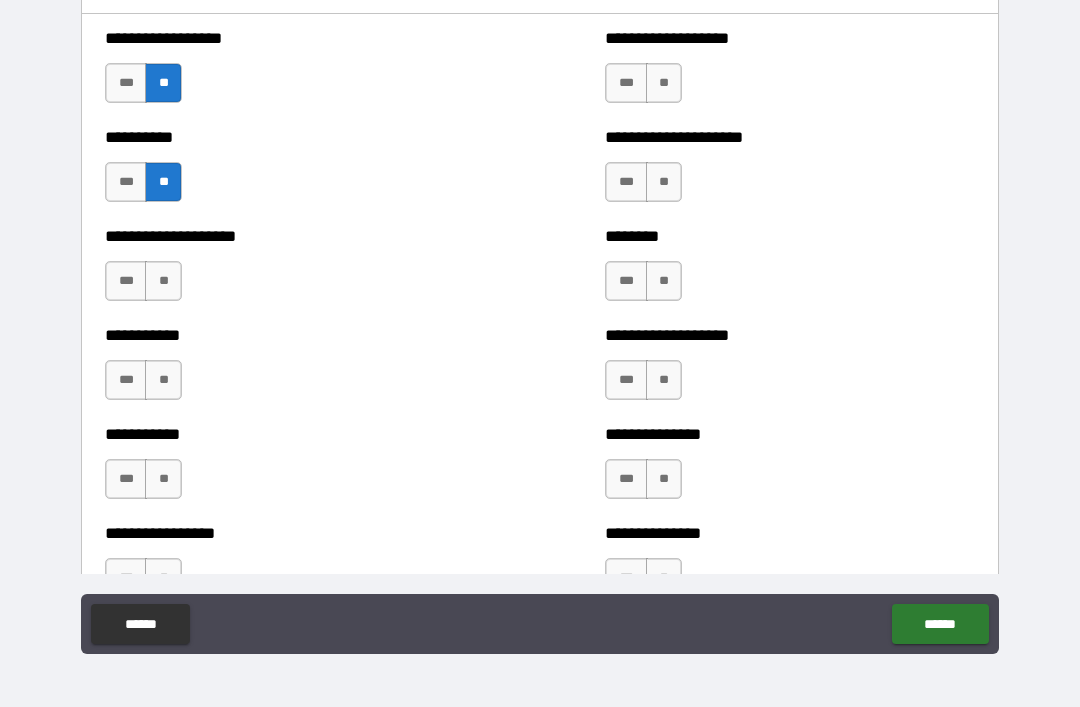 click on "**" at bounding box center [163, 281] 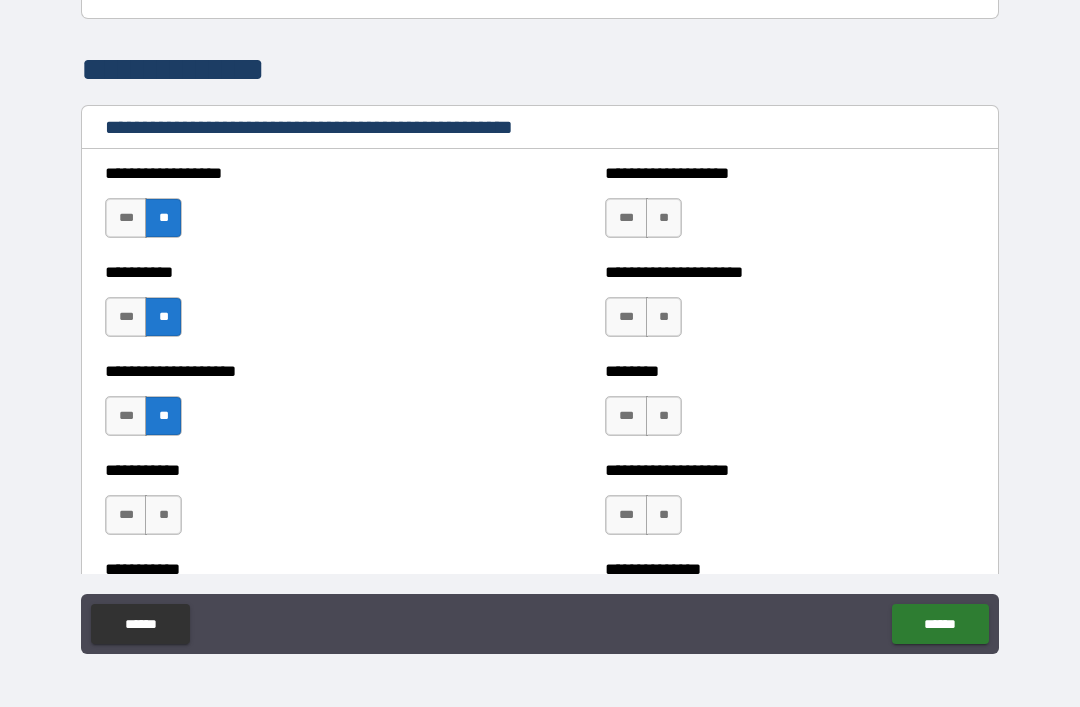 scroll, scrollTop: 2293, scrollLeft: 0, axis: vertical 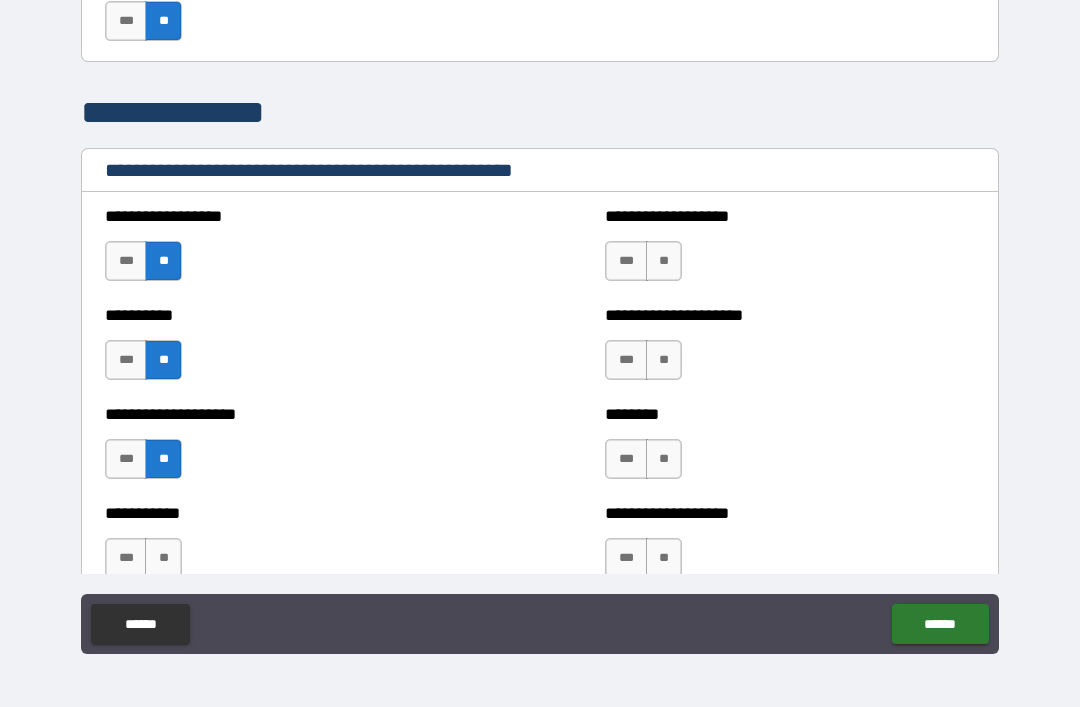 click on "**" at bounding box center (664, 261) 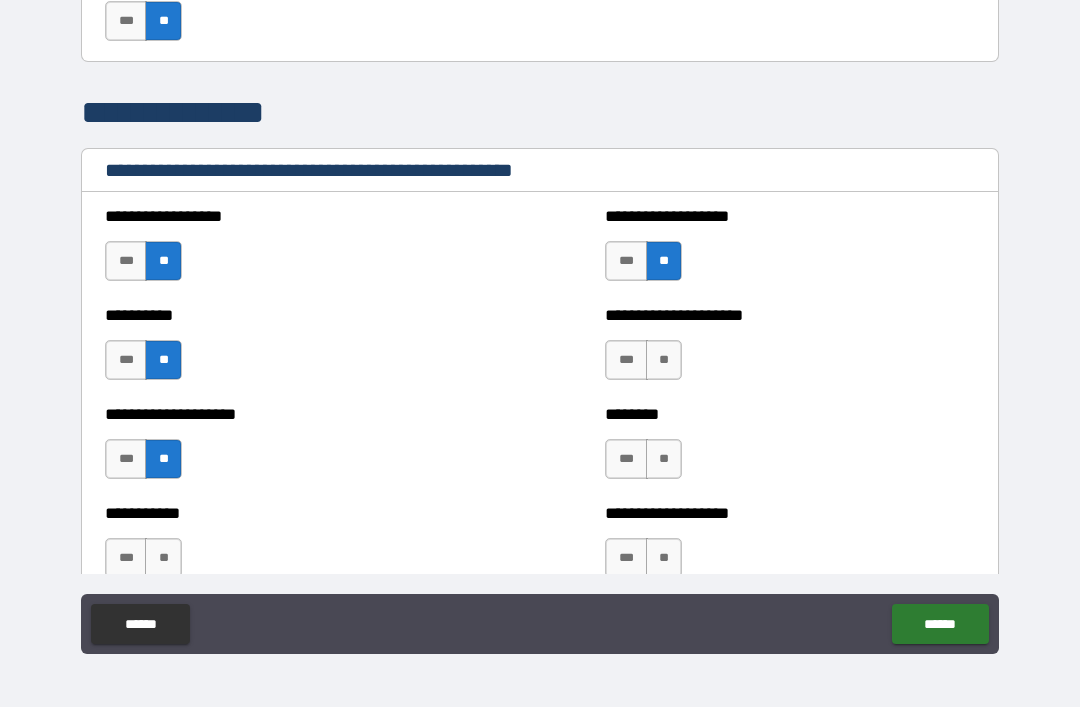 click on "**" at bounding box center [664, 360] 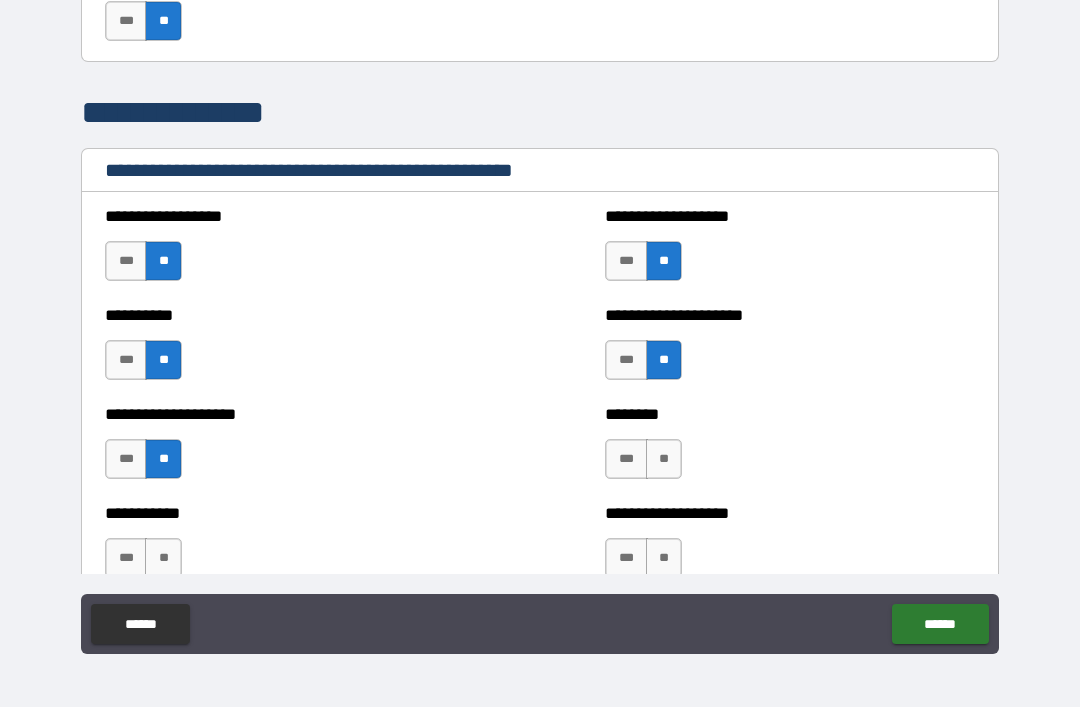 click on "**" at bounding box center [664, 459] 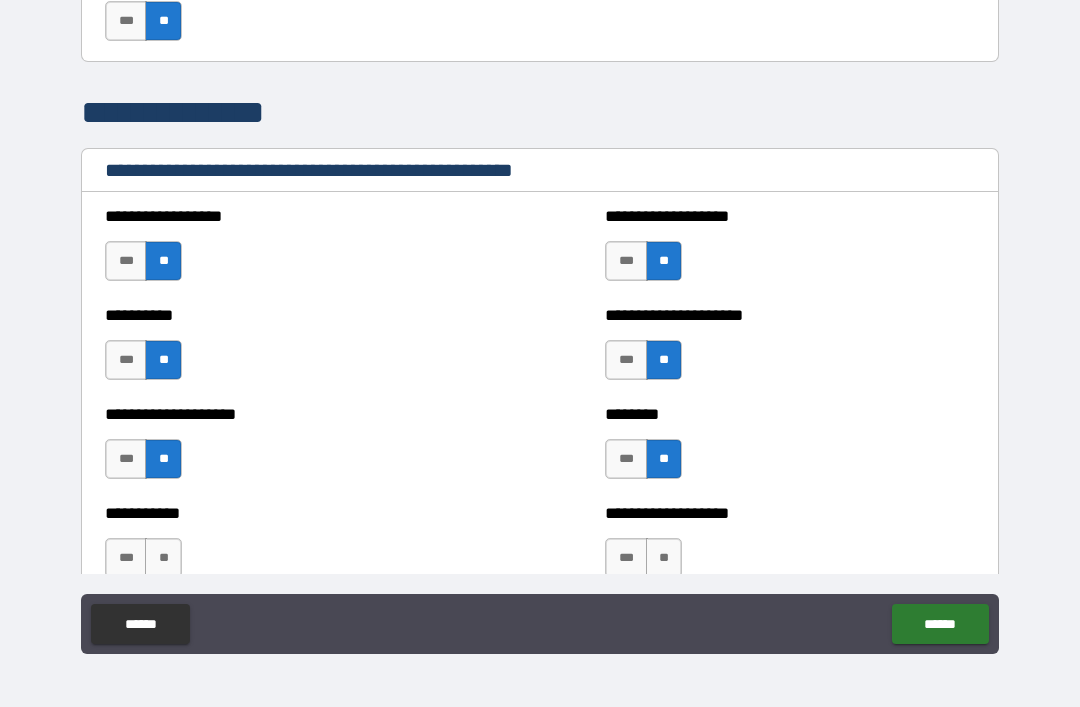 click on "**" at bounding box center [664, 558] 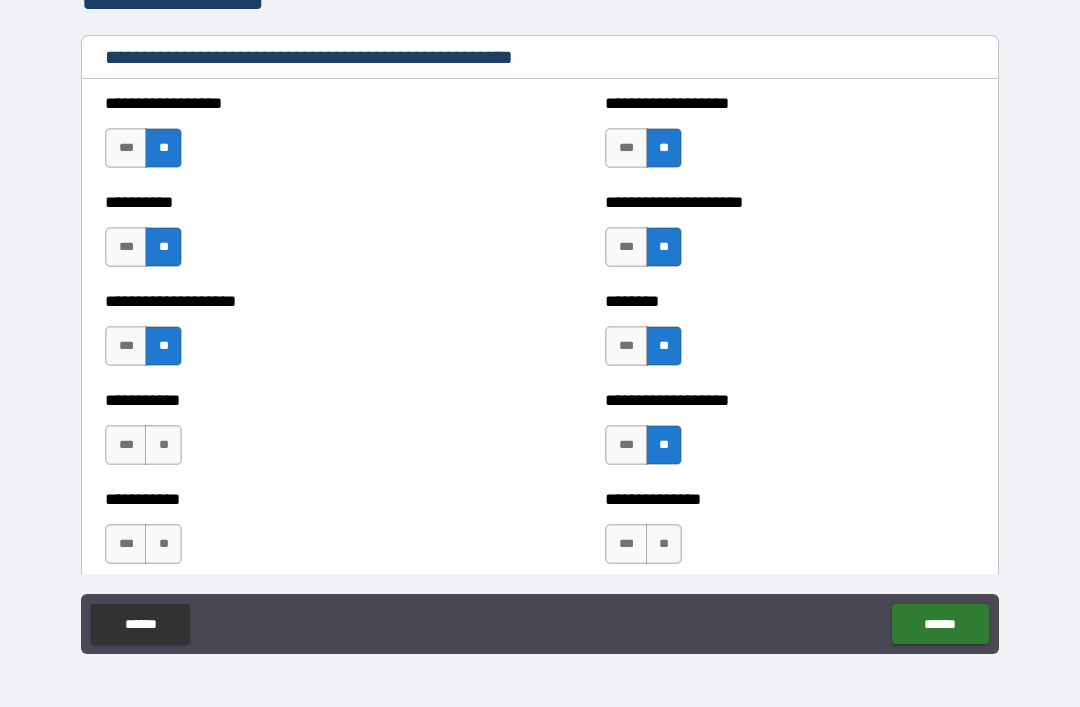scroll, scrollTop: 2410, scrollLeft: 0, axis: vertical 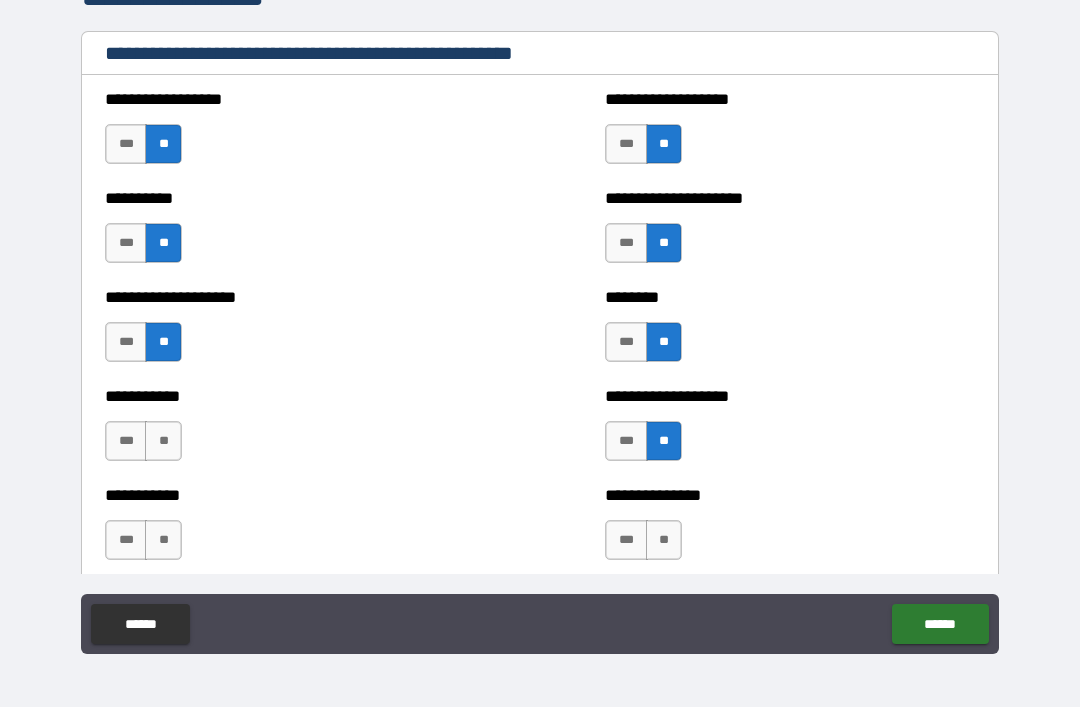 click on "**" at bounding box center [163, 441] 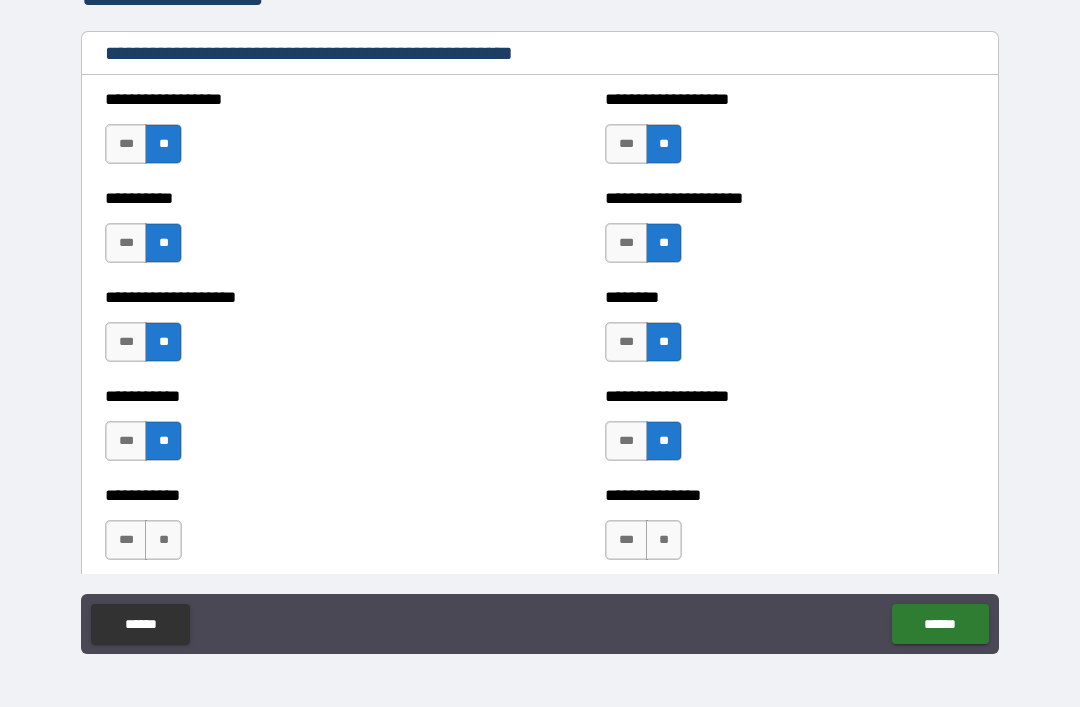 click on "**" at bounding box center (163, 540) 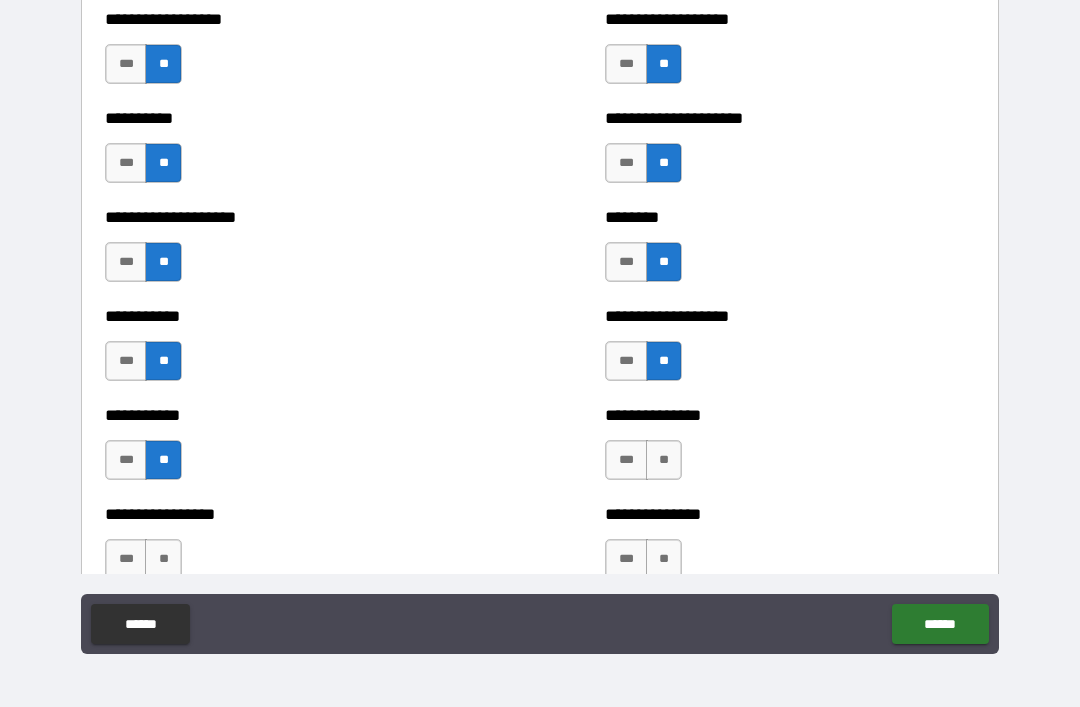 scroll, scrollTop: 2518, scrollLeft: 0, axis: vertical 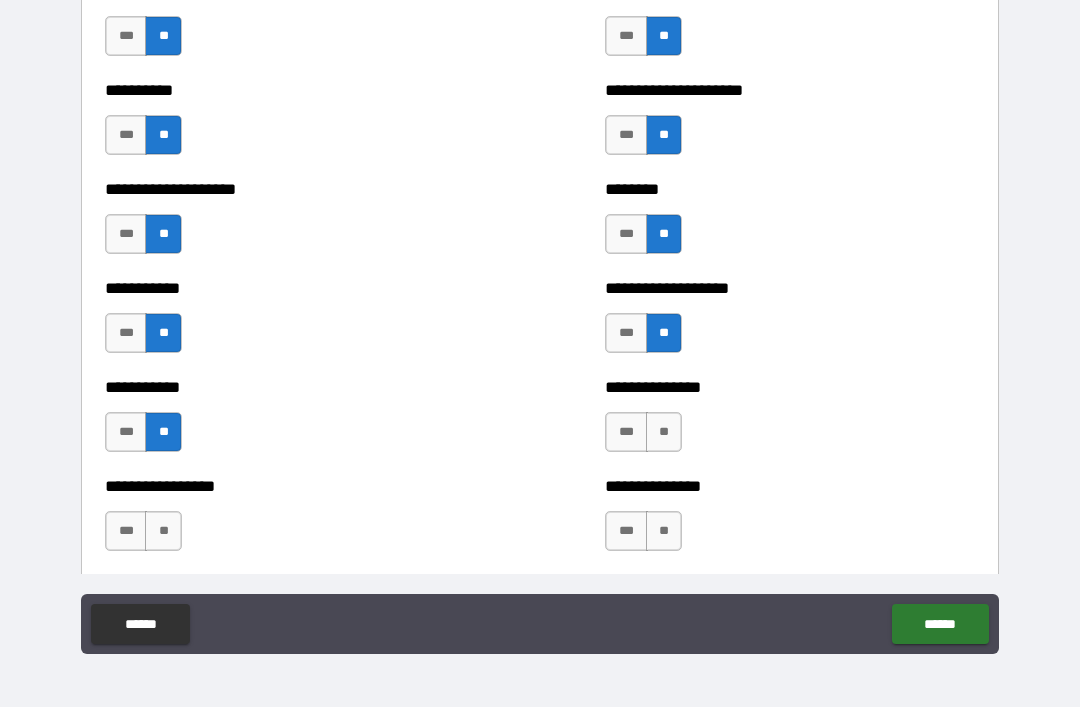 click on "**" at bounding box center [664, 432] 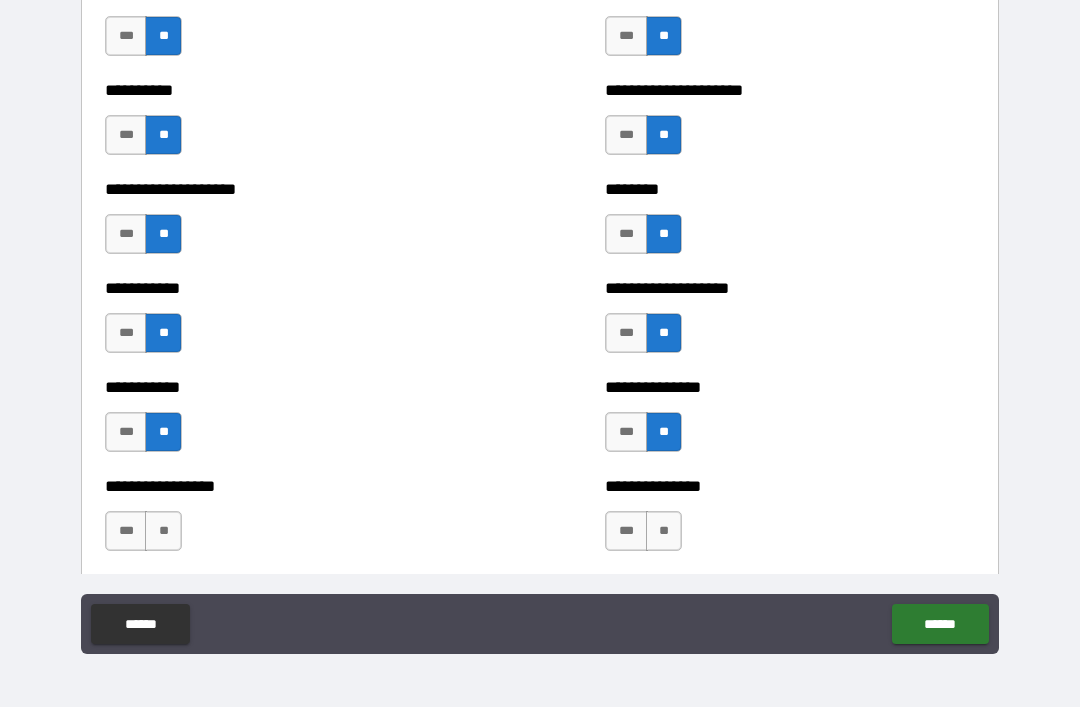 click on "**" at bounding box center (664, 531) 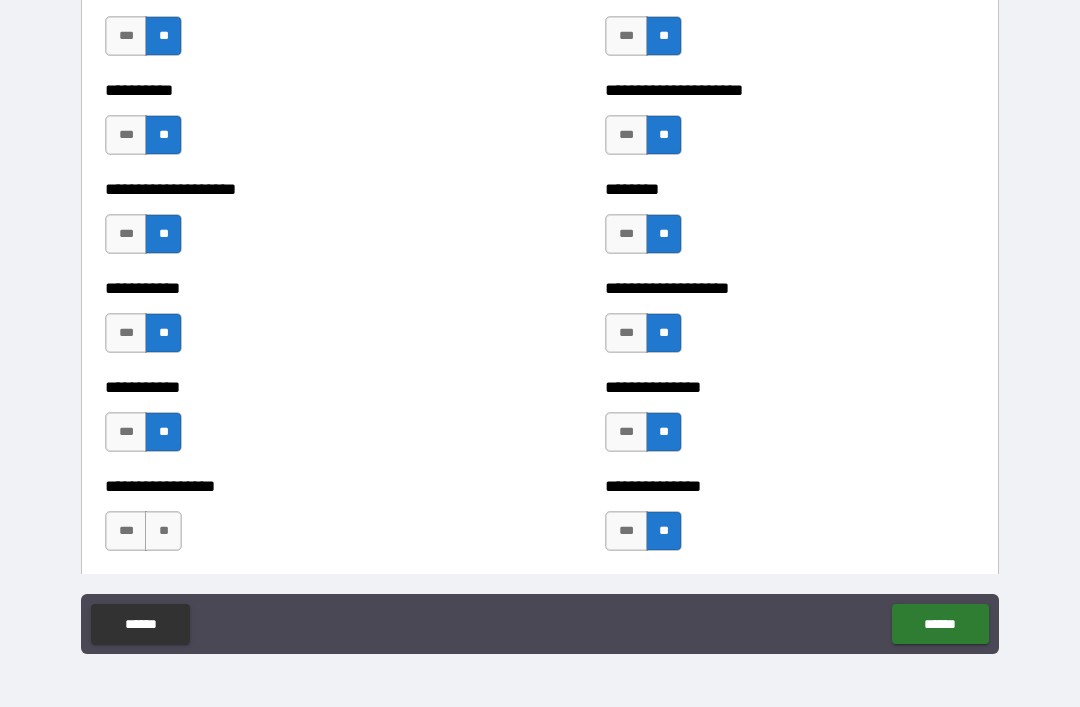 click on "**" at bounding box center [163, 531] 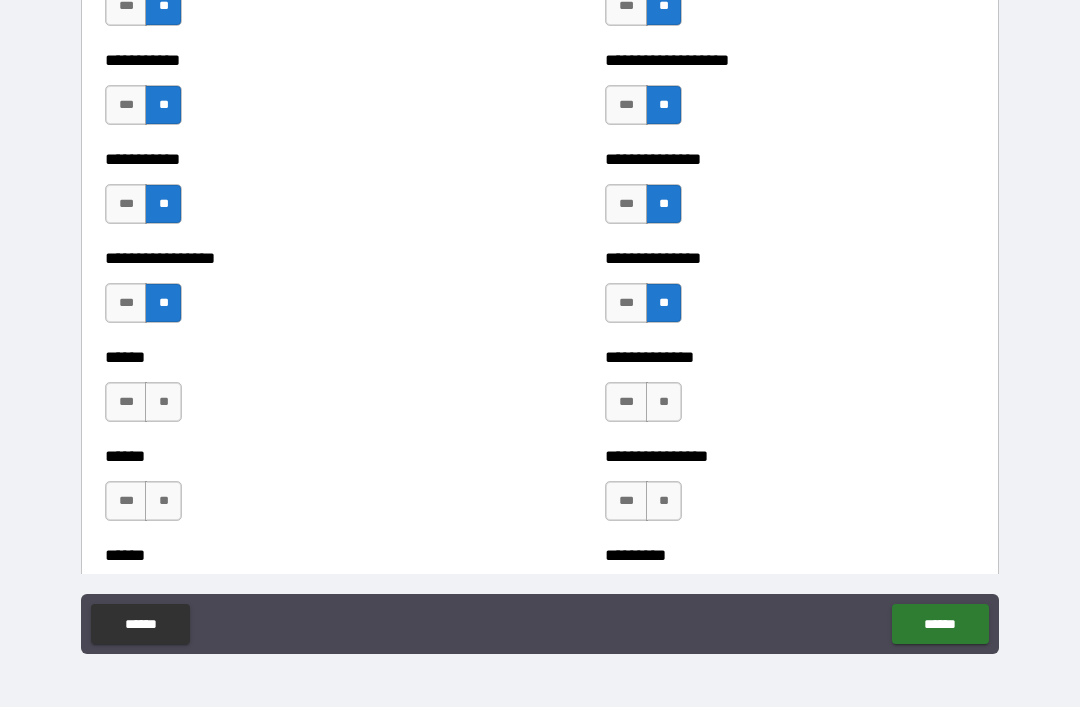 scroll, scrollTop: 2753, scrollLeft: 0, axis: vertical 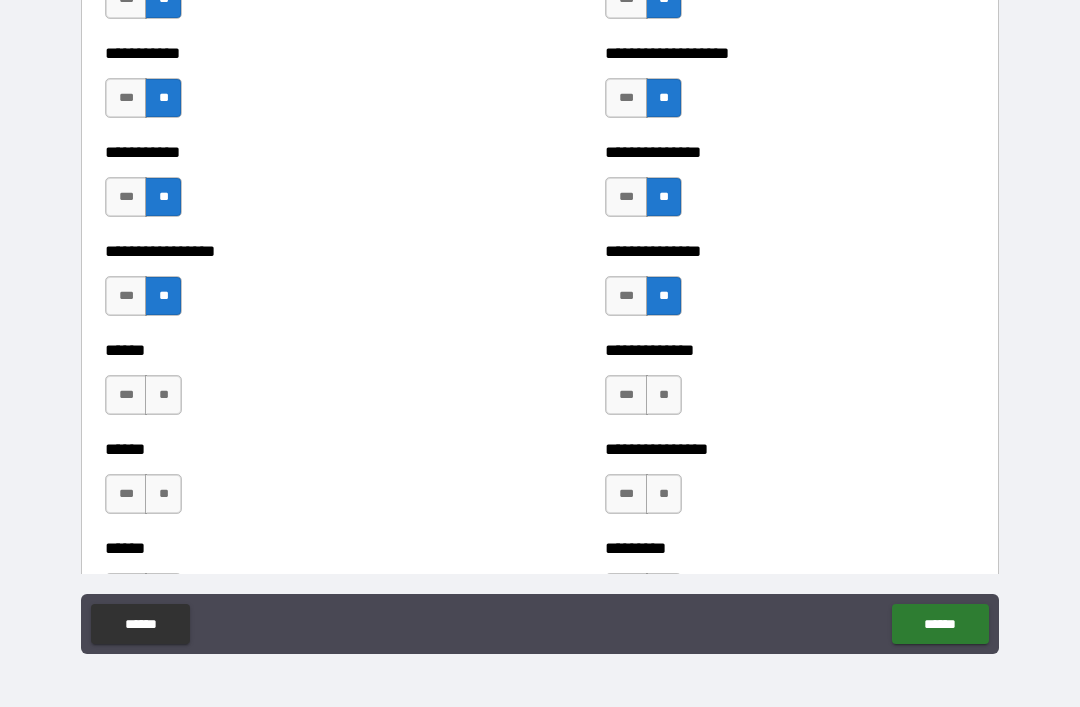 click on "**" at bounding box center (163, 395) 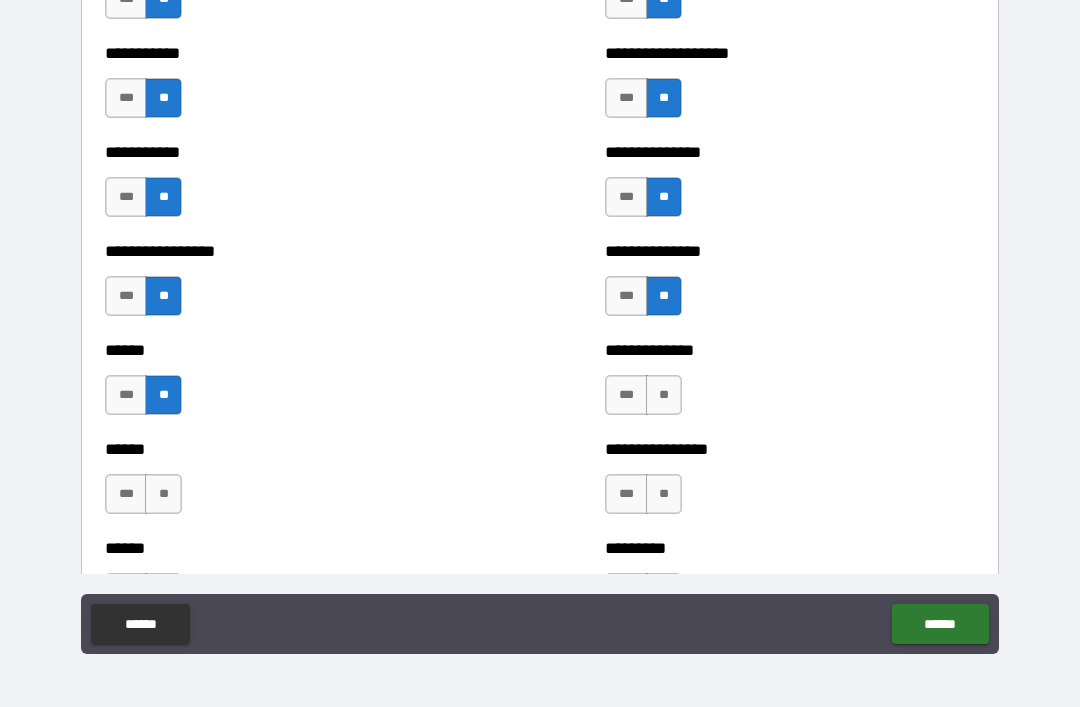 click on "**" at bounding box center [163, 494] 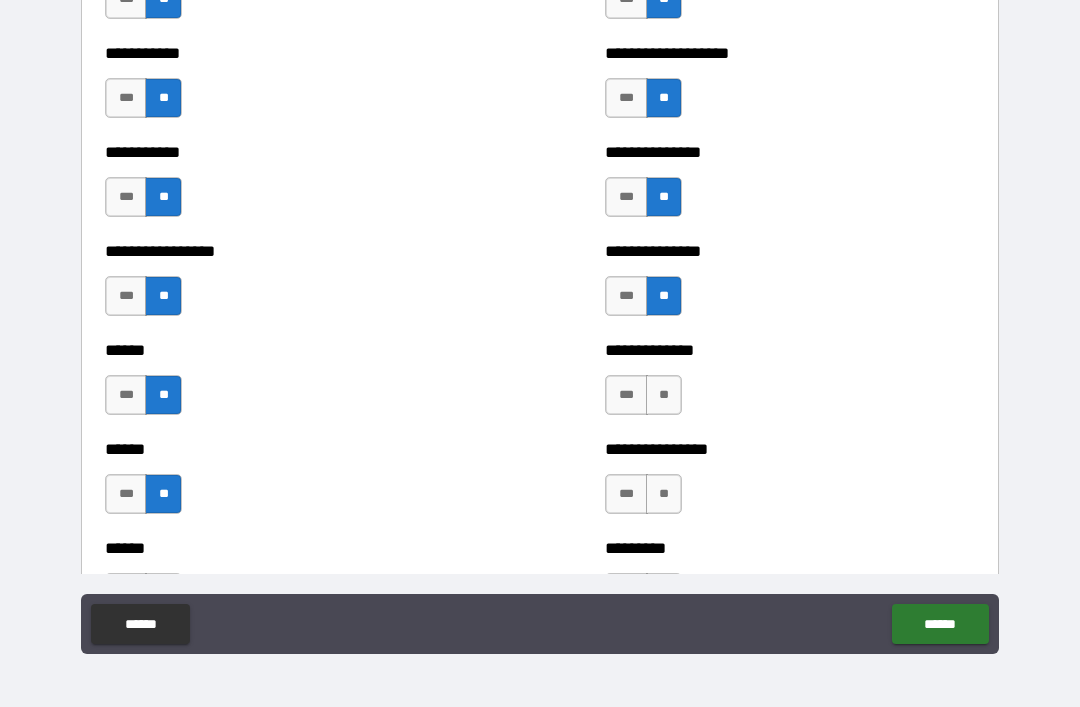 click on "**" at bounding box center (664, 395) 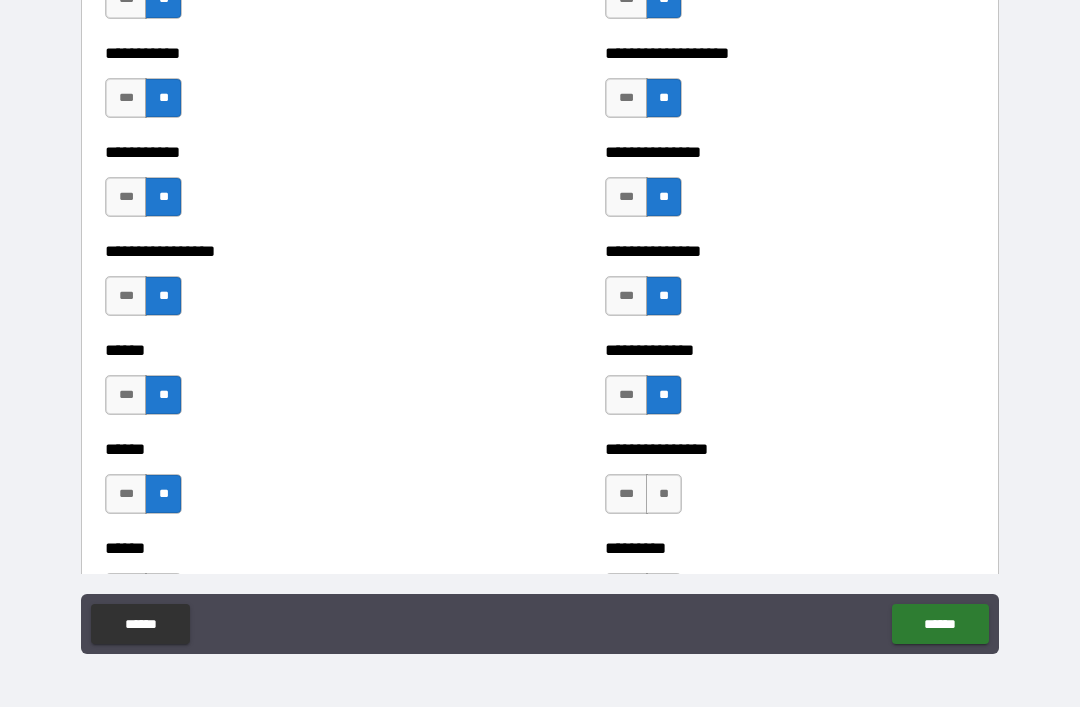 click on "**" at bounding box center [664, 494] 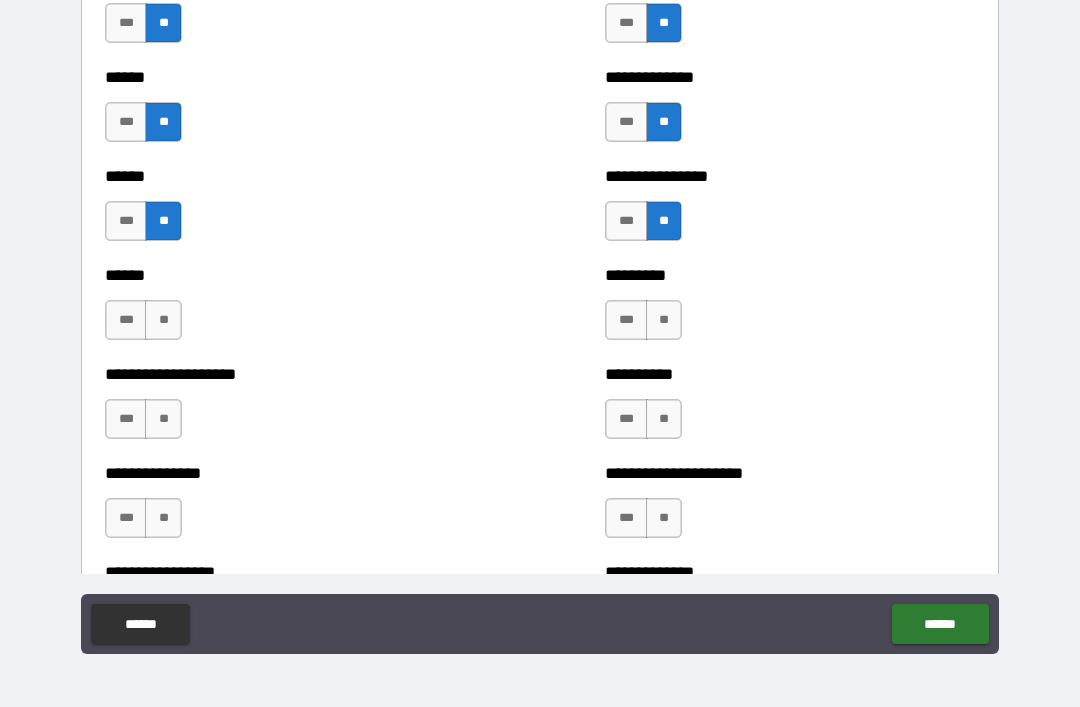 scroll, scrollTop: 3047, scrollLeft: 0, axis: vertical 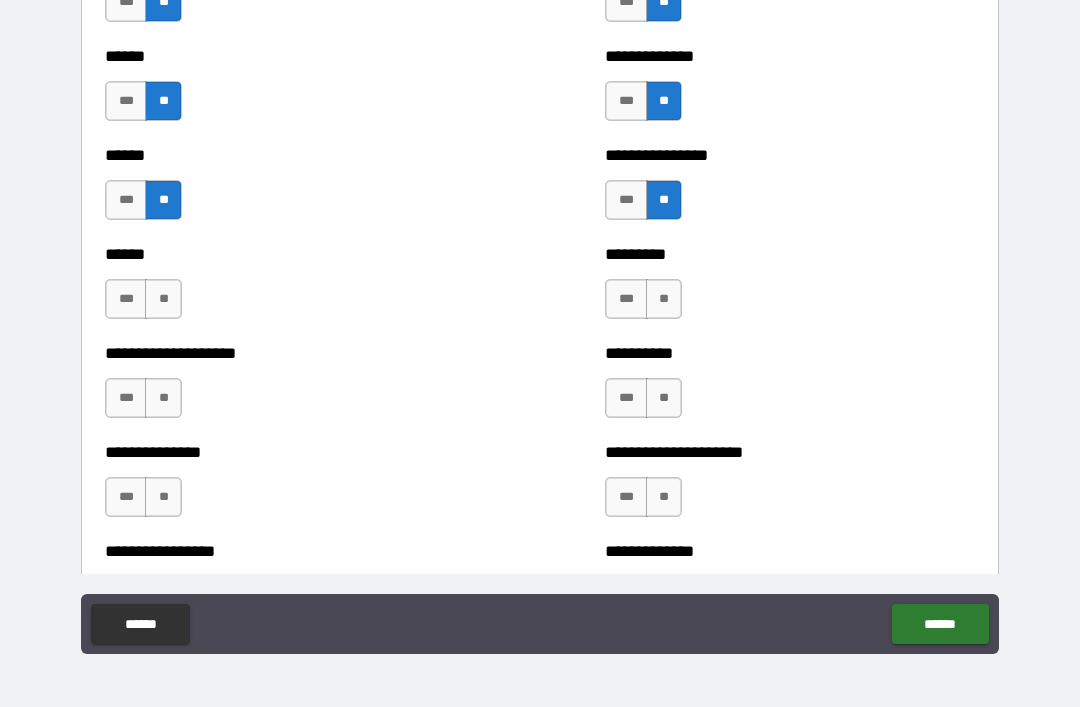 click on "**" at bounding box center [163, 299] 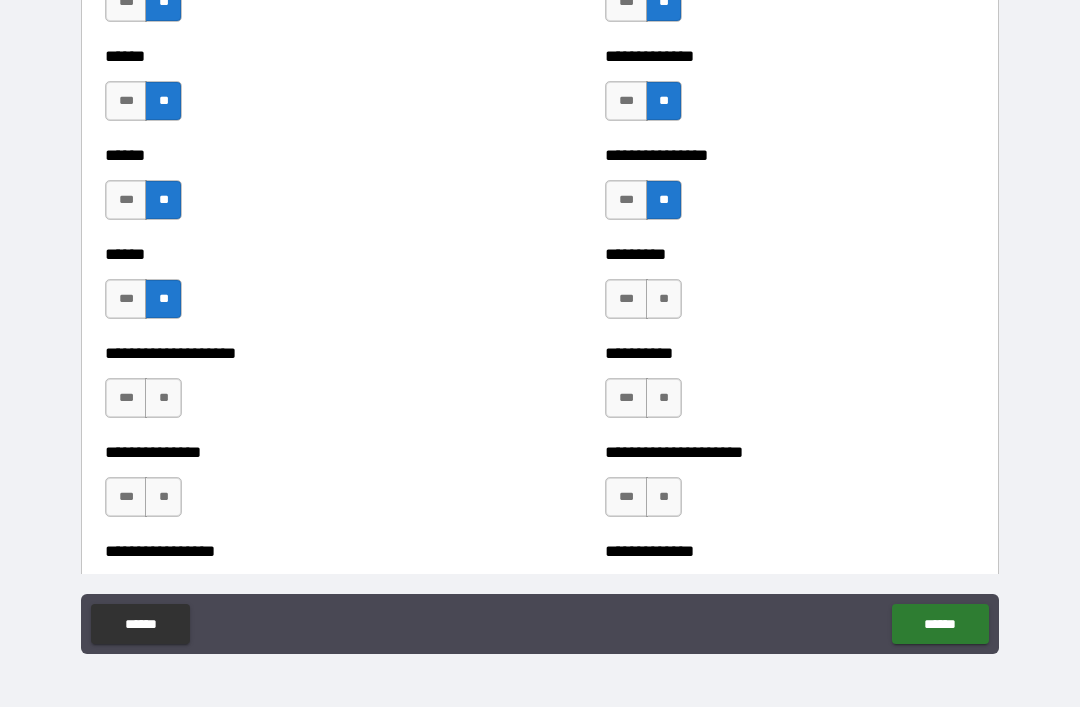 click on "**" at bounding box center (664, 299) 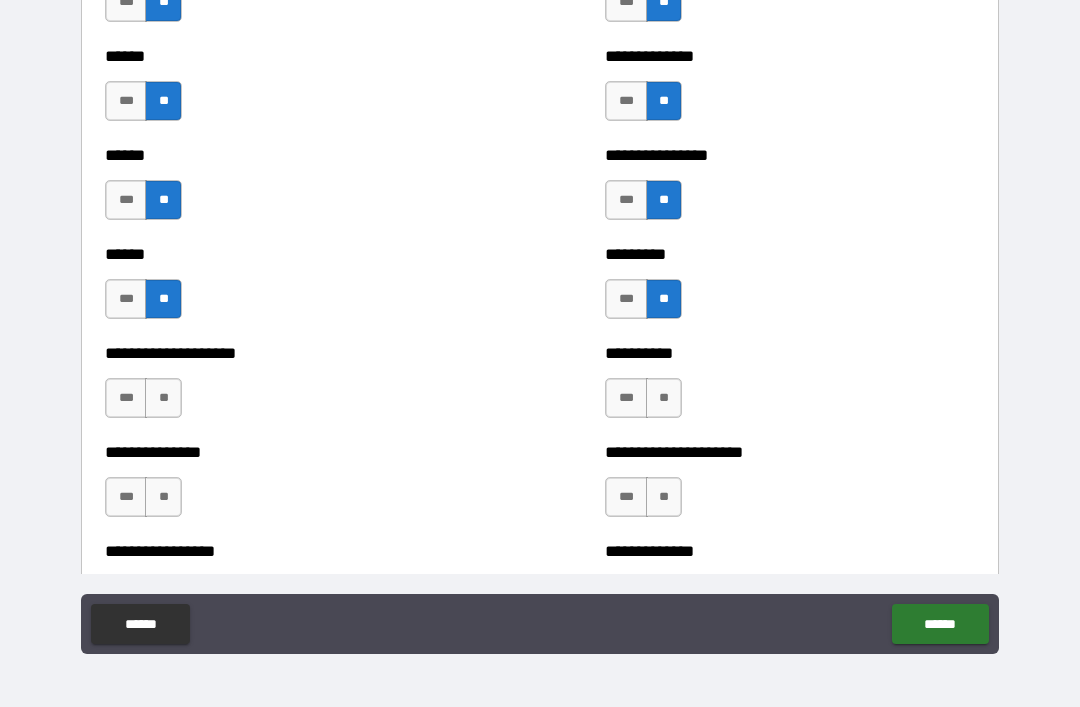 click on "**" at bounding box center (163, 398) 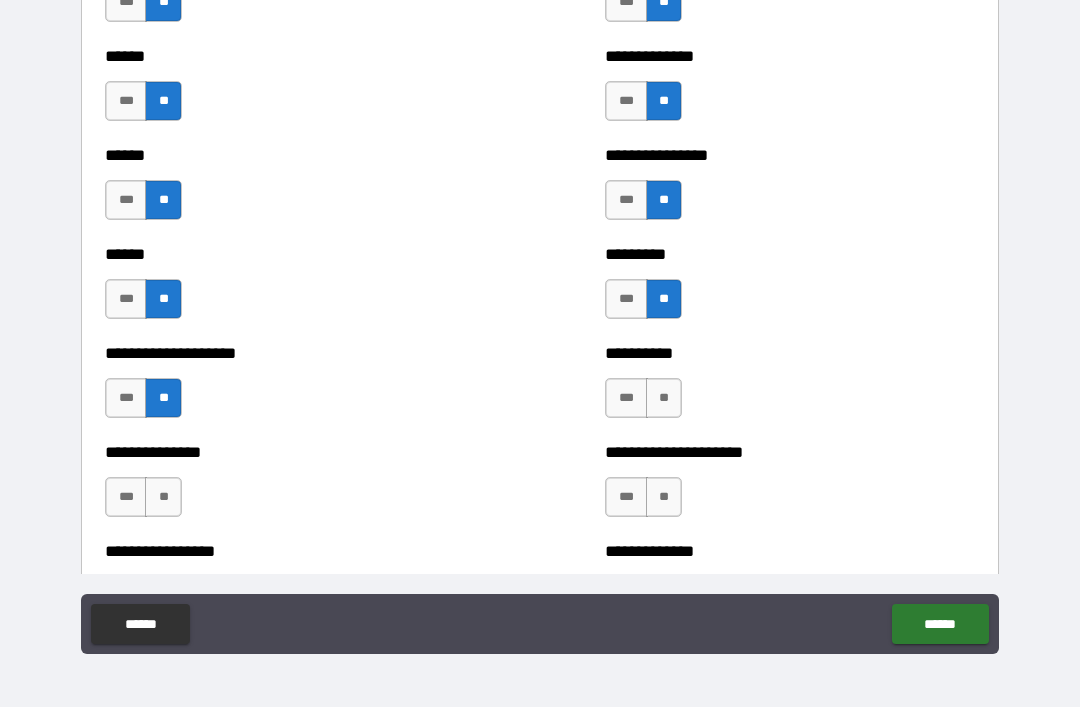 click on "**" at bounding box center [664, 398] 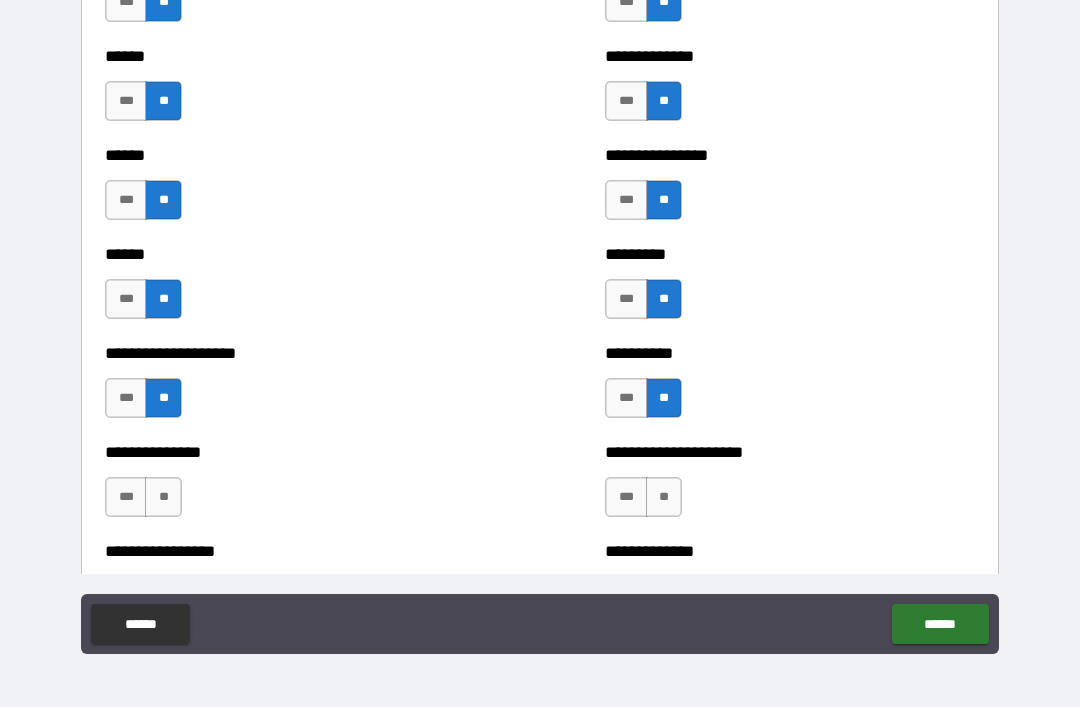 click on "**" at bounding box center [163, 497] 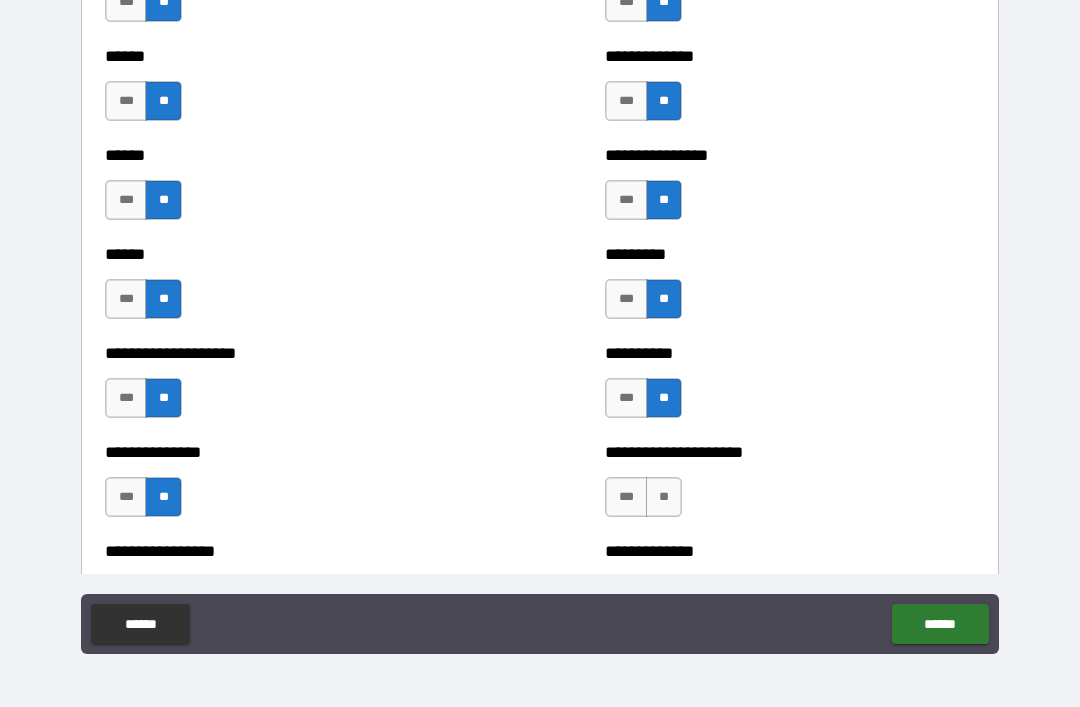 click on "**" at bounding box center (664, 497) 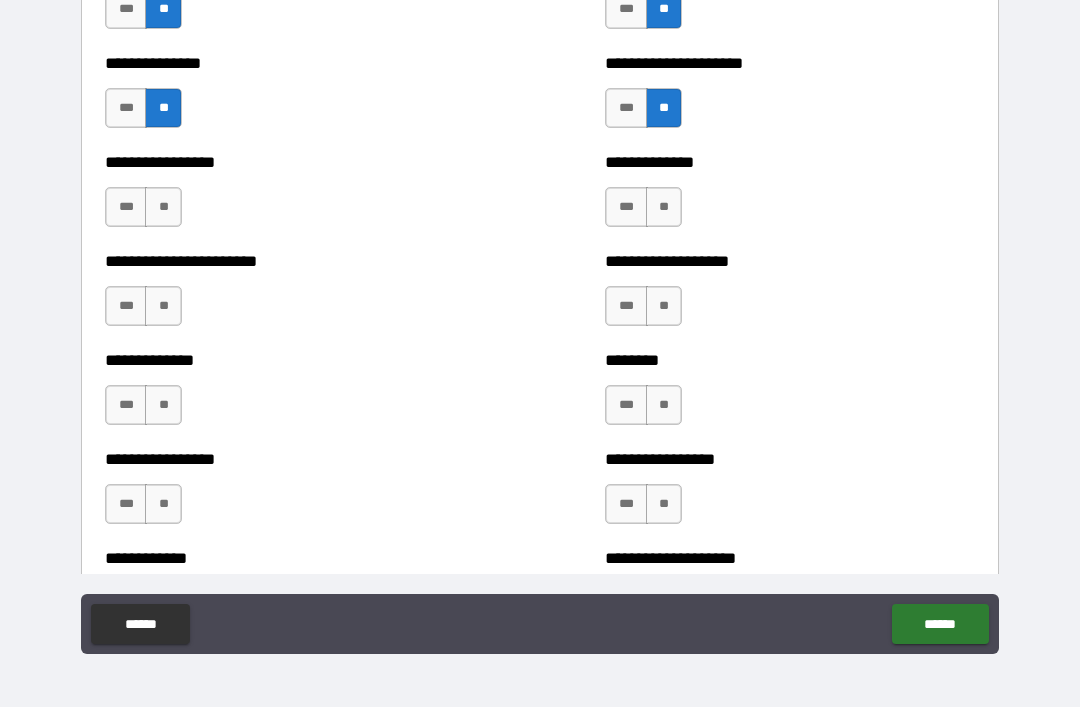 scroll, scrollTop: 3437, scrollLeft: 0, axis: vertical 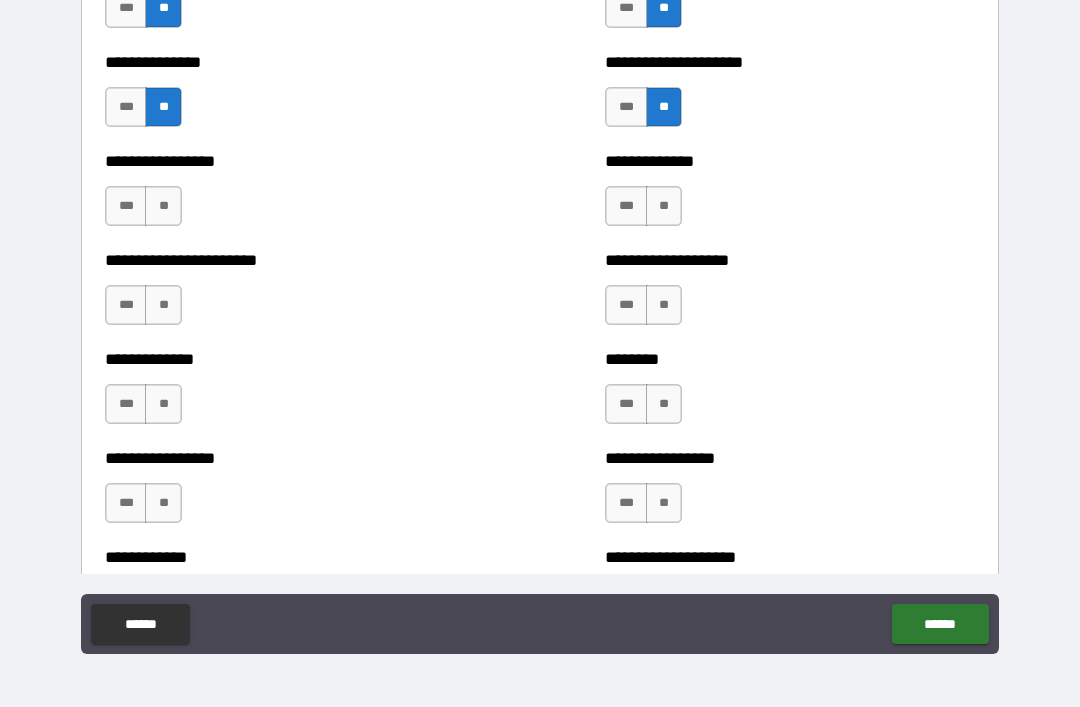 click on "**" at bounding box center [163, 206] 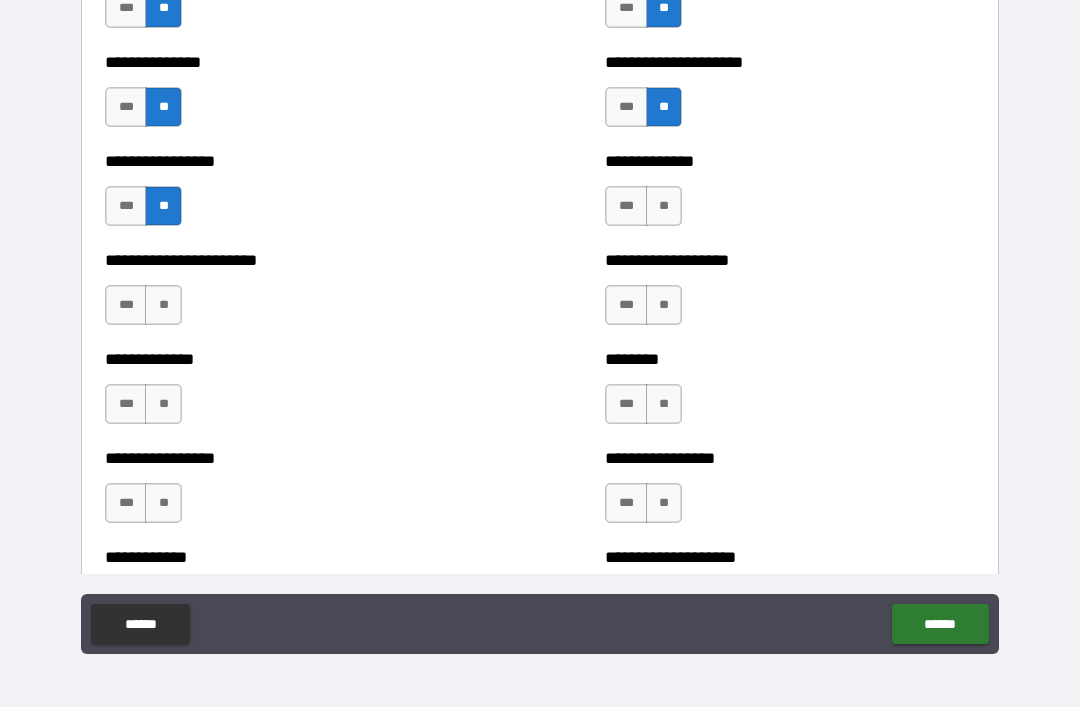 click on "**" at bounding box center [664, 206] 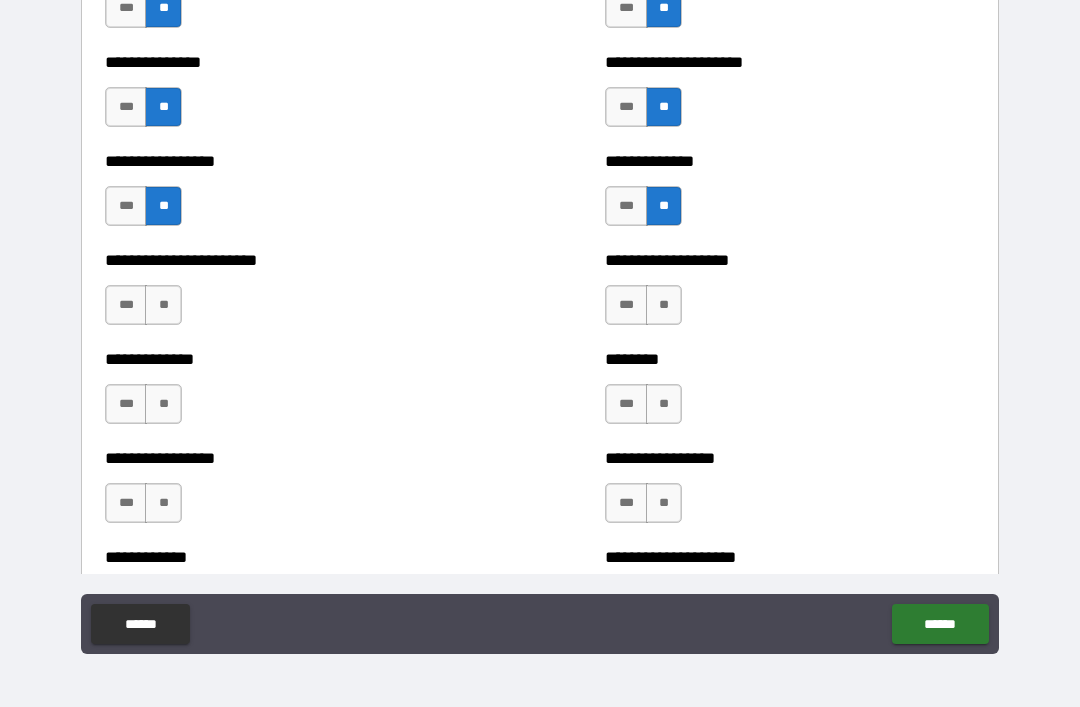 click on "**" at bounding box center [163, 305] 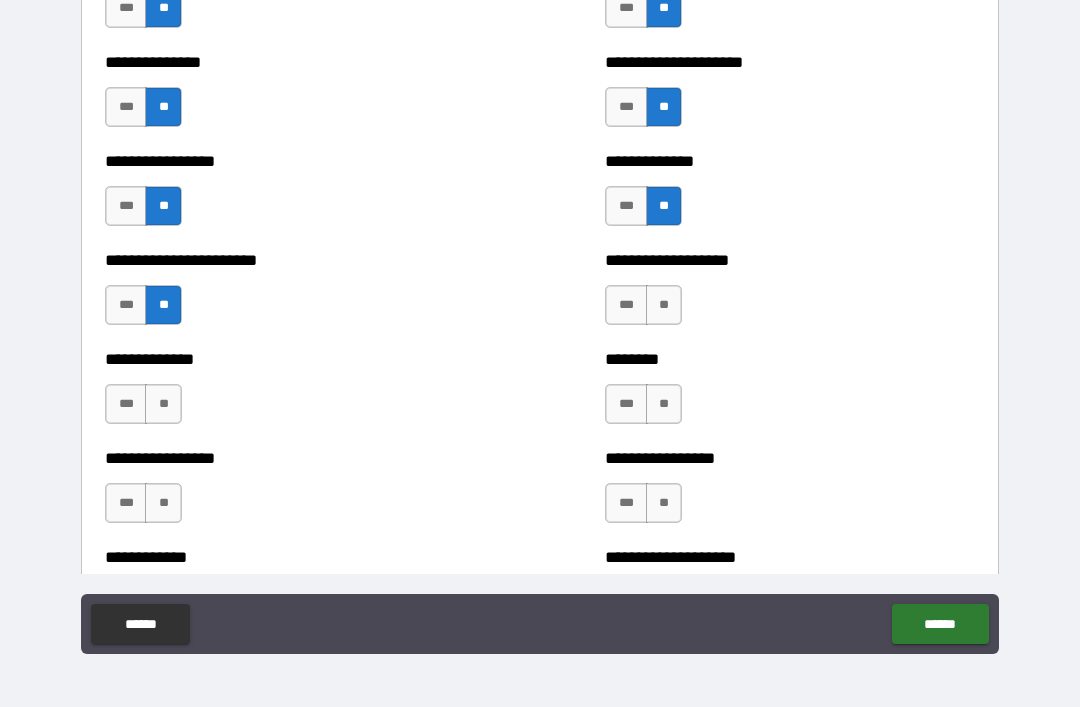 click on "**" at bounding box center [664, 305] 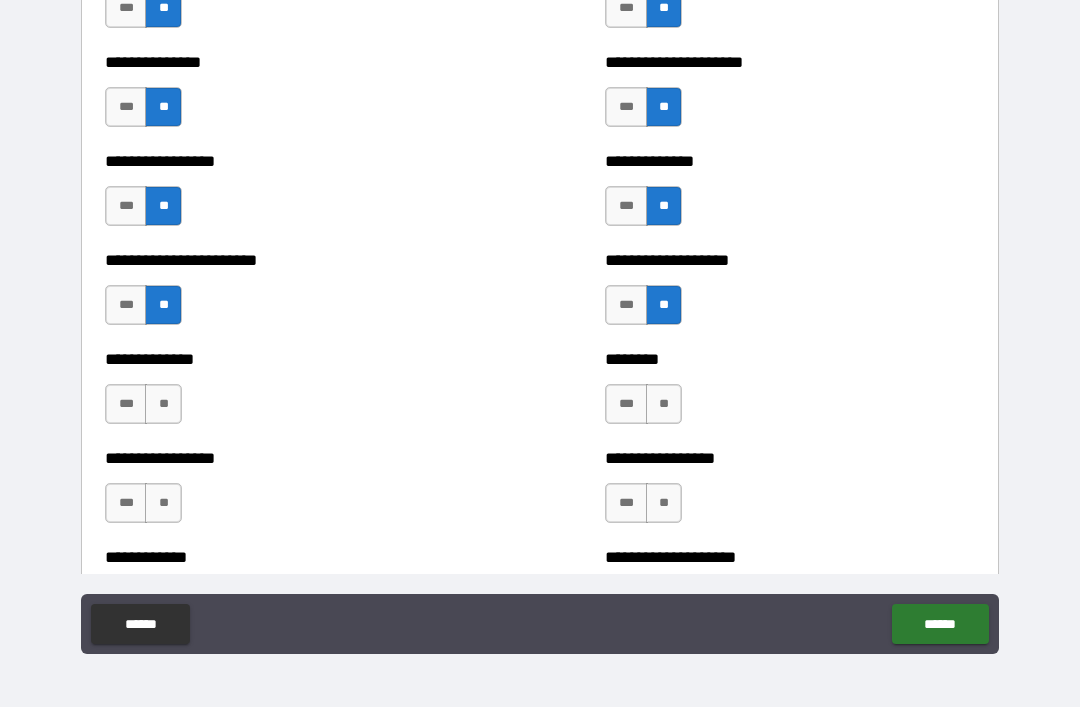 click on "**" at bounding box center (163, 404) 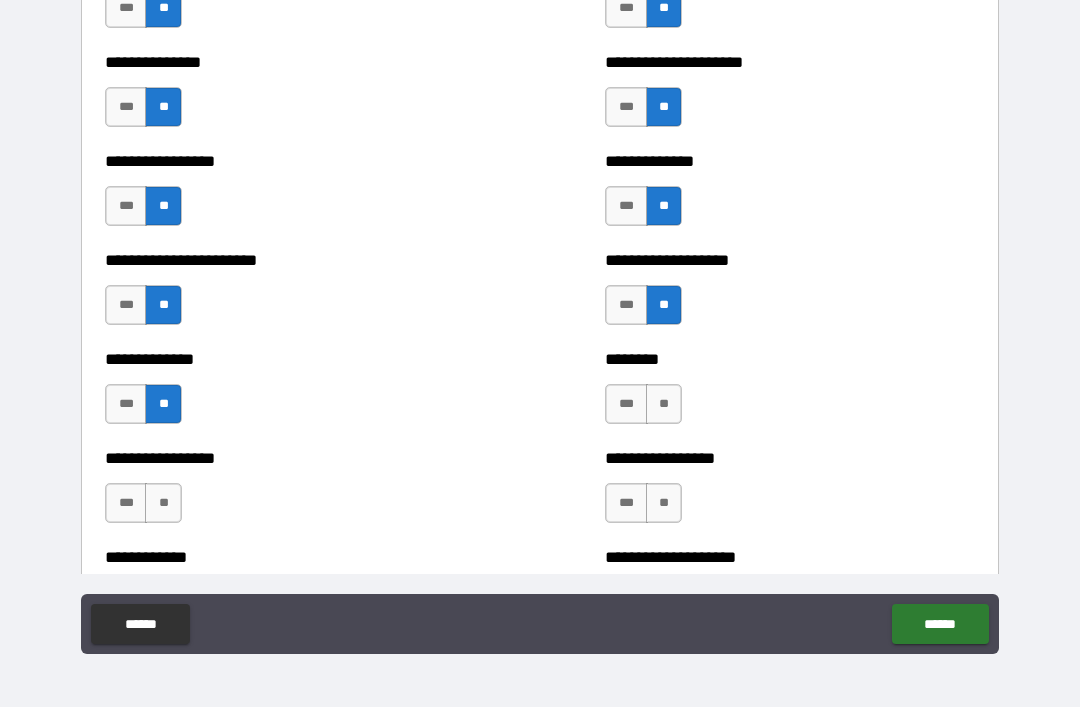 click on "**" at bounding box center [664, 404] 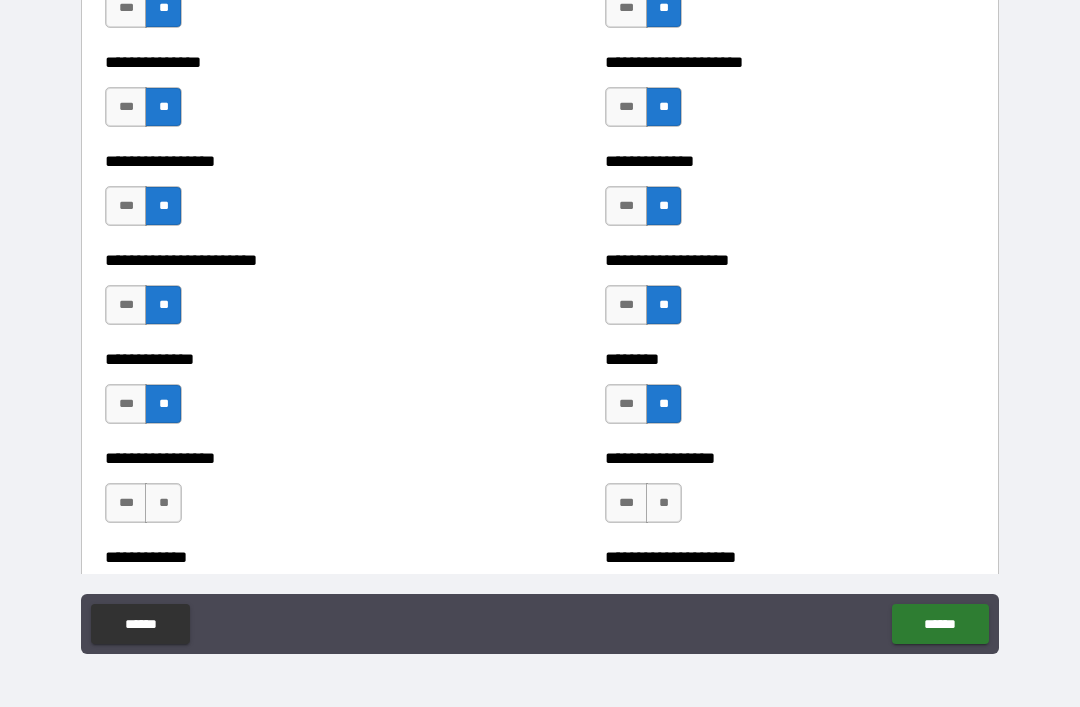 click on "**" at bounding box center (163, 503) 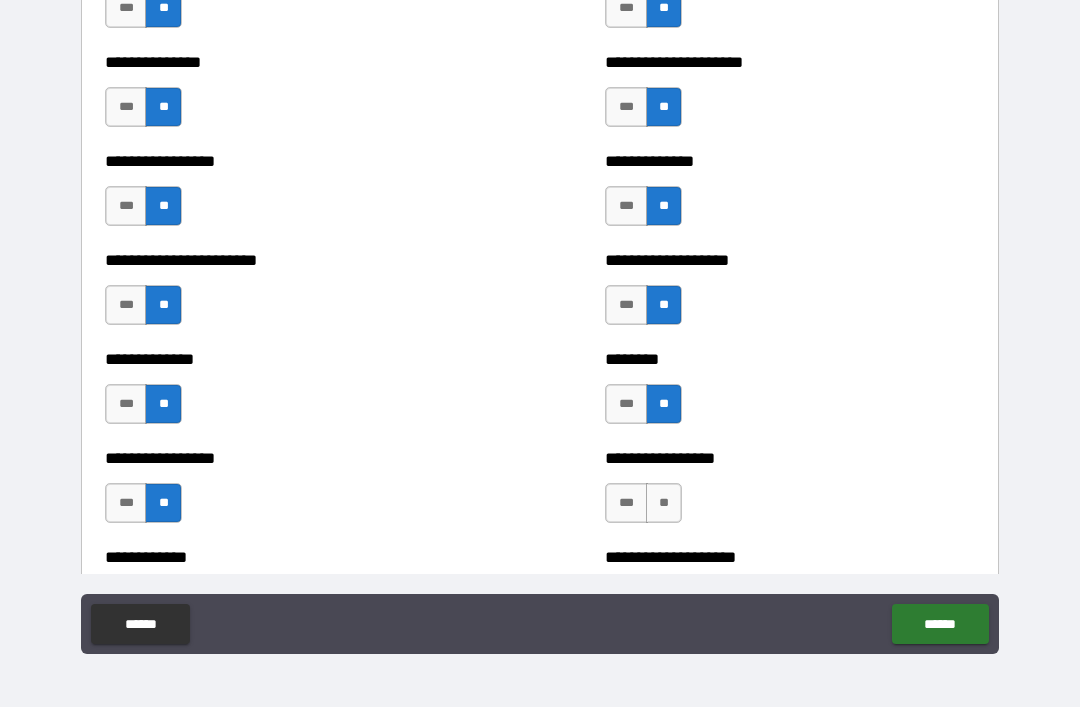 click on "**" at bounding box center (664, 503) 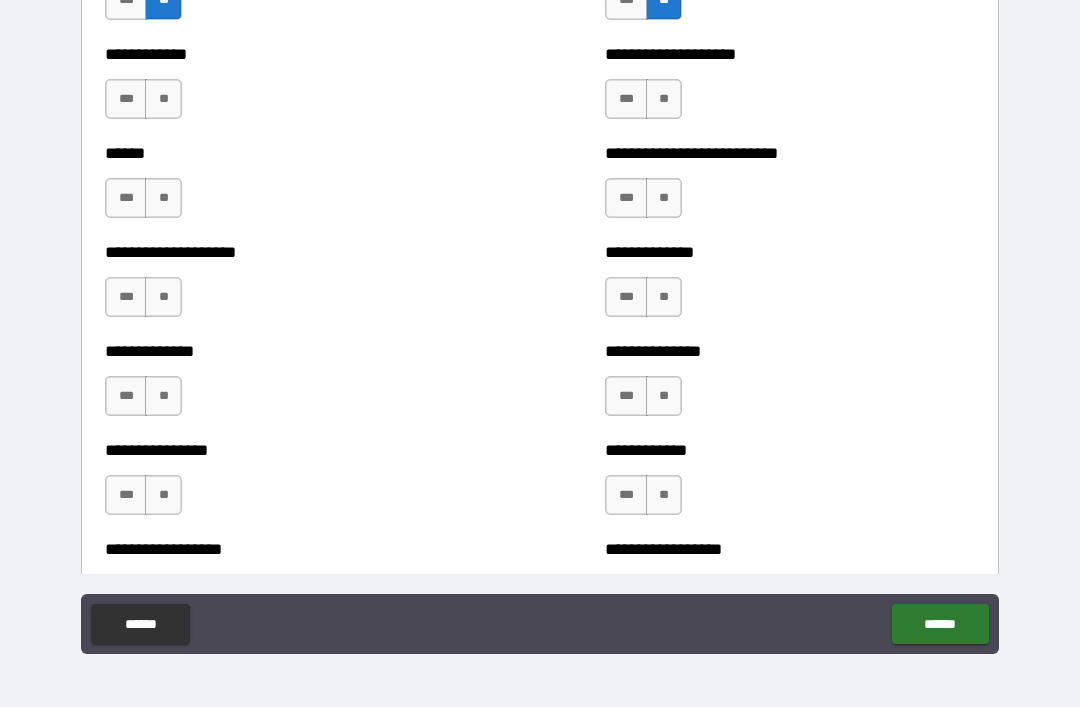 scroll, scrollTop: 3945, scrollLeft: 0, axis: vertical 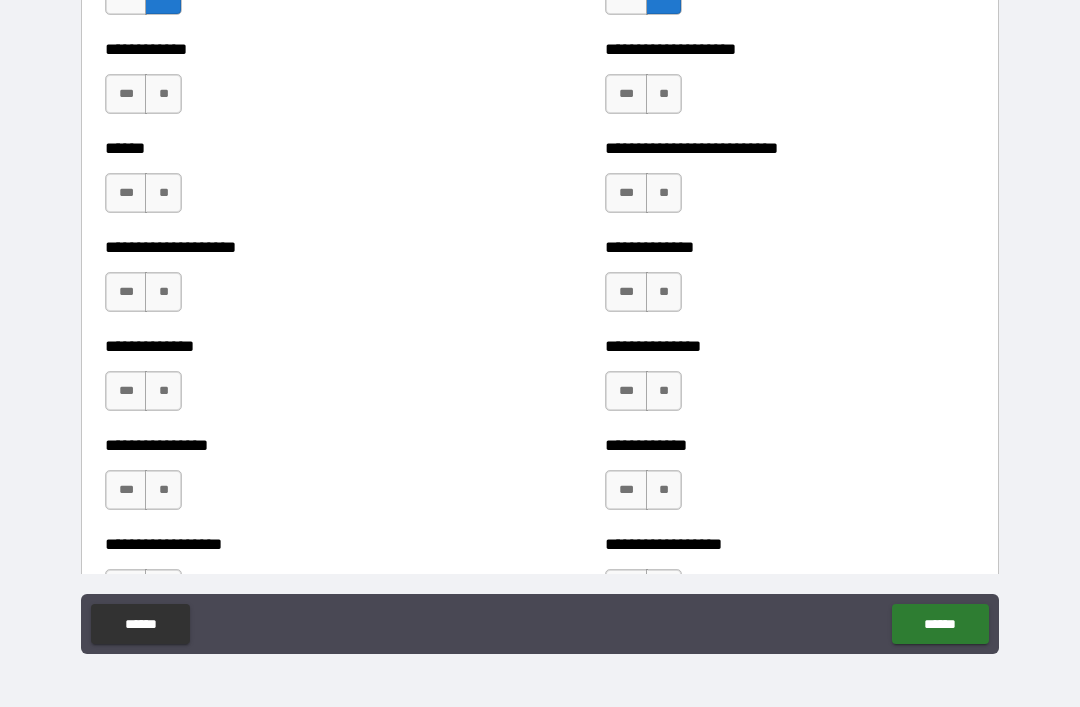 click on "**" at bounding box center [163, 94] 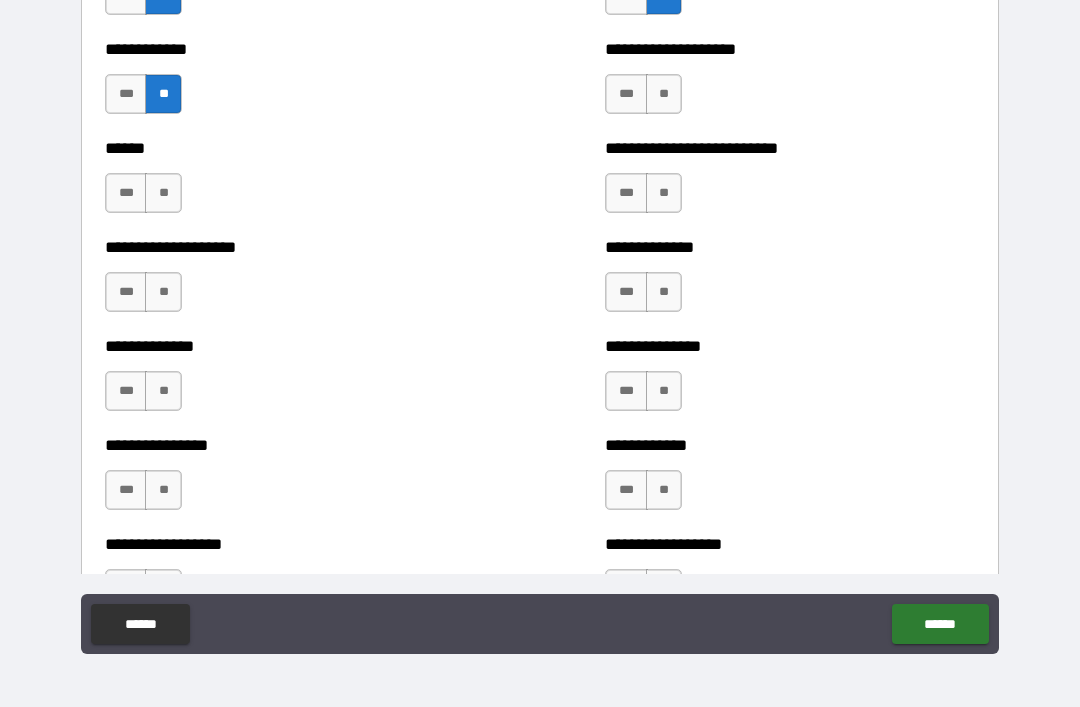 click on "**" at bounding box center [664, 94] 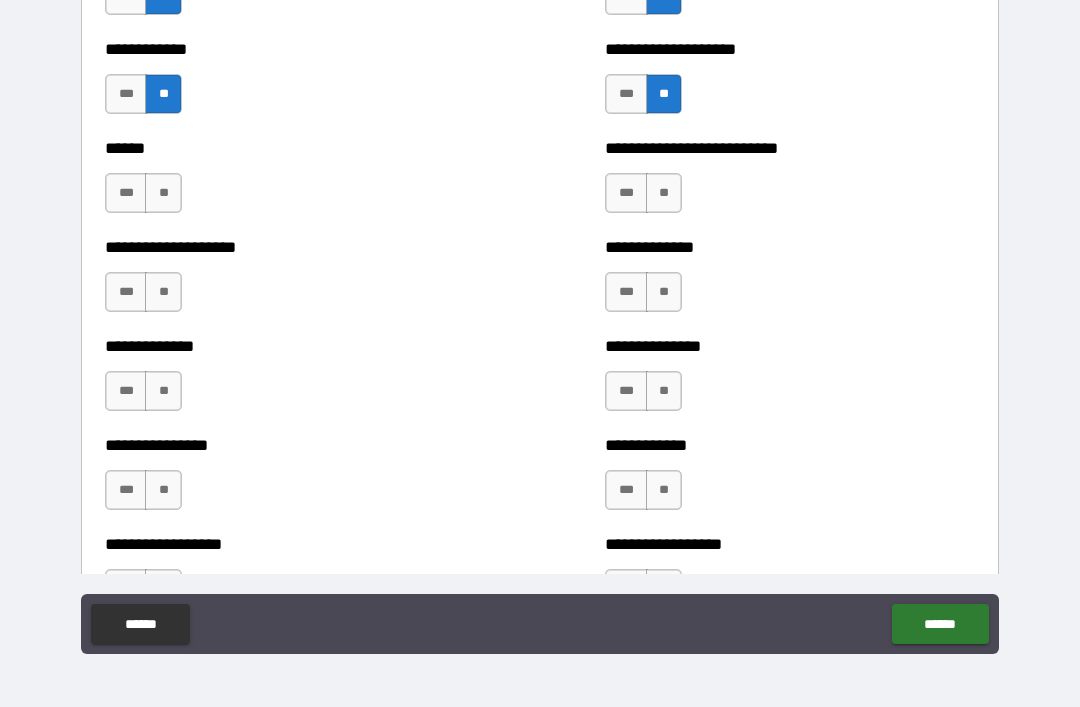 click on "**" at bounding box center [163, 193] 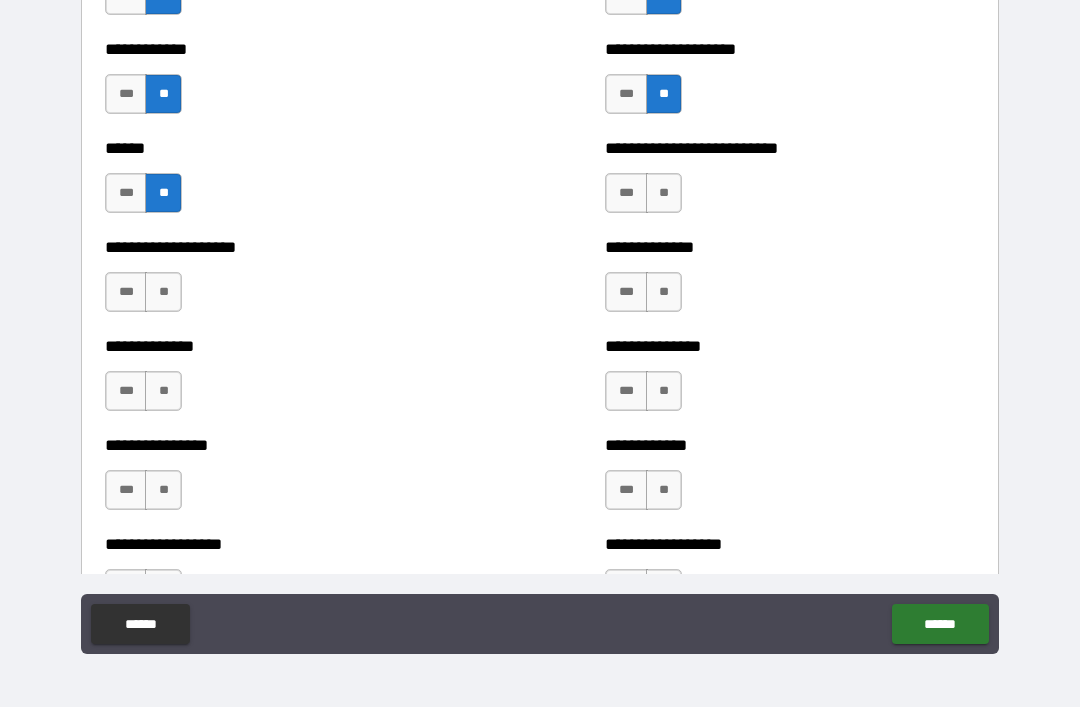 click on "**" at bounding box center (664, 193) 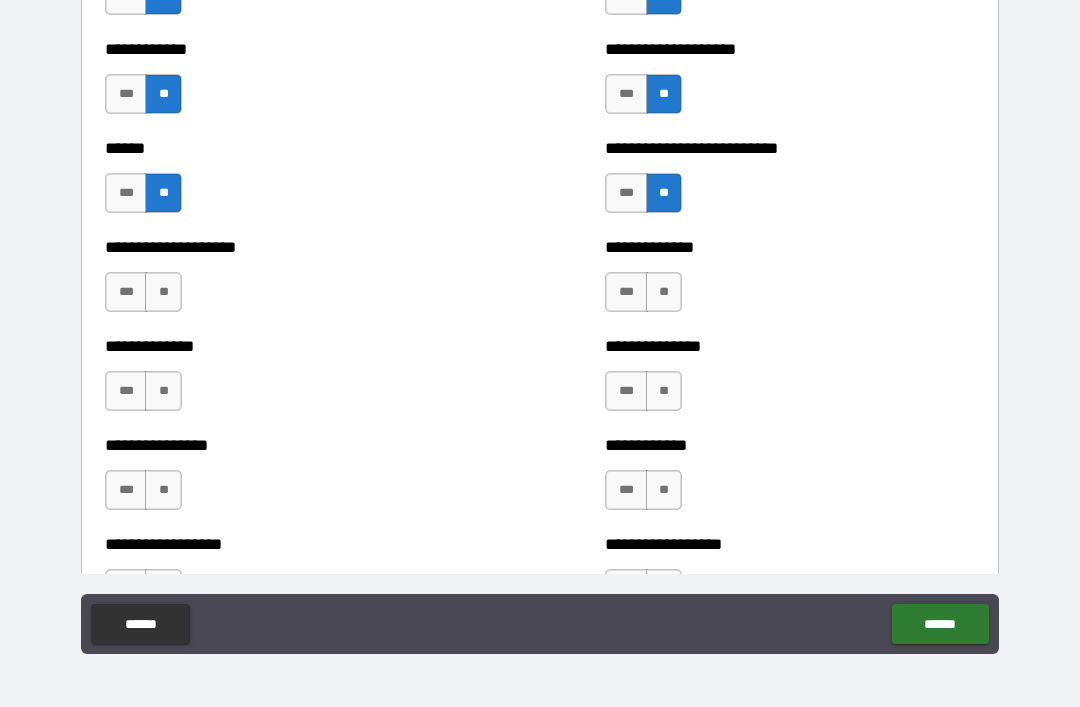 scroll, scrollTop: 3943, scrollLeft: 0, axis: vertical 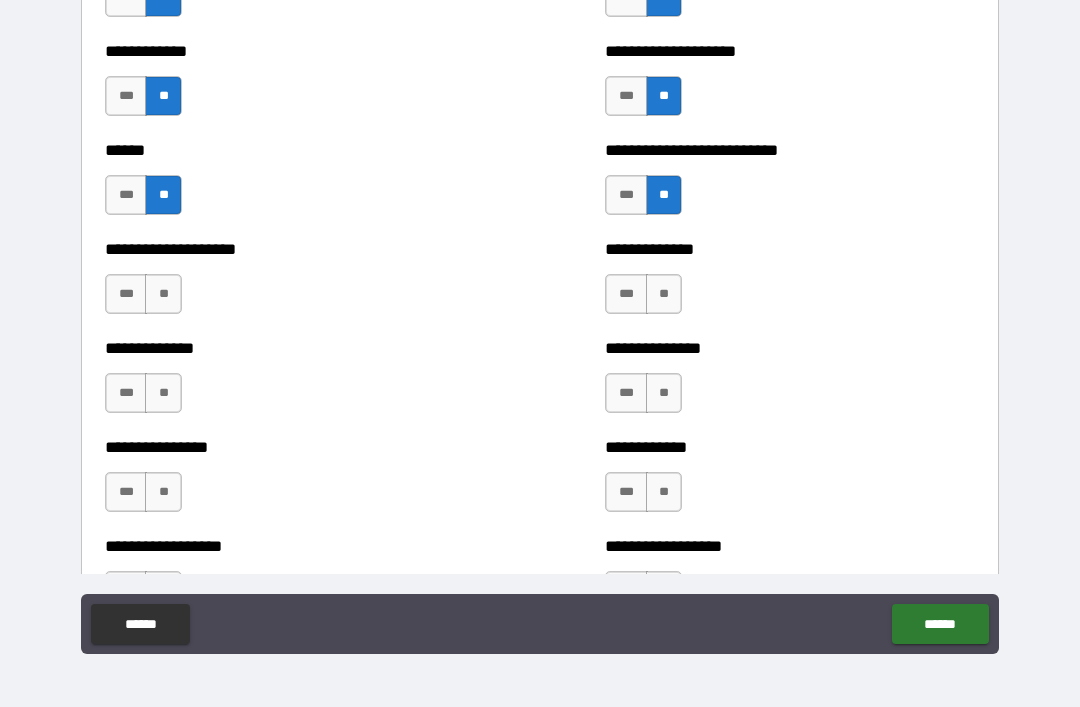 click on "**" at bounding box center (163, 294) 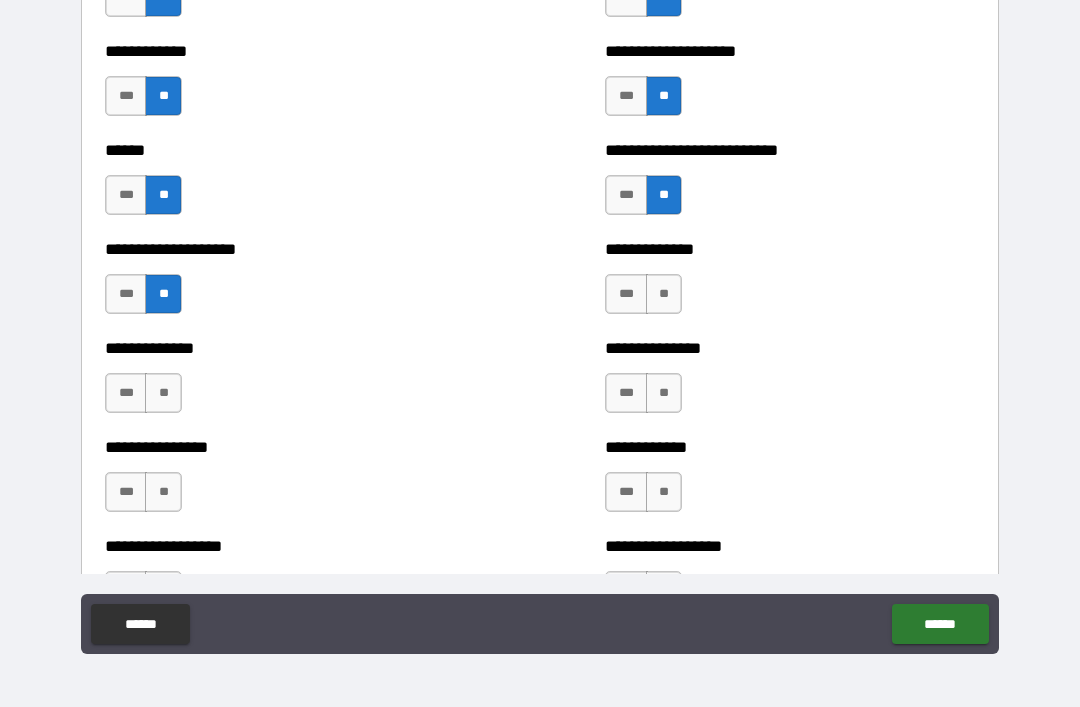 click on "**" at bounding box center (664, 294) 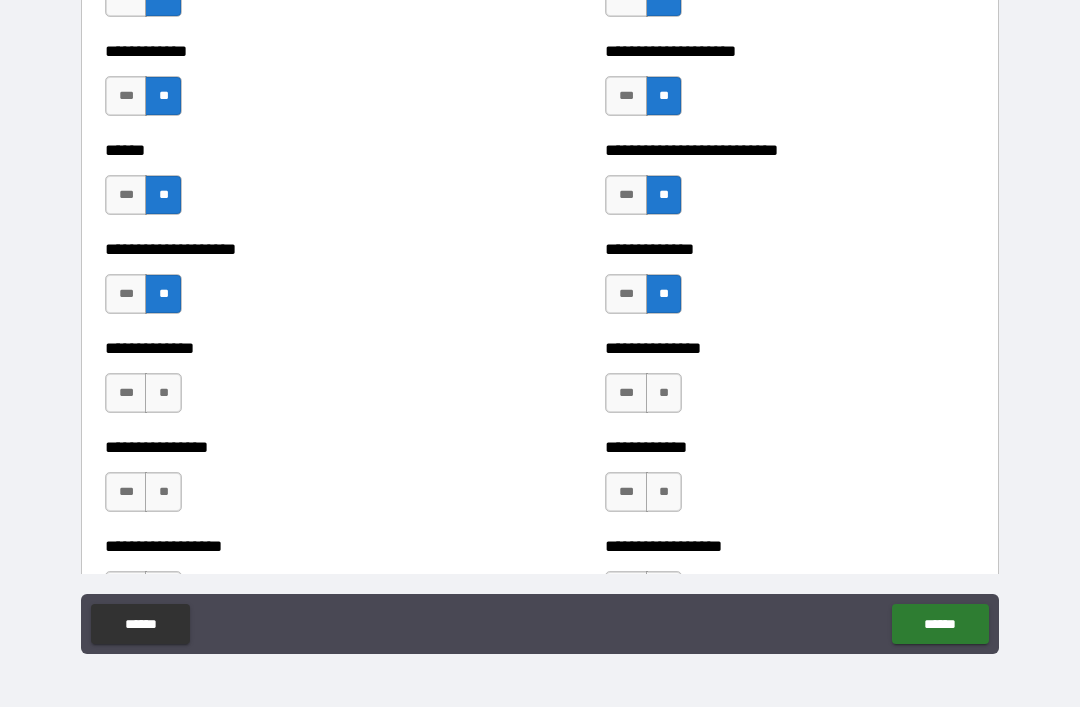 click on "**" at bounding box center [163, 393] 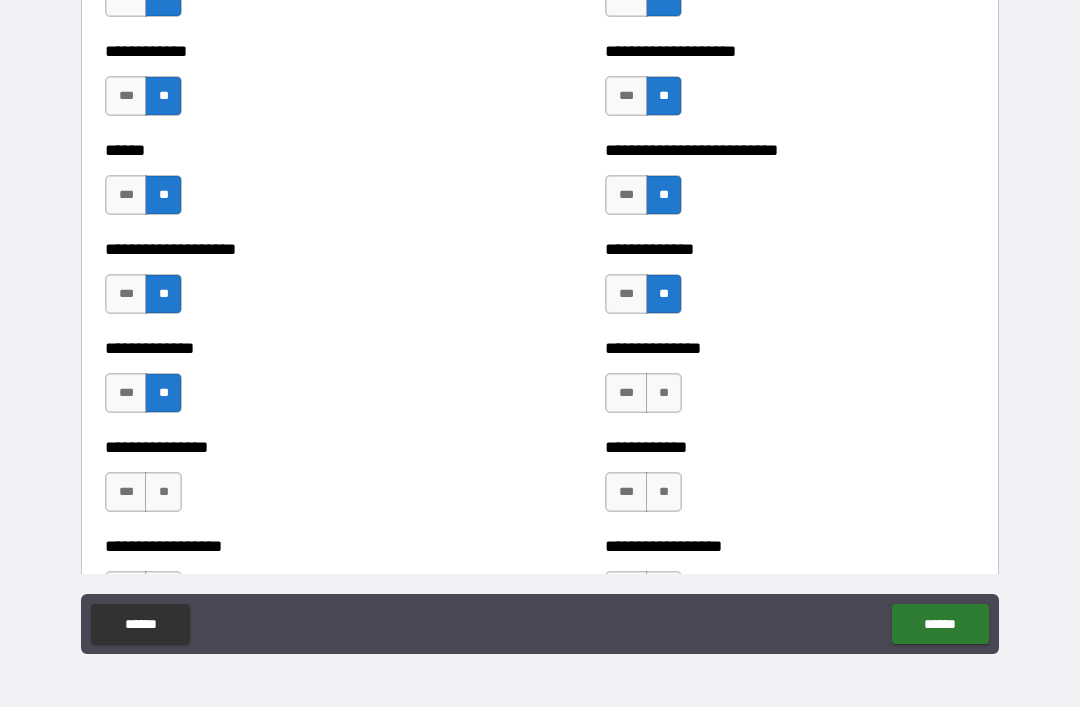 click on "**" at bounding box center (664, 393) 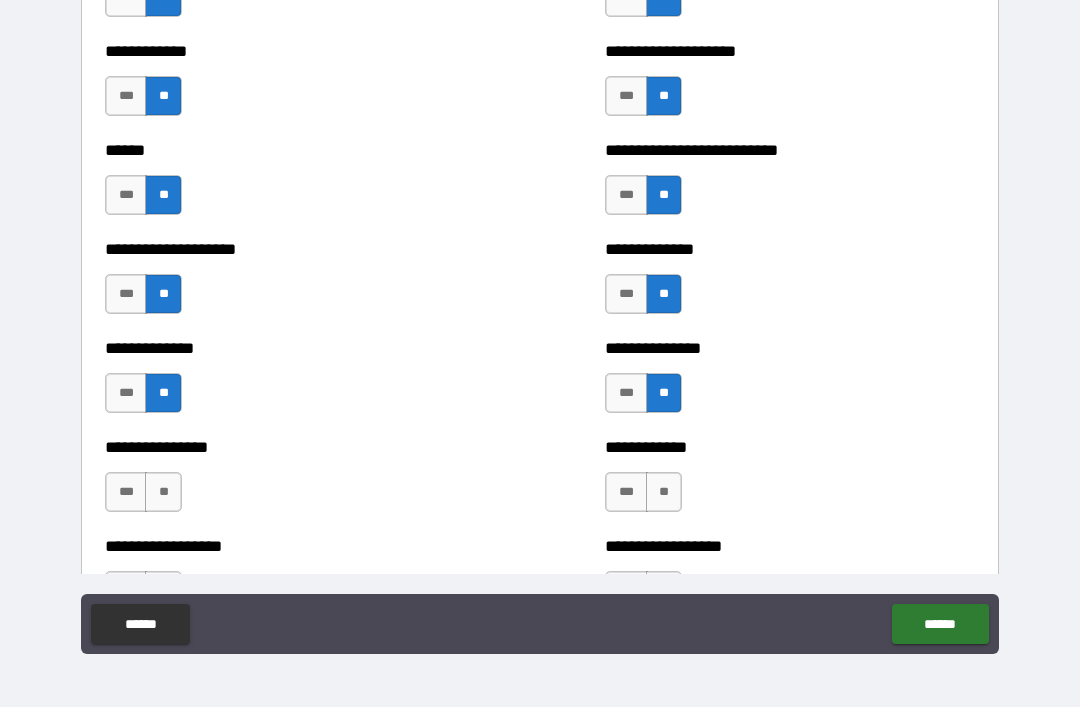 click on "**" at bounding box center (163, 492) 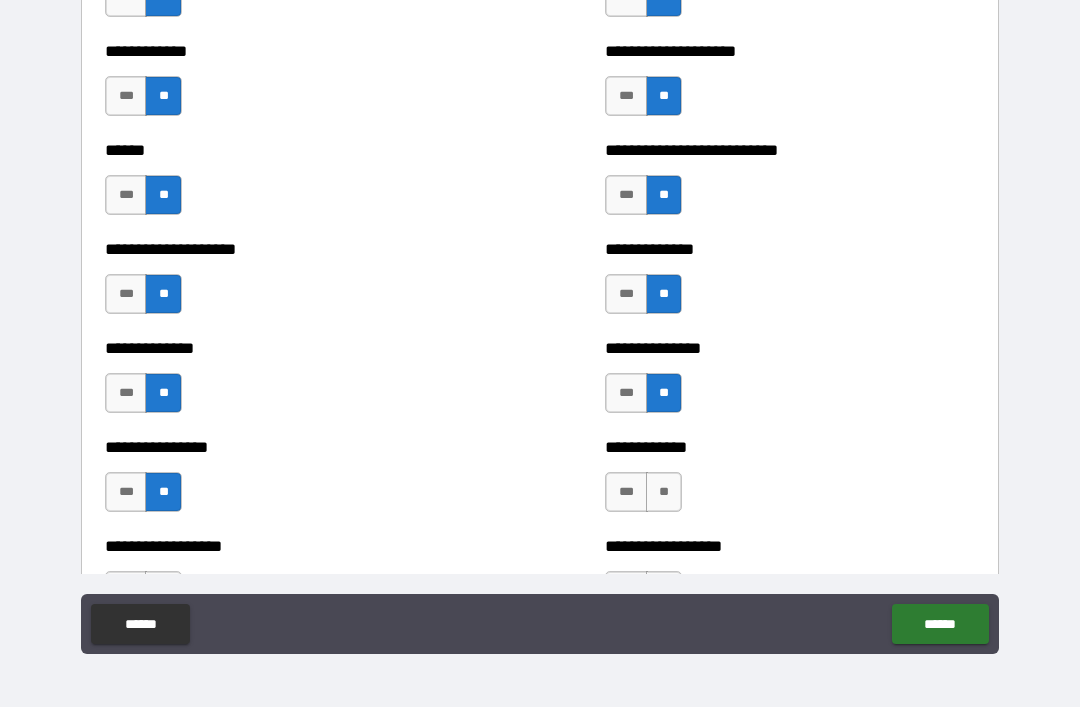 click on "**" at bounding box center (664, 492) 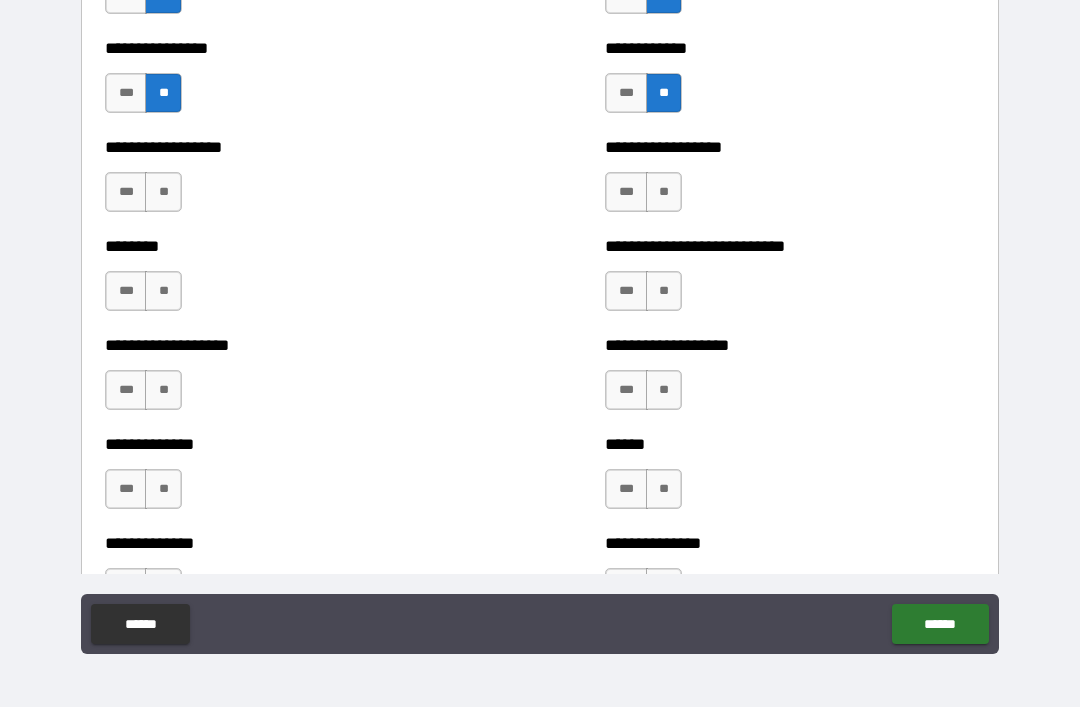 scroll, scrollTop: 4343, scrollLeft: 0, axis: vertical 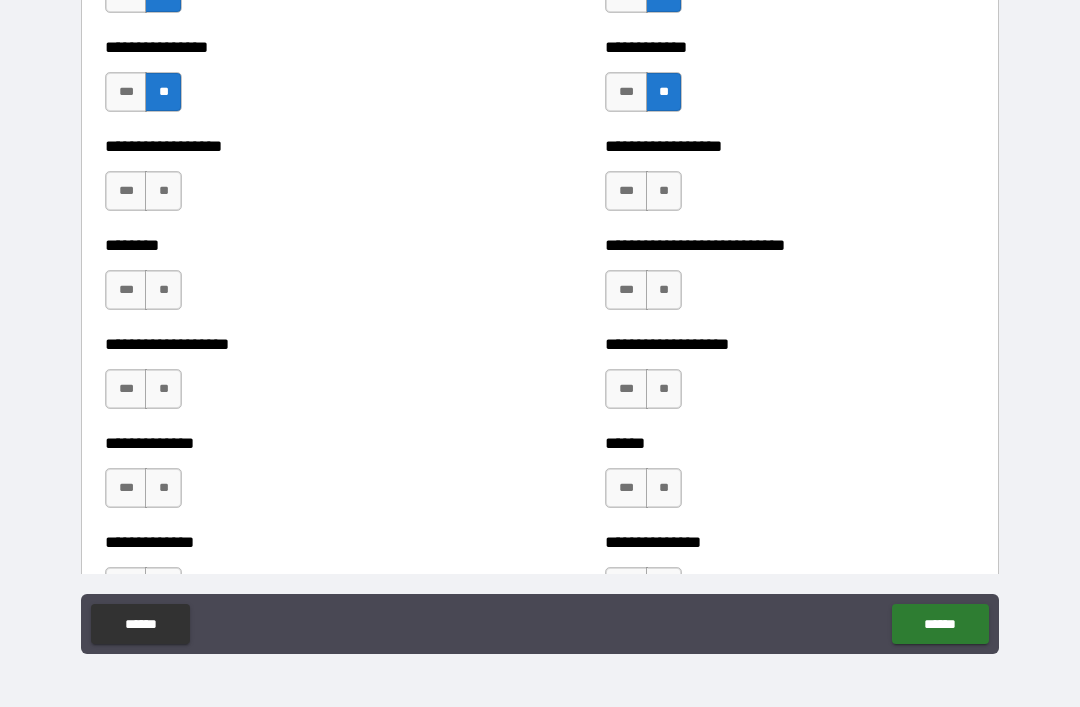 click on "**" at bounding box center [163, 191] 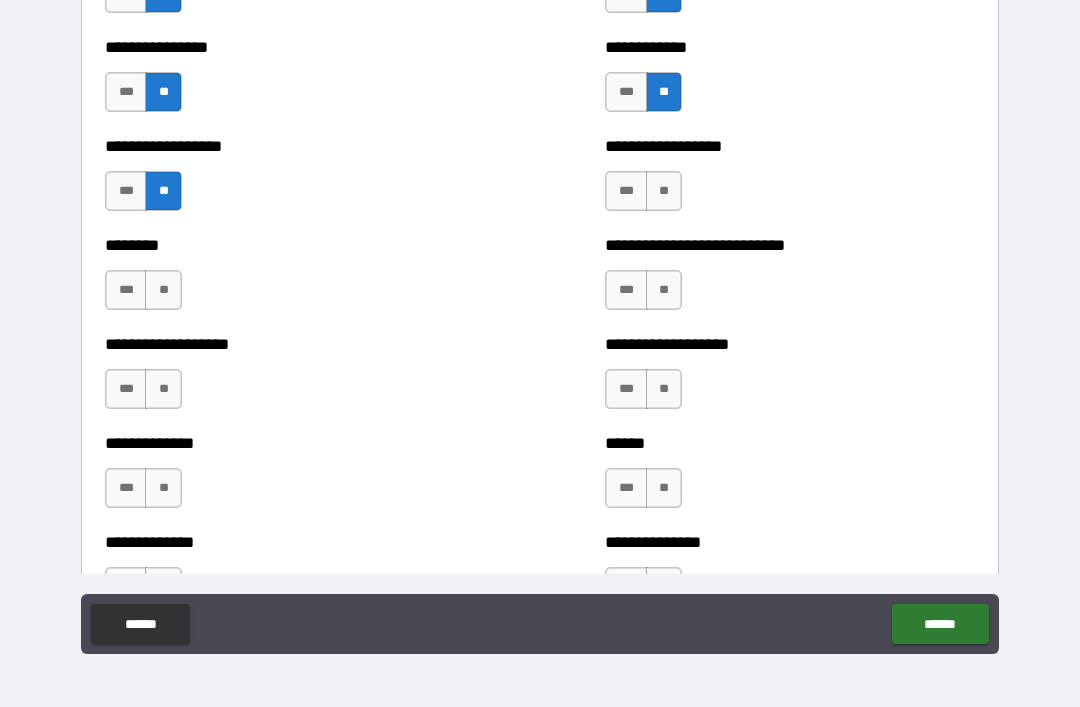 click on "**" at bounding box center (664, 191) 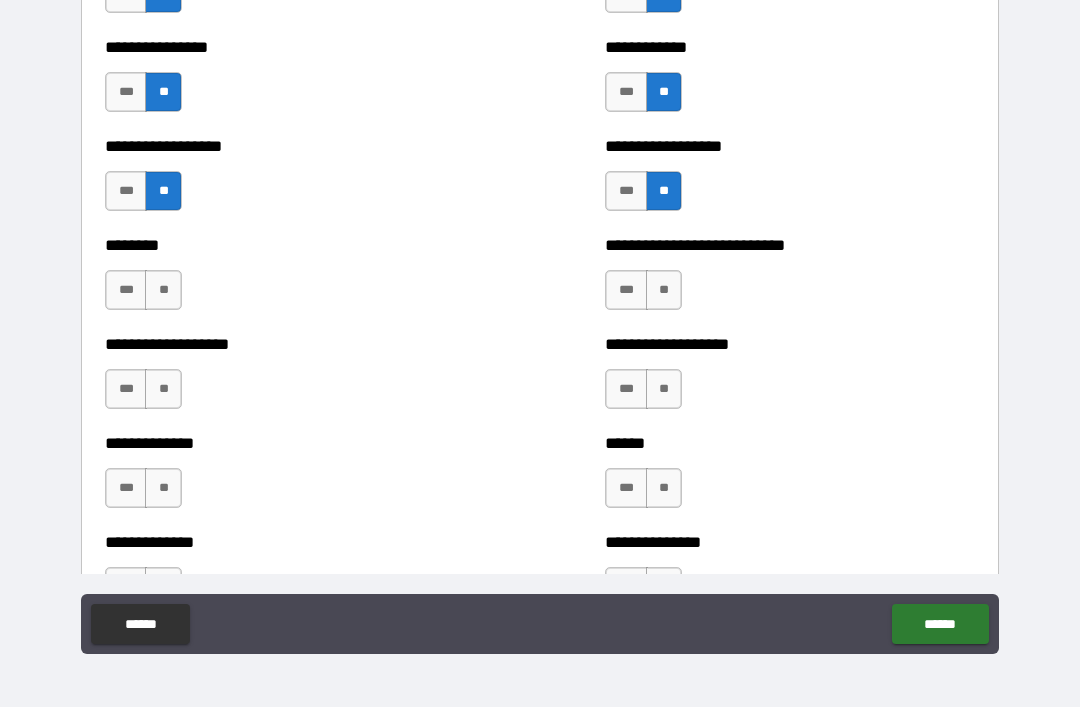 click on "**" at bounding box center [163, 290] 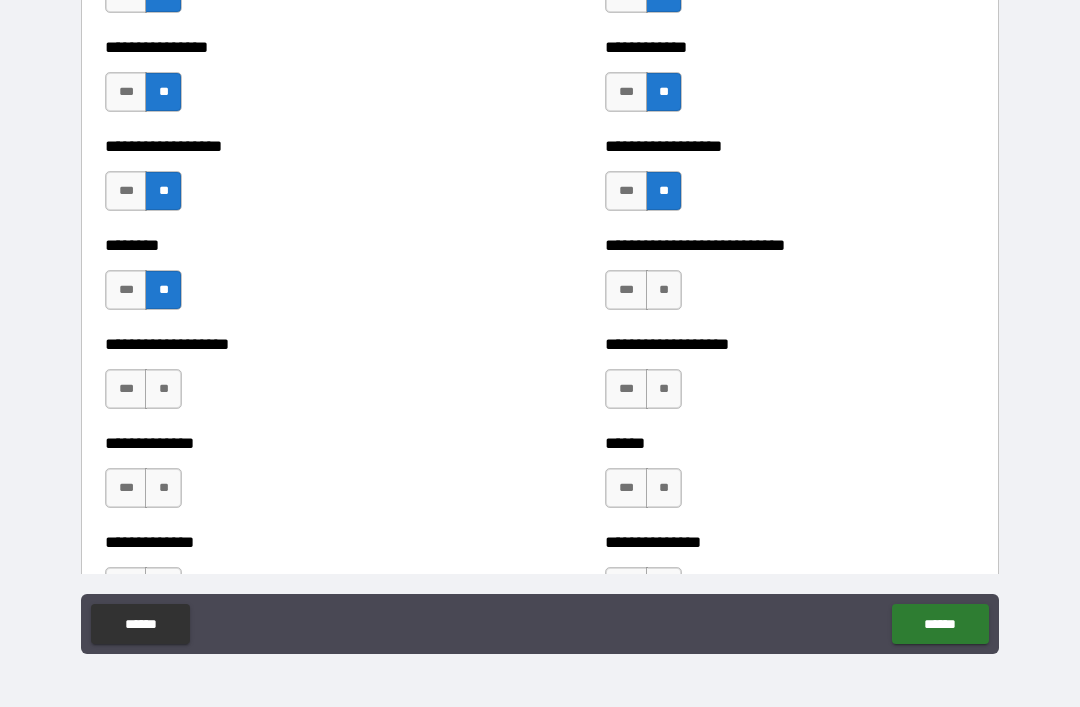 click on "**" at bounding box center (664, 290) 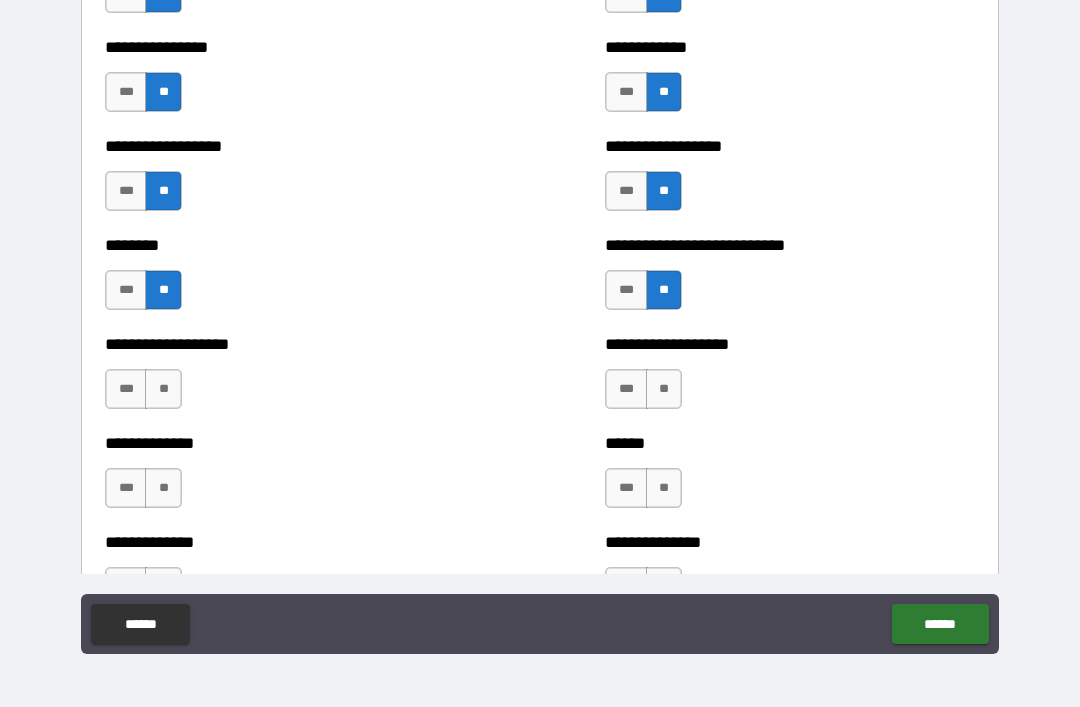 click on "**" at bounding box center (163, 389) 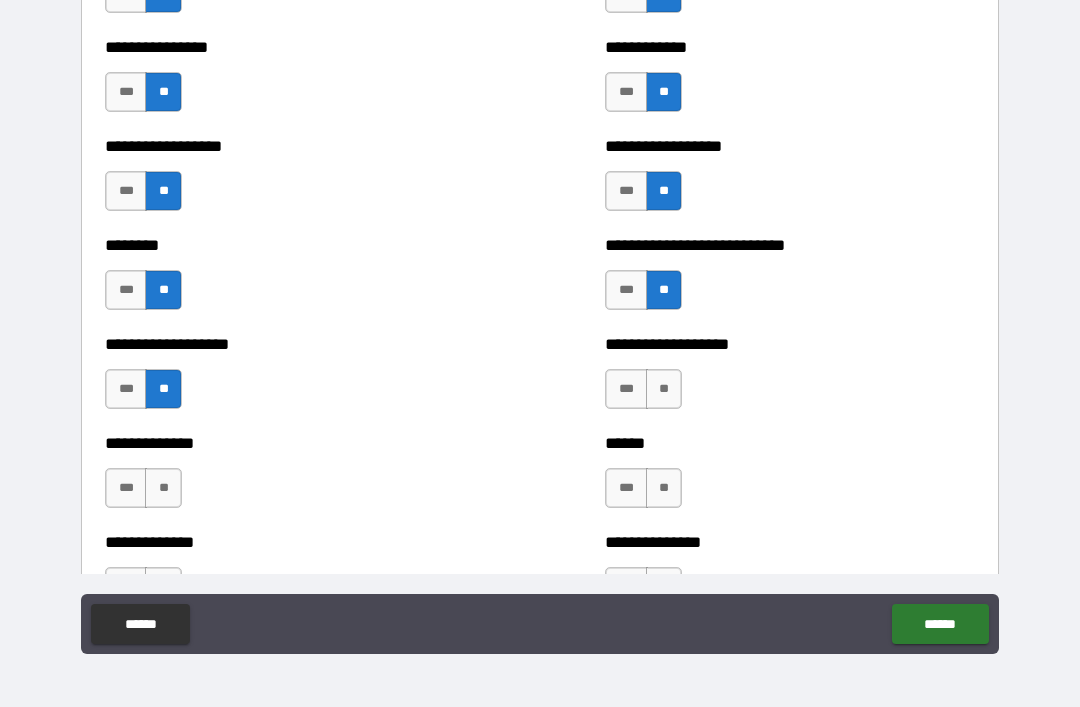 click on "**" at bounding box center [664, 389] 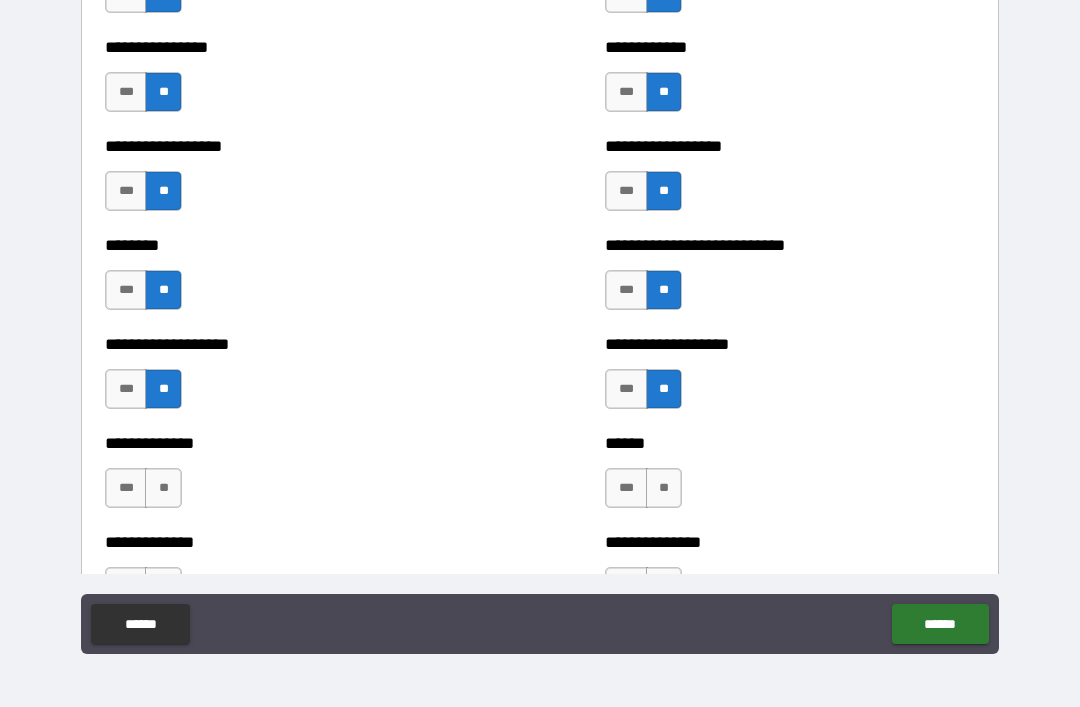 click on "**" at bounding box center [163, 488] 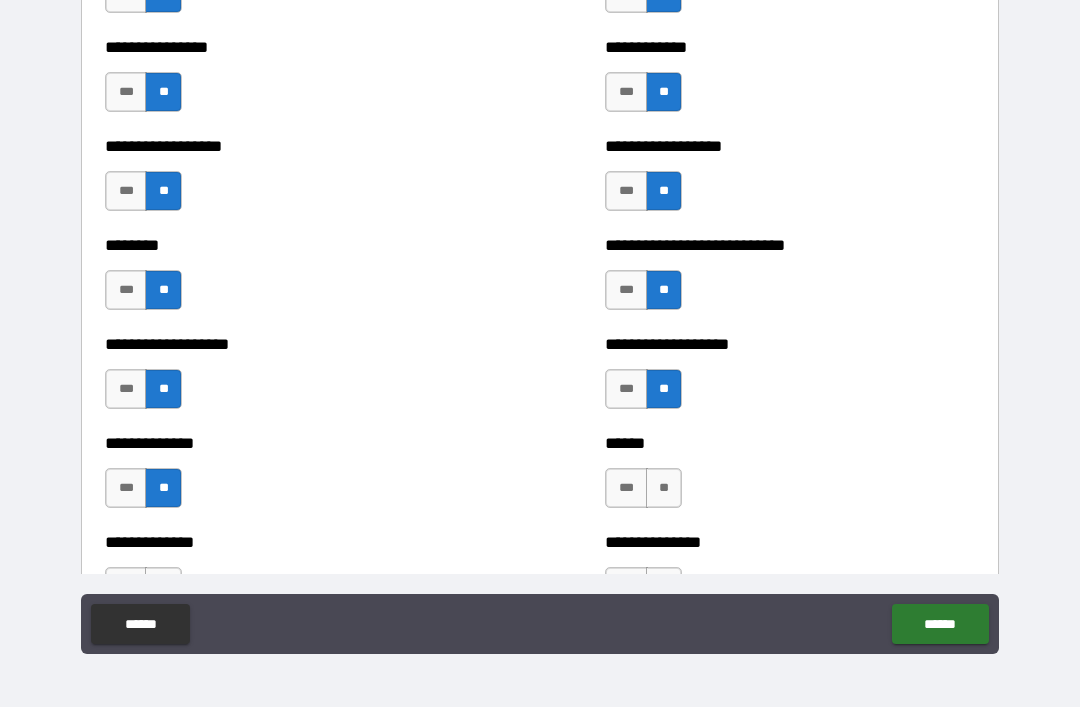 click on "**" at bounding box center (664, 488) 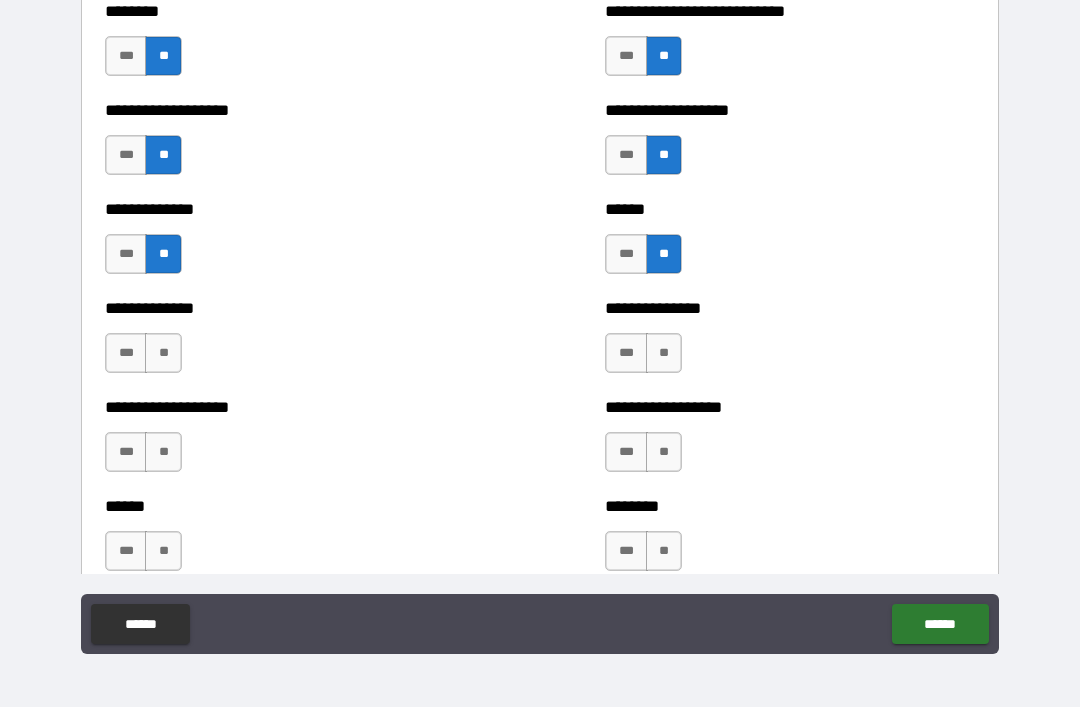scroll, scrollTop: 4605, scrollLeft: 0, axis: vertical 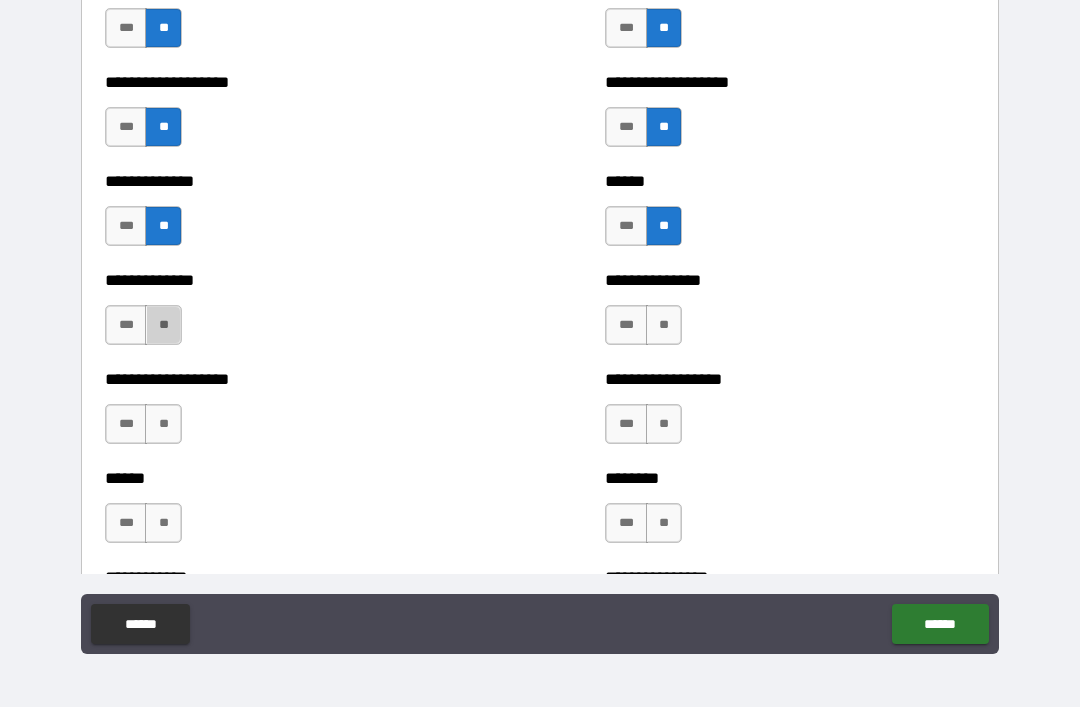 click on "**" at bounding box center (163, 325) 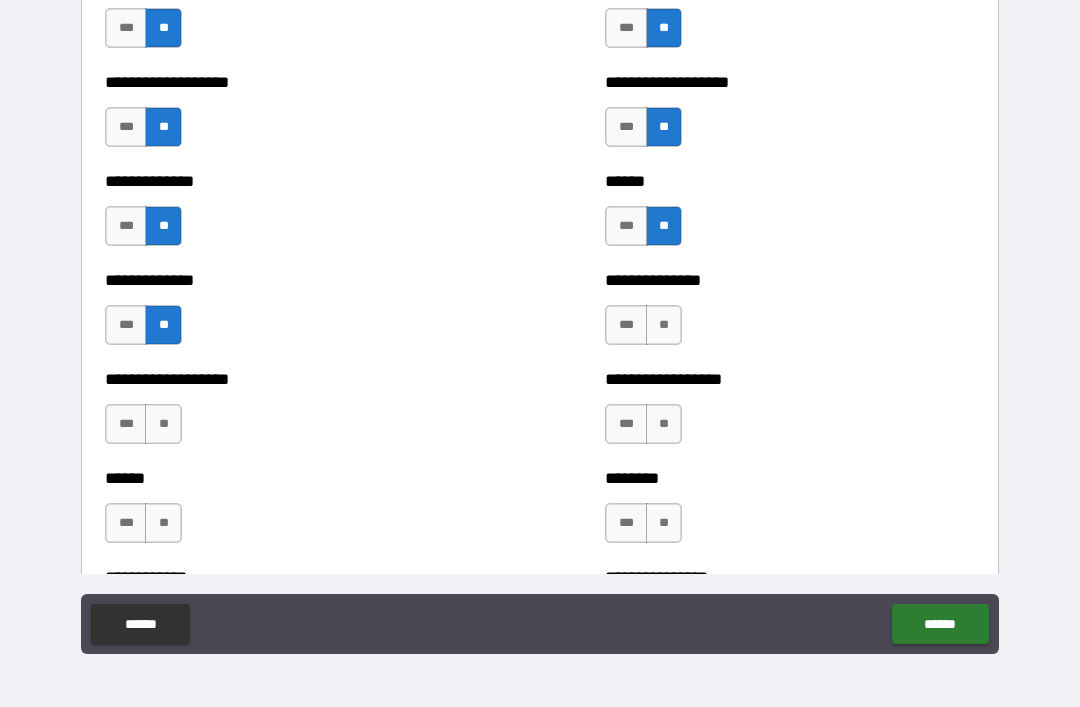 click on "**" at bounding box center (664, 325) 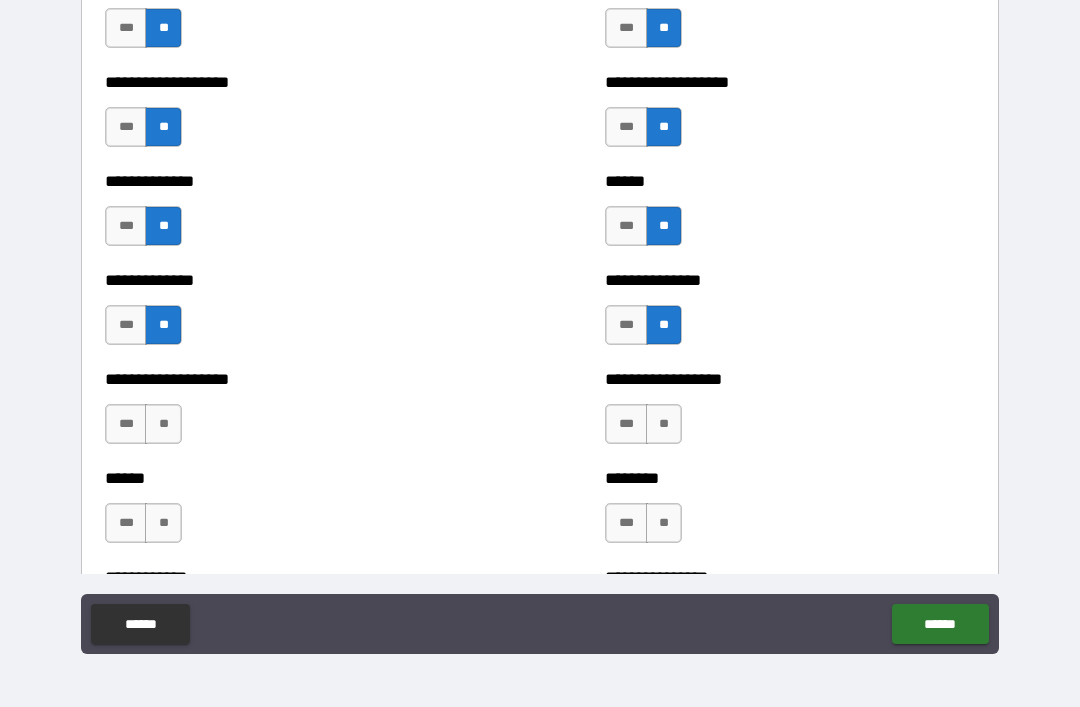 click on "**" at bounding box center (163, 424) 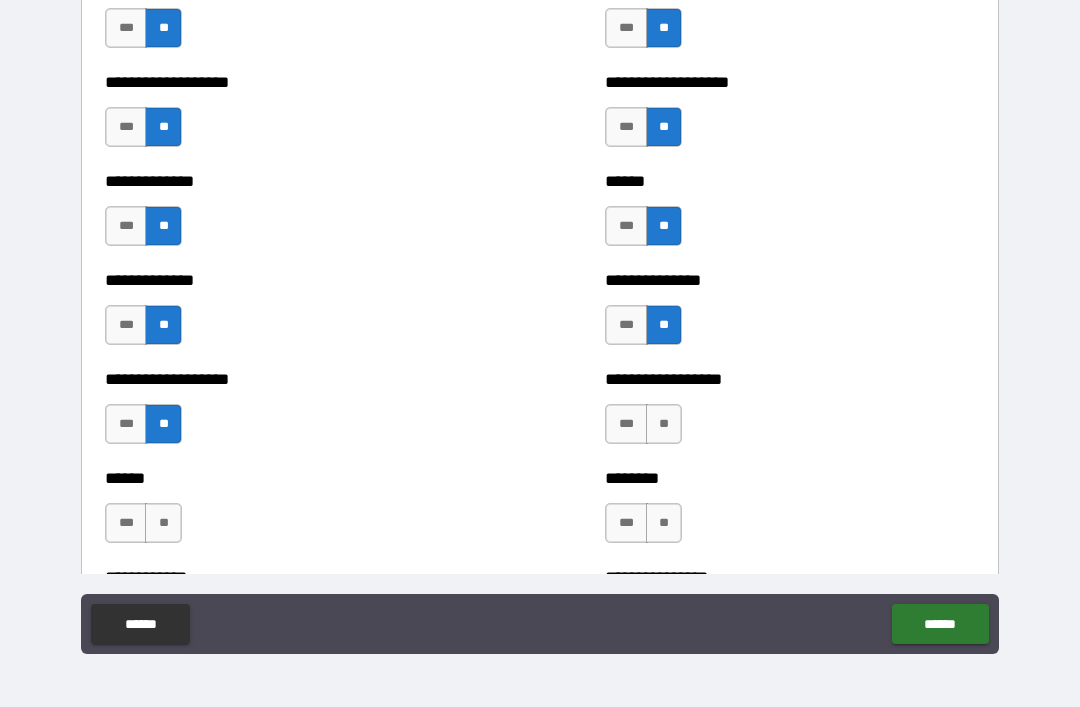 click on "**" at bounding box center (664, 424) 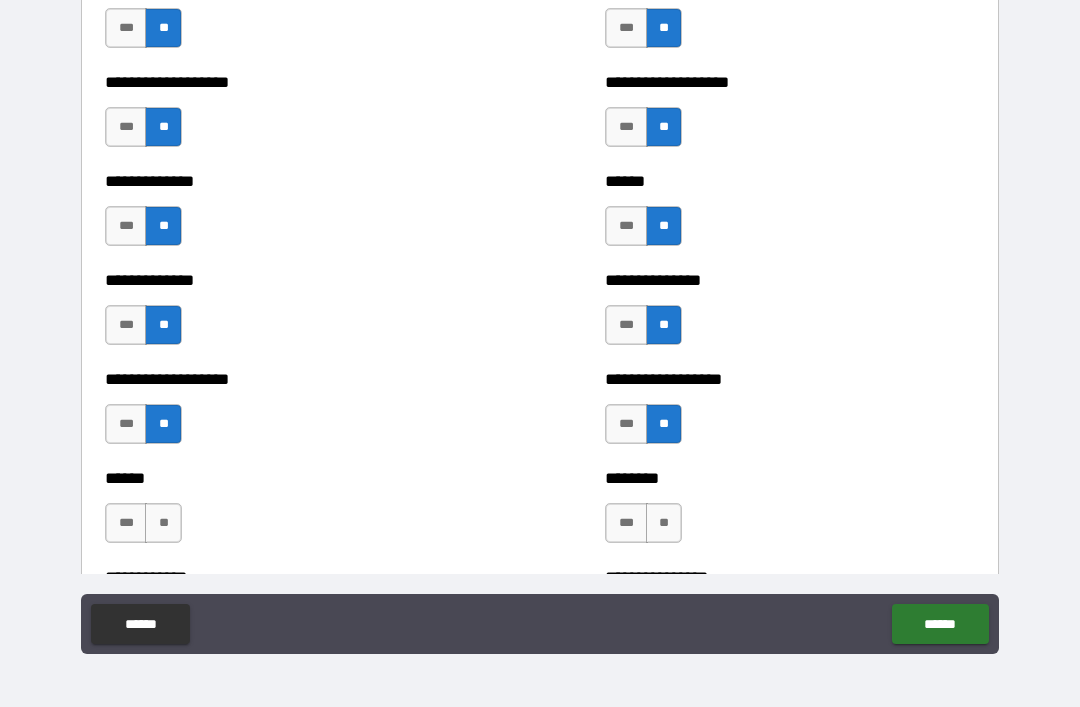 click on "**" at bounding box center [163, 523] 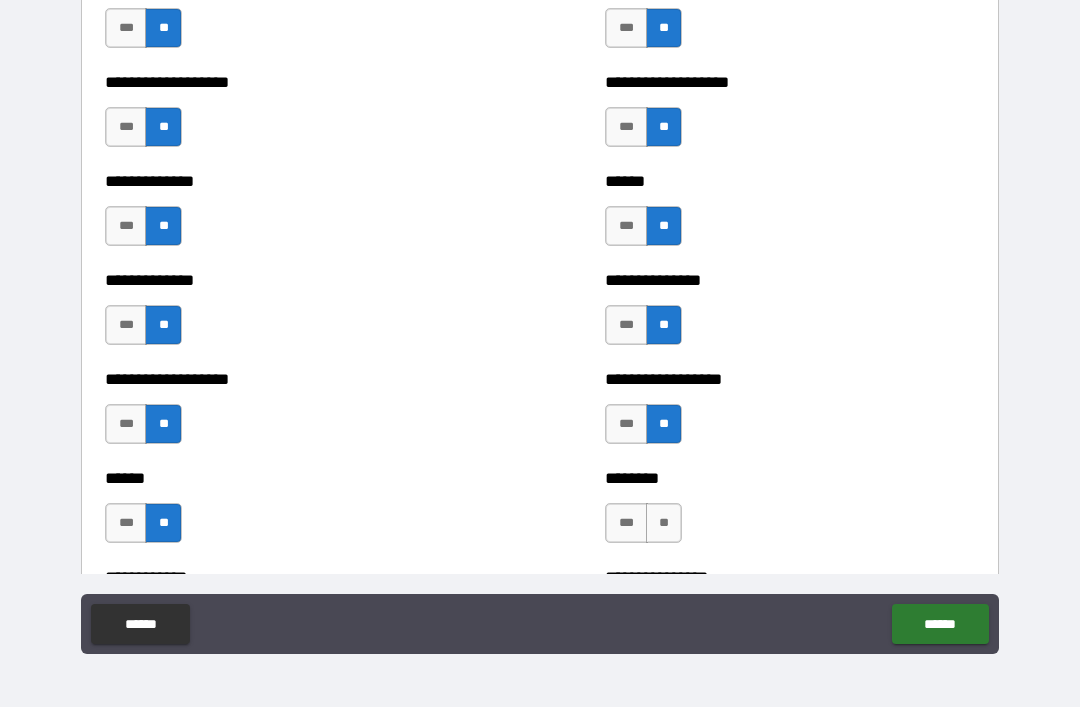 click on "**" at bounding box center [664, 523] 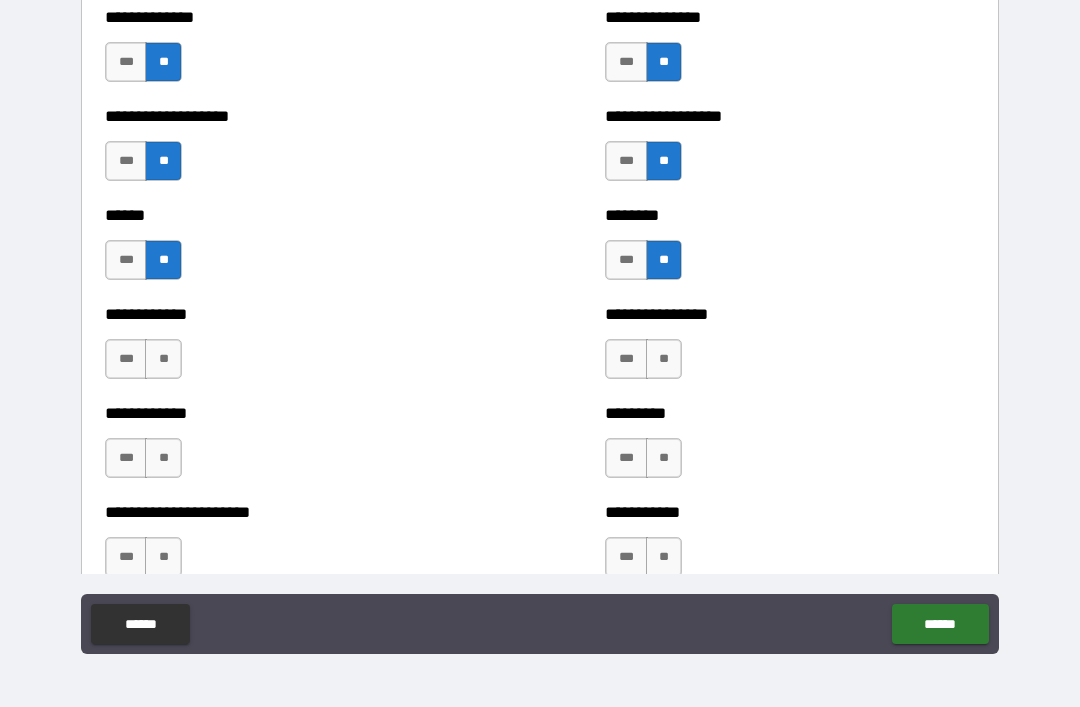 scroll, scrollTop: 4903, scrollLeft: 0, axis: vertical 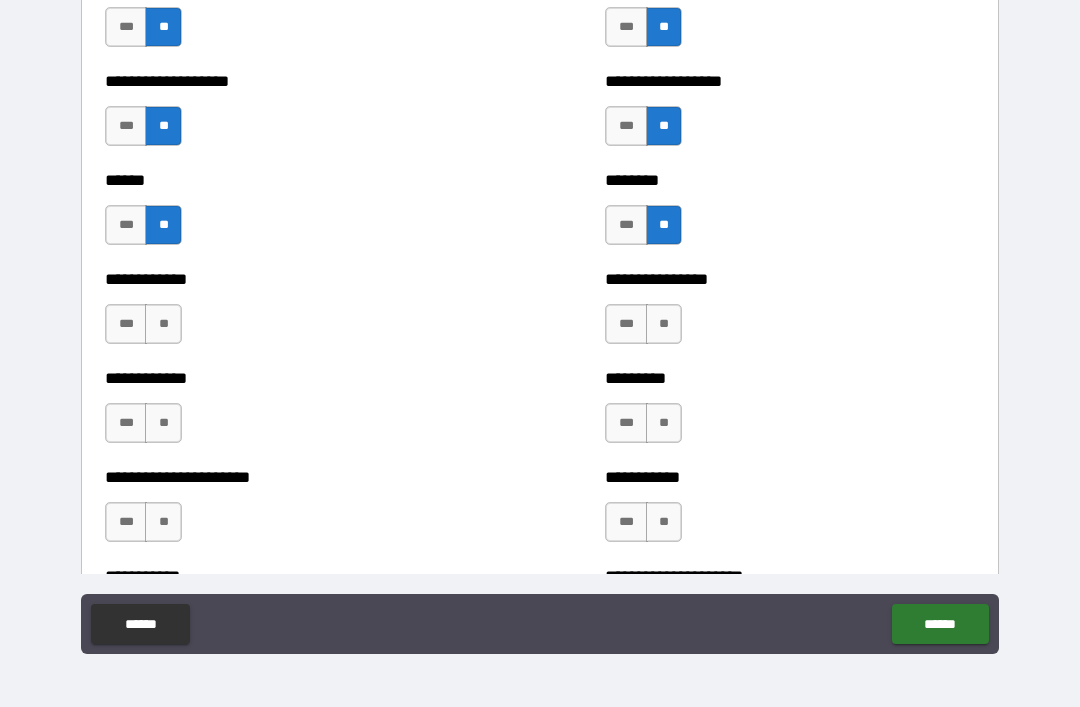 click on "**" at bounding box center (163, 324) 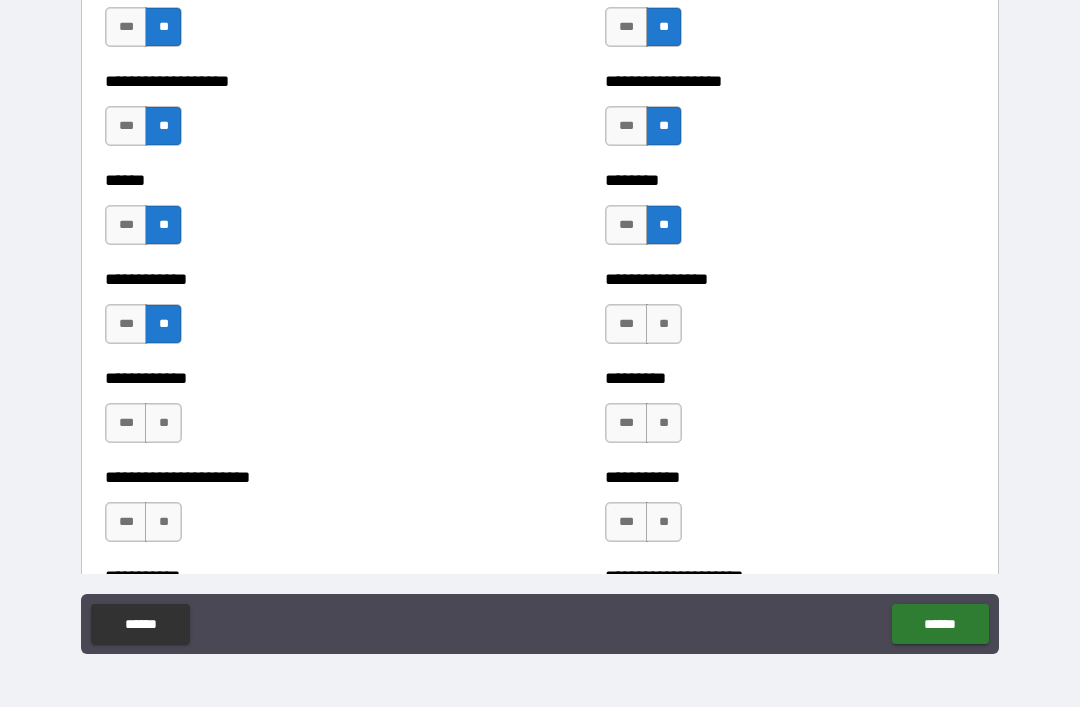 click on "**" at bounding box center [664, 324] 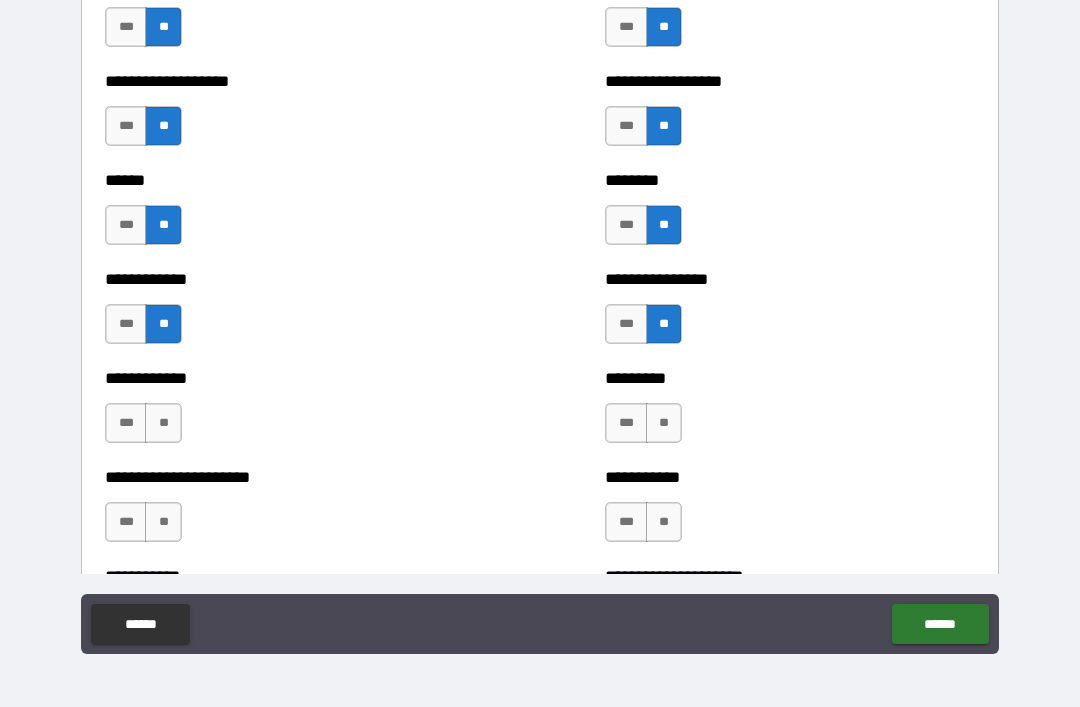 click on "**" at bounding box center [163, 423] 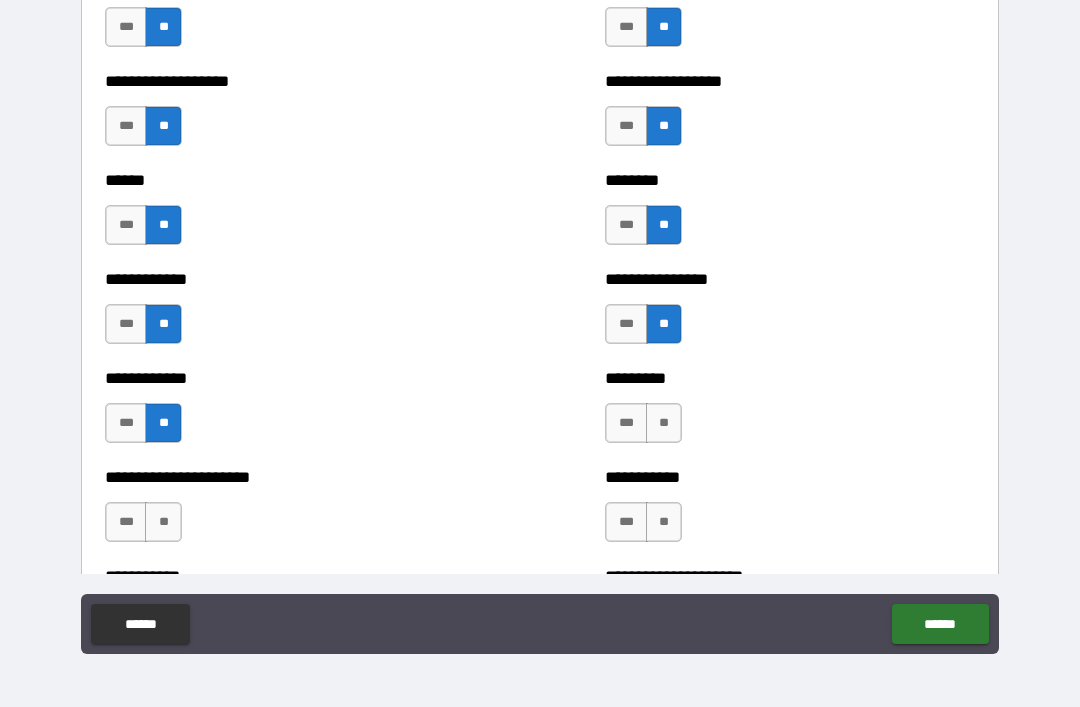 click on "**" at bounding box center [664, 423] 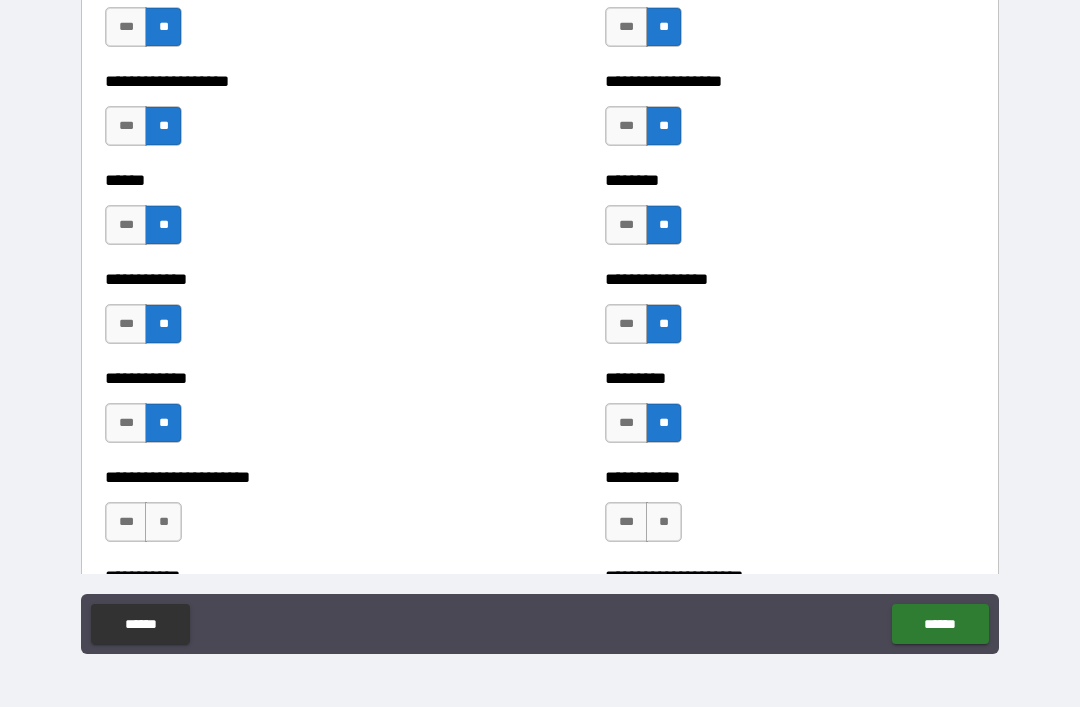 click on "**" at bounding box center (163, 522) 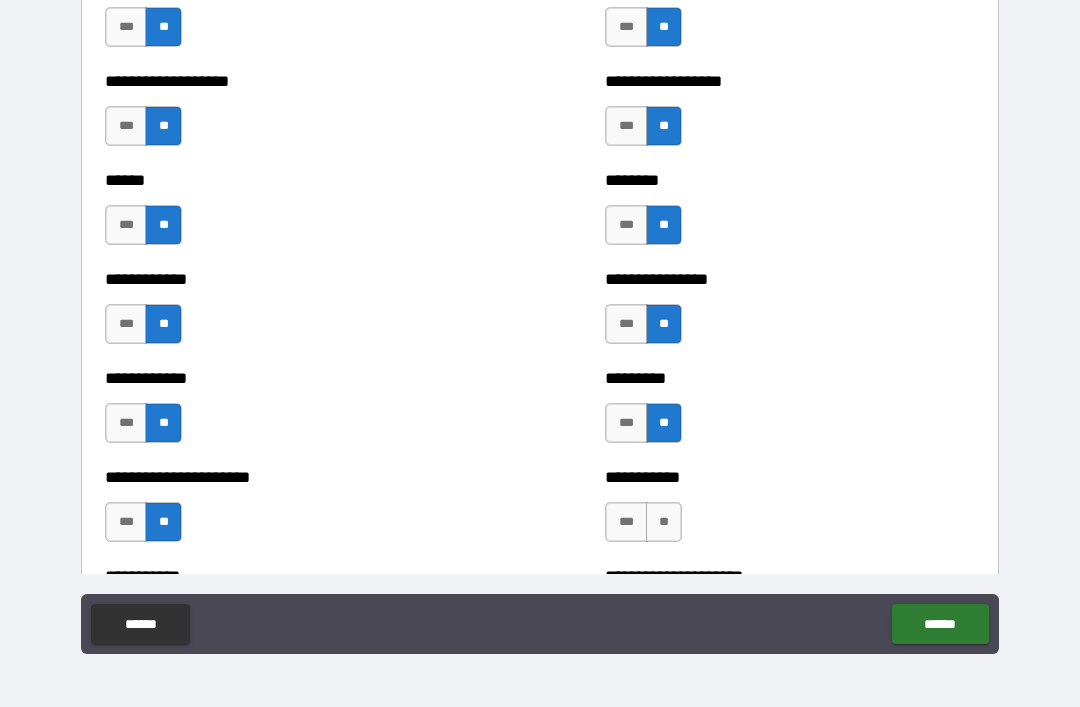 click on "**" at bounding box center (664, 522) 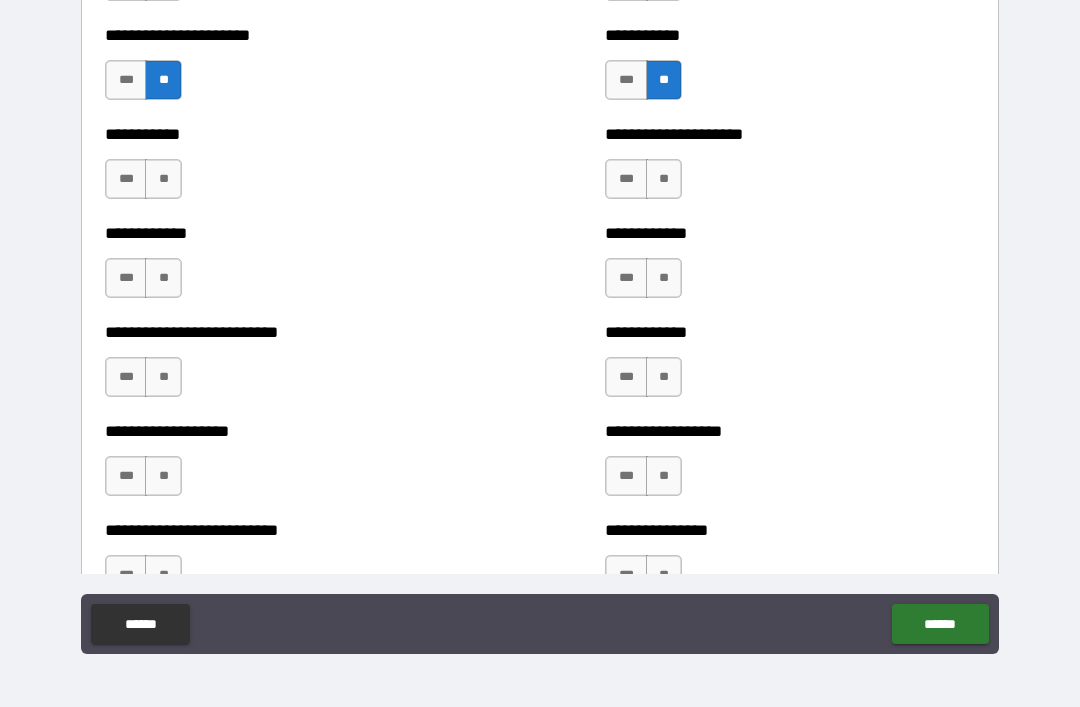 scroll, scrollTop: 5346, scrollLeft: 0, axis: vertical 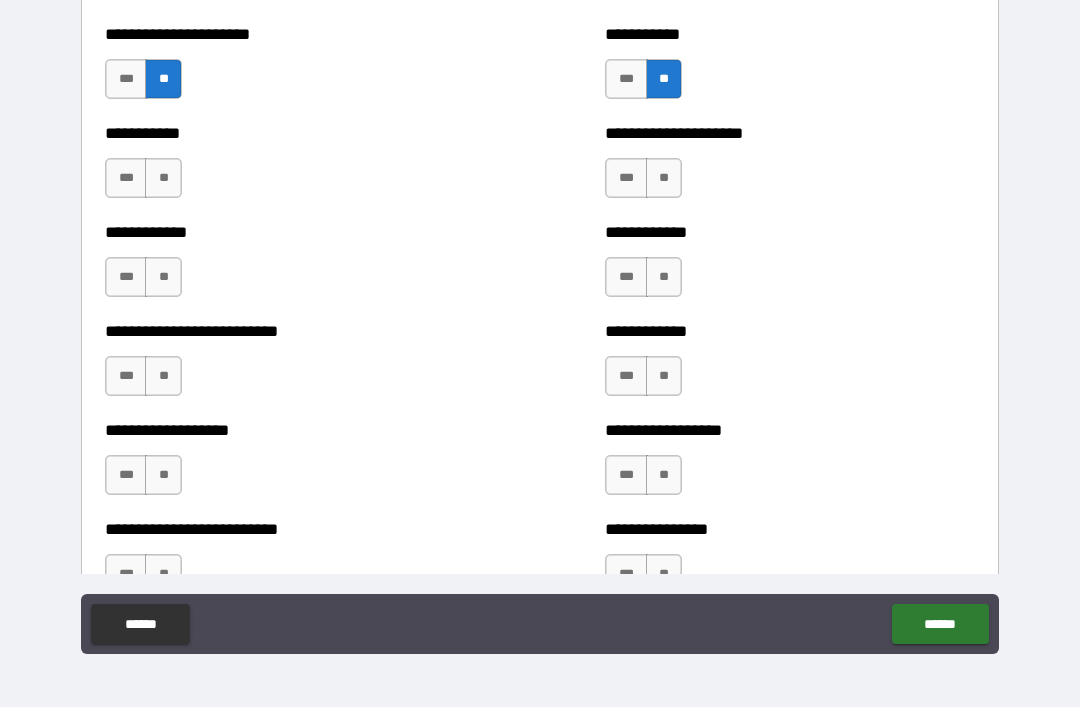click on "**" at bounding box center (163, 178) 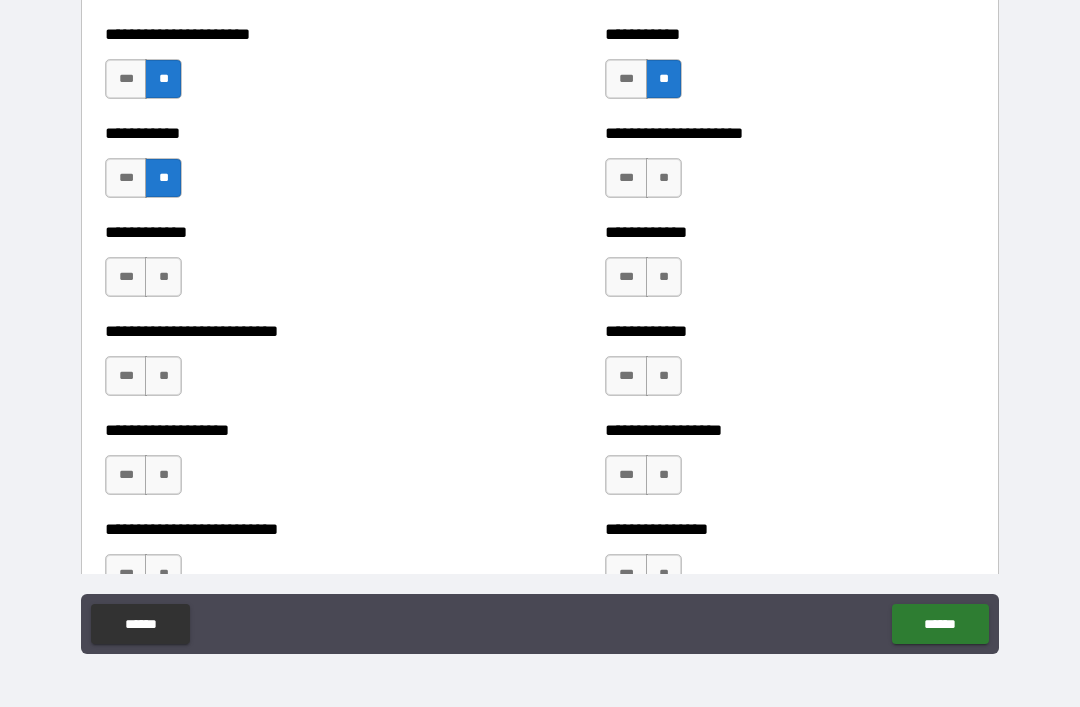 click on "**" at bounding box center [664, 178] 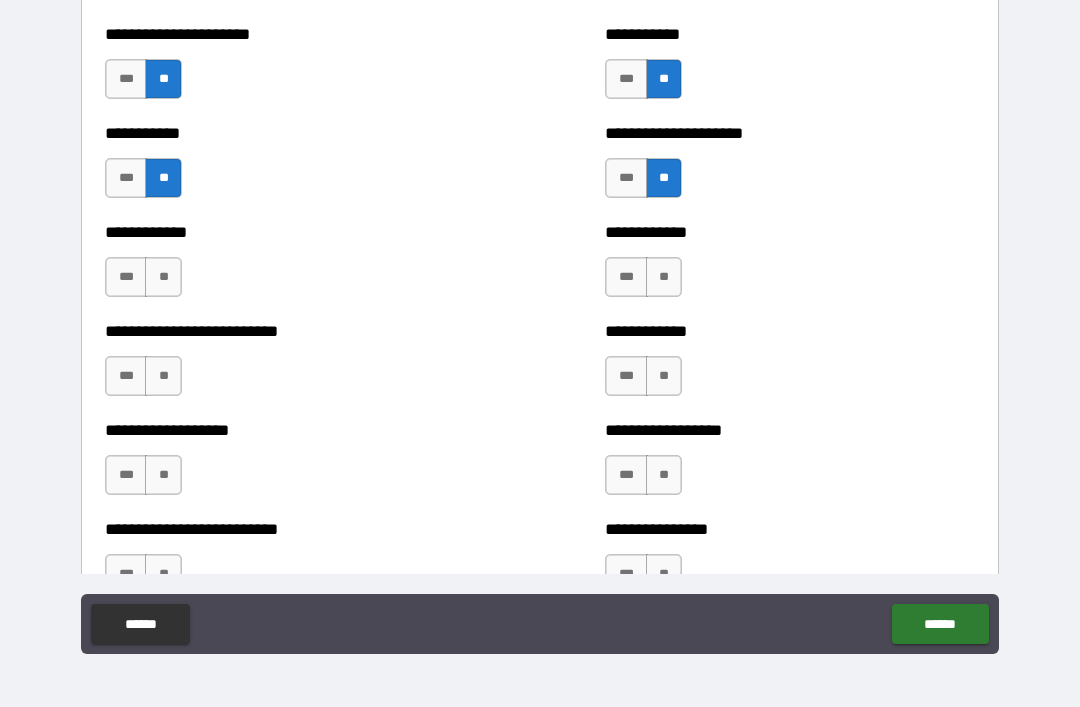 click on "**" at bounding box center (163, 277) 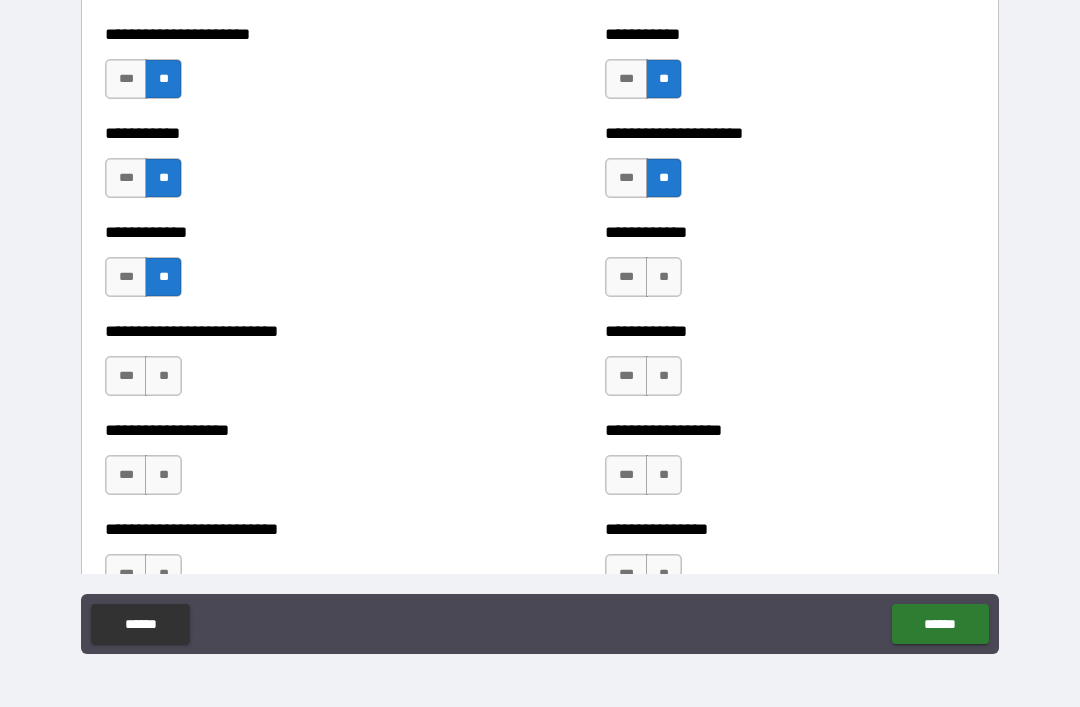 click on "**" at bounding box center (664, 277) 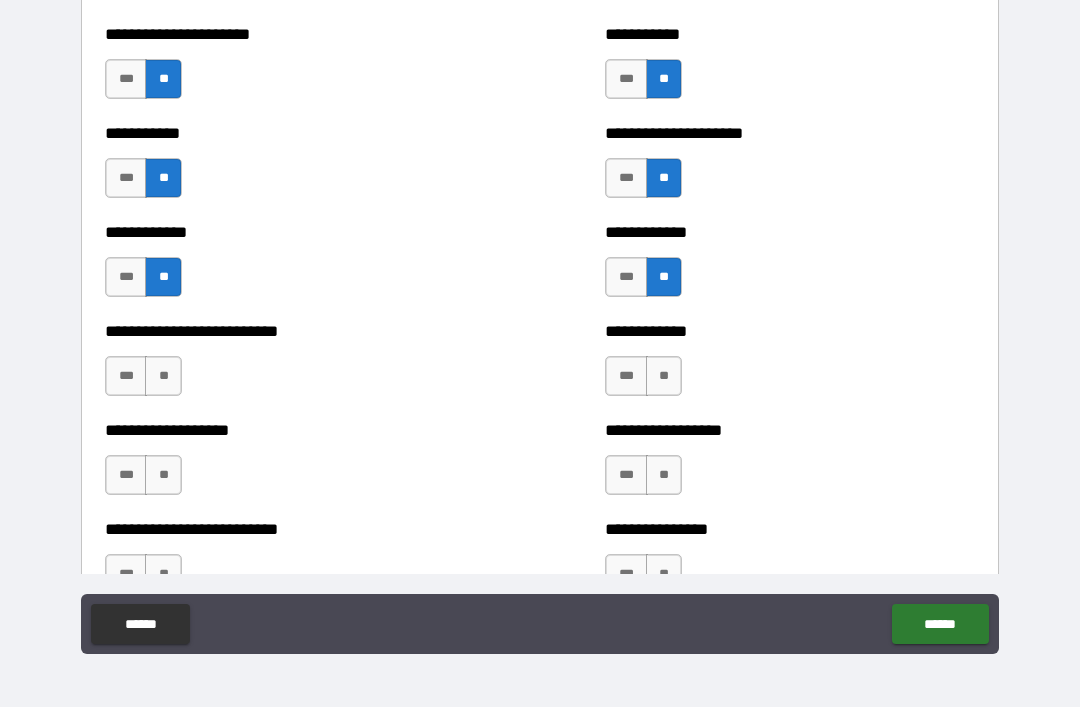click on "**" at bounding box center (163, 376) 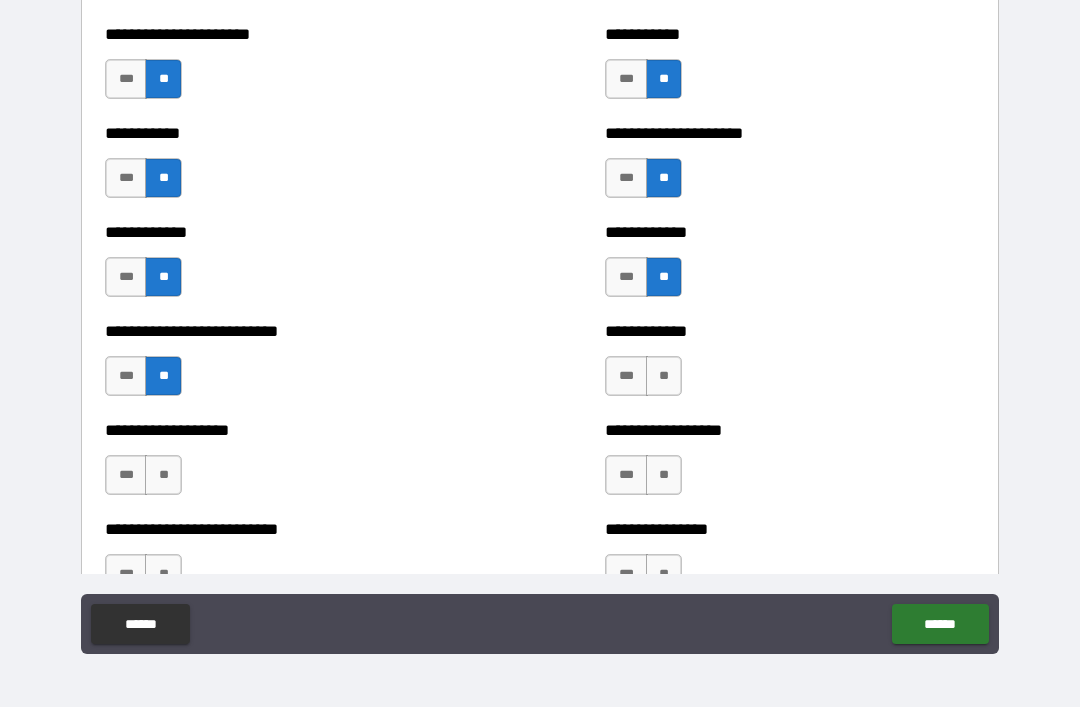 click on "**" at bounding box center (664, 376) 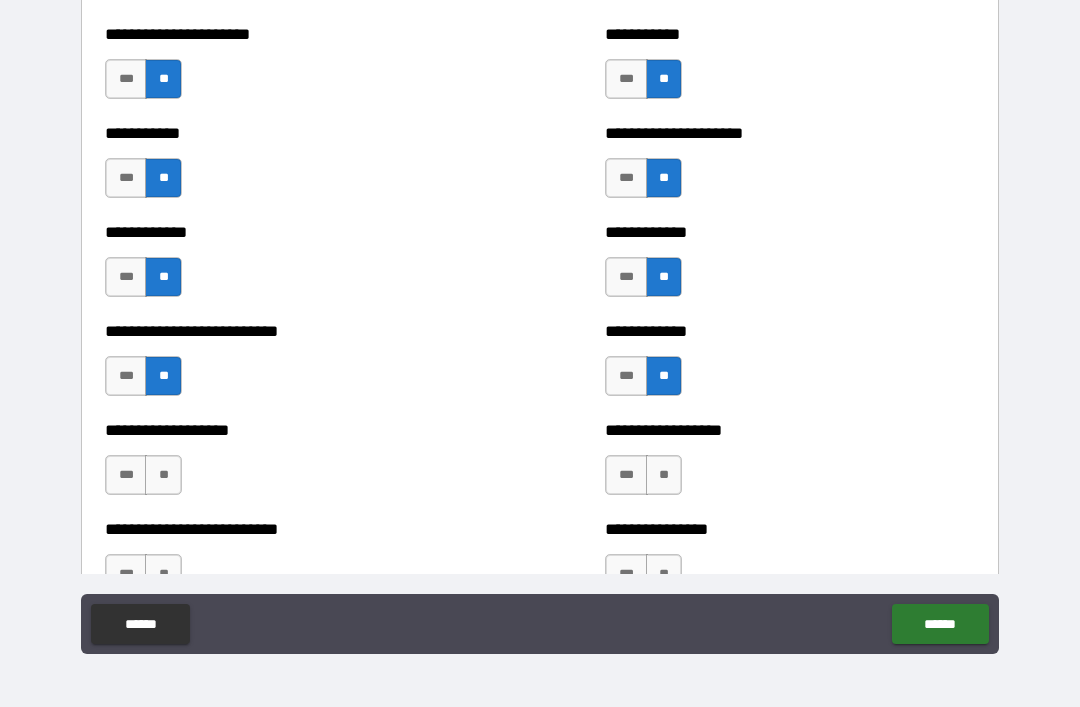 click on "**" at bounding box center [163, 475] 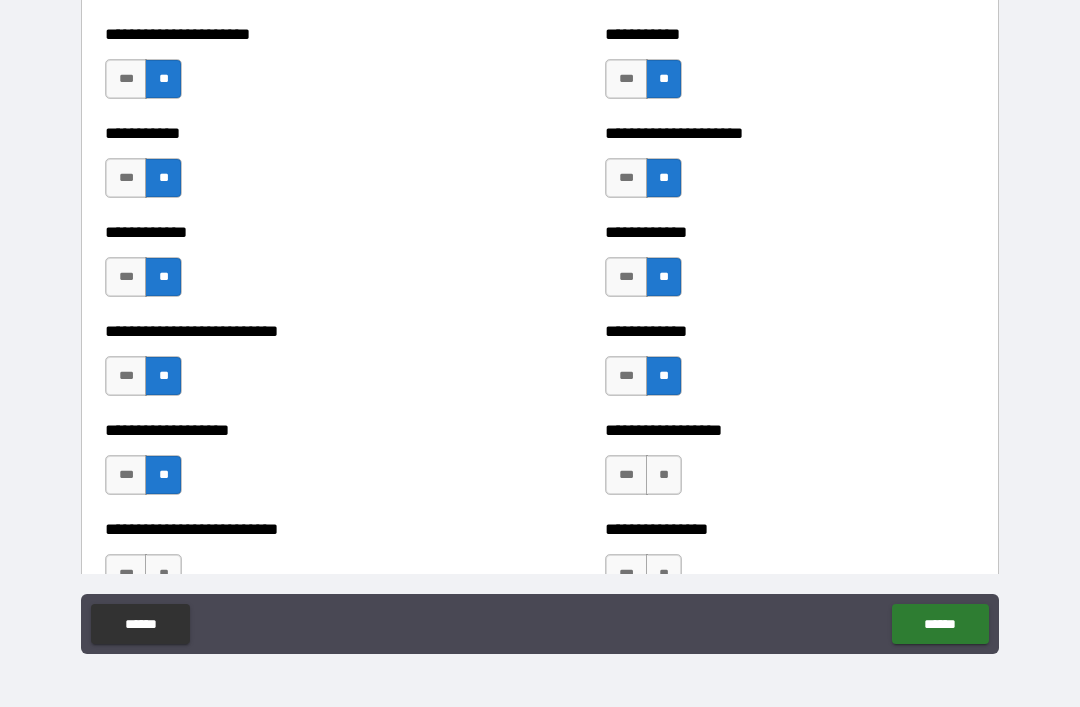 click on "**" at bounding box center [664, 475] 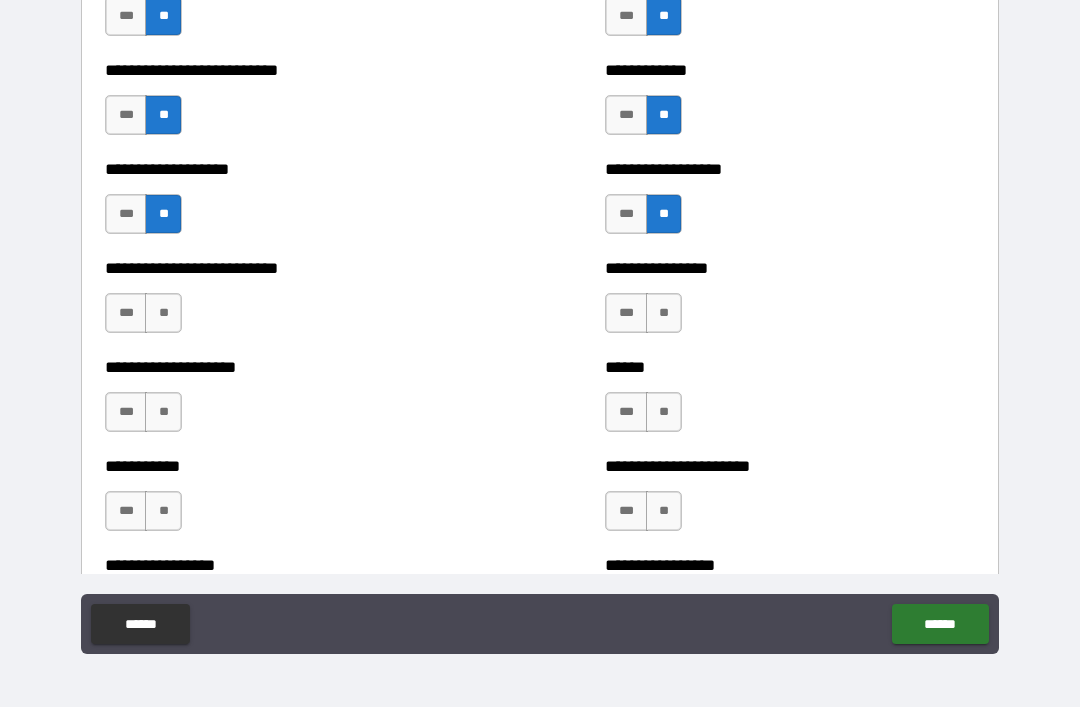 scroll, scrollTop: 5633, scrollLeft: 0, axis: vertical 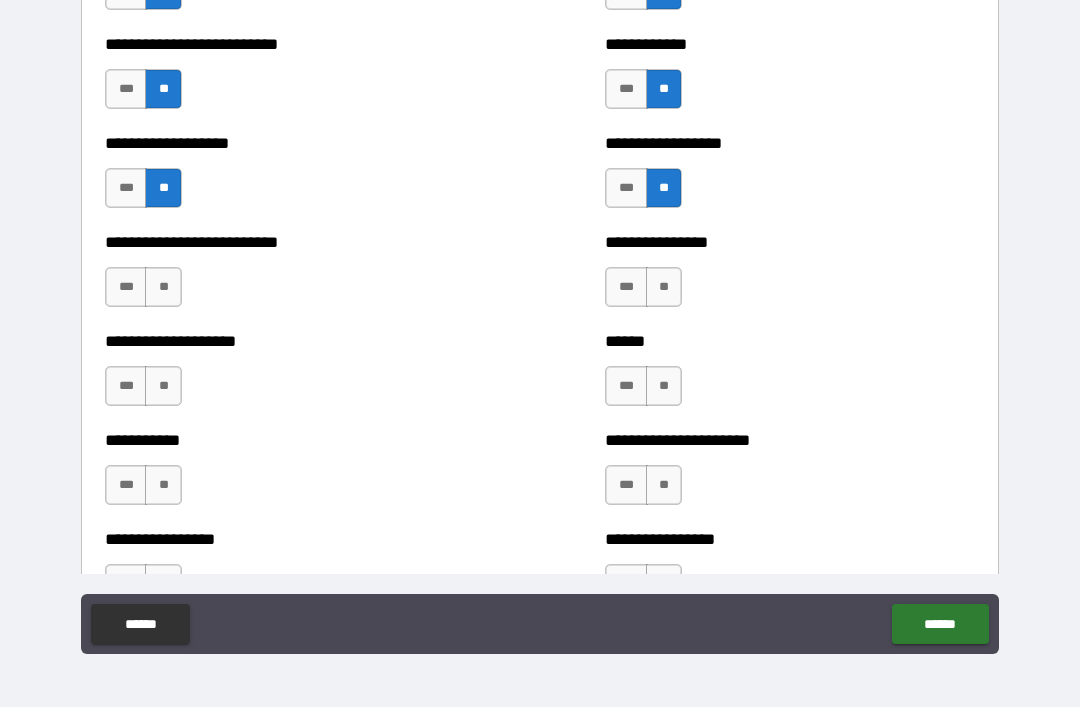 click on "**" at bounding box center (163, 287) 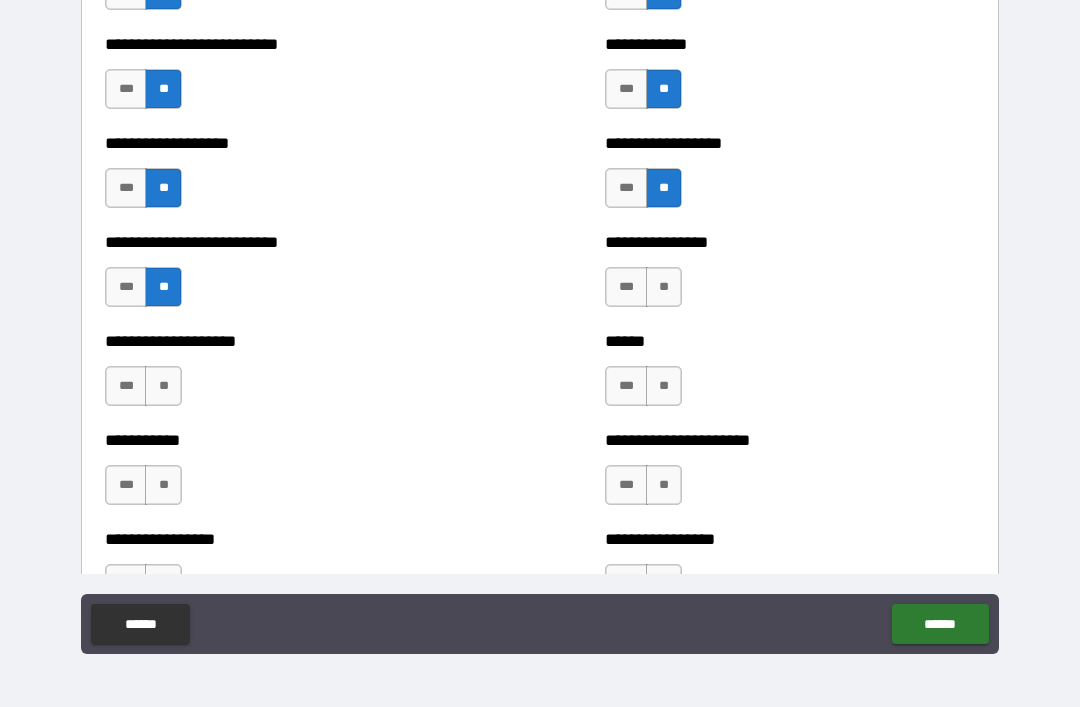 click on "**" at bounding box center [664, 287] 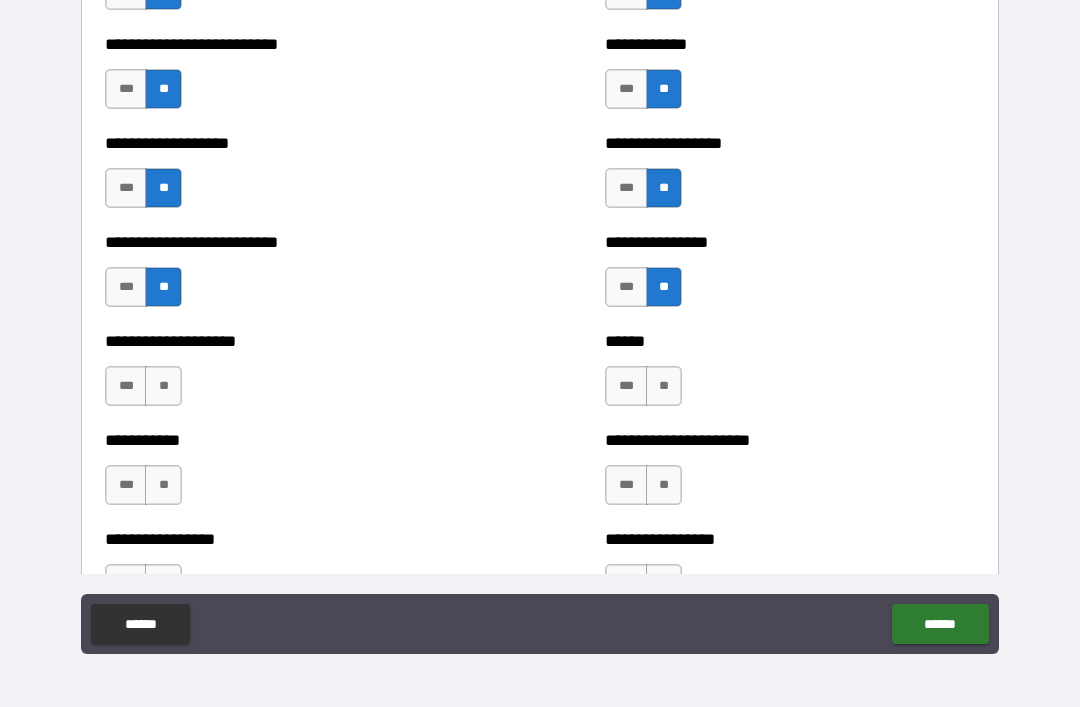 click on "**" at bounding box center [163, 386] 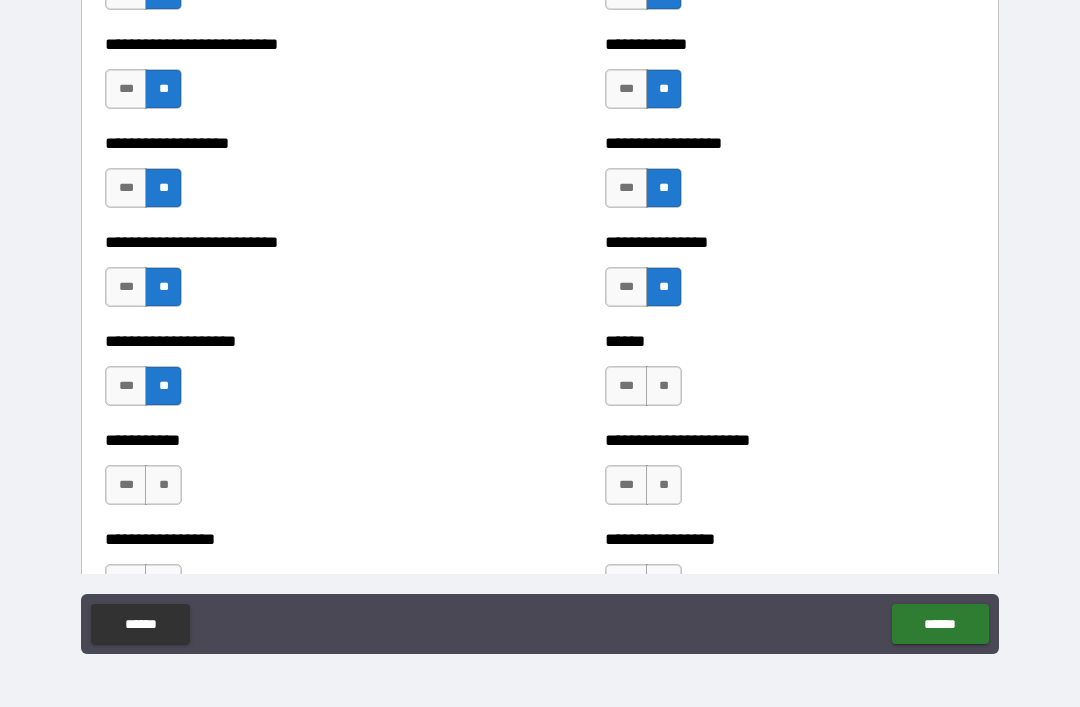 click on "**" at bounding box center [664, 386] 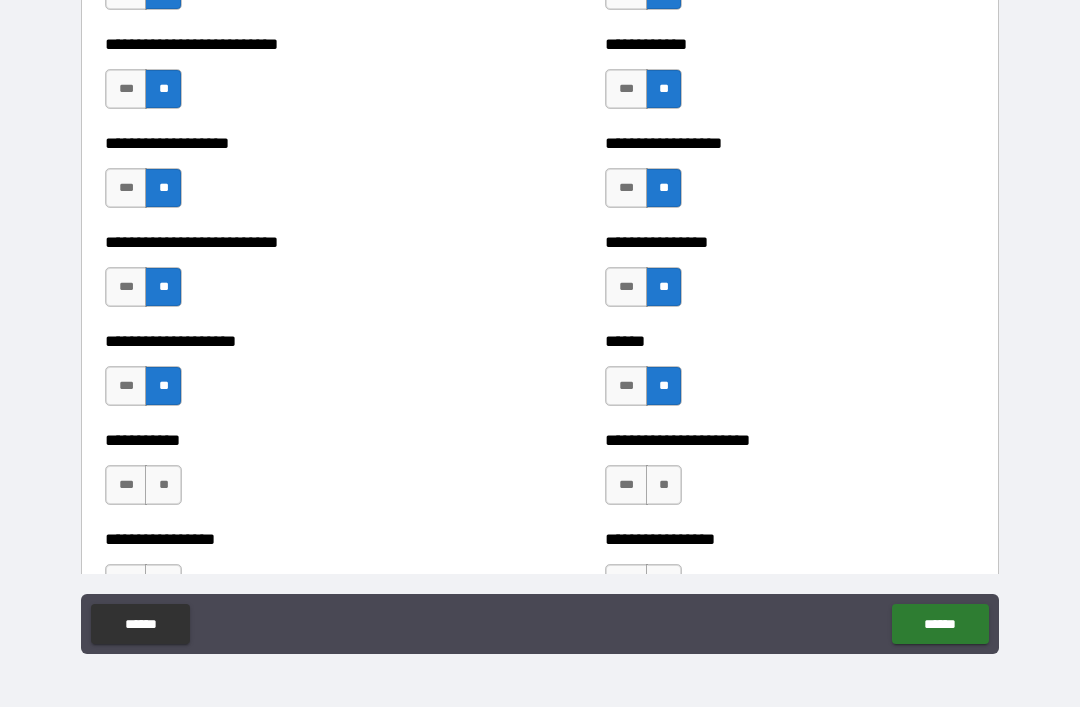 click on "**" at bounding box center [163, 485] 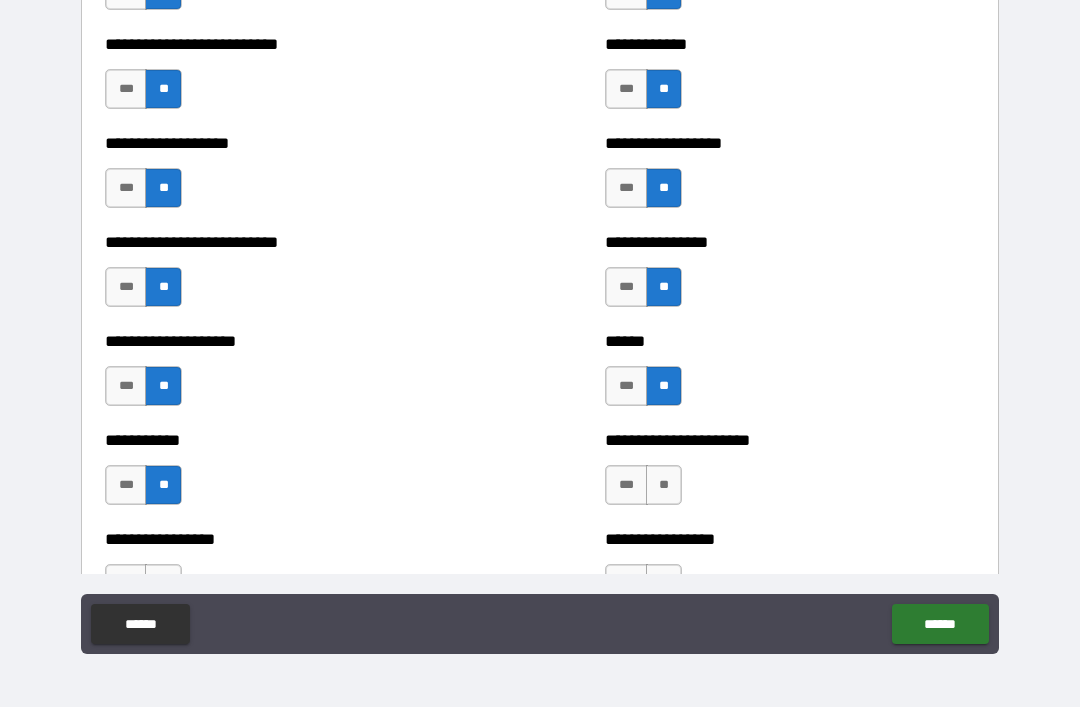 click on "**" at bounding box center (664, 485) 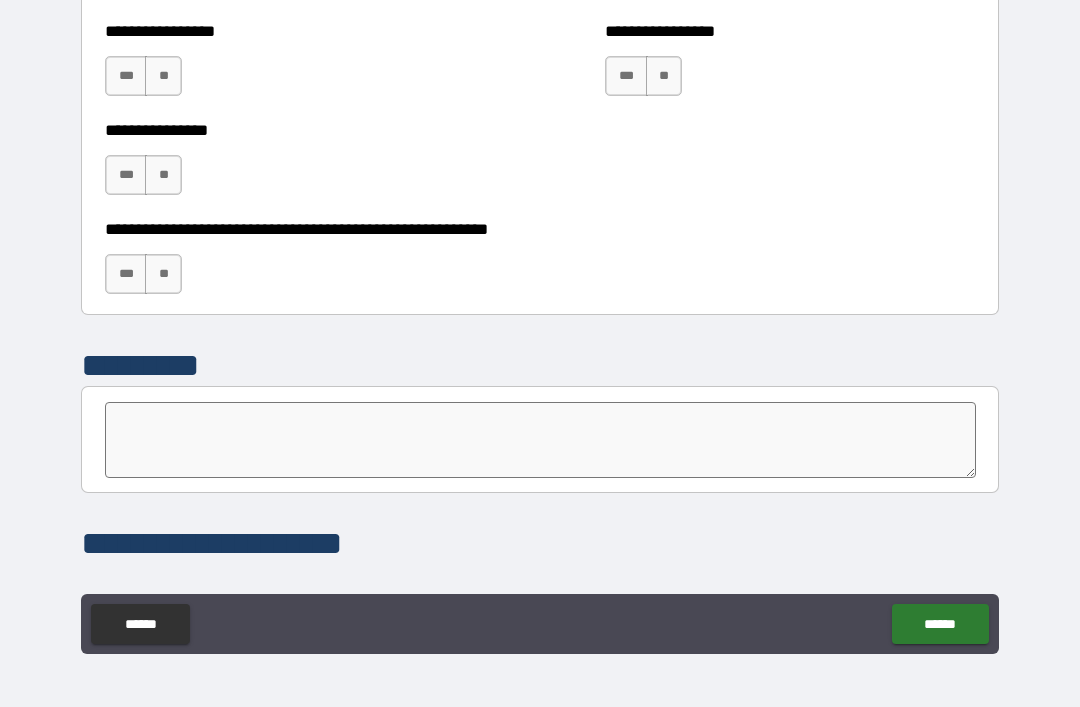 scroll, scrollTop: 6142, scrollLeft: 0, axis: vertical 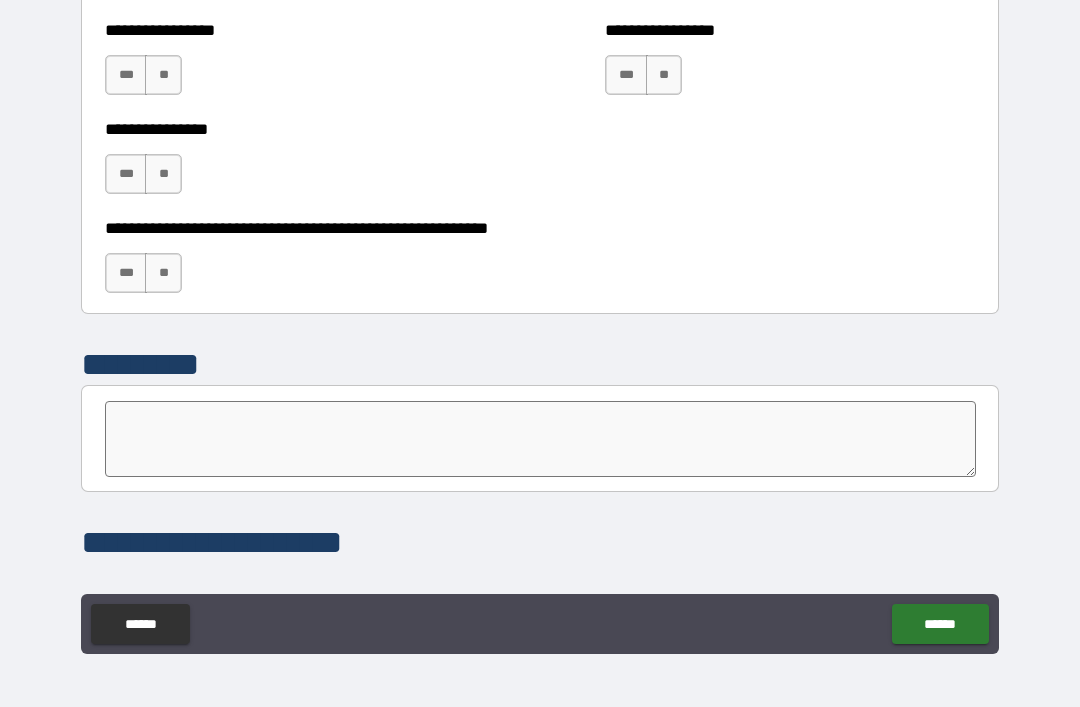 click on "**" at bounding box center [163, 75] 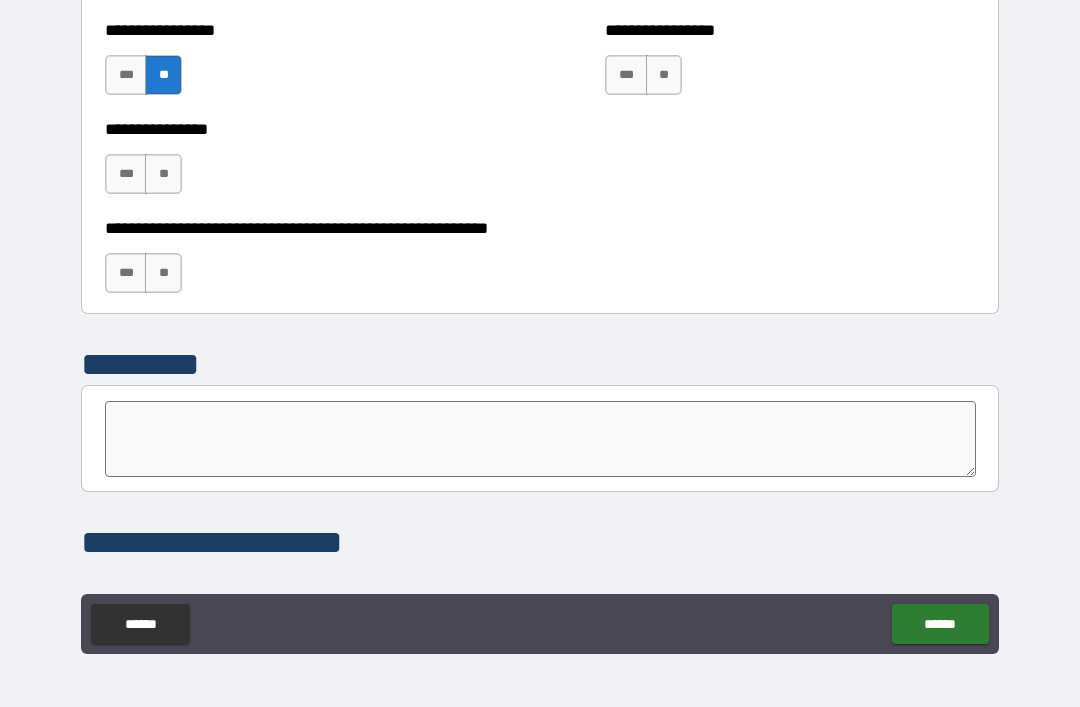 click on "**" at bounding box center (664, 75) 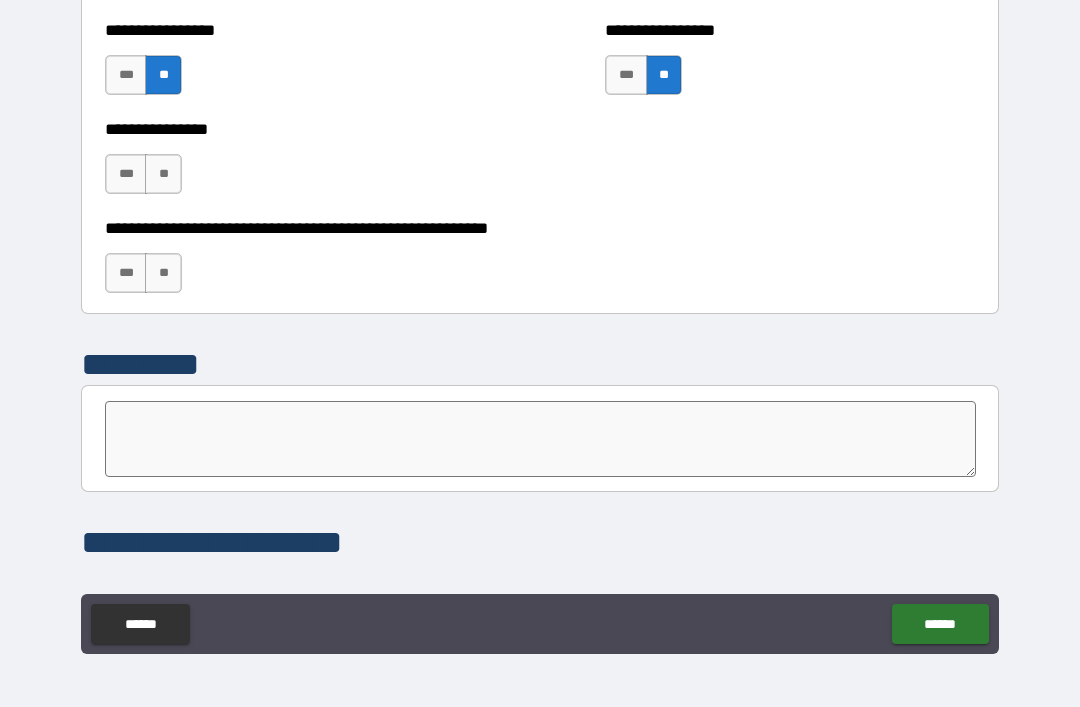 click on "**" at bounding box center [163, 174] 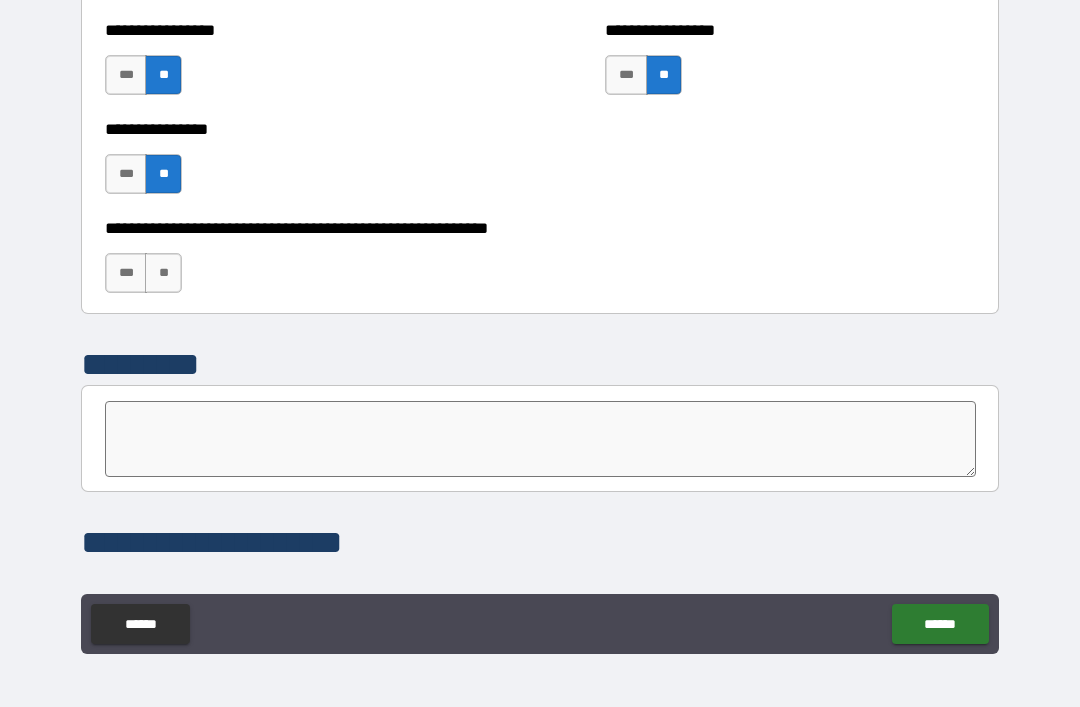 click on "**" at bounding box center (163, 273) 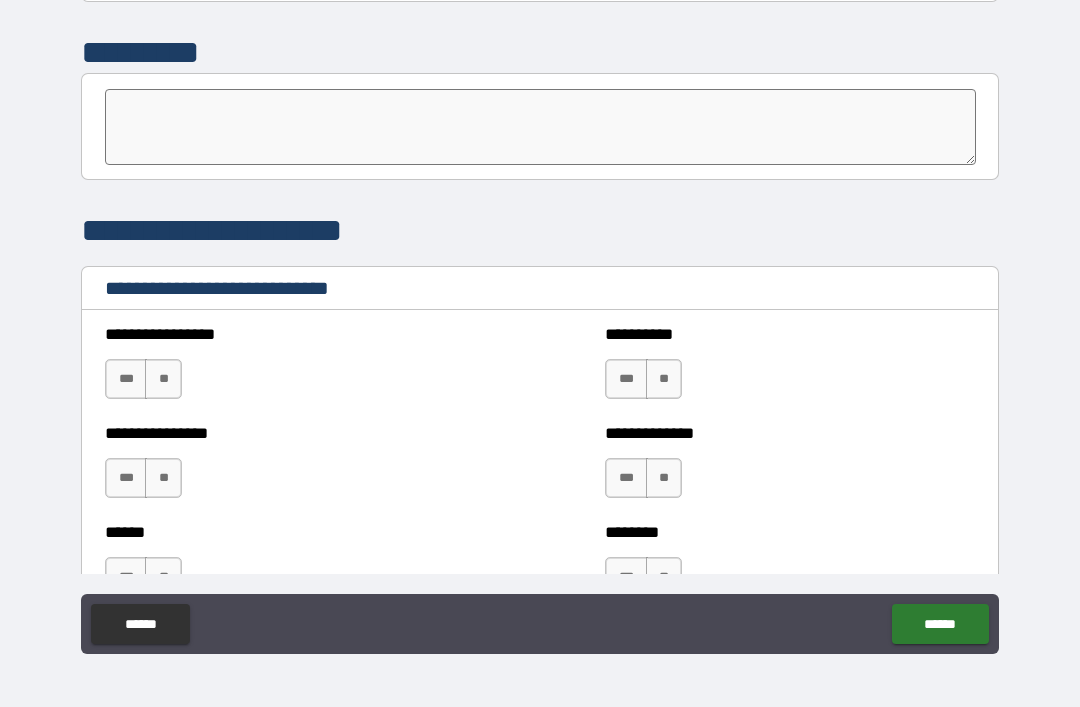 scroll, scrollTop: 6455, scrollLeft: 0, axis: vertical 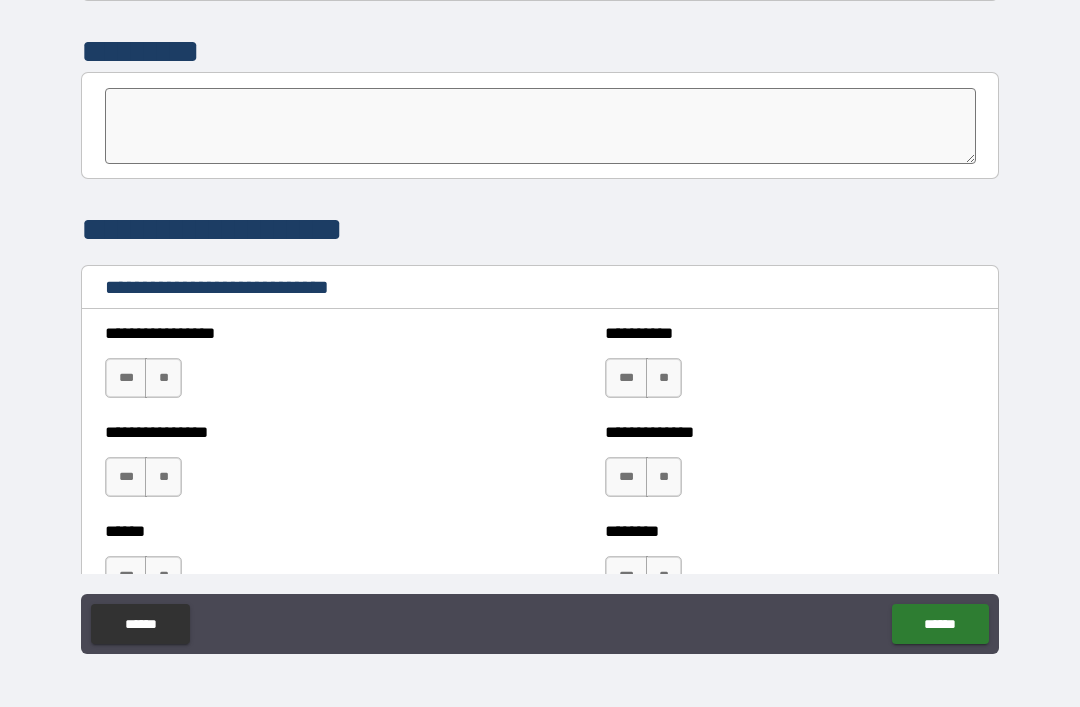 click on "**" at bounding box center (163, 378) 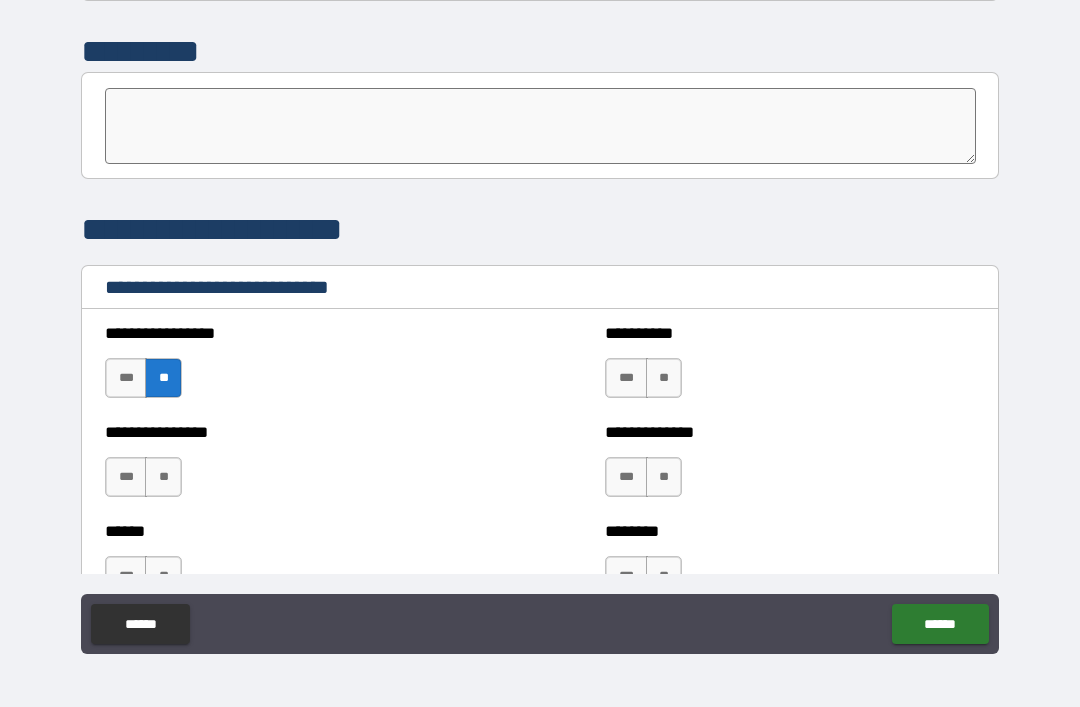 click on "**" at bounding box center (664, 378) 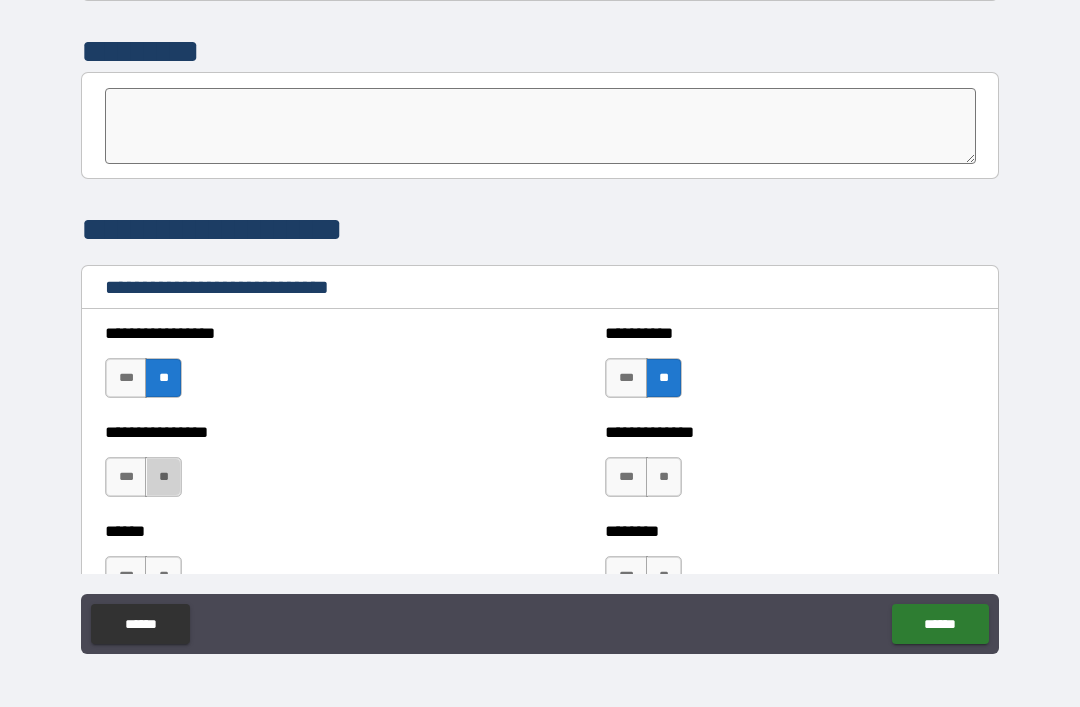 click on "**" at bounding box center (163, 477) 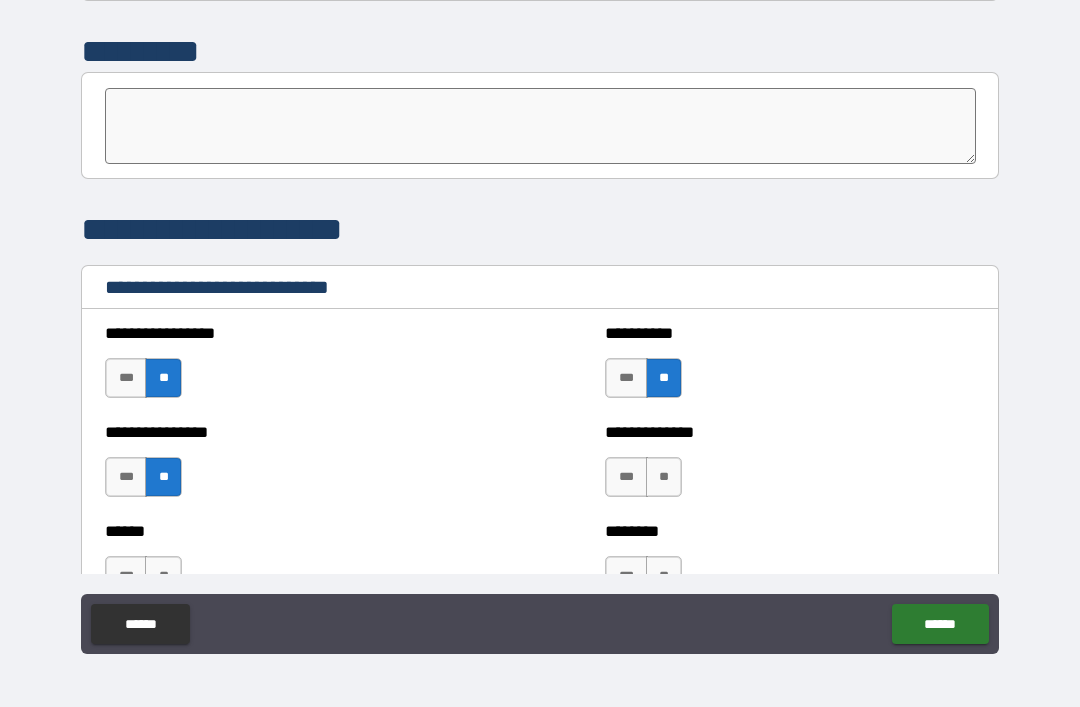 click on "**" at bounding box center [664, 477] 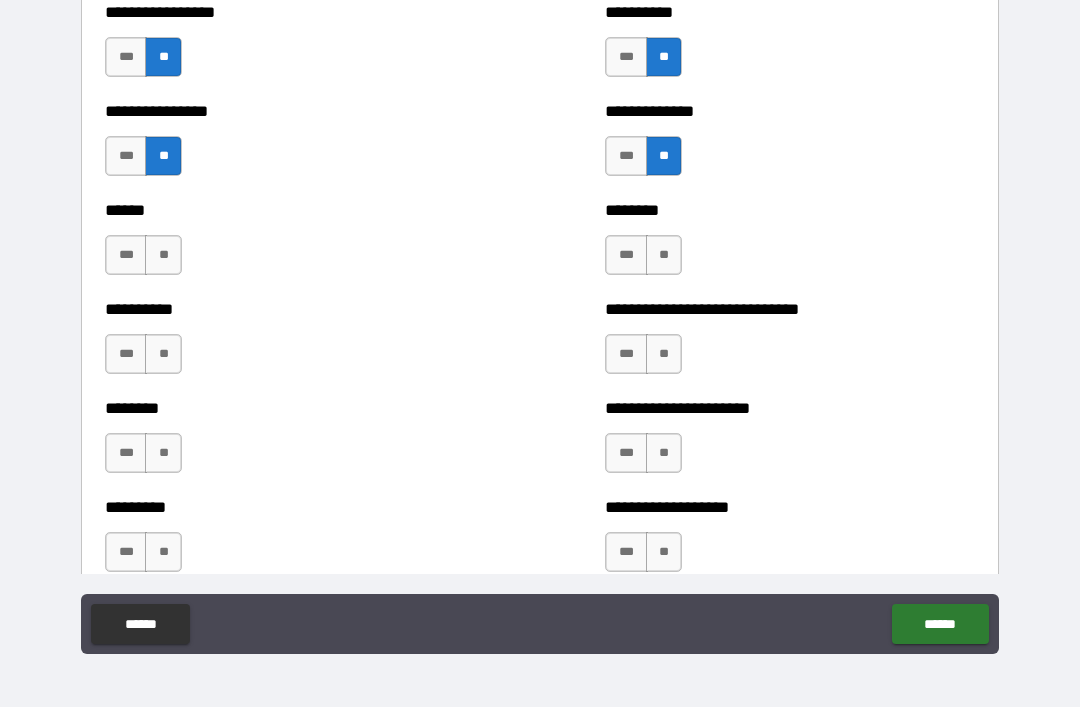scroll, scrollTop: 6777, scrollLeft: 0, axis: vertical 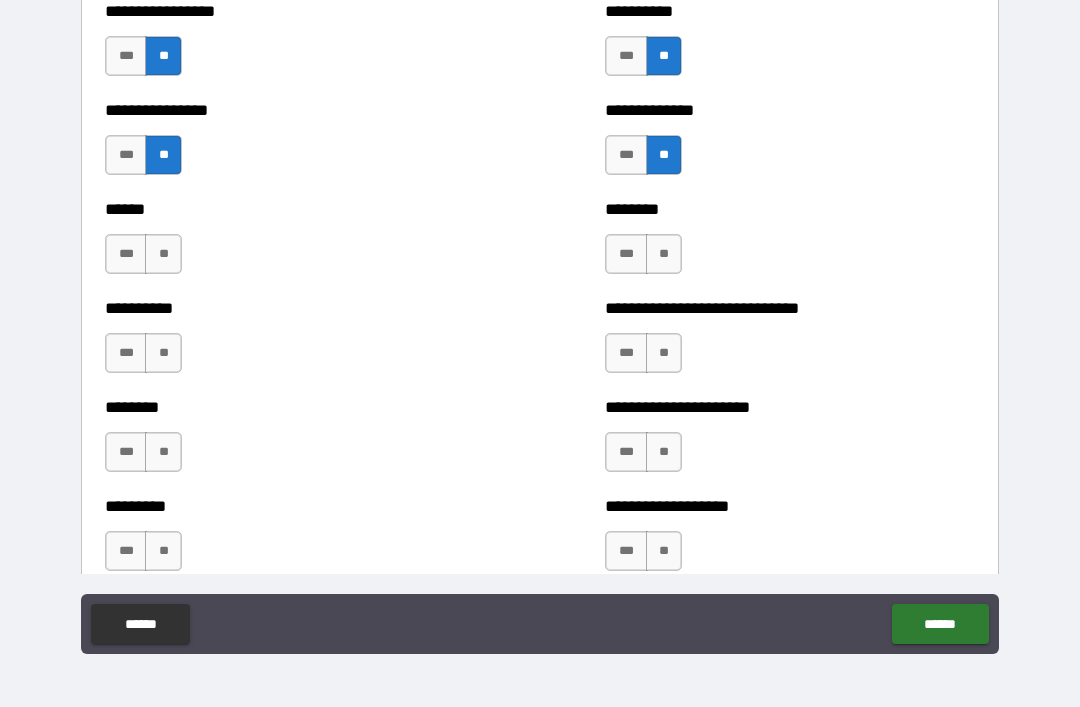 click on "**" at bounding box center [163, 254] 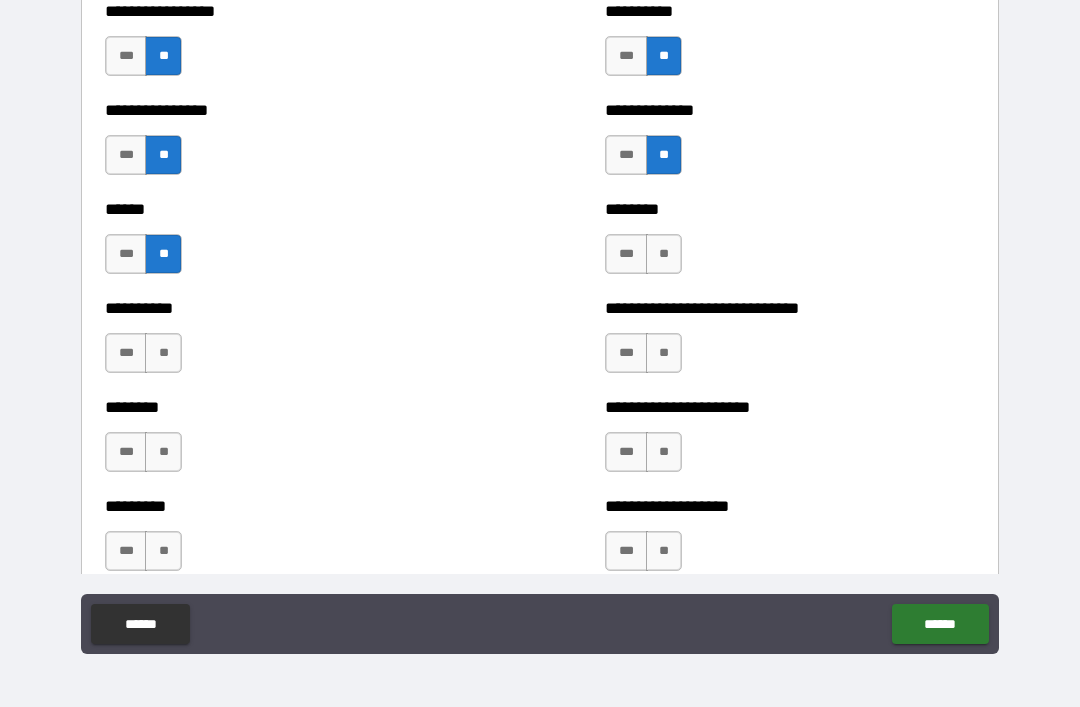 click on "**" at bounding box center (664, 254) 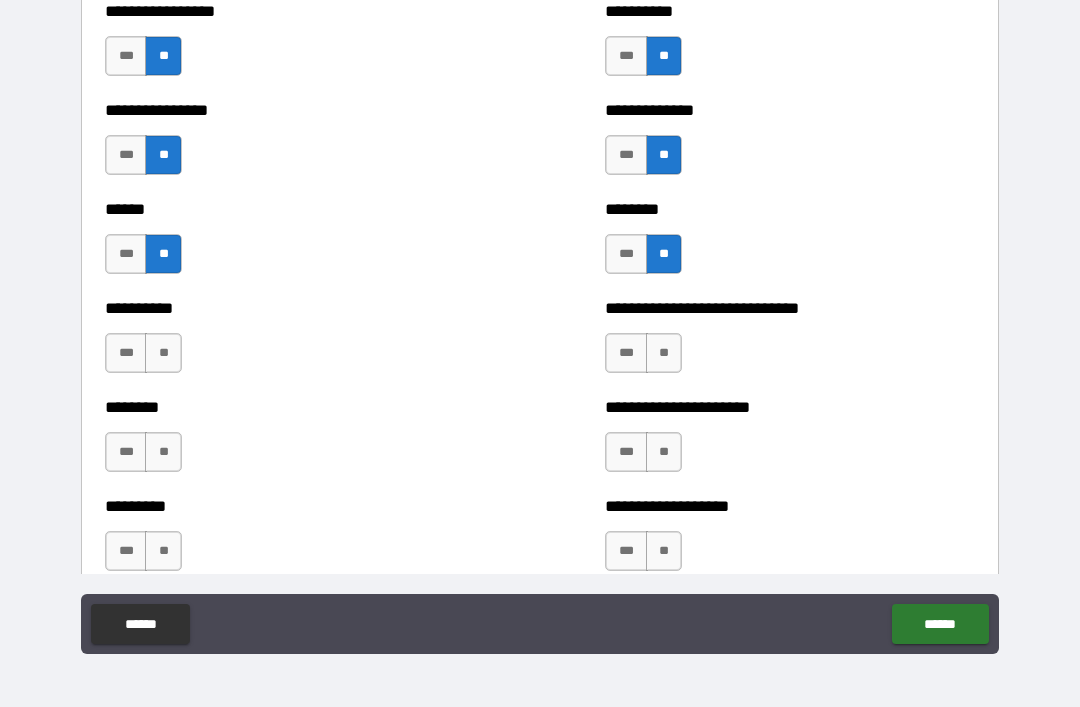 click on "**" at bounding box center [163, 353] 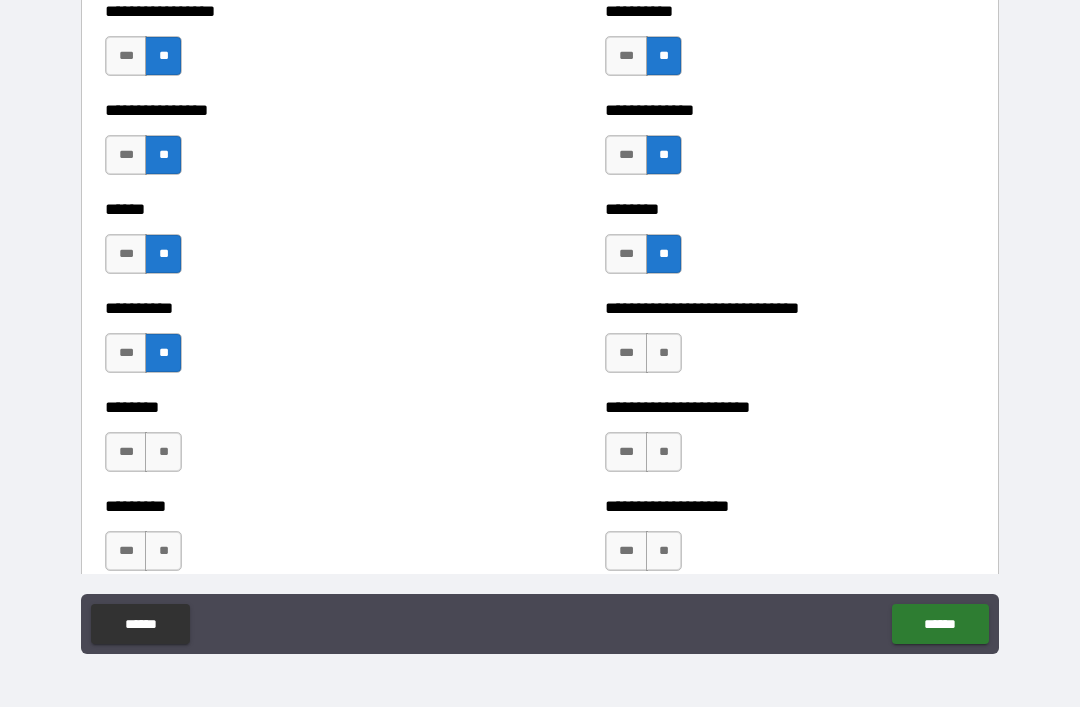 click on "**" at bounding box center [664, 353] 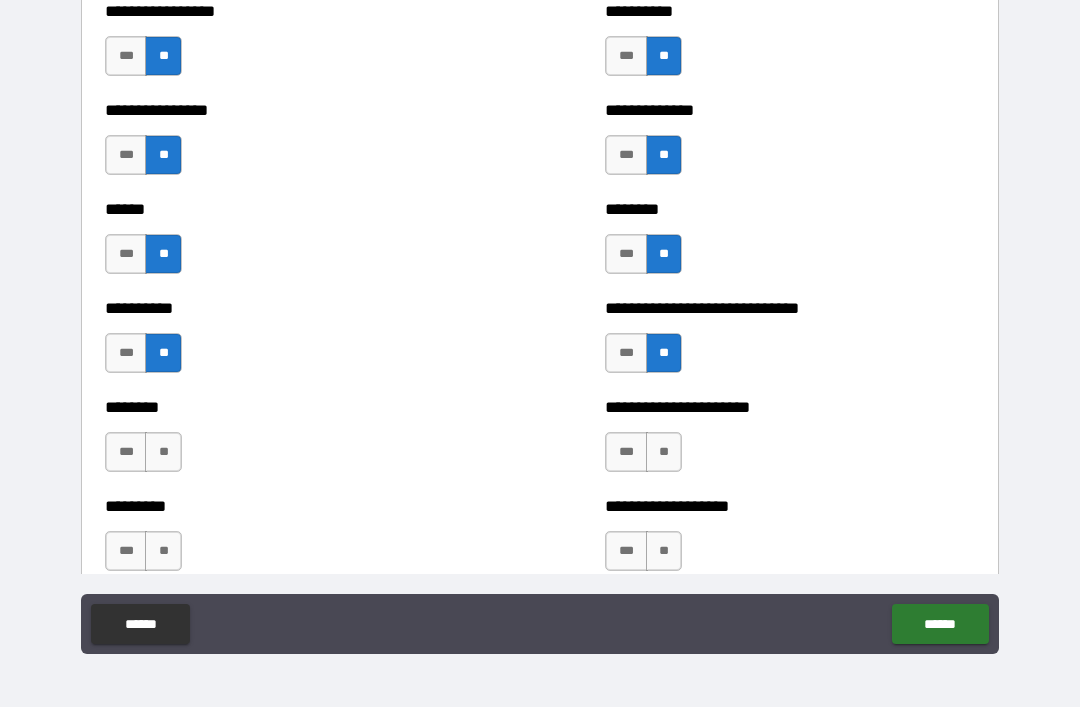 click on "**" at bounding box center [163, 452] 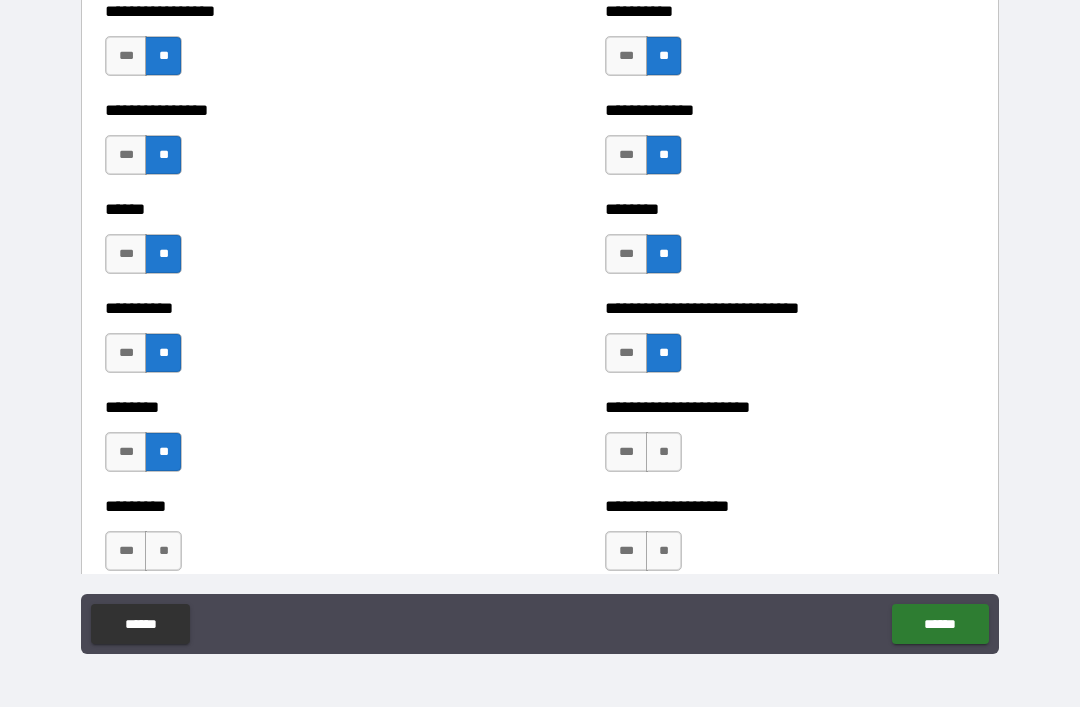 click on "**" at bounding box center (664, 452) 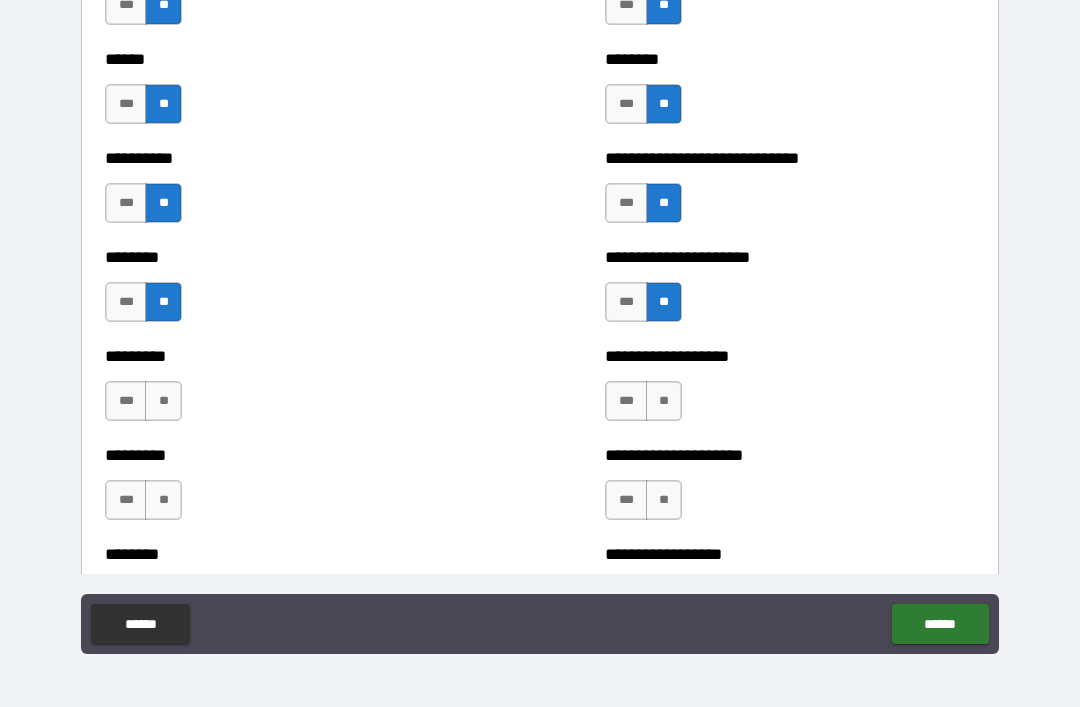 scroll, scrollTop: 6931, scrollLeft: 0, axis: vertical 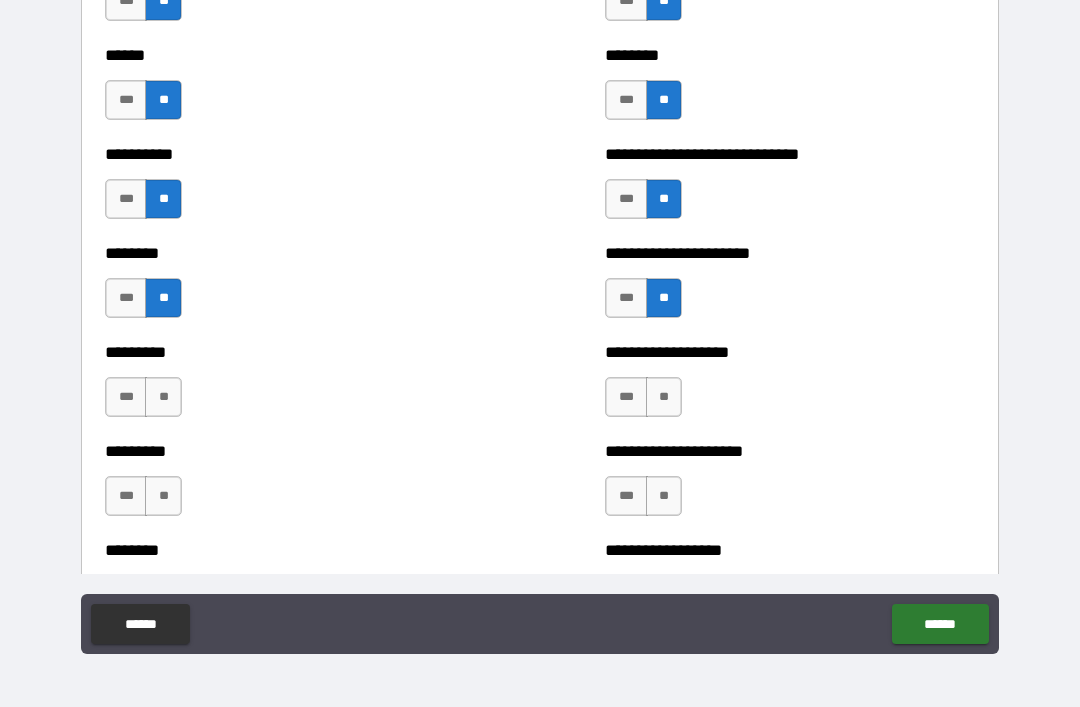 click on "**" at bounding box center (163, 397) 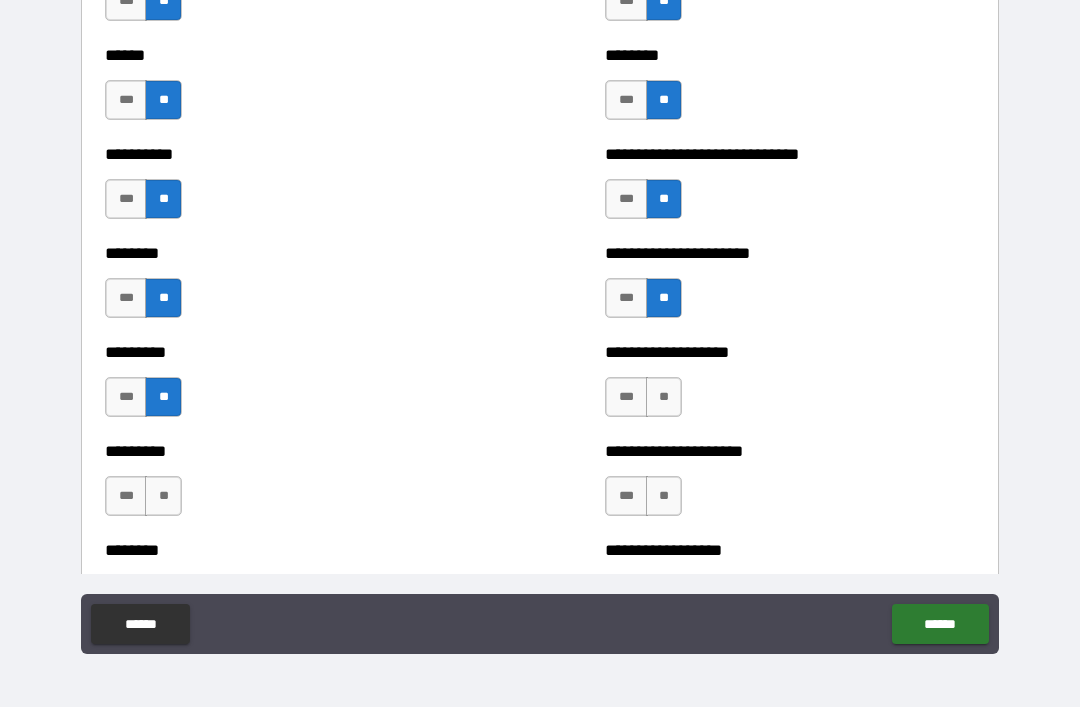 click on "**" at bounding box center [664, 397] 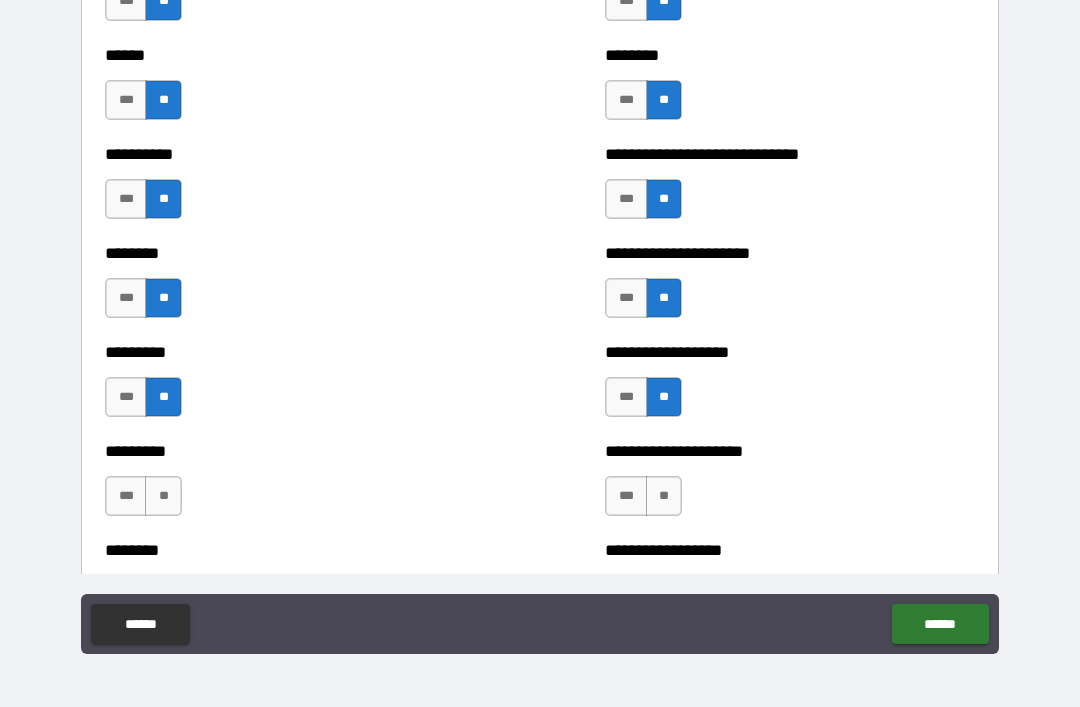 click on "**" at bounding box center [163, 496] 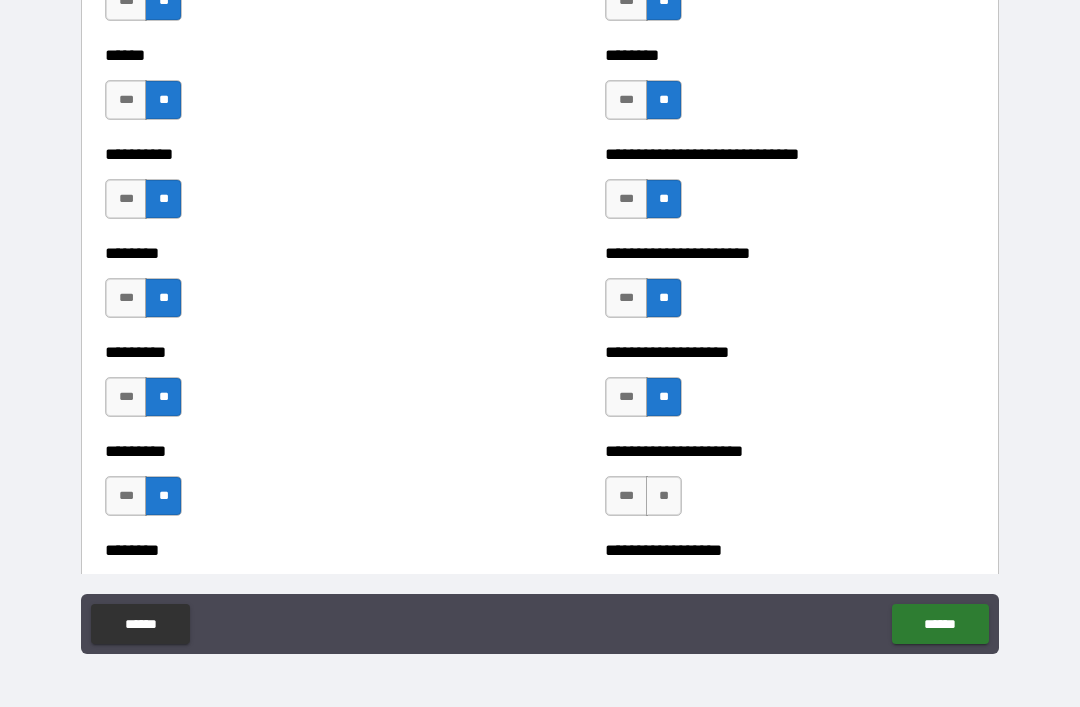 click on "**" at bounding box center [664, 496] 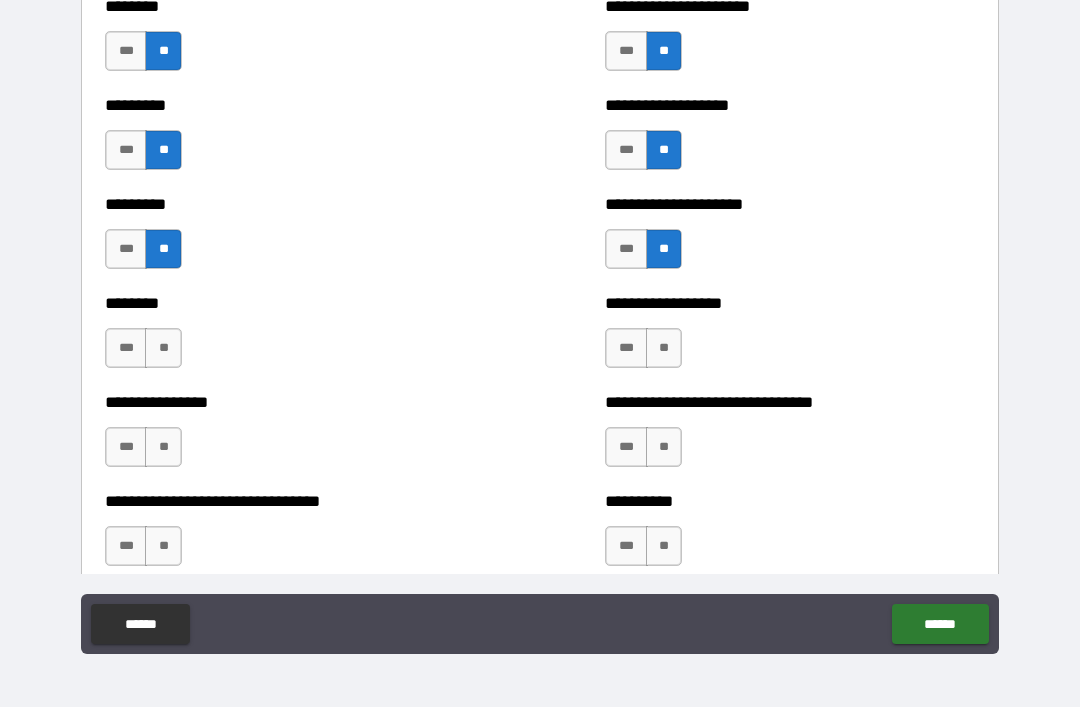 scroll, scrollTop: 7183, scrollLeft: 0, axis: vertical 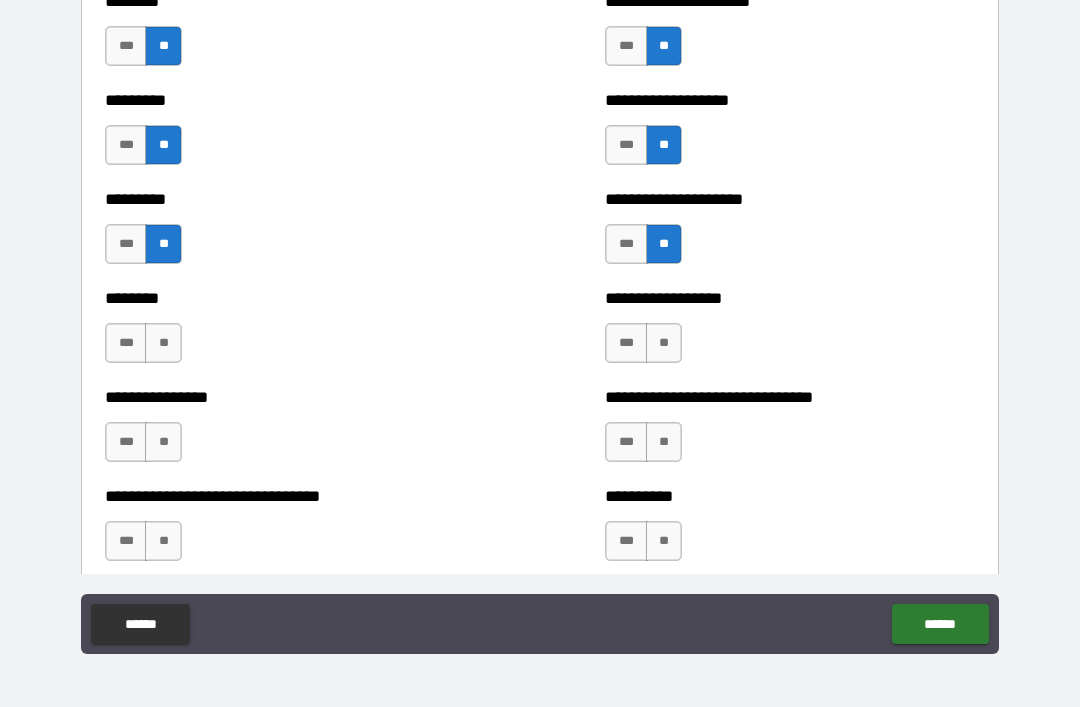 click on "**" at bounding box center [163, 343] 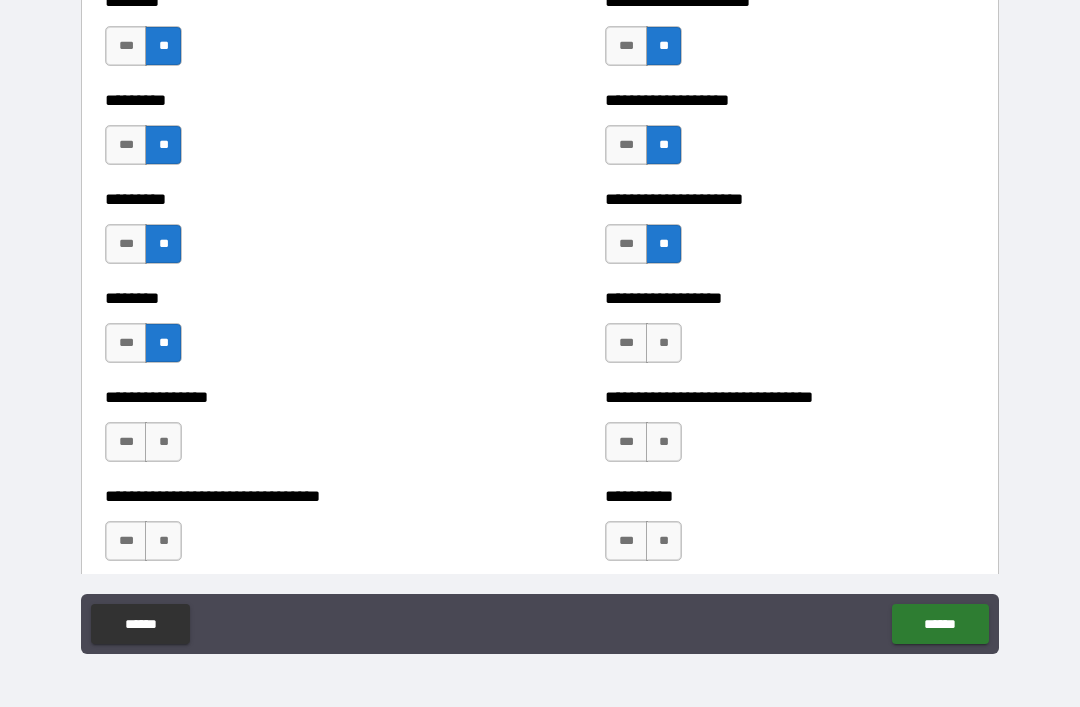 click on "**********" at bounding box center [790, 333] 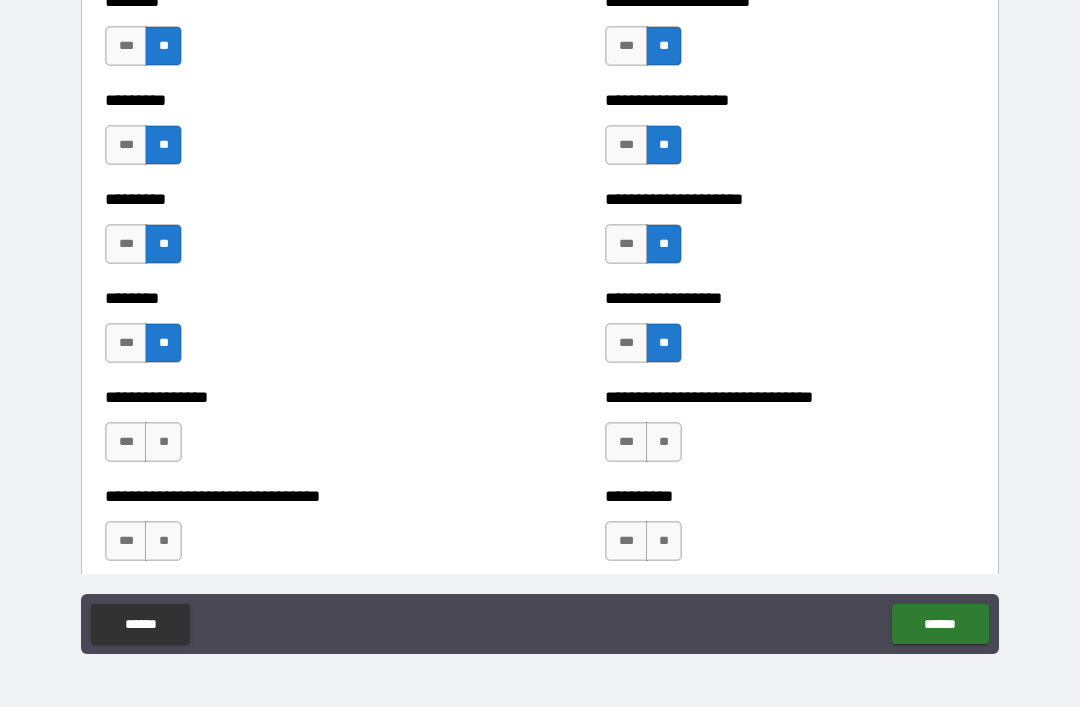 click on "**" at bounding box center (163, 442) 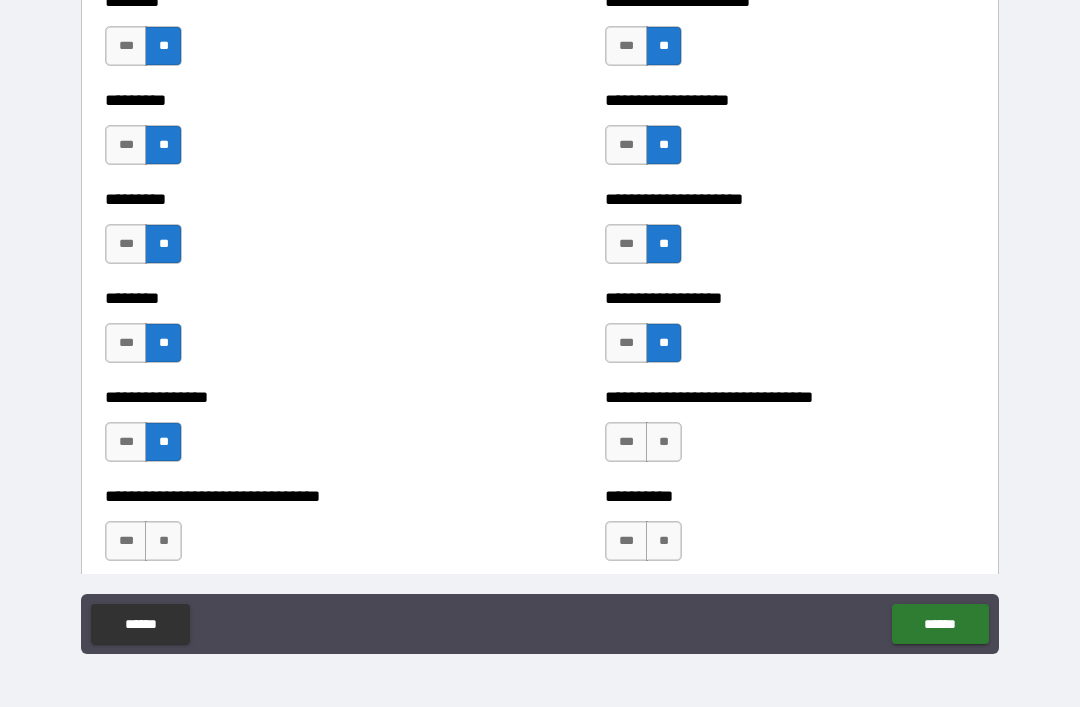 click on "**" at bounding box center [664, 442] 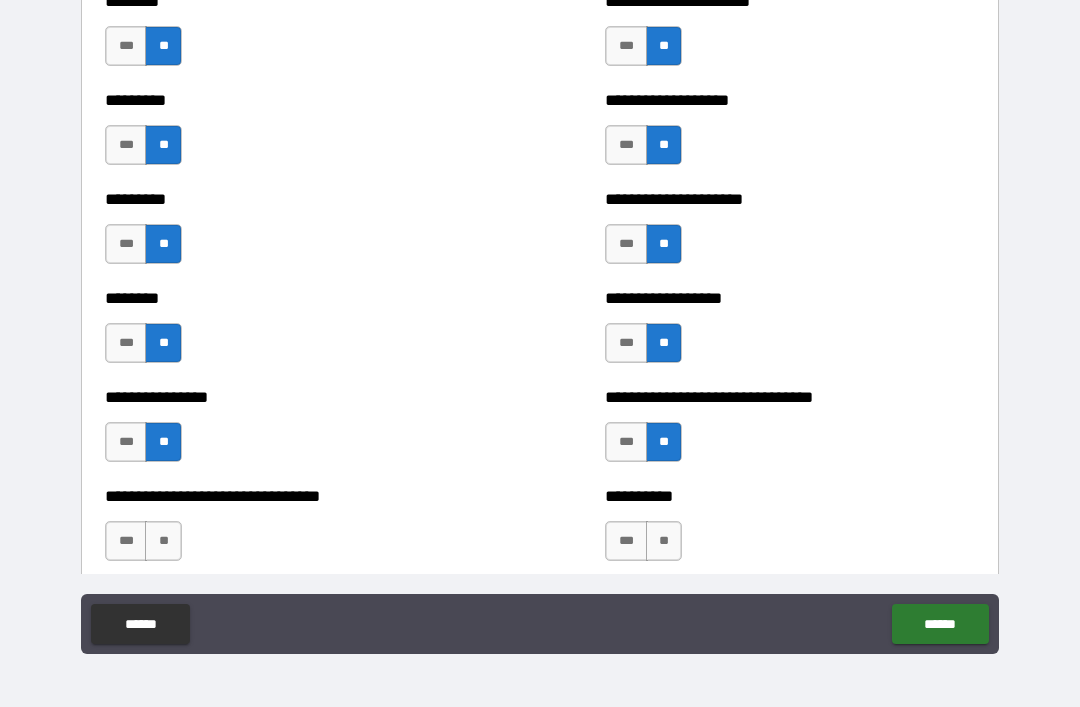 click on "**" at bounding box center (163, 541) 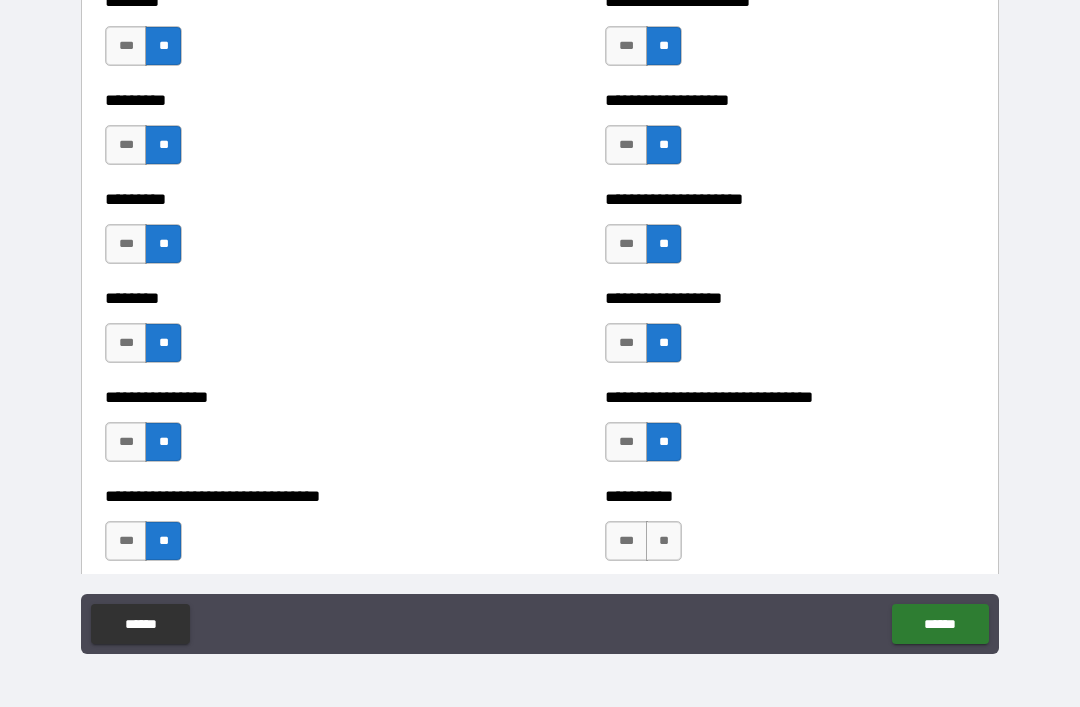 click on "**" at bounding box center (664, 541) 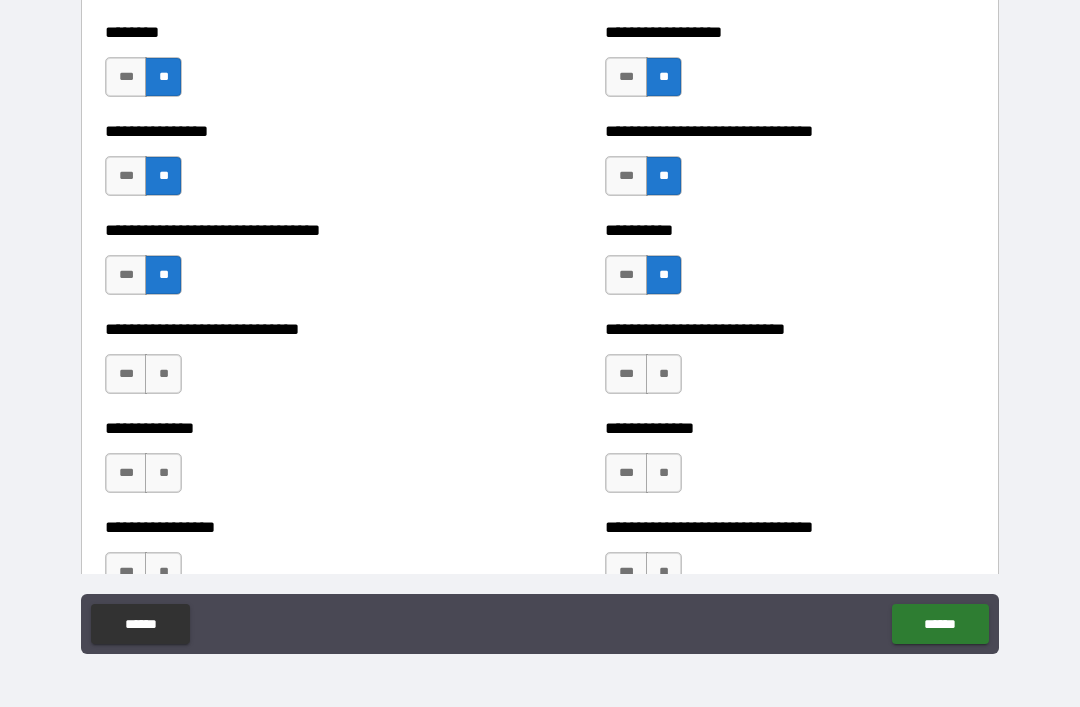 scroll, scrollTop: 7460, scrollLeft: 0, axis: vertical 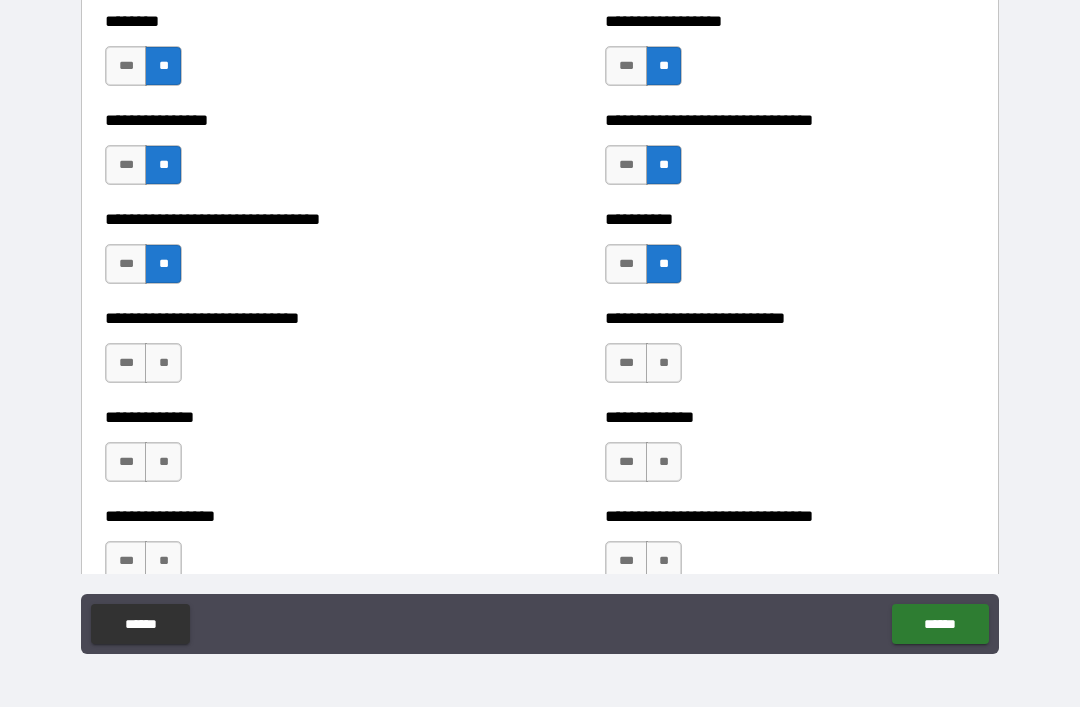 click on "**" at bounding box center (163, 363) 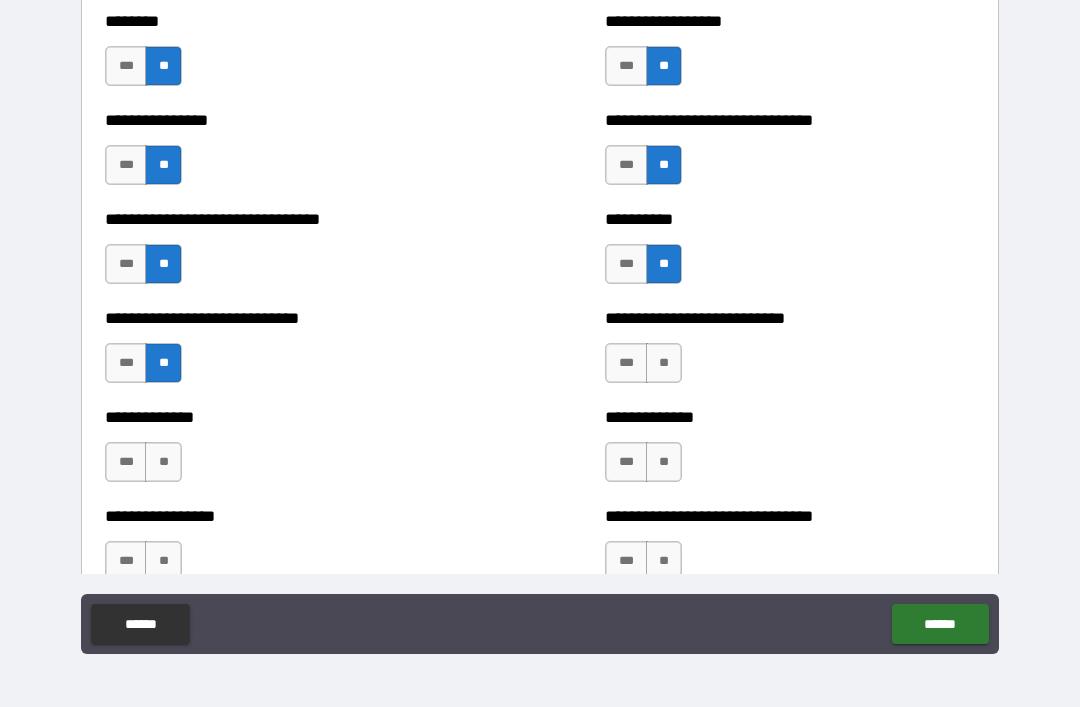 click on "**" at bounding box center [664, 363] 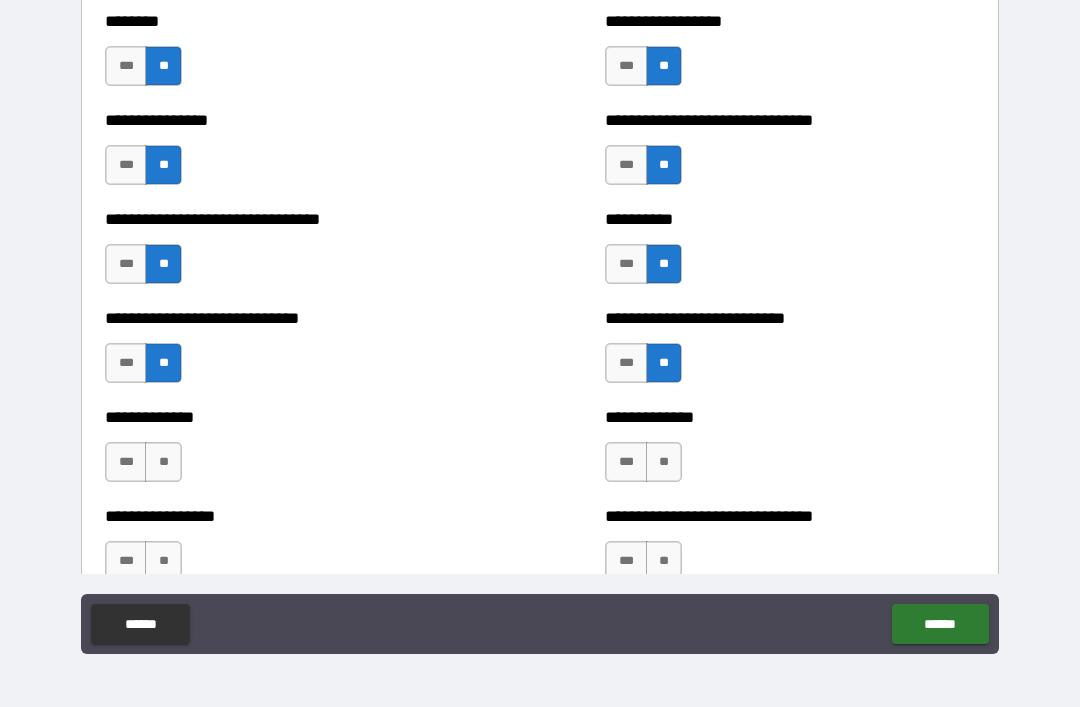 click on "**" at bounding box center (163, 462) 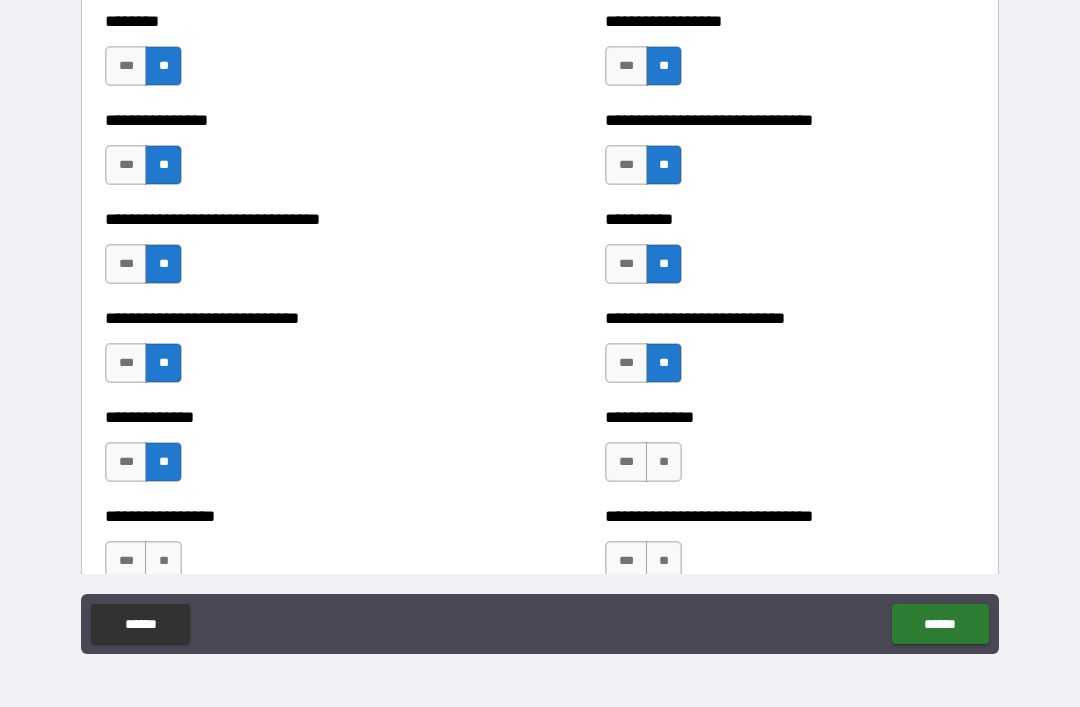 click on "**" at bounding box center (664, 462) 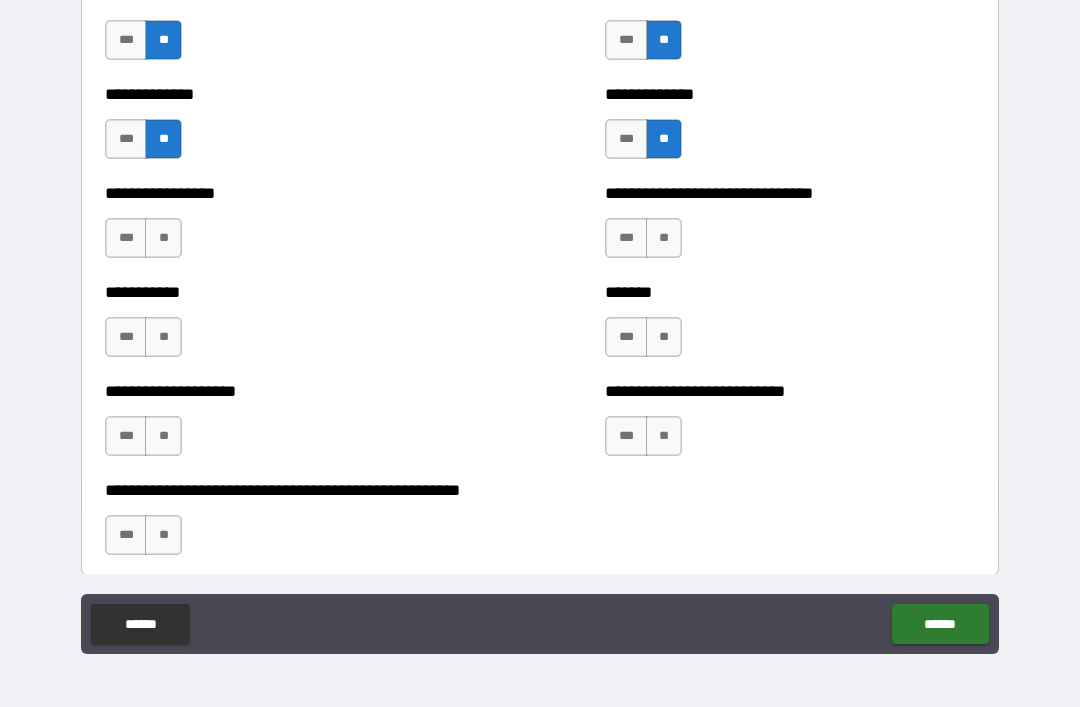 scroll, scrollTop: 7786, scrollLeft: 0, axis: vertical 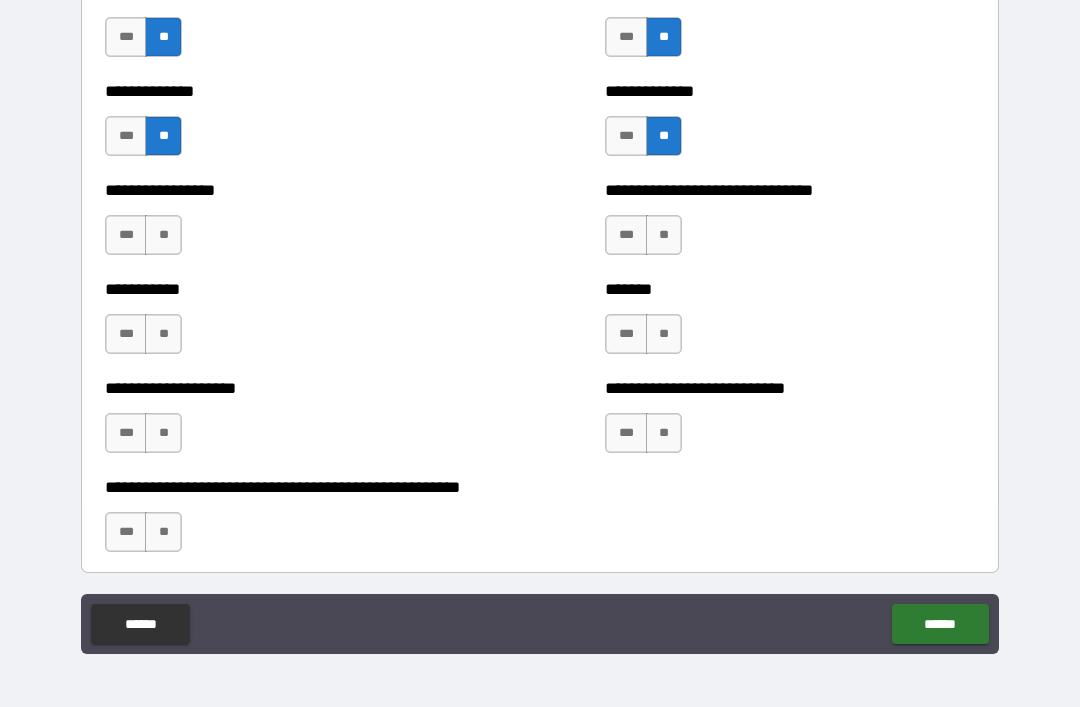 click on "**" at bounding box center [163, 235] 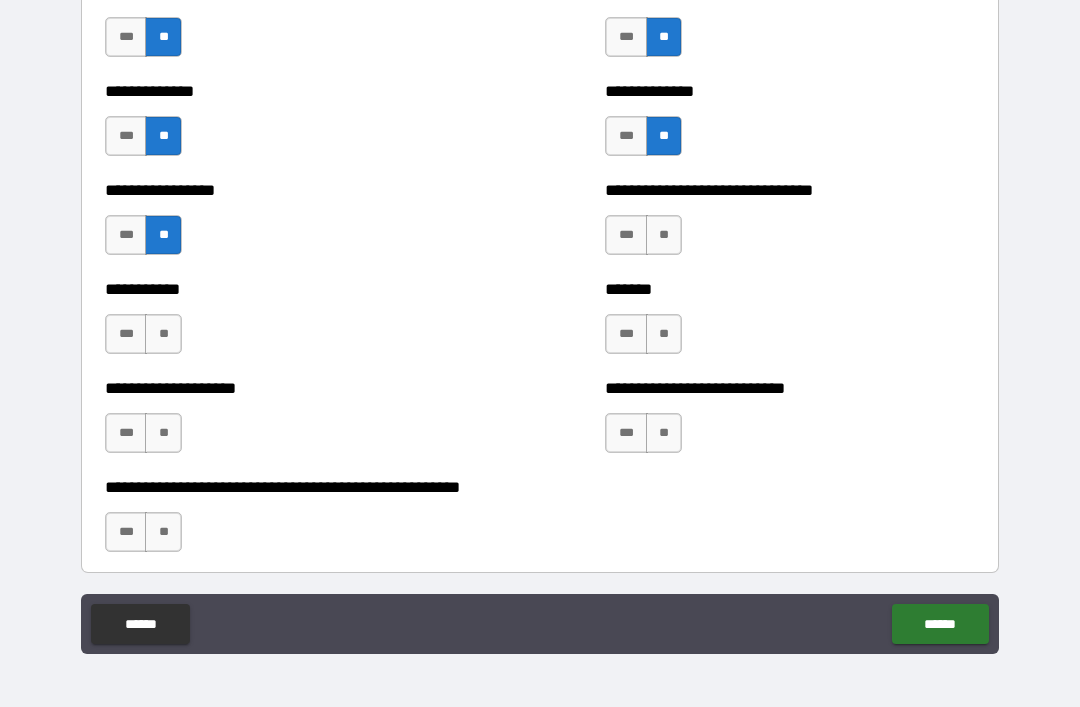 click on "**" at bounding box center [664, 235] 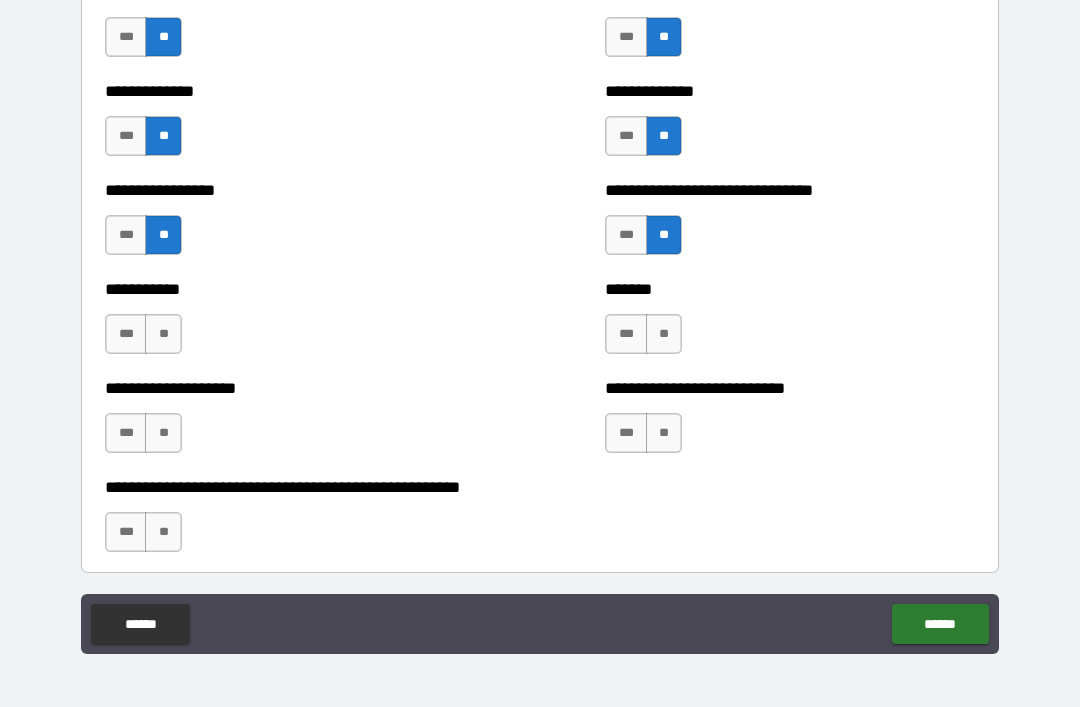 click on "**" at bounding box center [163, 334] 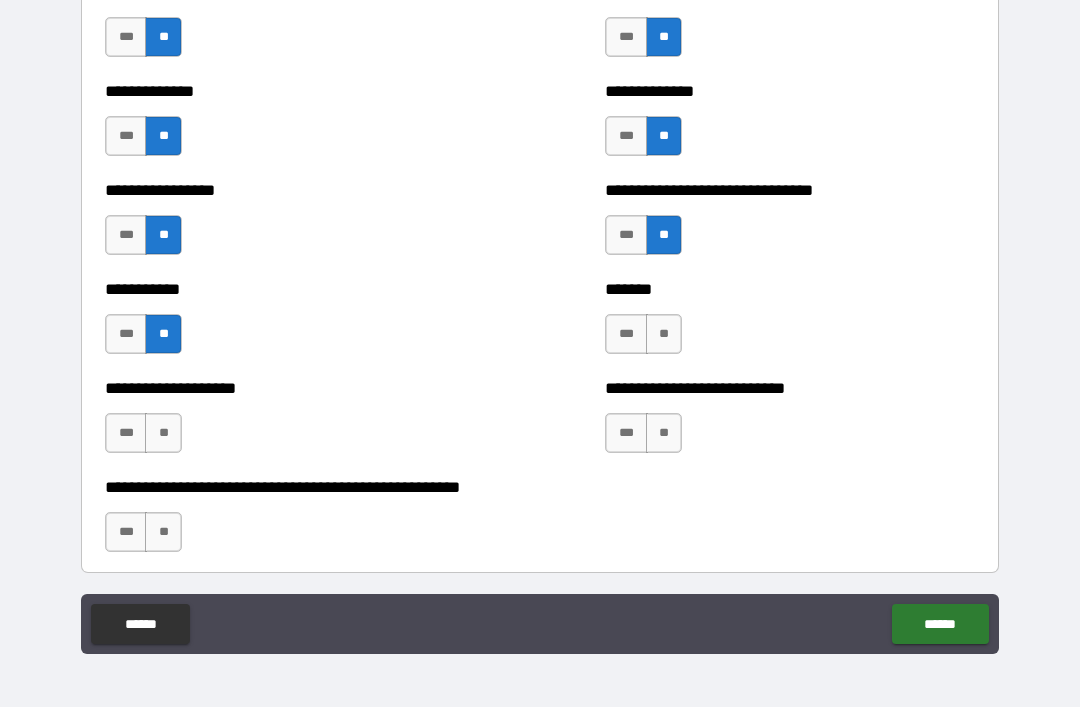 click on "**" at bounding box center (664, 334) 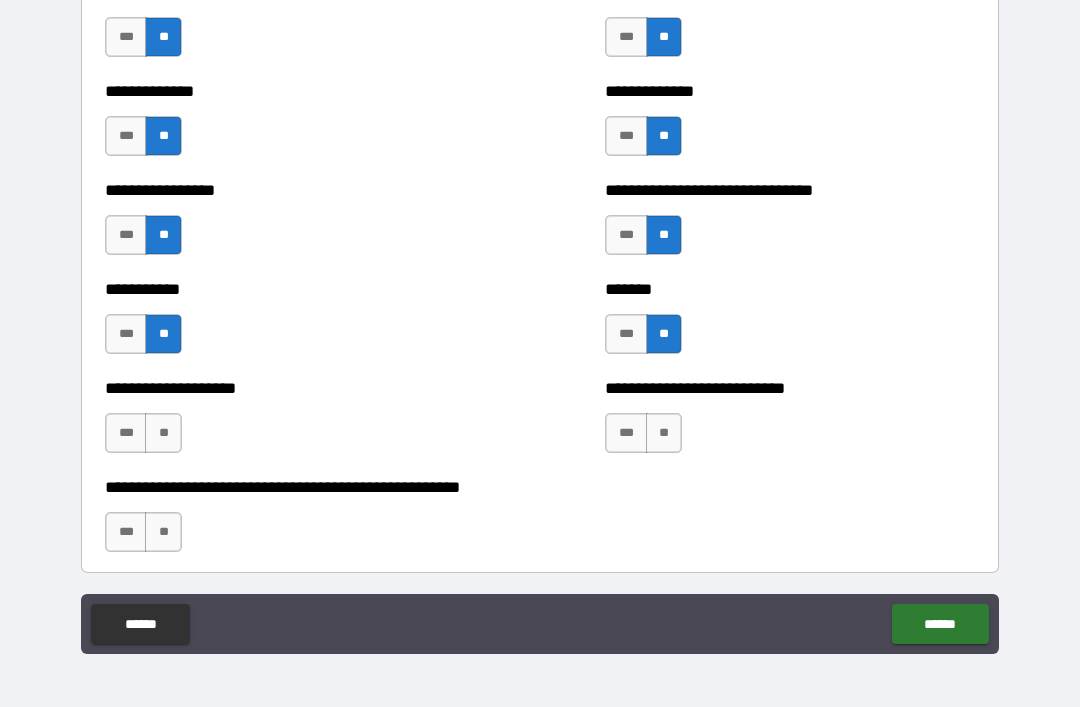 click on "**" at bounding box center (163, 433) 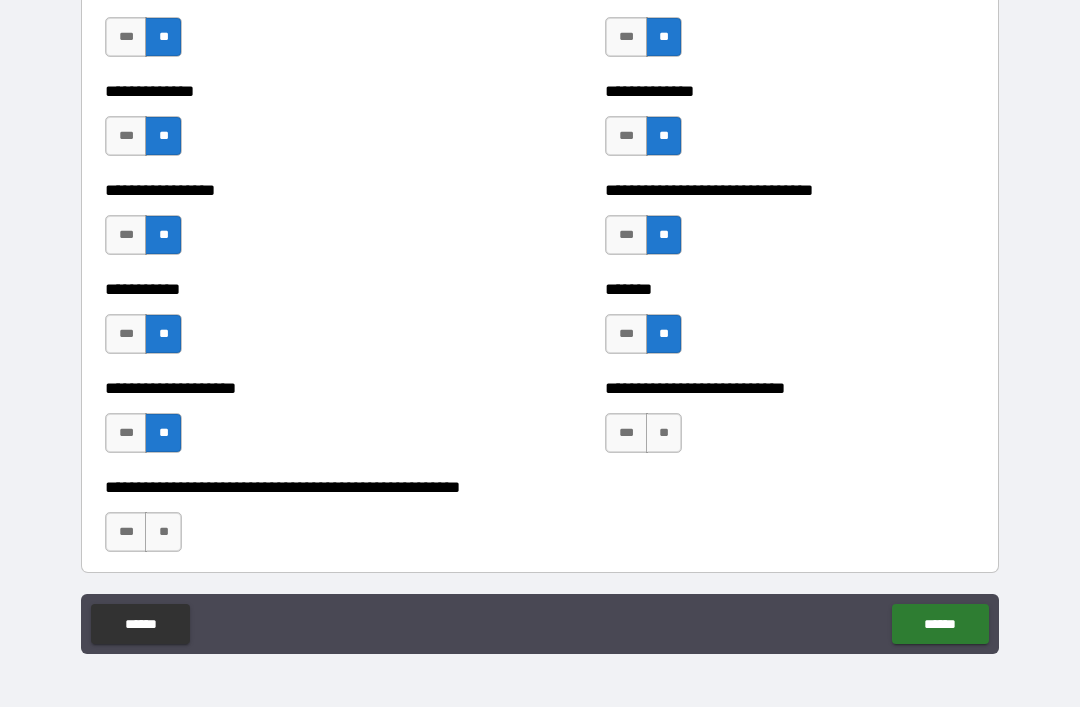 click on "**" at bounding box center (664, 433) 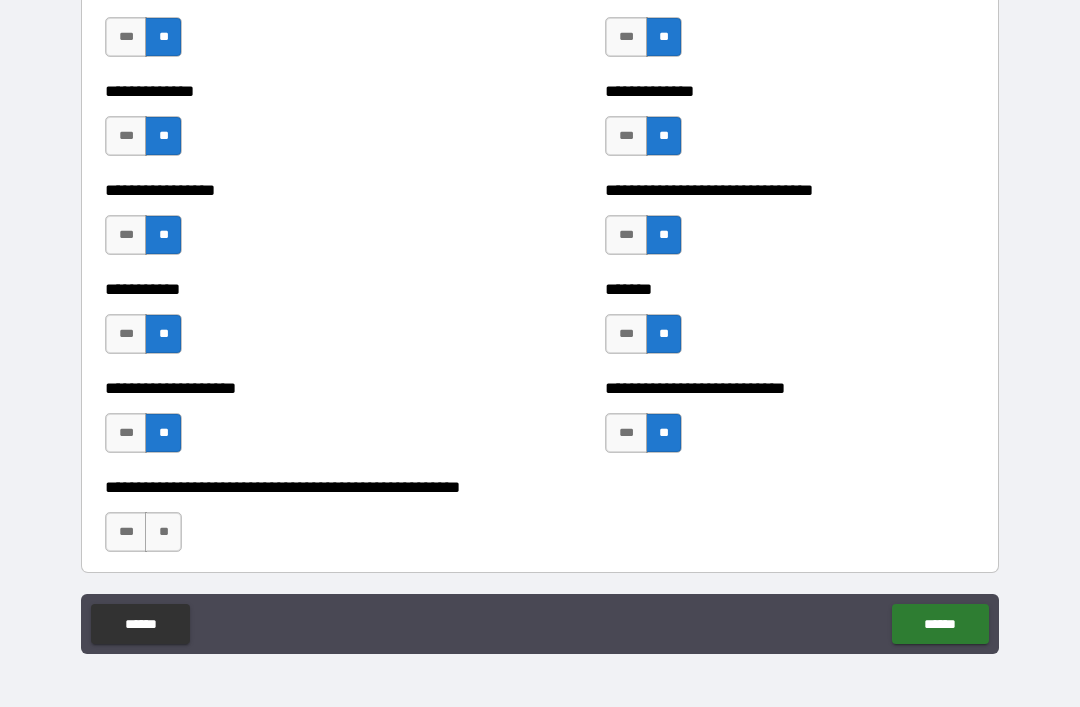 click on "**" at bounding box center (163, 532) 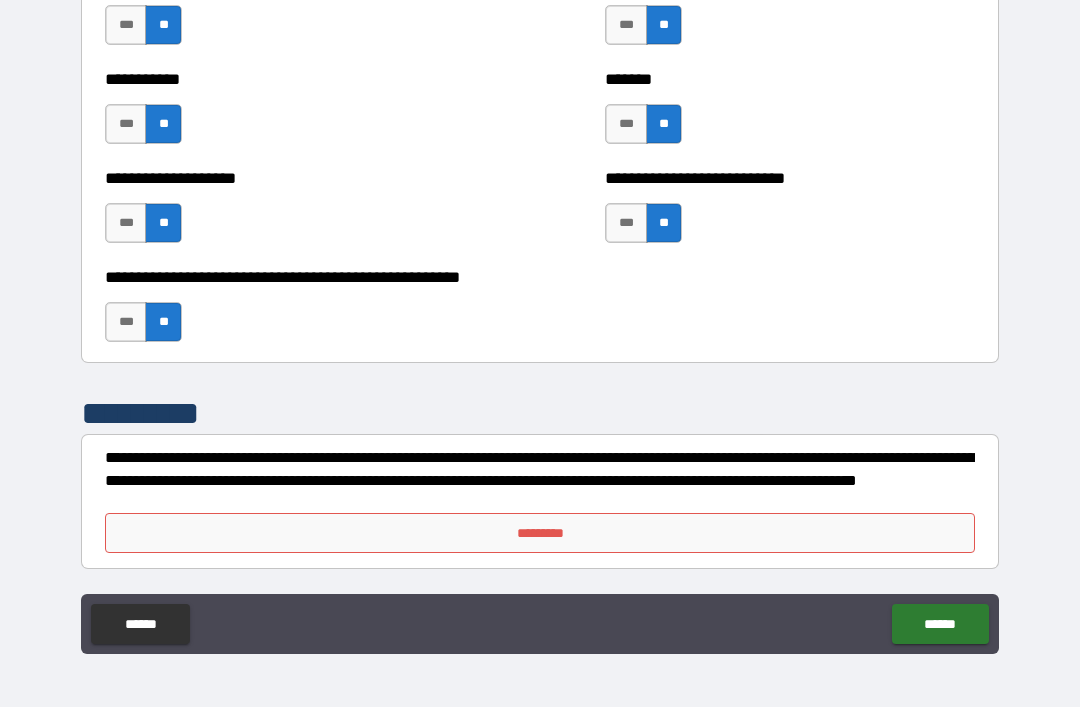 scroll, scrollTop: 7996, scrollLeft: 0, axis: vertical 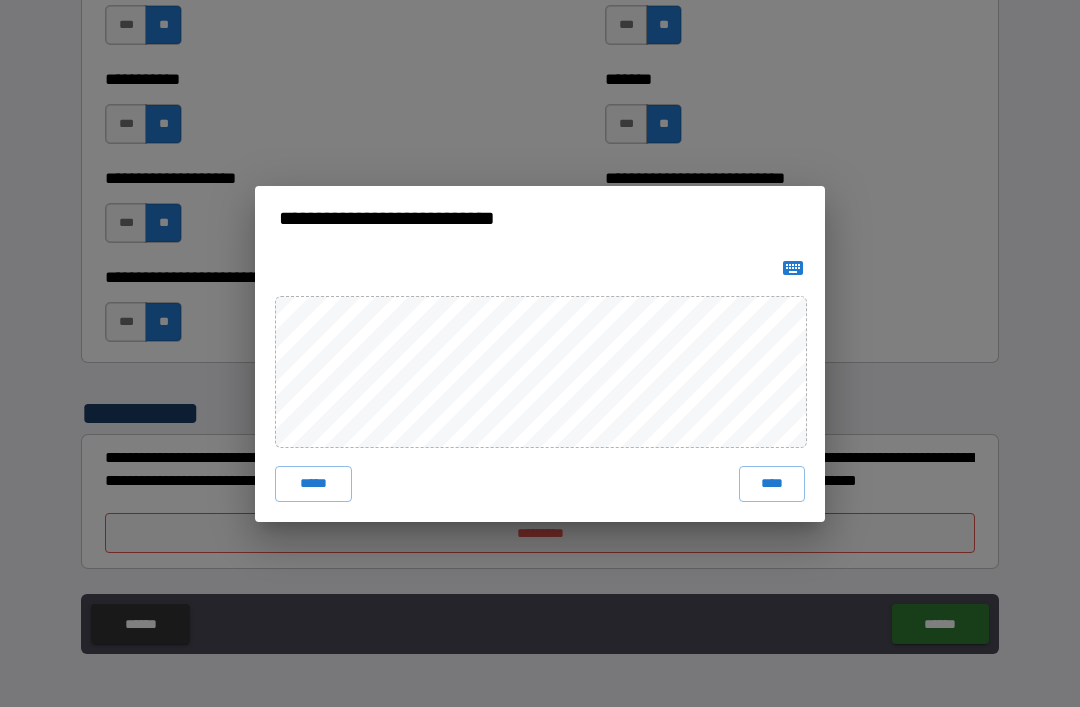 click on "****" at bounding box center (772, 484) 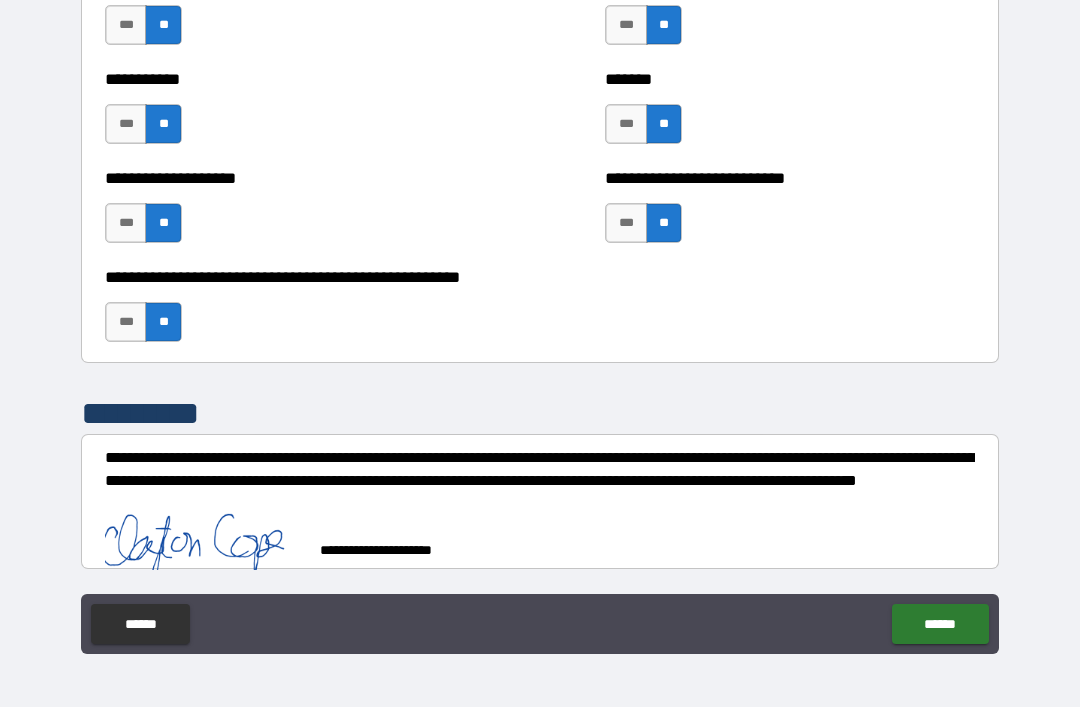 scroll, scrollTop: 7986, scrollLeft: 0, axis: vertical 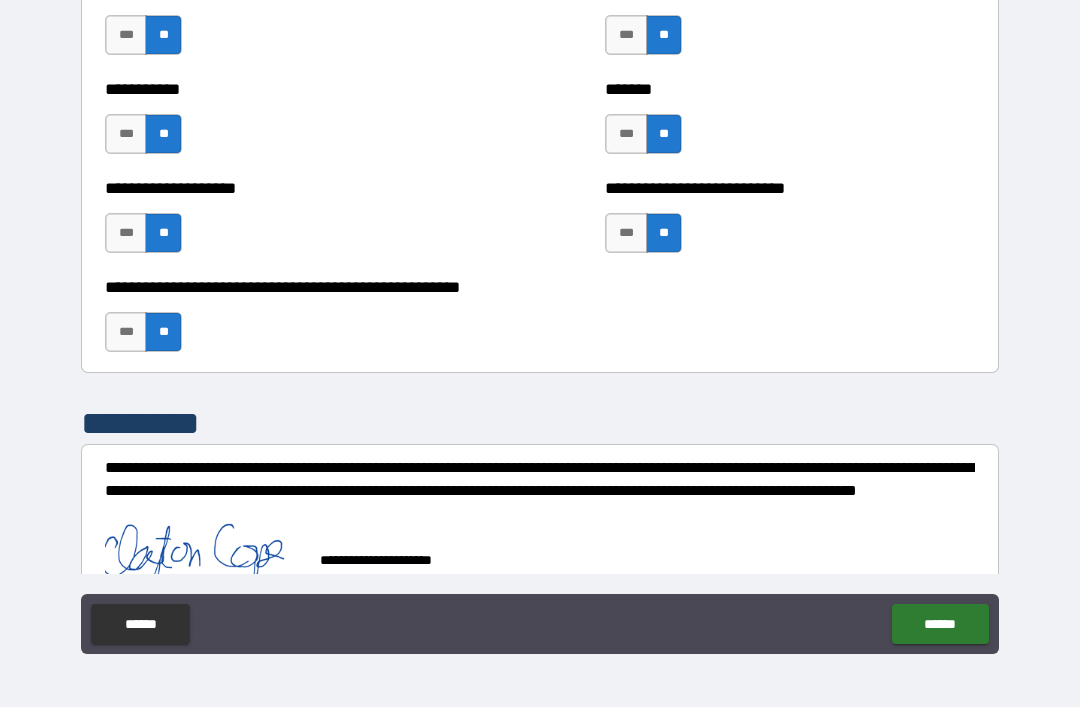 click on "******" at bounding box center [940, 624] 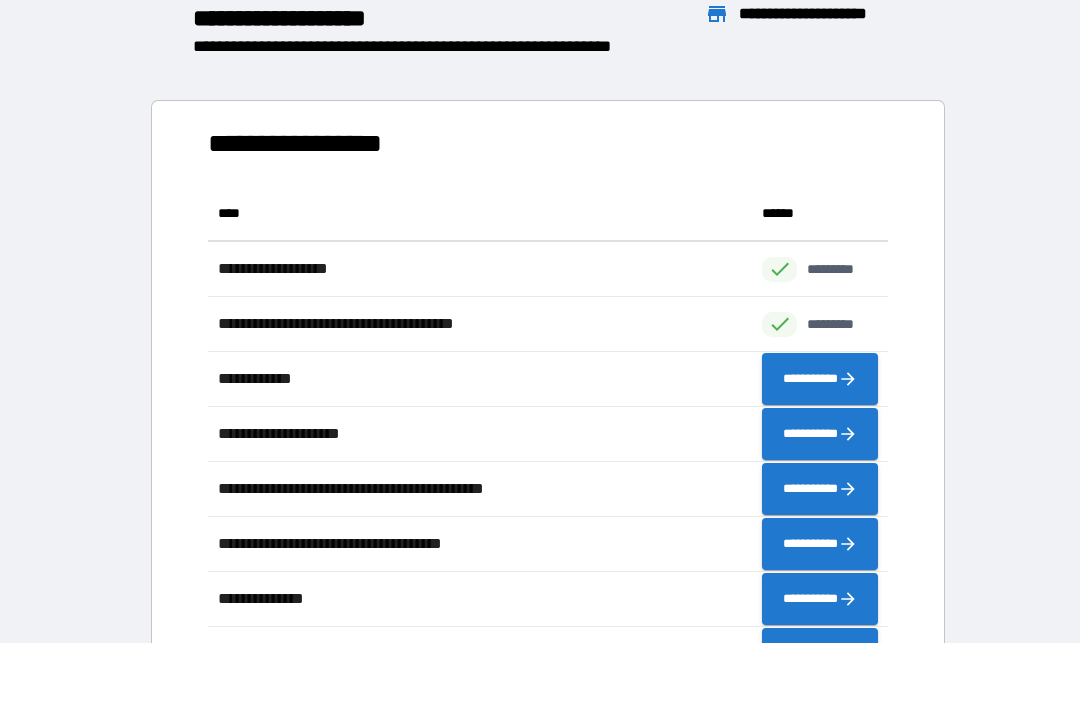 scroll, scrollTop: 551, scrollLeft: 680, axis: both 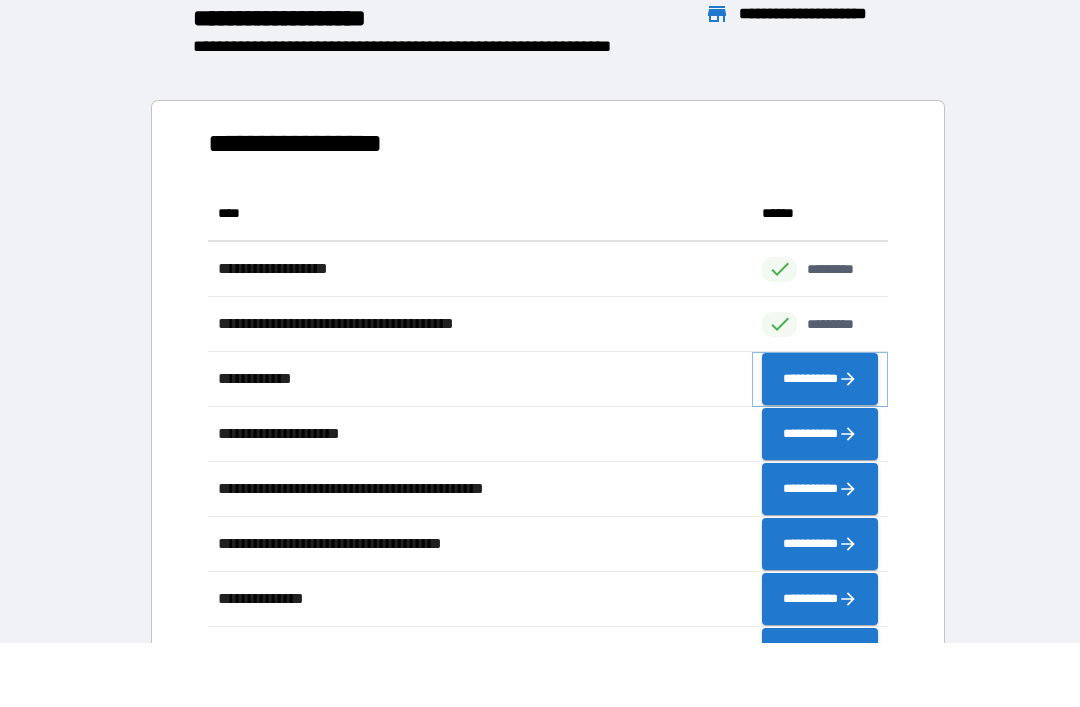 click on "**********" at bounding box center (820, 379) 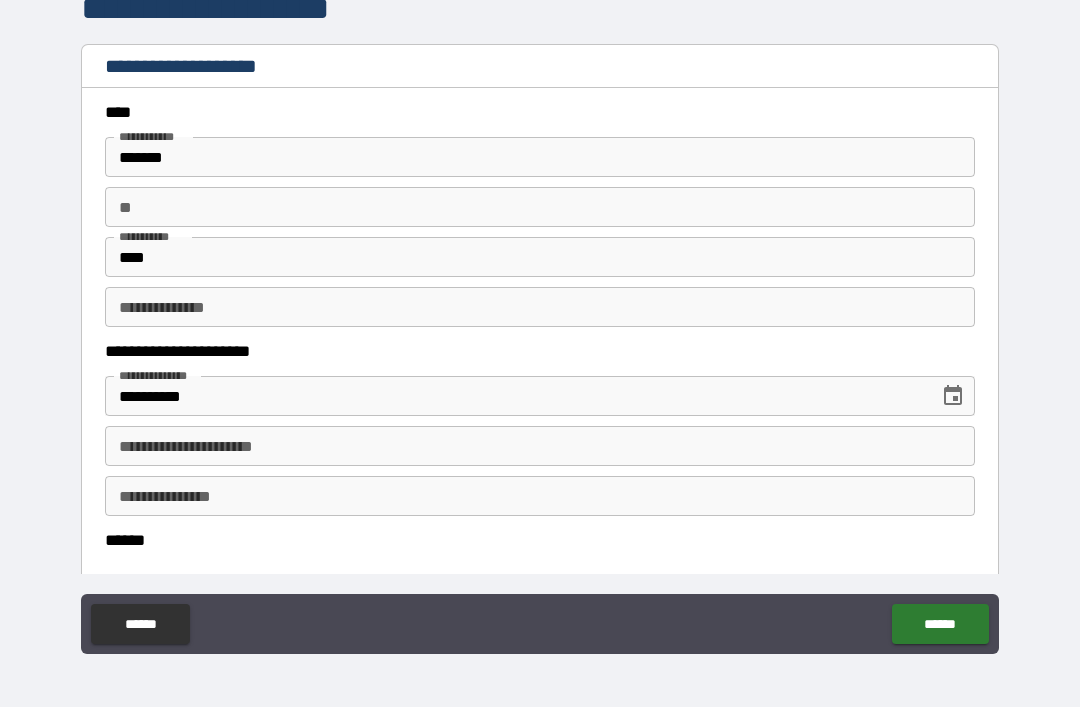 click on "**********" at bounding box center (540, 307) 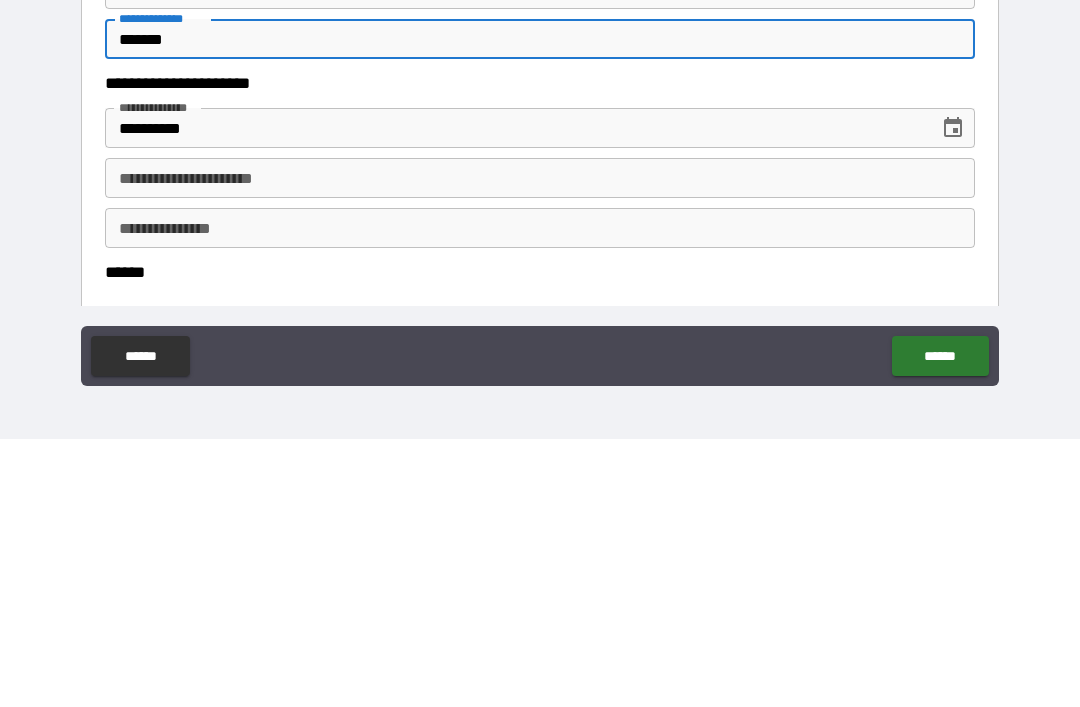 type on "*******" 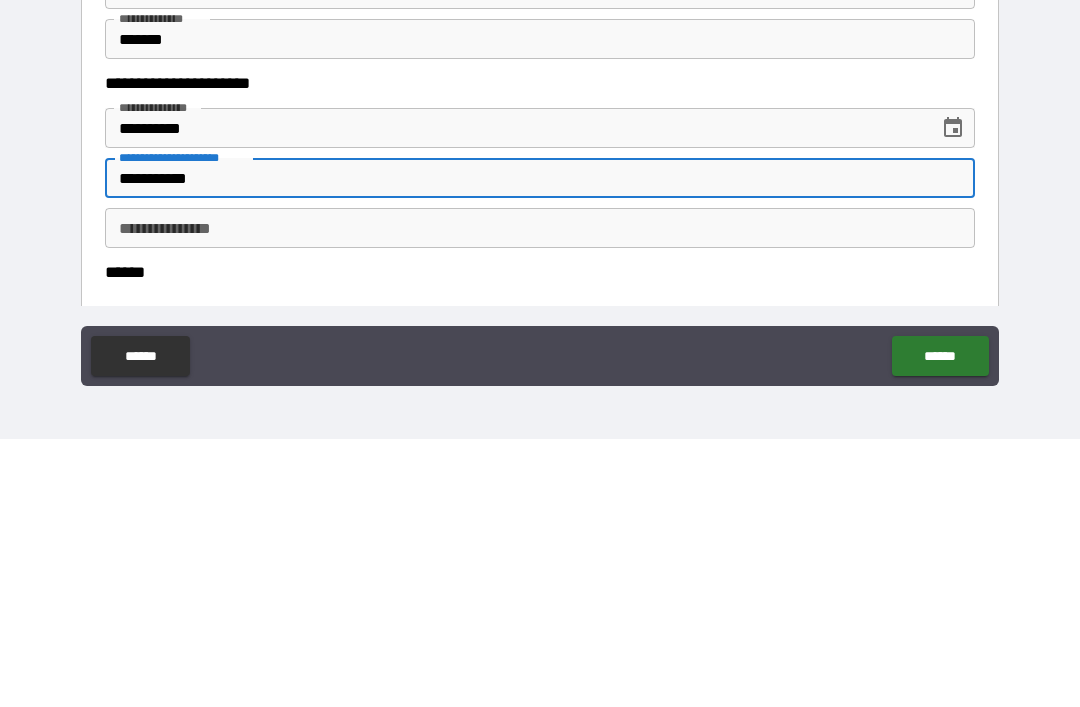 type on "**********" 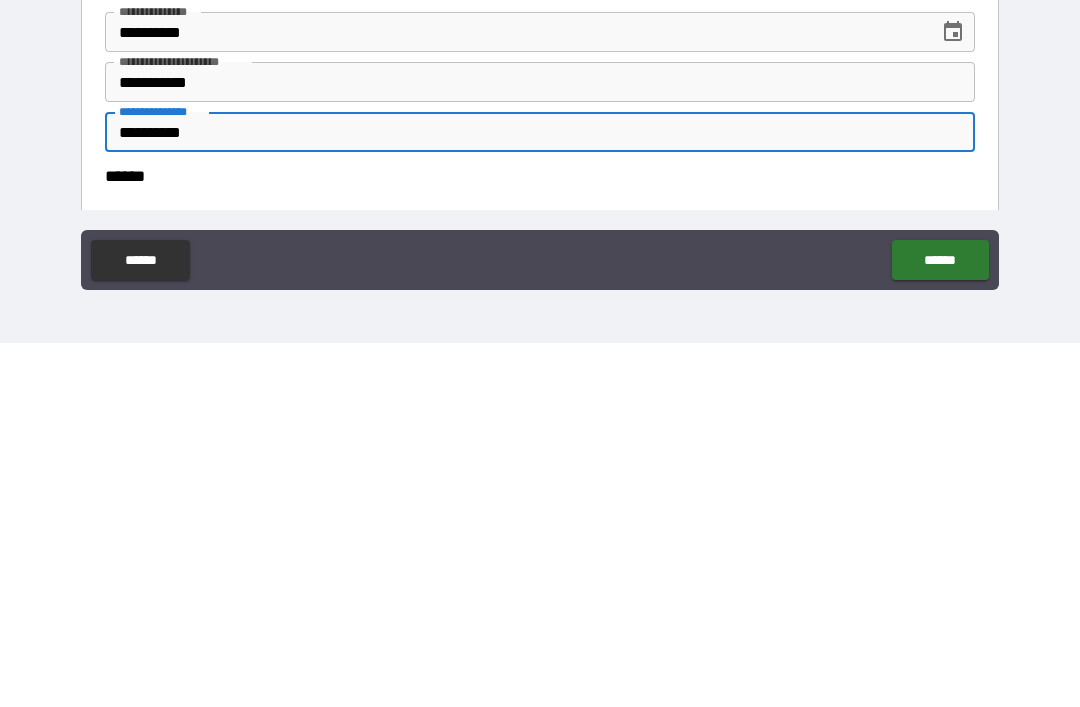 type on "**********" 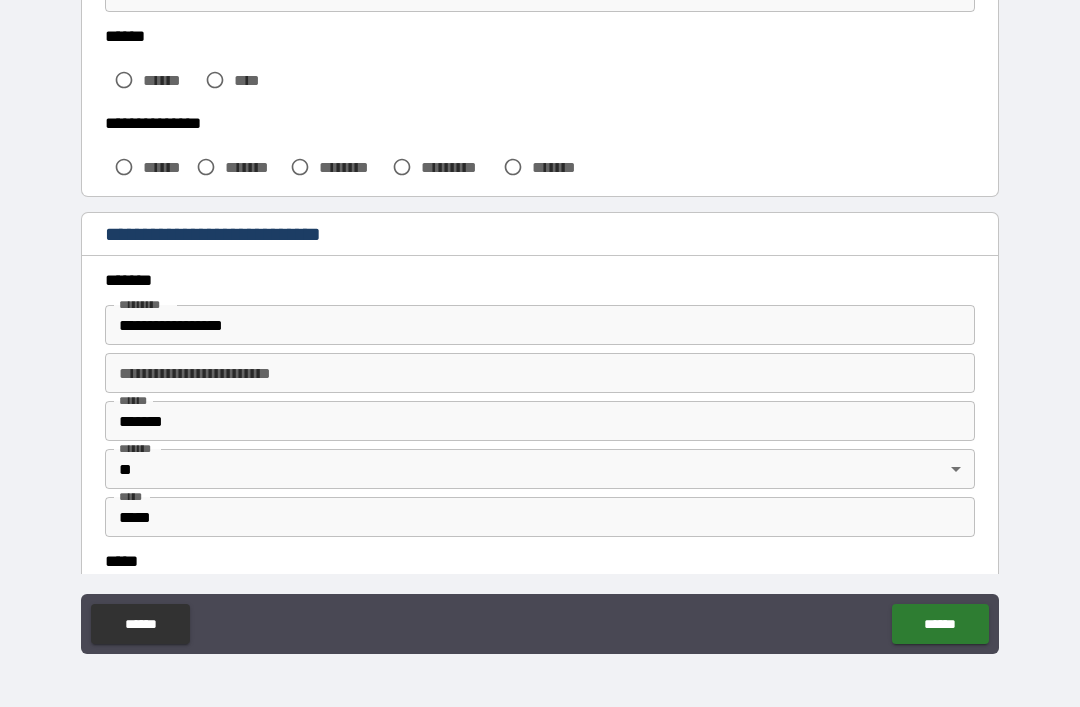 scroll, scrollTop: 504, scrollLeft: 0, axis: vertical 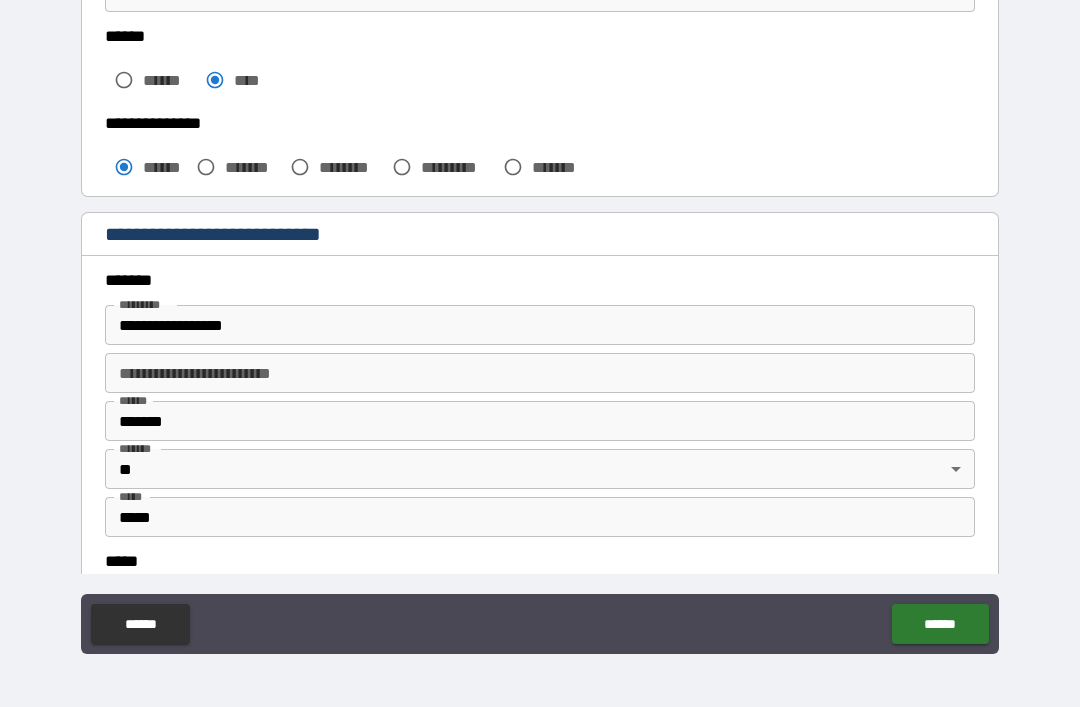 click on "*****" at bounding box center [540, 517] 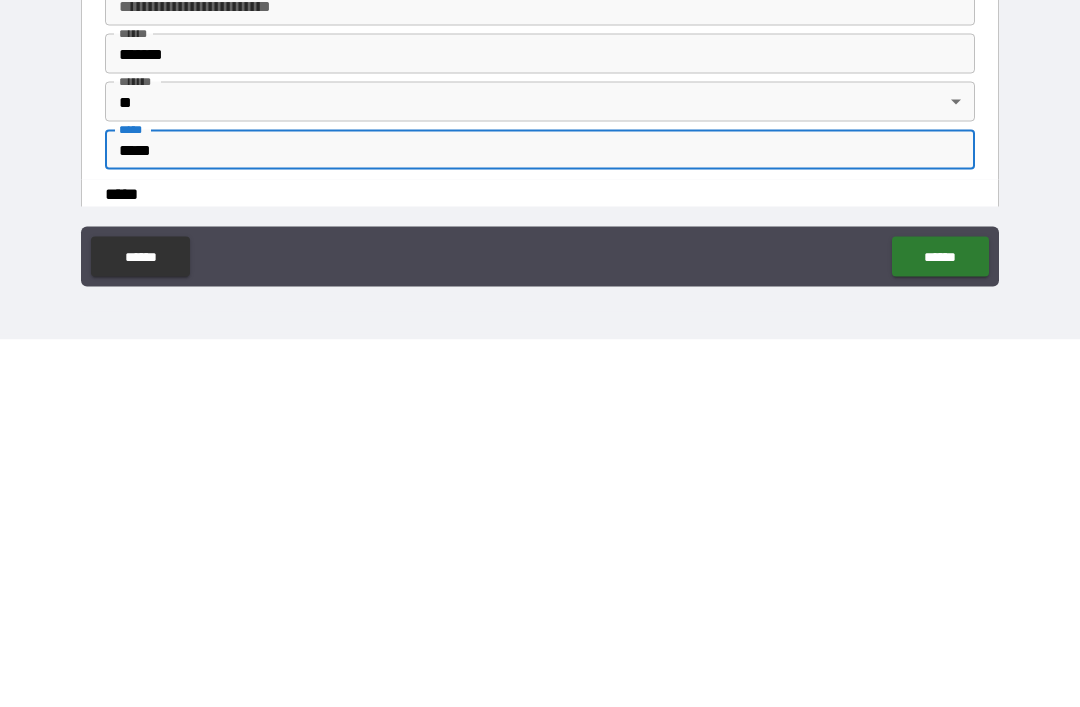 click on "**********" at bounding box center (540, 321) 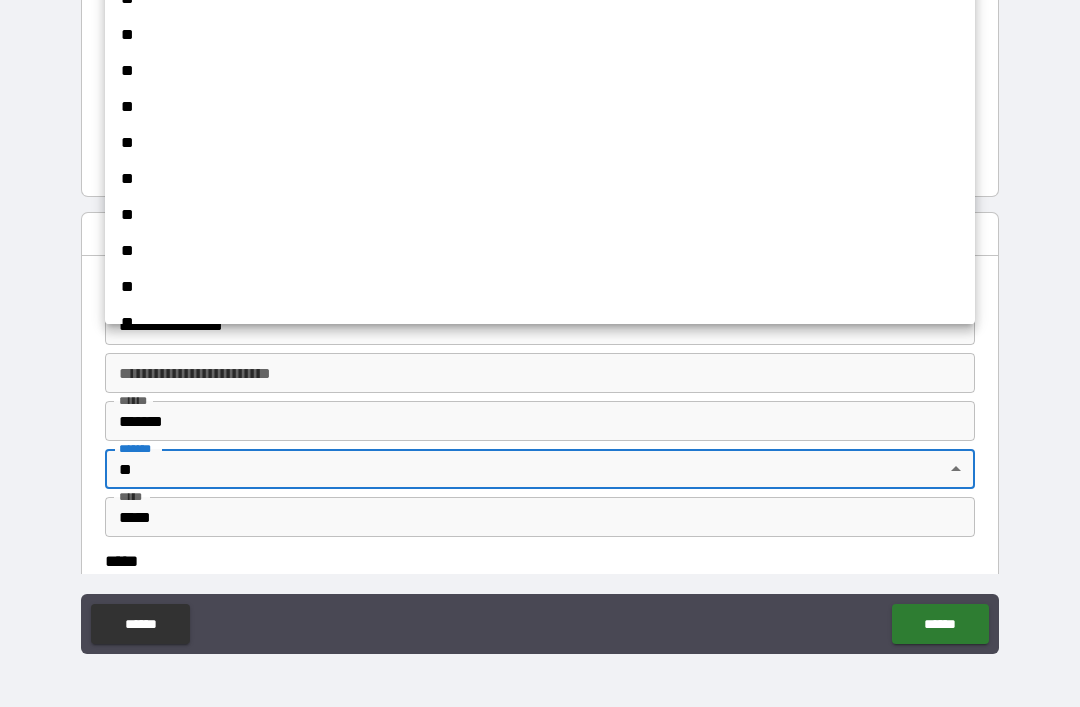 scroll, scrollTop: 1165, scrollLeft: 0, axis: vertical 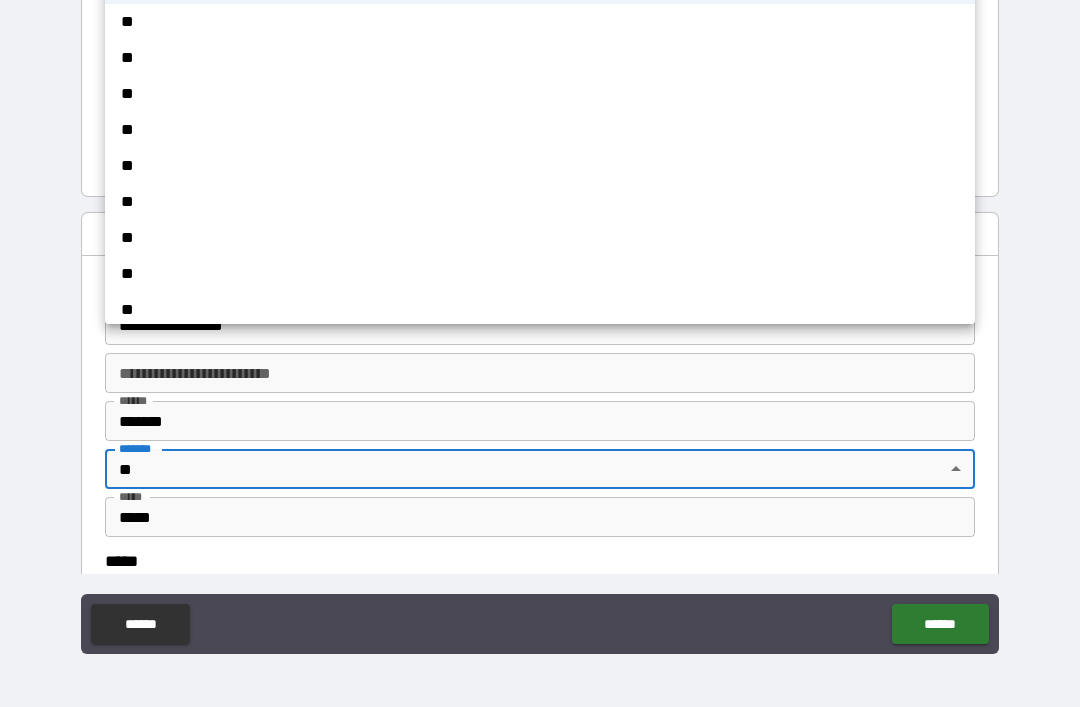 click at bounding box center (540, 353) 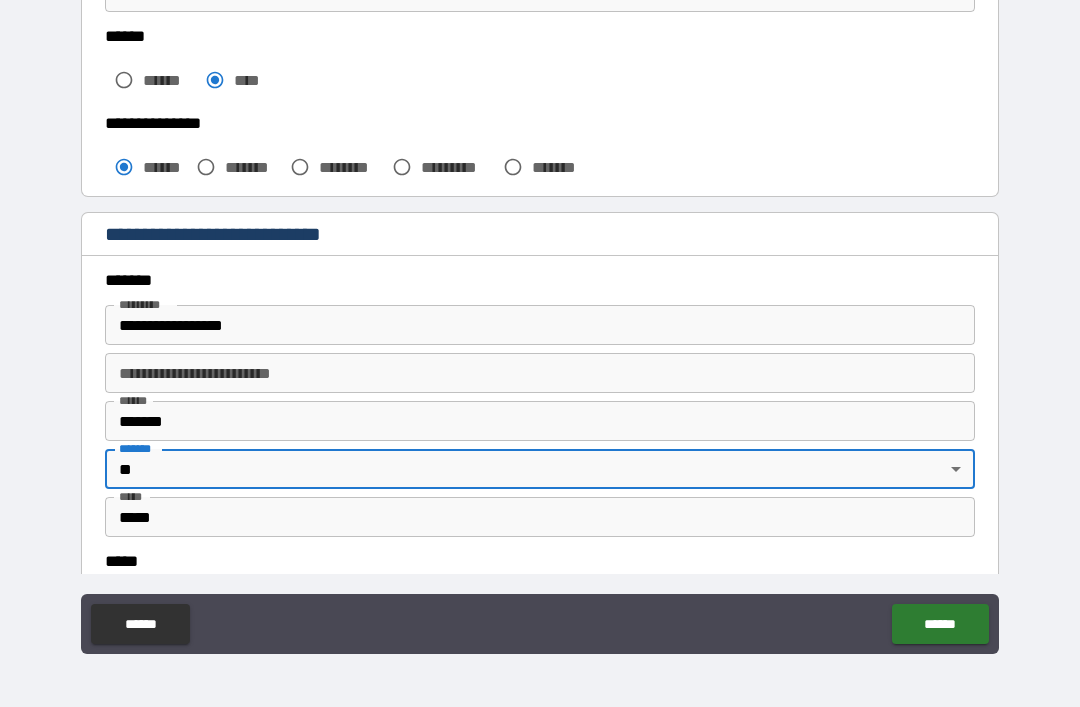click on "*" at bounding box center (138, 496) 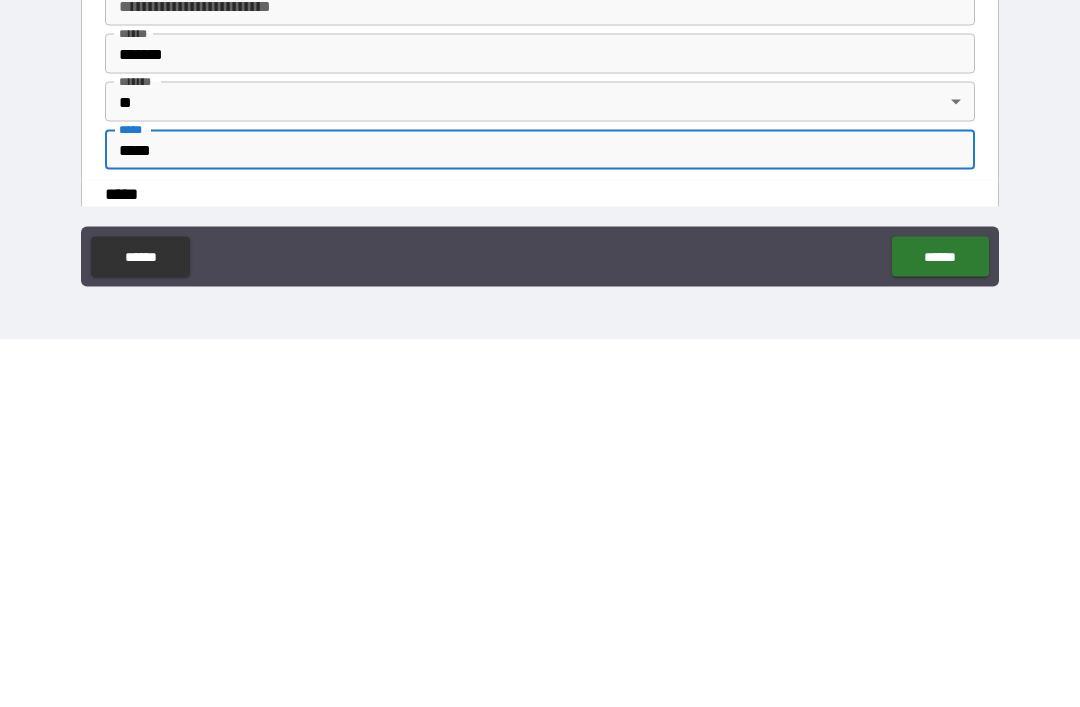 click on "*****" at bounding box center (540, 517) 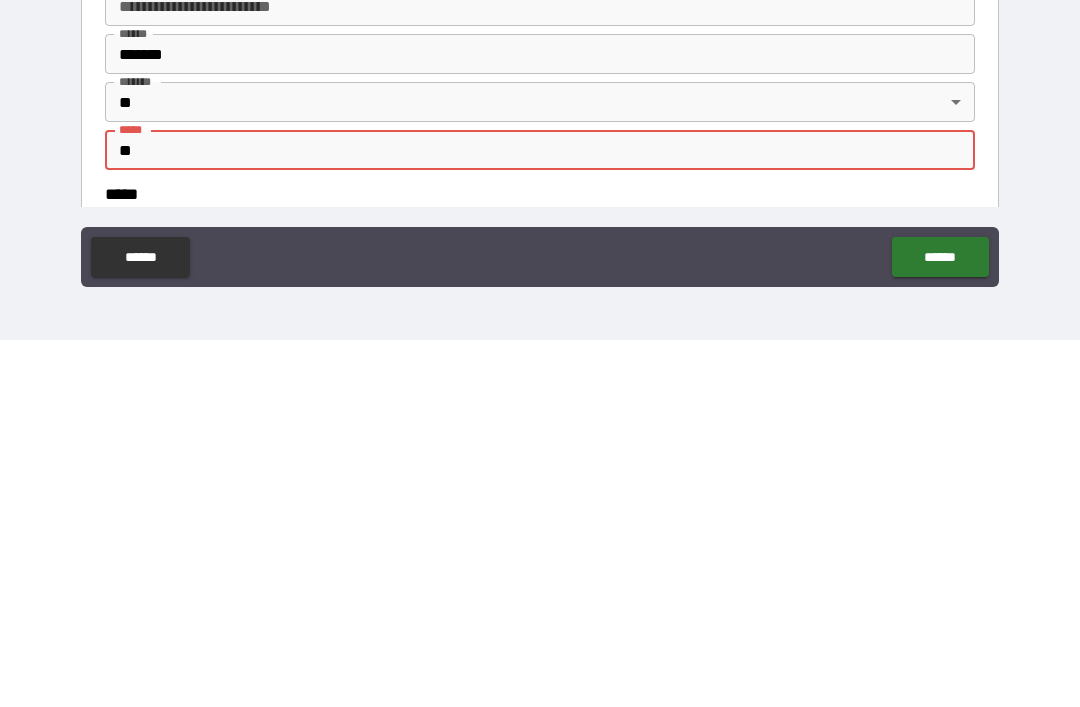 type on "*" 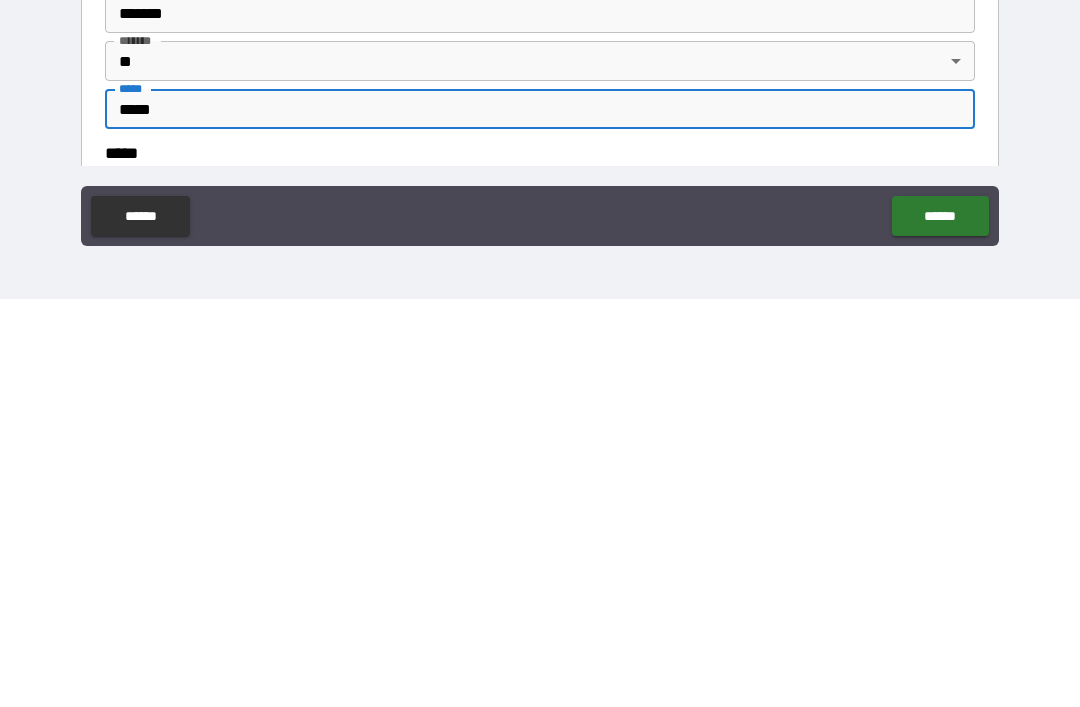 type on "*****" 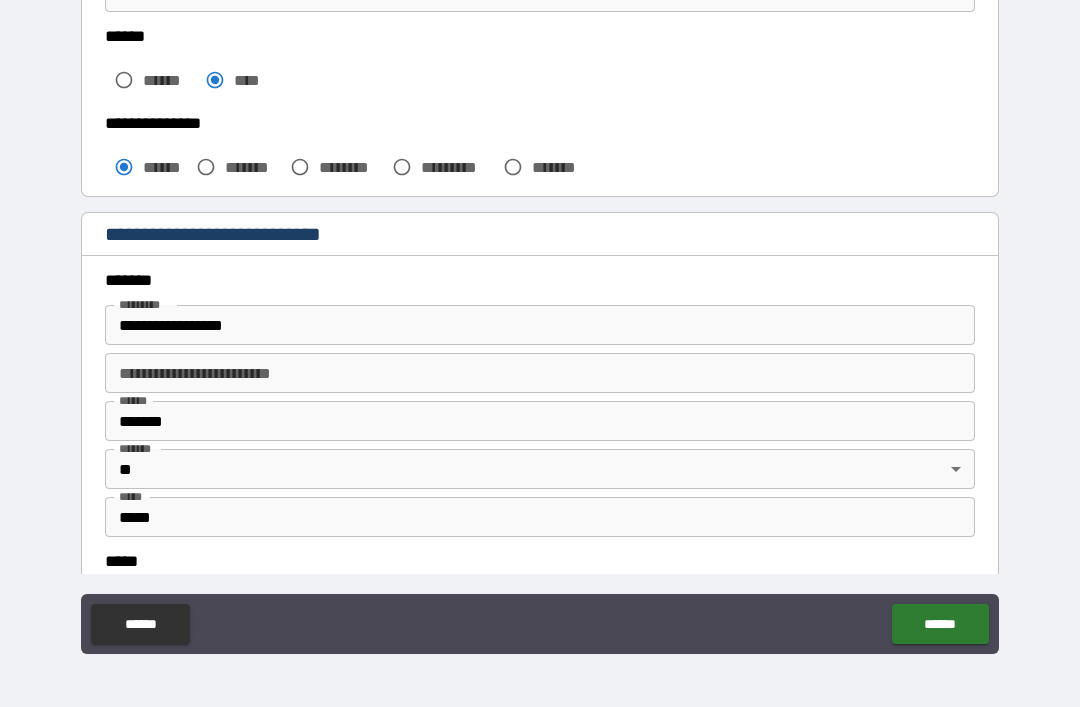 click on "*****" at bounding box center [540, 561] 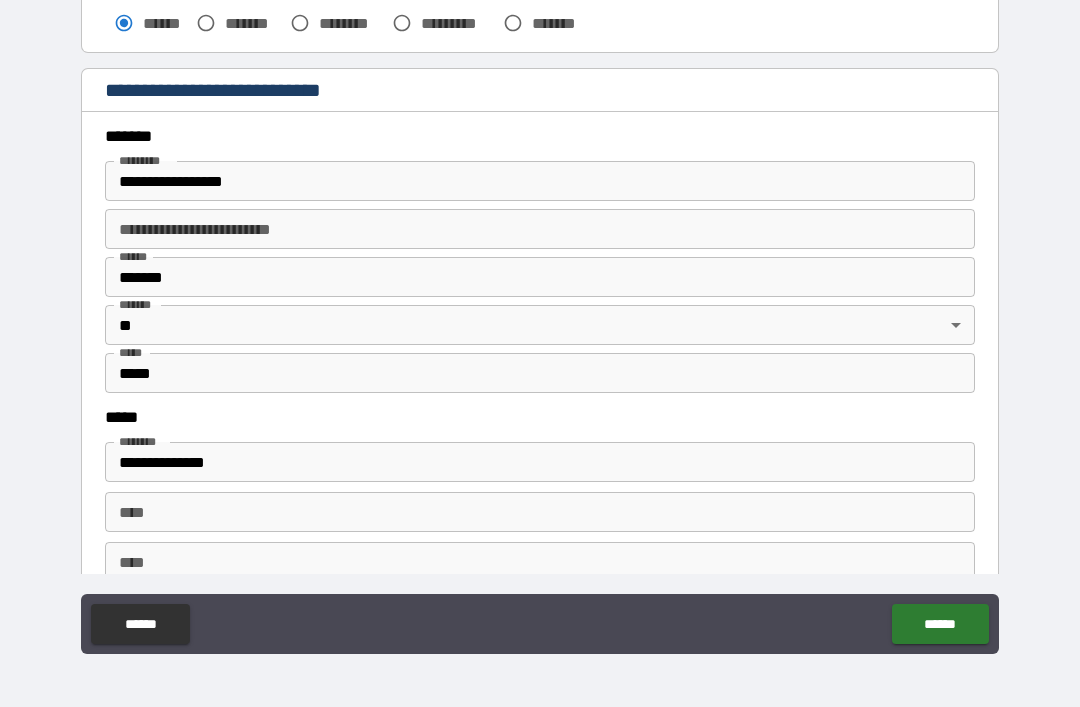 scroll, scrollTop: 674, scrollLeft: 0, axis: vertical 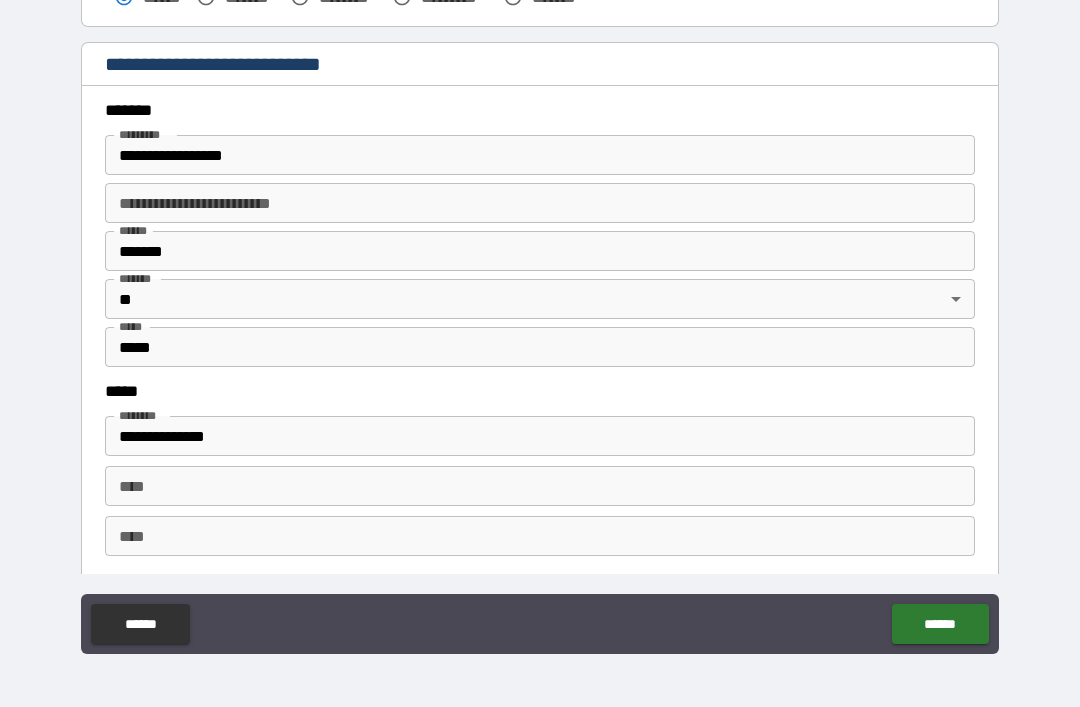 click on "**** ****" at bounding box center [540, 486] 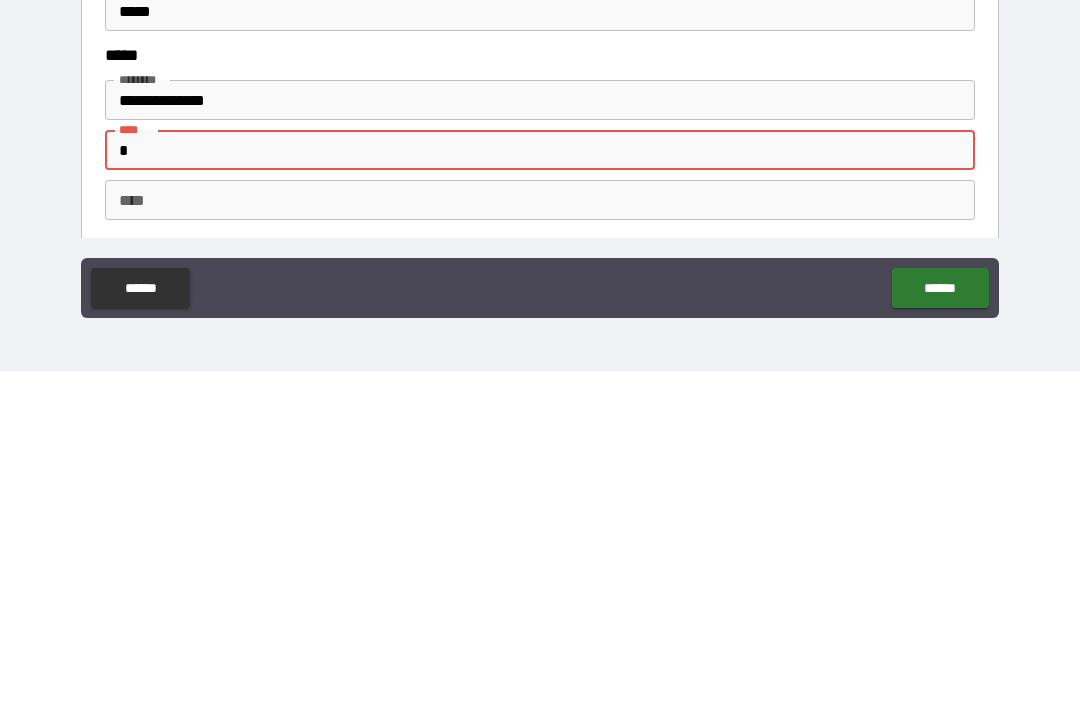 type on "*" 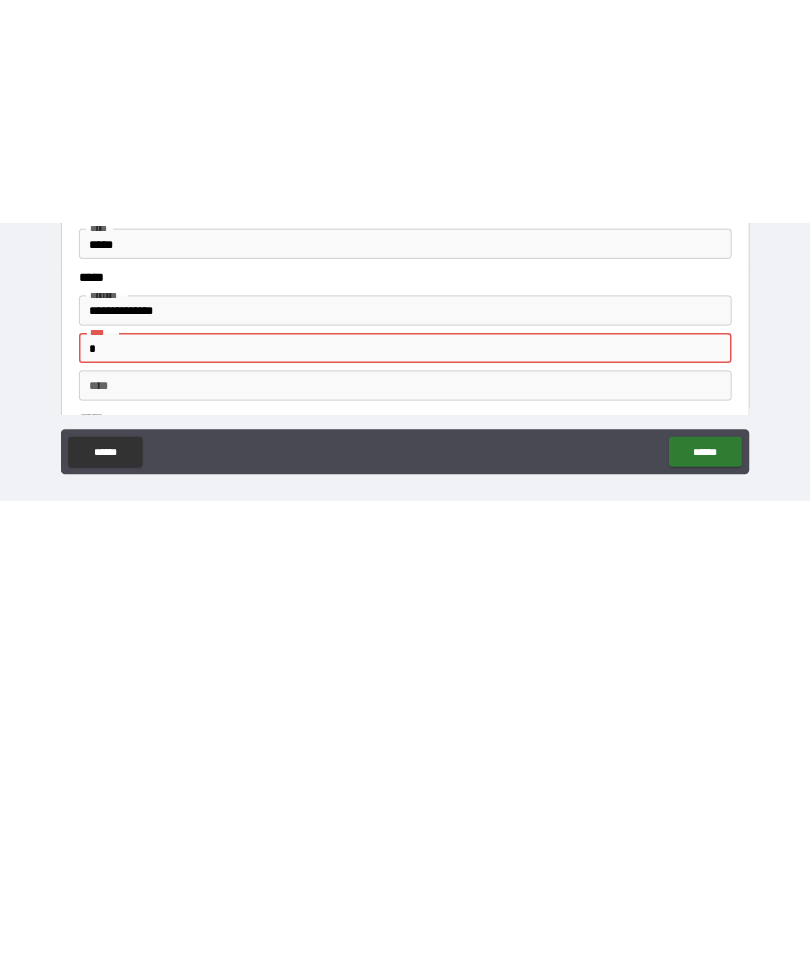 scroll, scrollTop: 0, scrollLeft: 0, axis: both 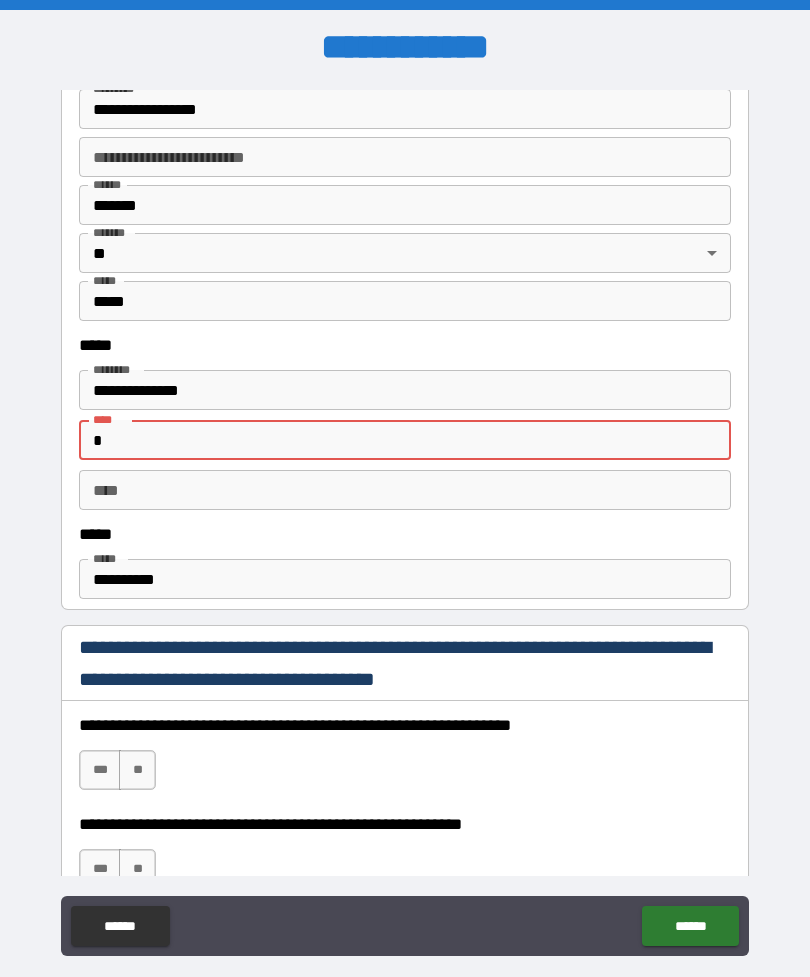 click on "**********" at bounding box center [405, 579] 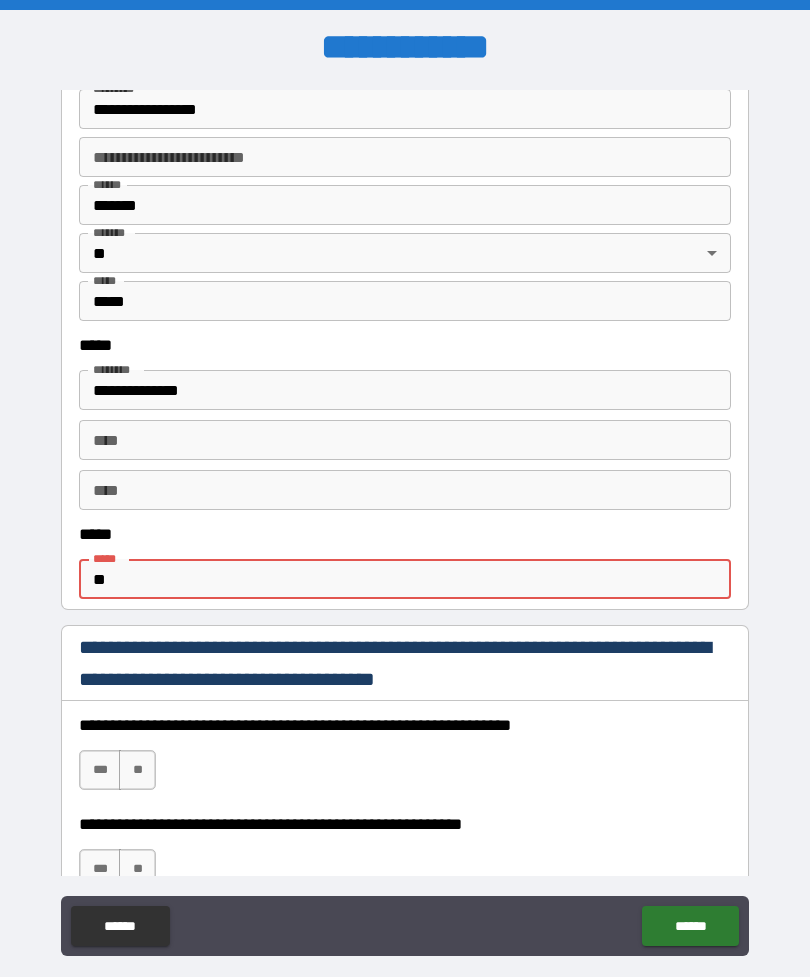 type on "*" 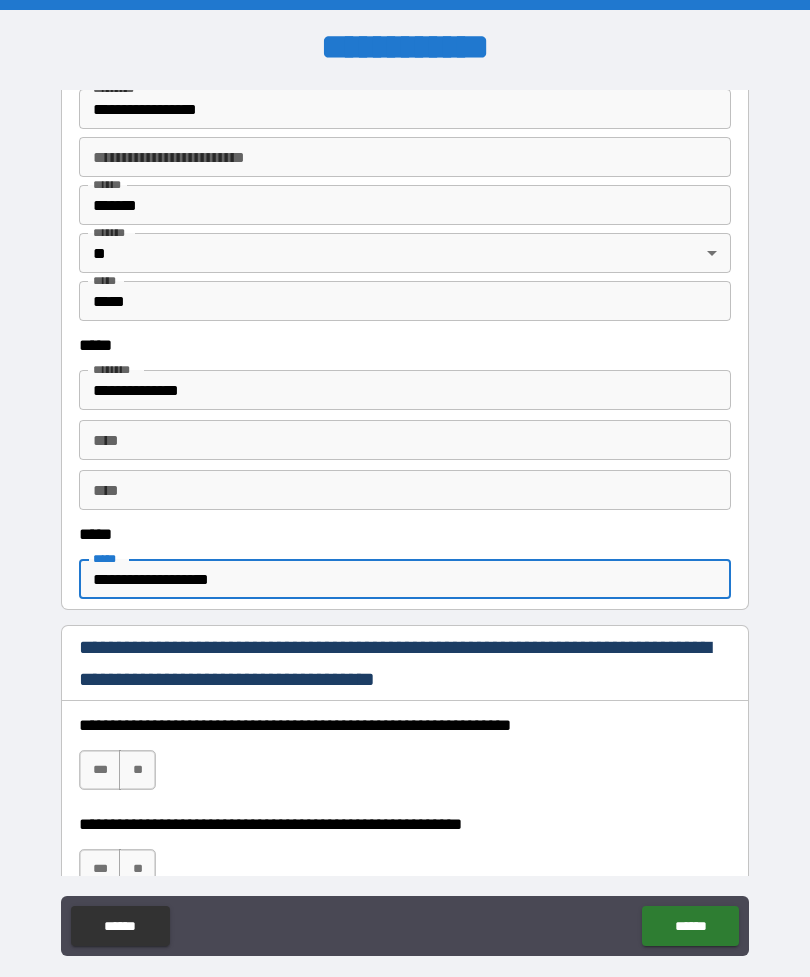 click on "**********" at bounding box center [405, 579] 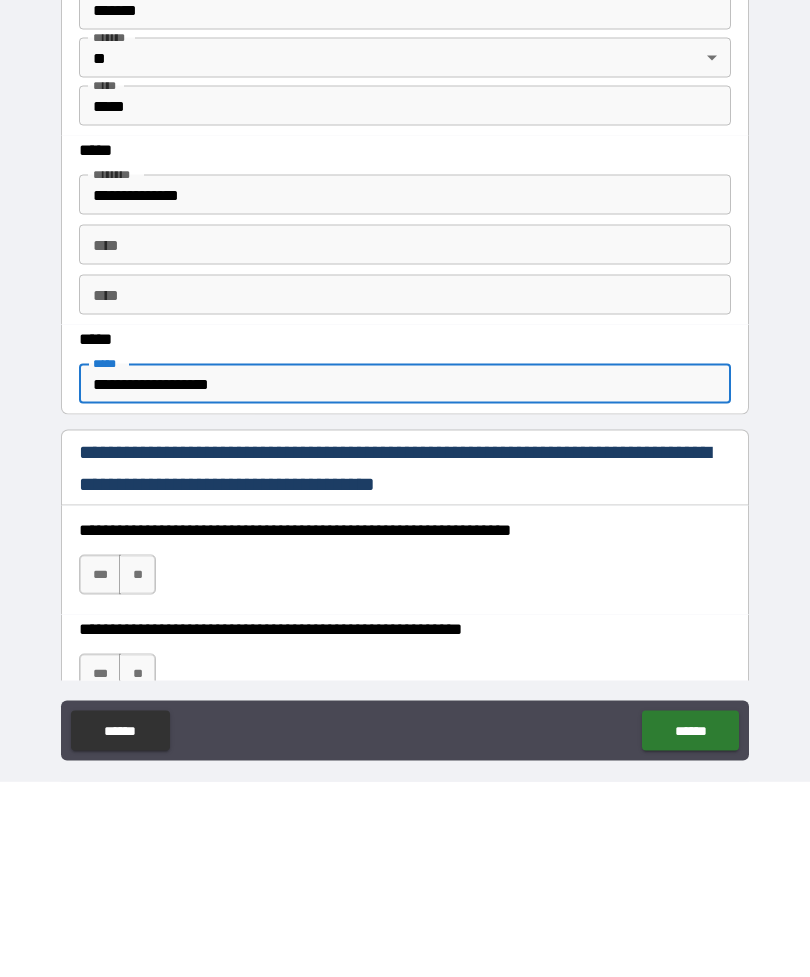type on "**********" 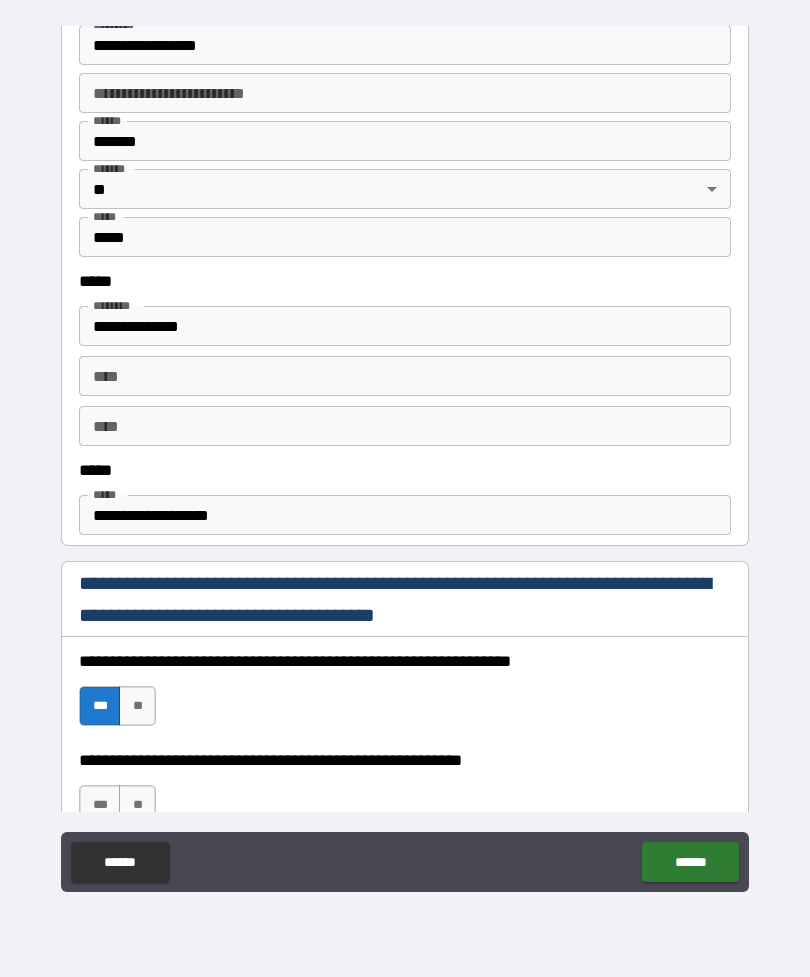 click on "***" at bounding box center (100, 805) 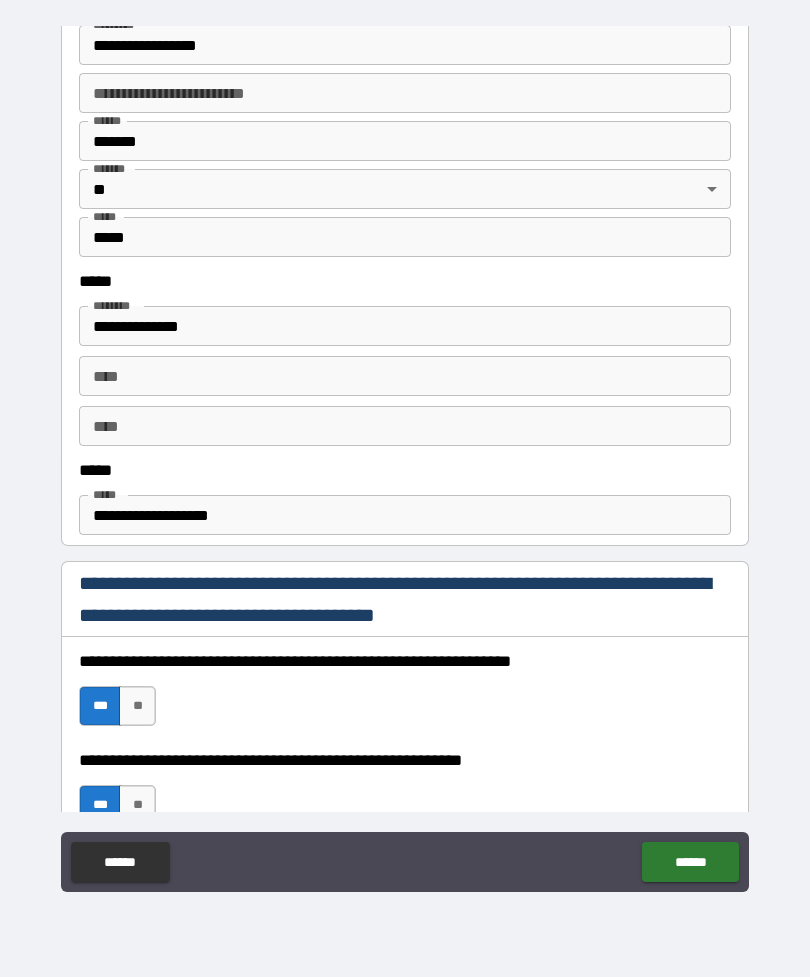 click on "******" at bounding box center [690, 862] 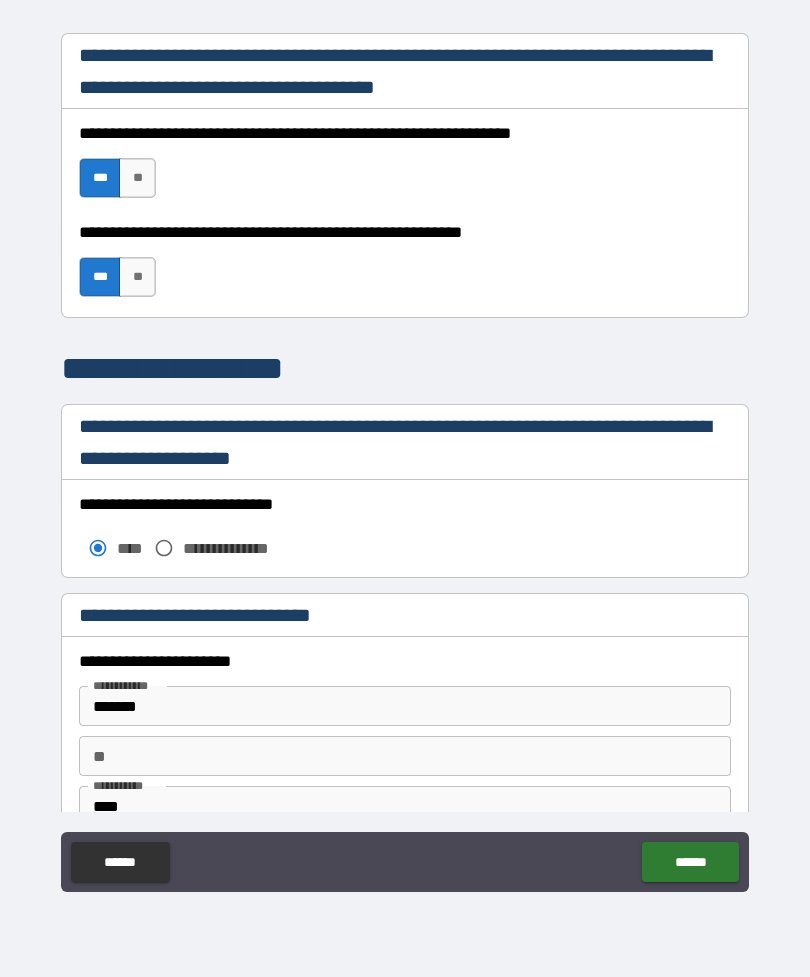 scroll, scrollTop: 1352, scrollLeft: 0, axis: vertical 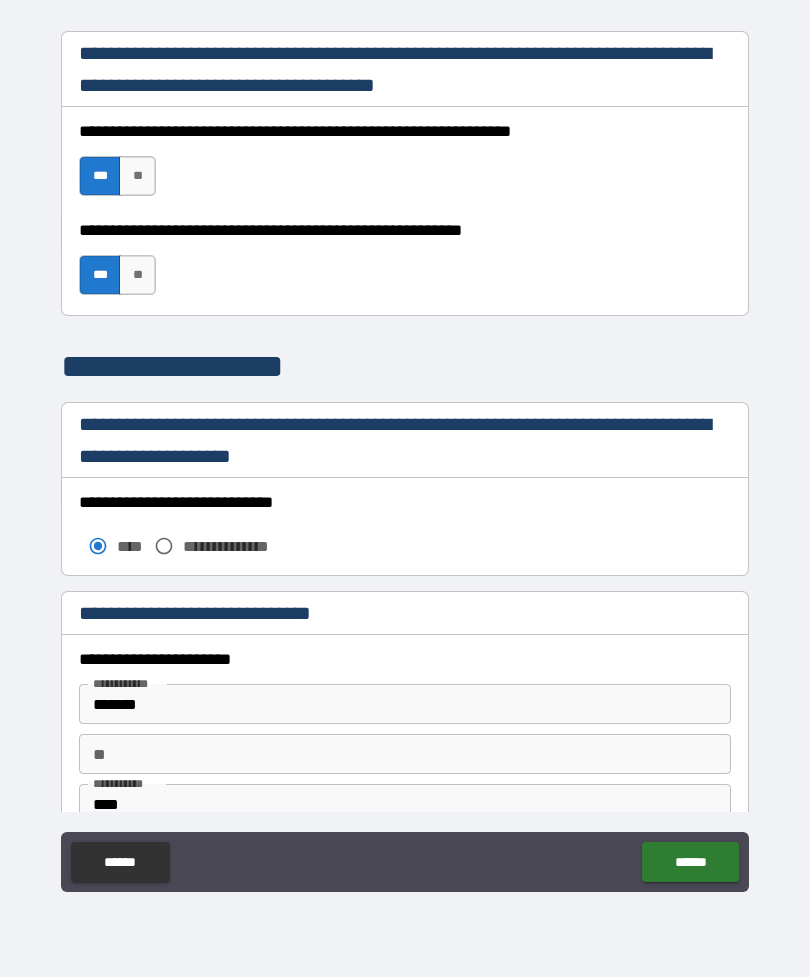 click on "** **" at bounding box center [405, 754] 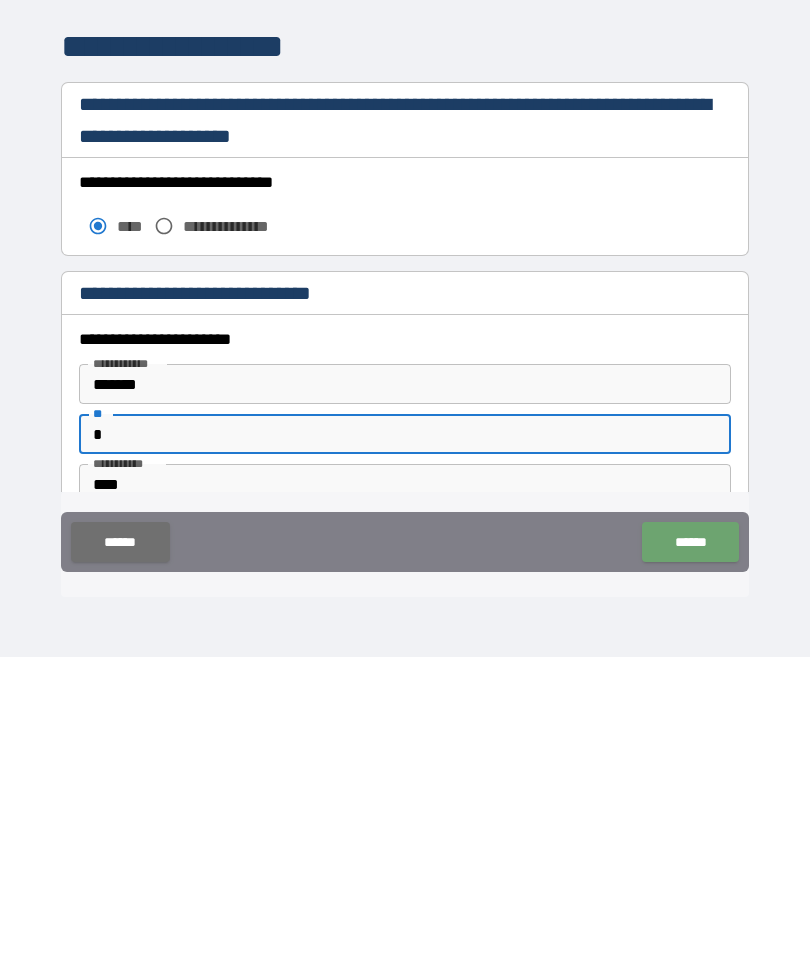 type on "*" 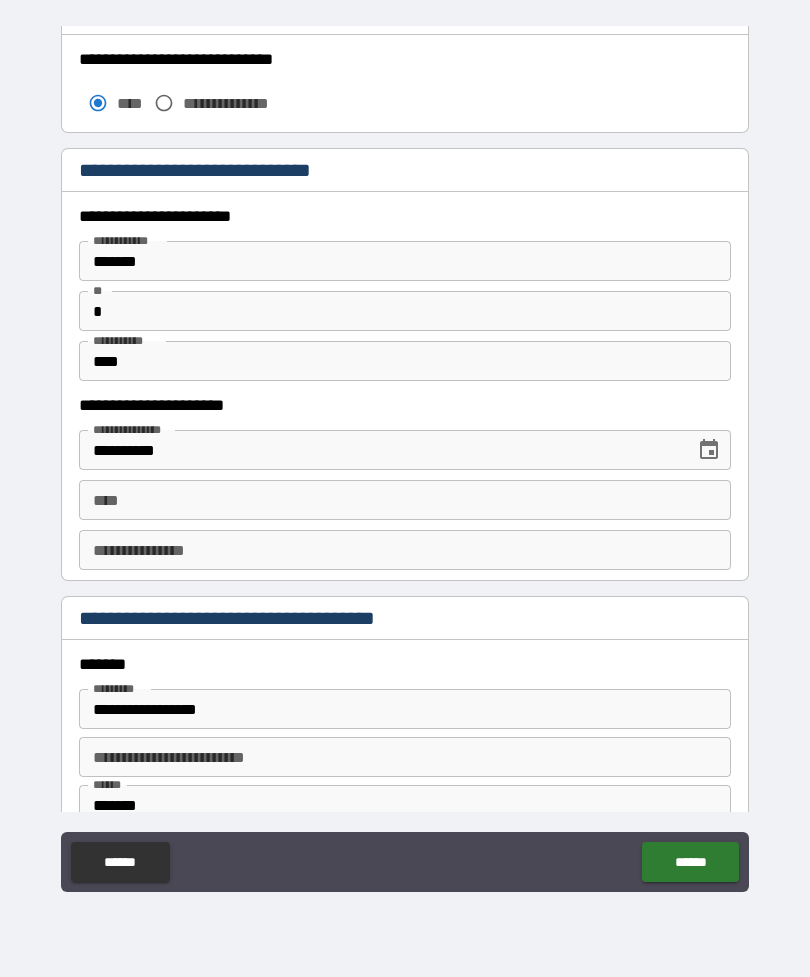 scroll, scrollTop: 1795, scrollLeft: 0, axis: vertical 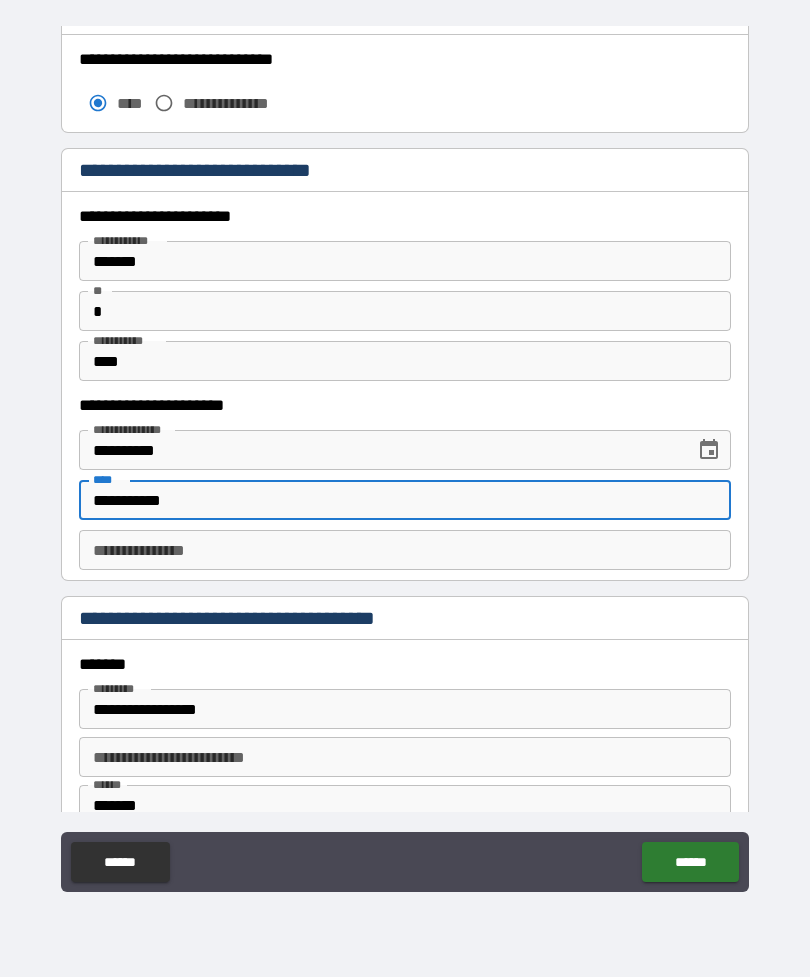 type on "**********" 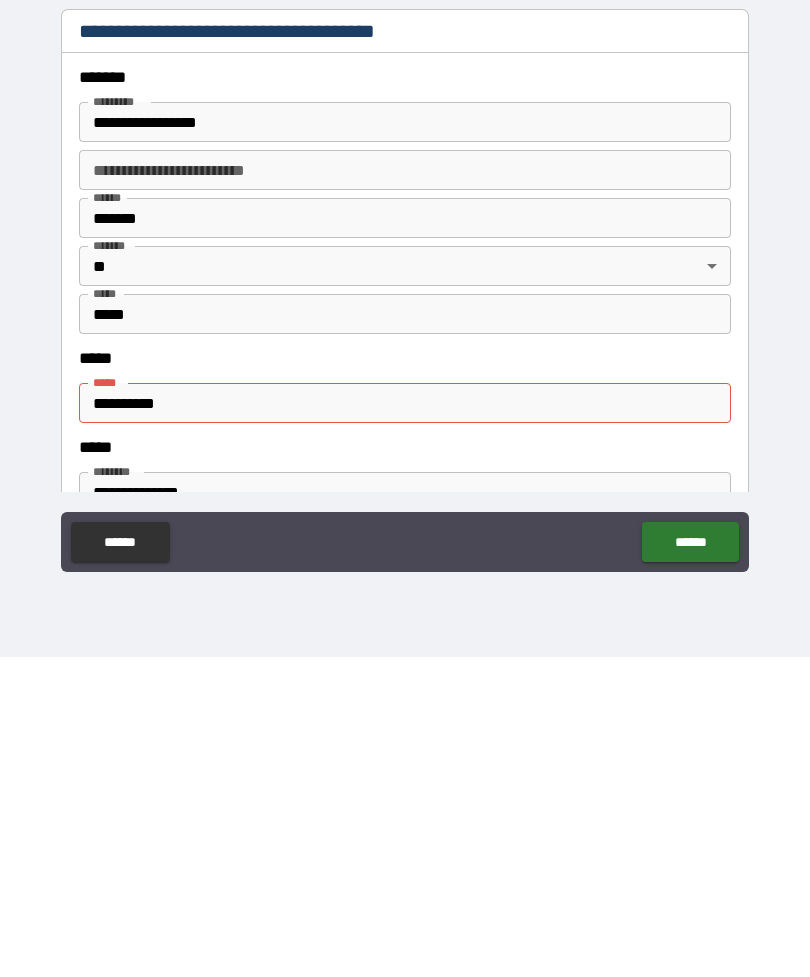 scroll, scrollTop: 2062, scrollLeft: 0, axis: vertical 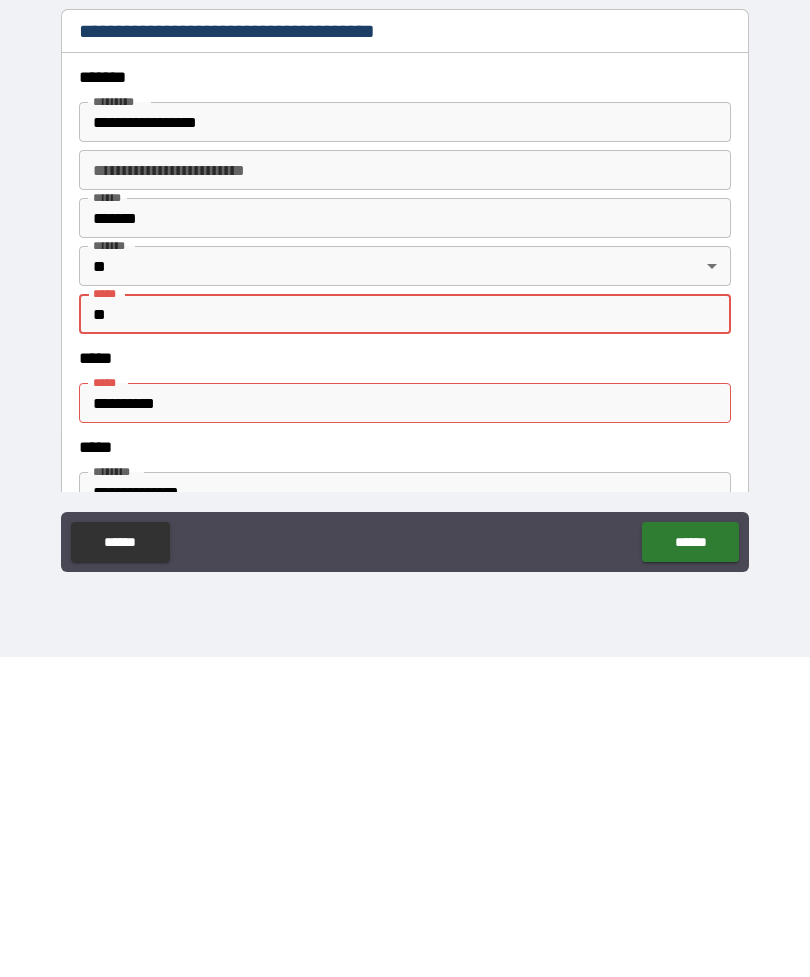 type on "*" 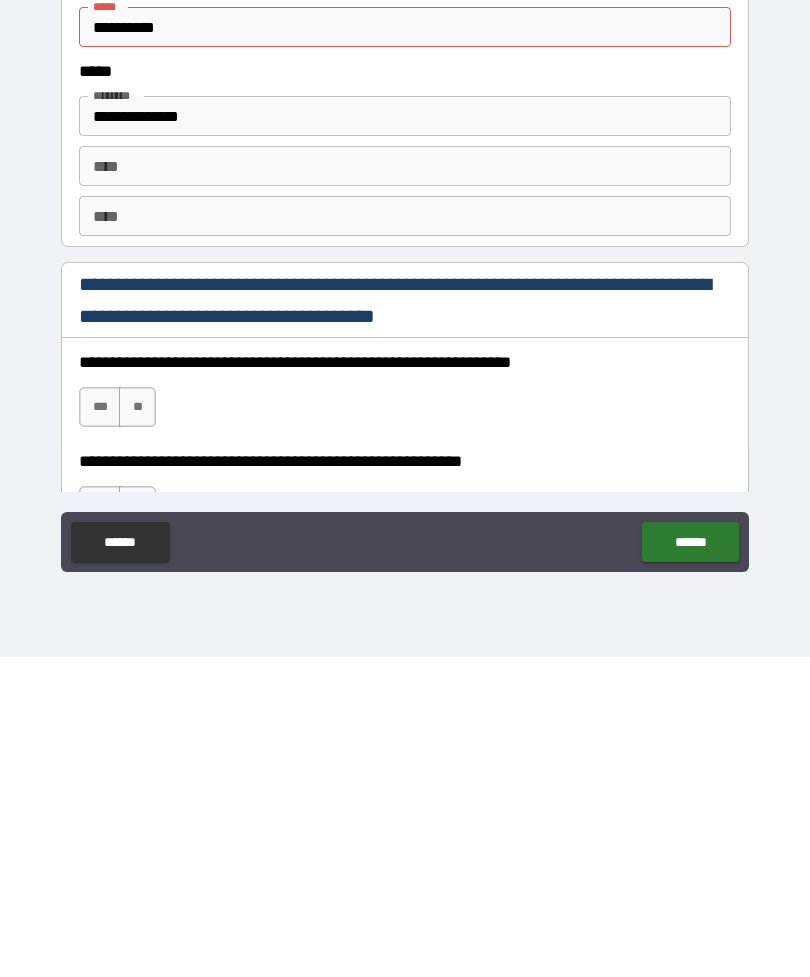 scroll, scrollTop: 2440, scrollLeft: 0, axis: vertical 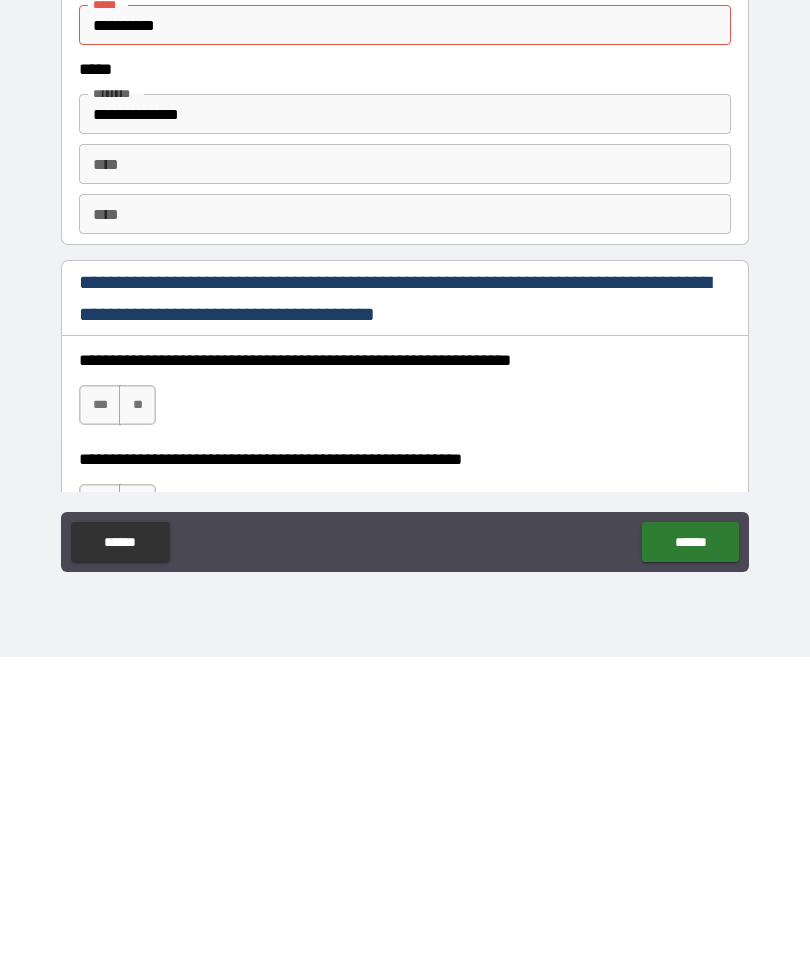 type on "*****" 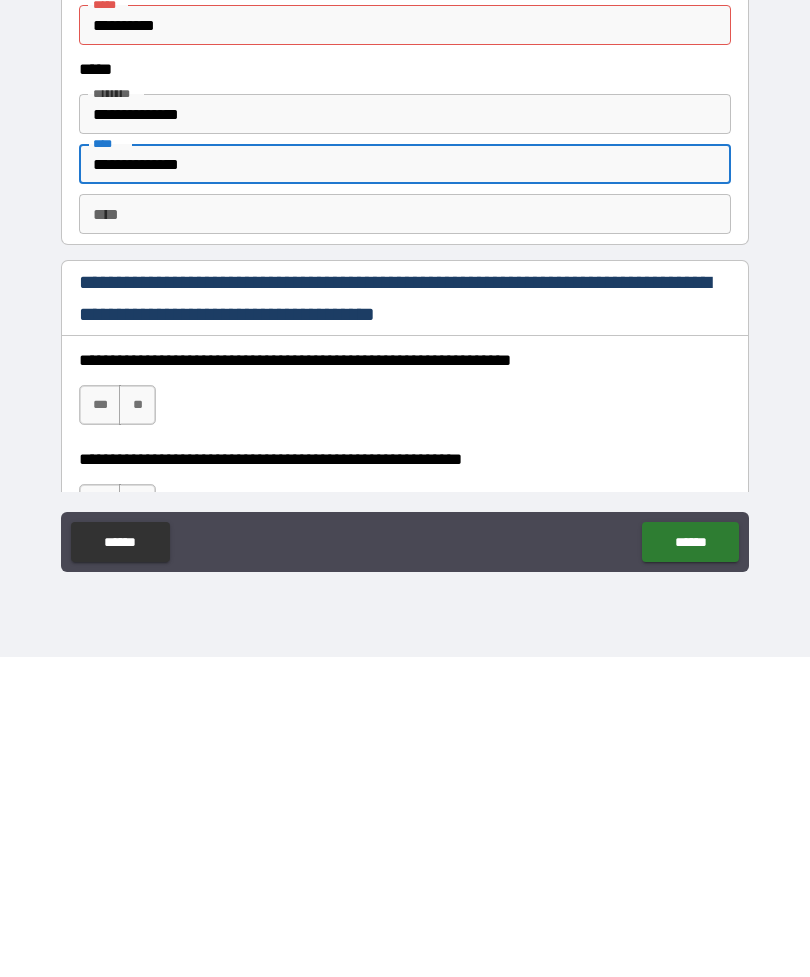 type on "**********" 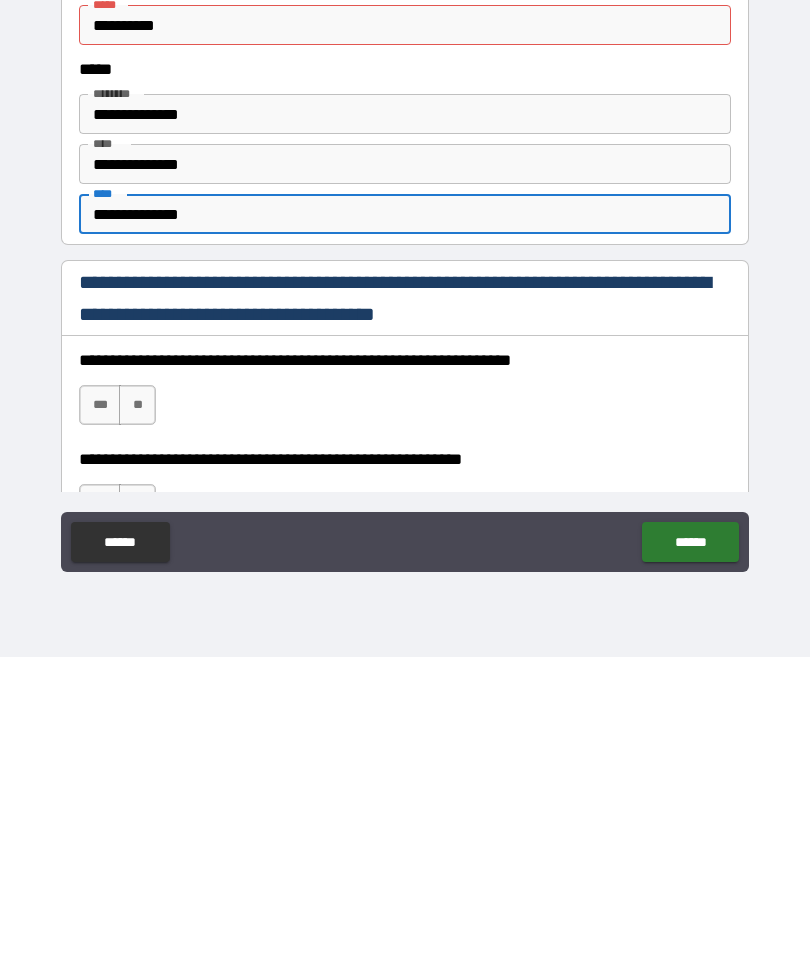type on "**********" 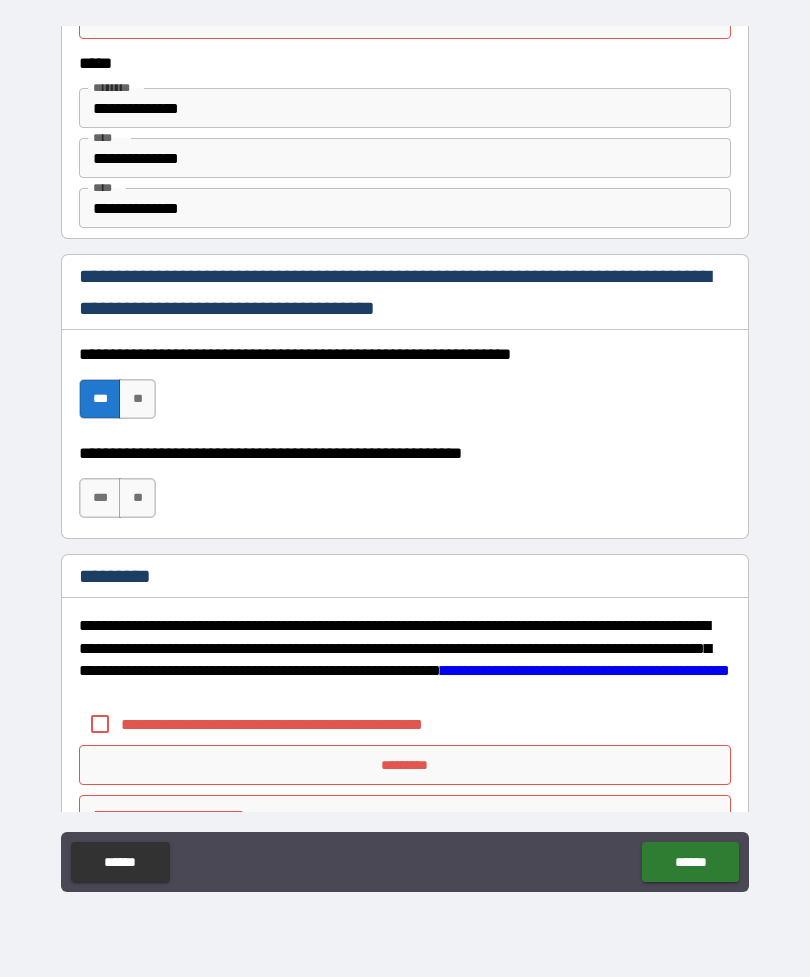 scroll, scrollTop: 2770, scrollLeft: 0, axis: vertical 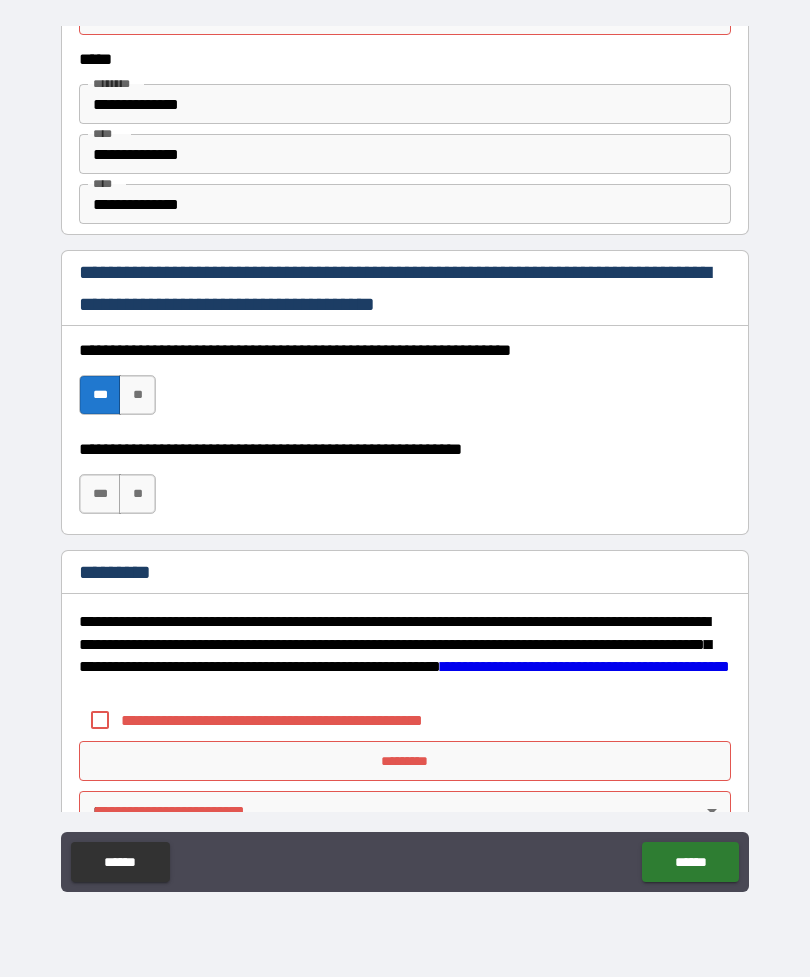 click on "***" at bounding box center [100, 494] 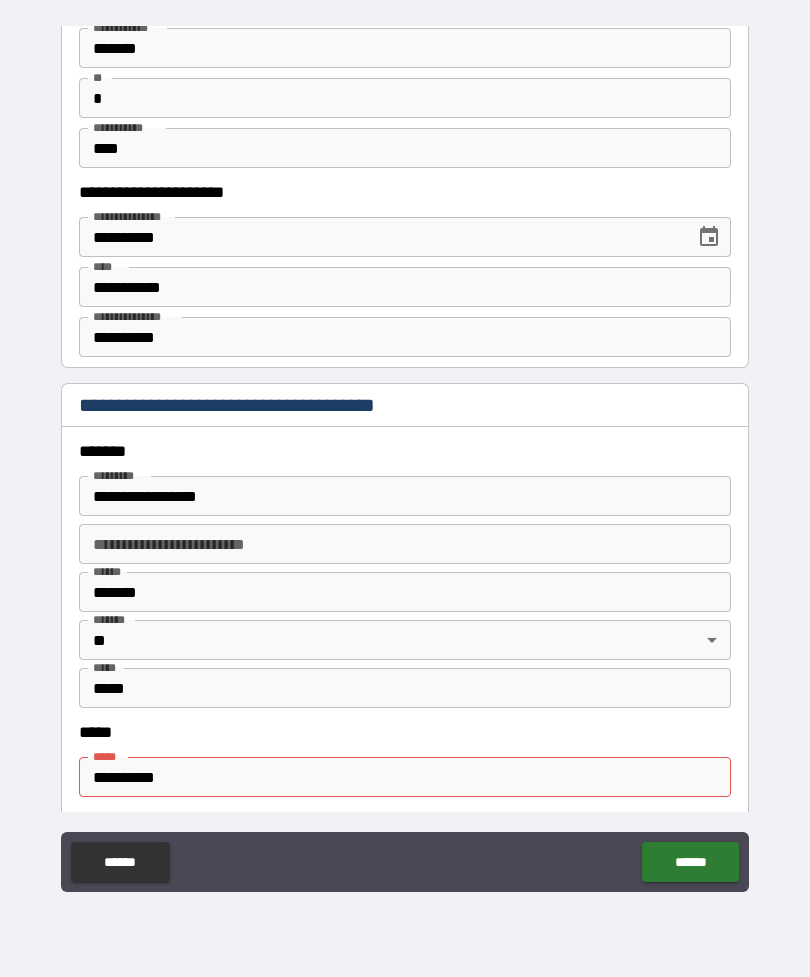 scroll, scrollTop: 2050, scrollLeft: 0, axis: vertical 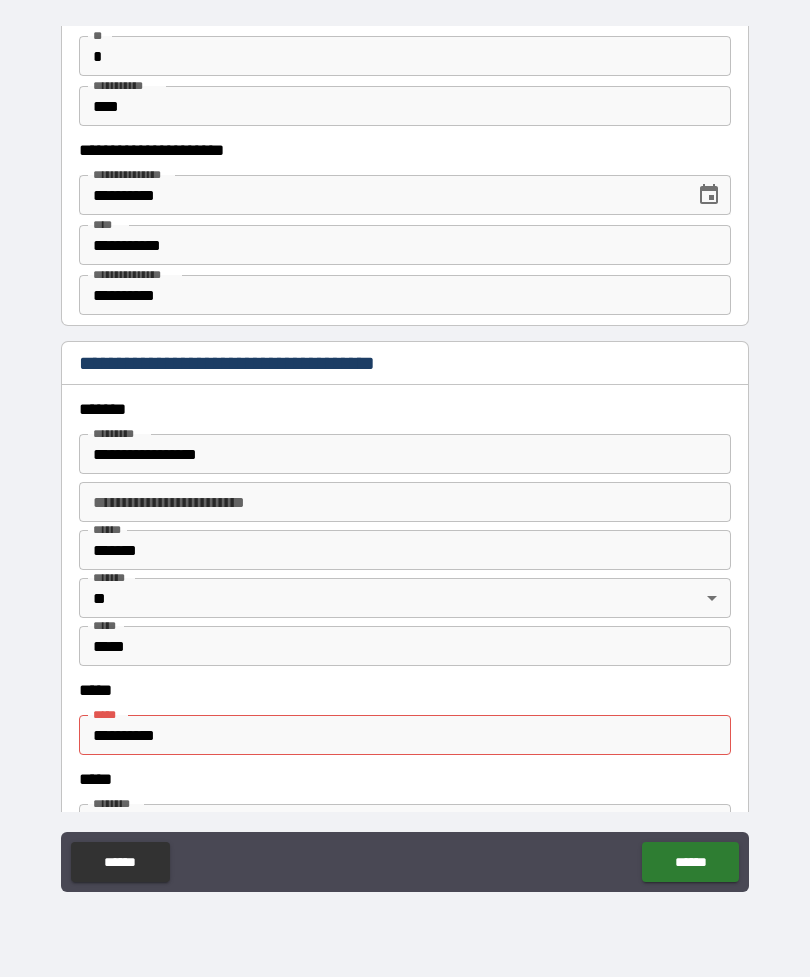 click on "**********" at bounding box center [405, 735] 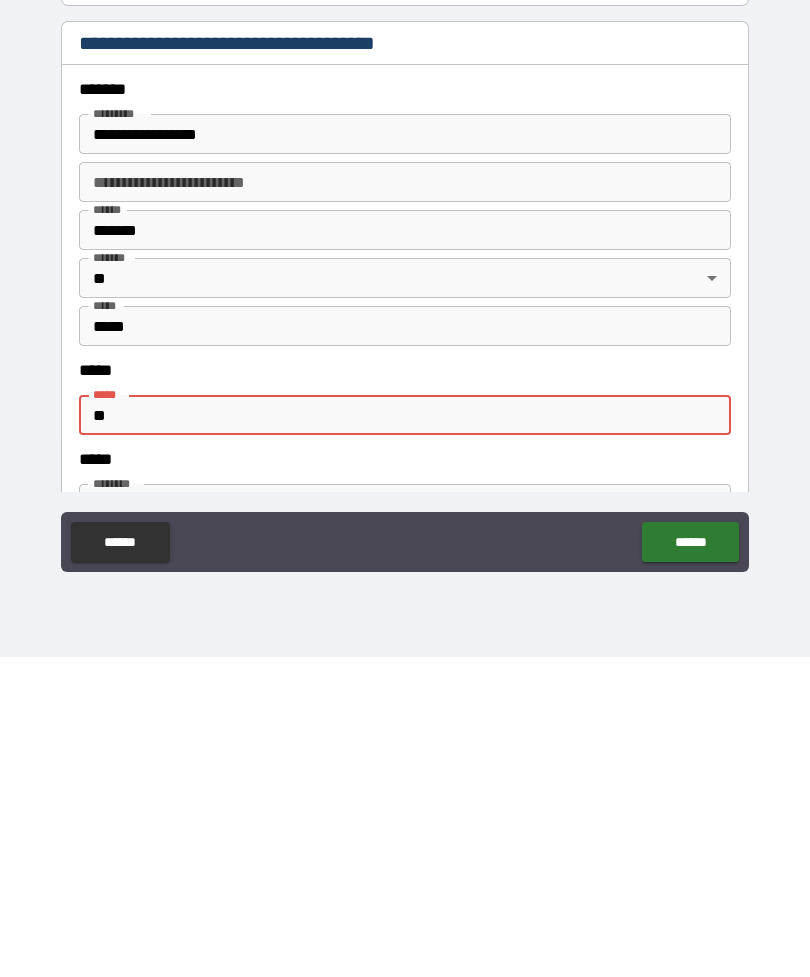 type on "*" 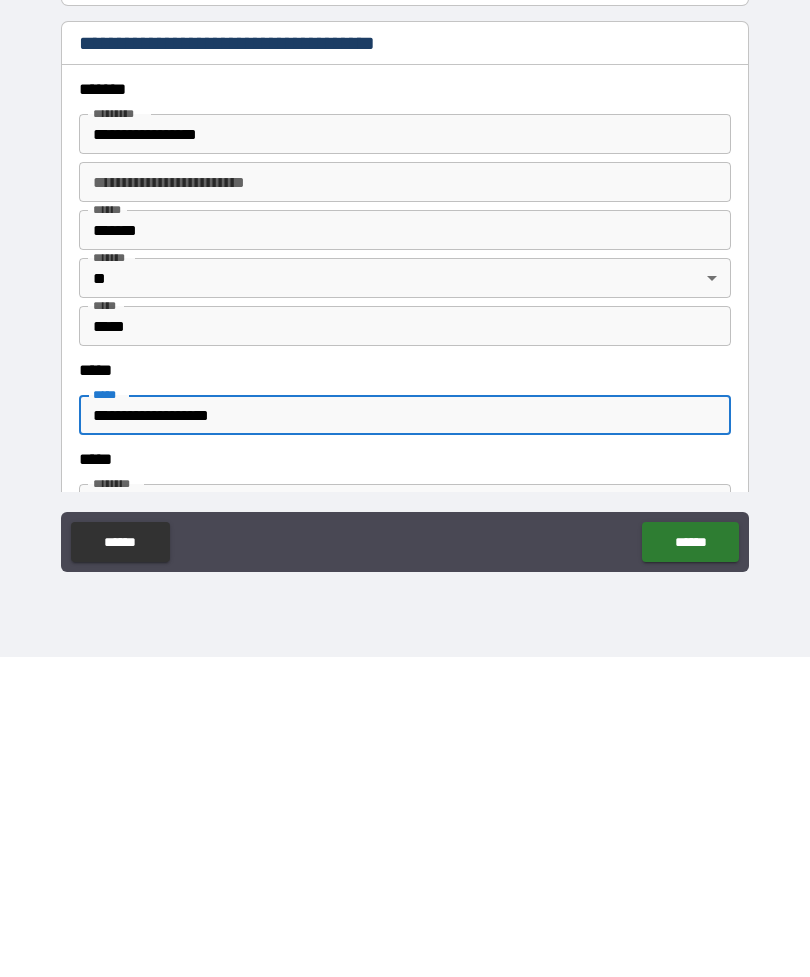 type on "**********" 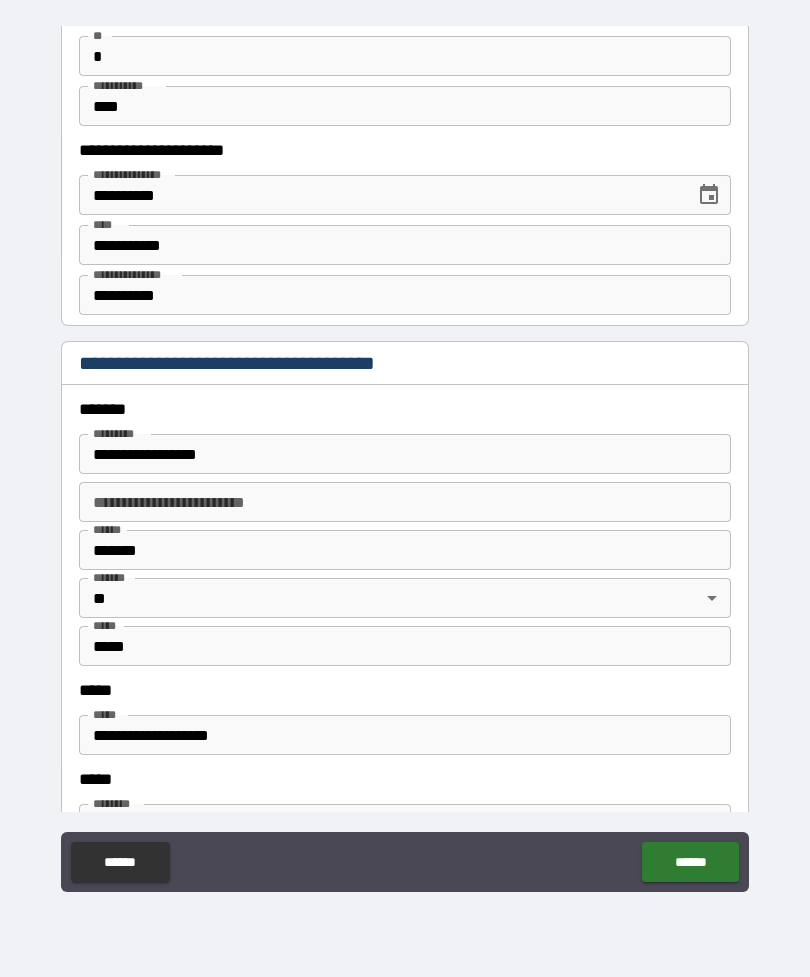click on "*****" at bounding box center [405, 779] 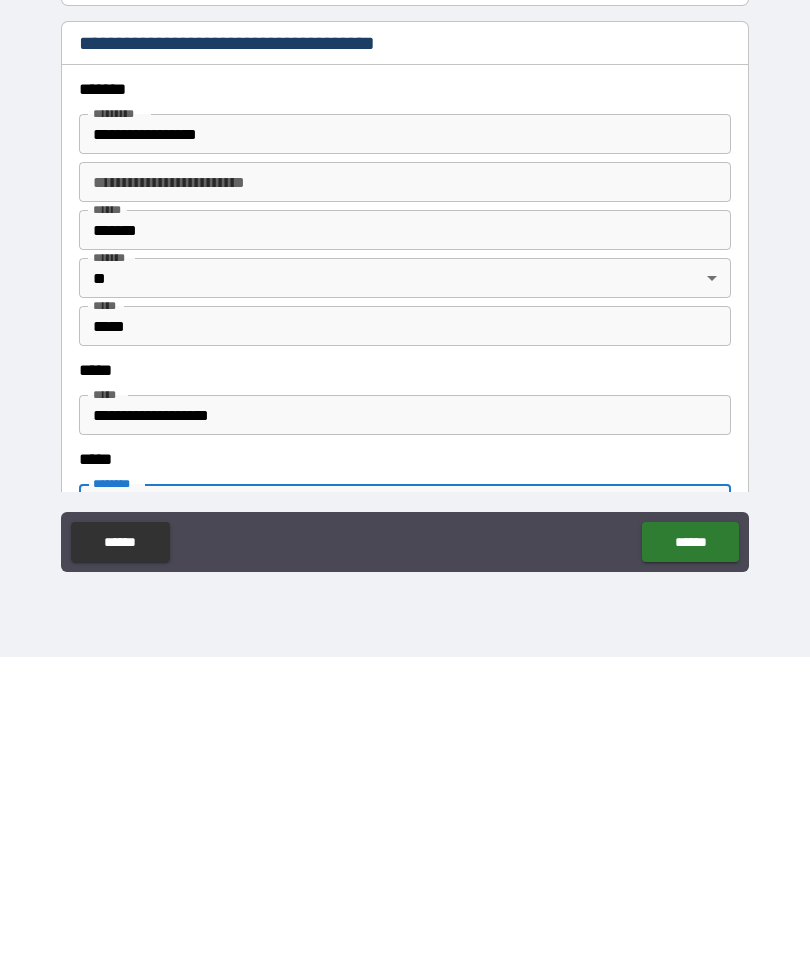 scroll, scrollTop: 2455, scrollLeft: 0, axis: vertical 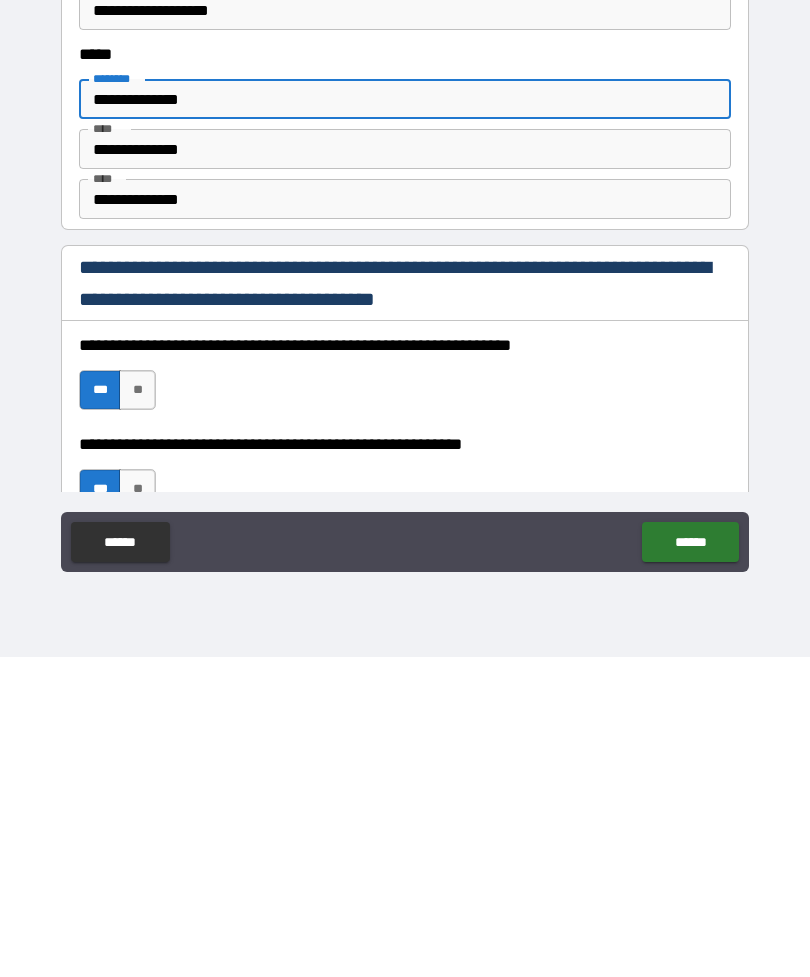 click on "******" at bounding box center (690, 862) 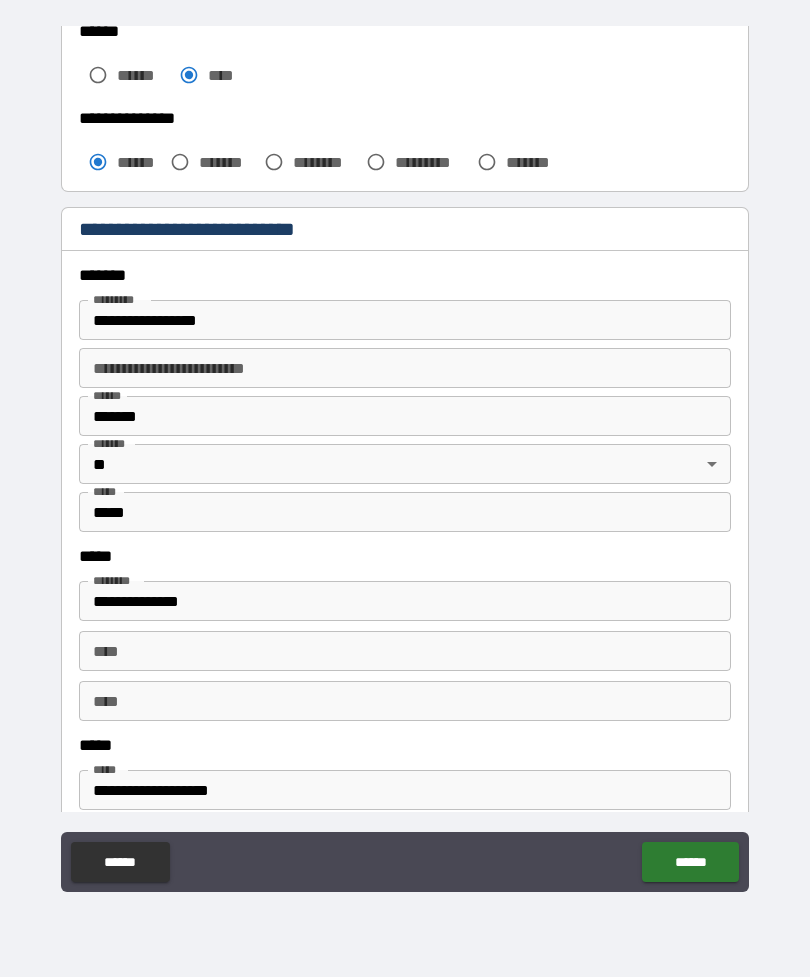 scroll, scrollTop: 544, scrollLeft: 0, axis: vertical 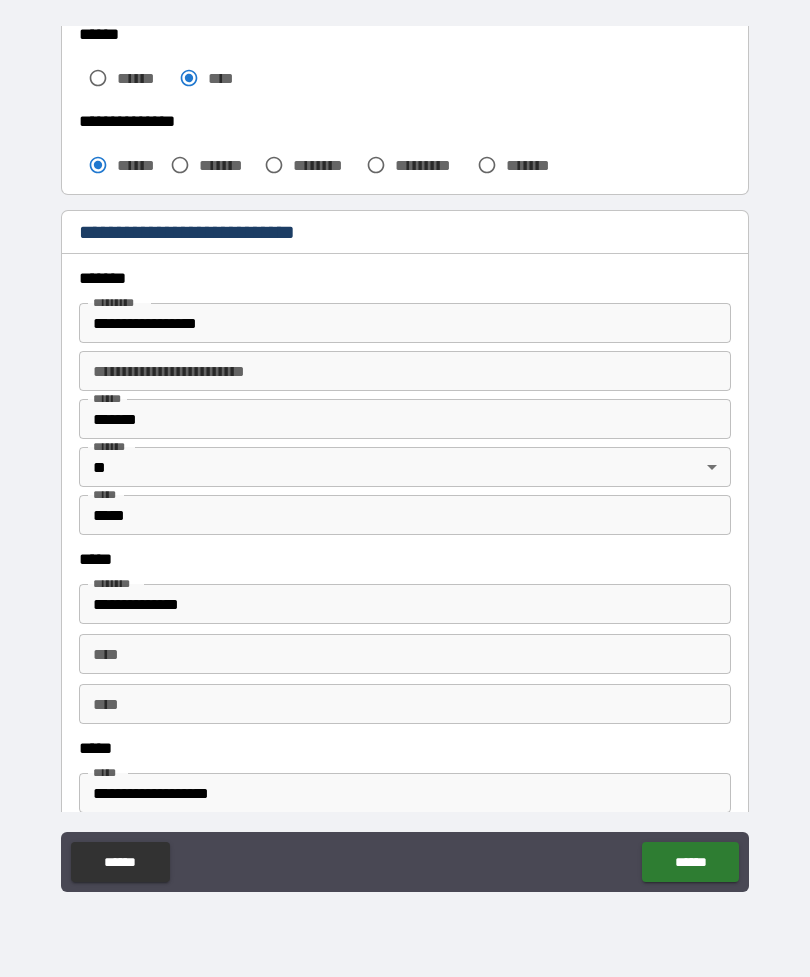 click on "**** ****" at bounding box center (405, 654) 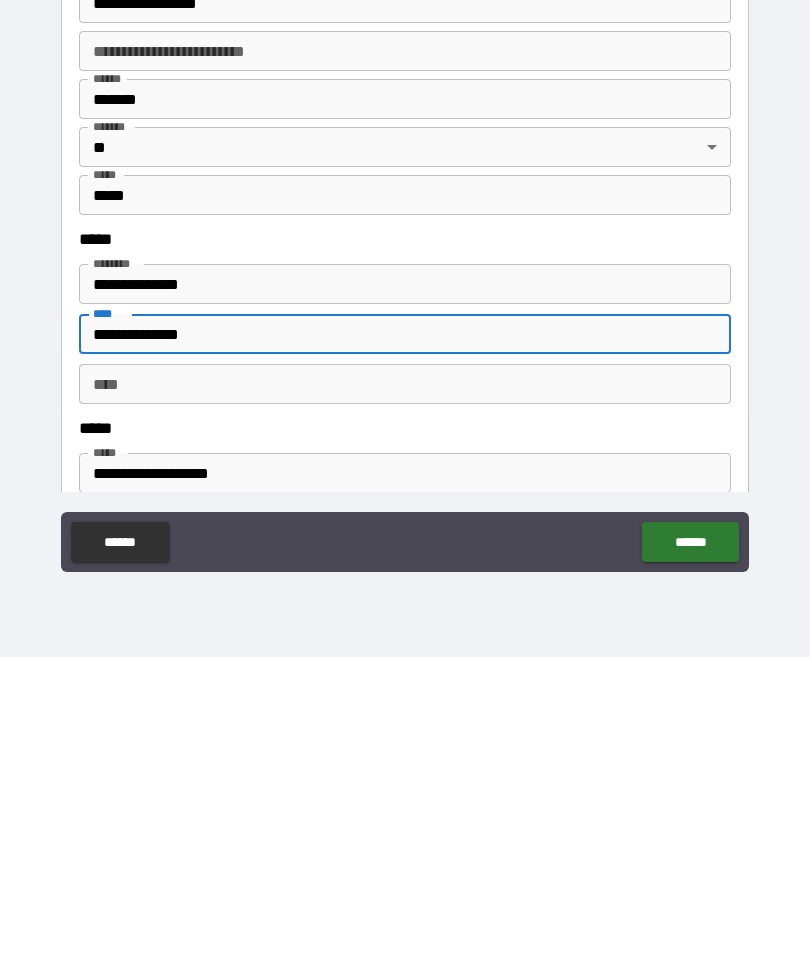 type on "**********" 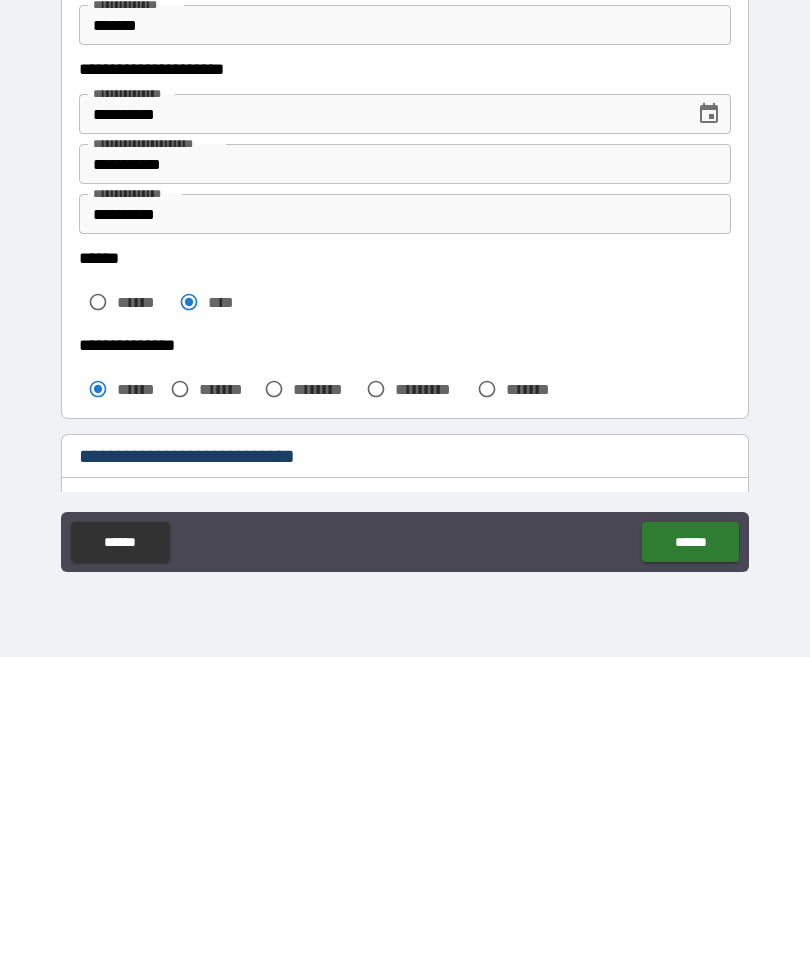 scroll, scrollTop: 0, scrollLeft: 0, axis: both 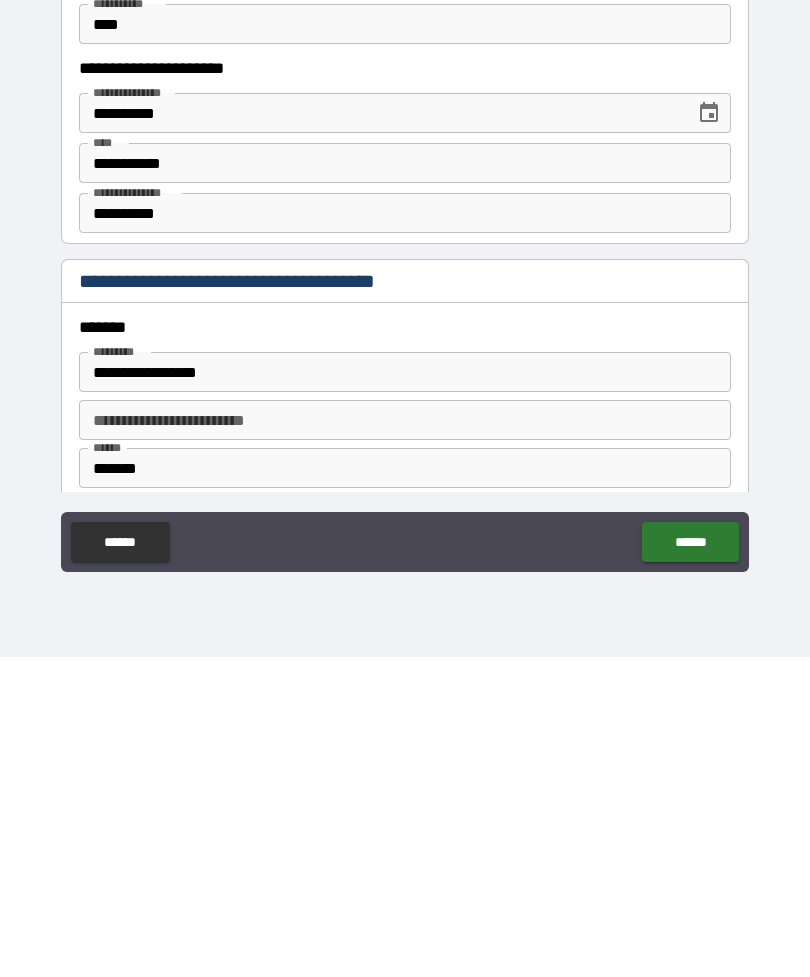 type on "**********" 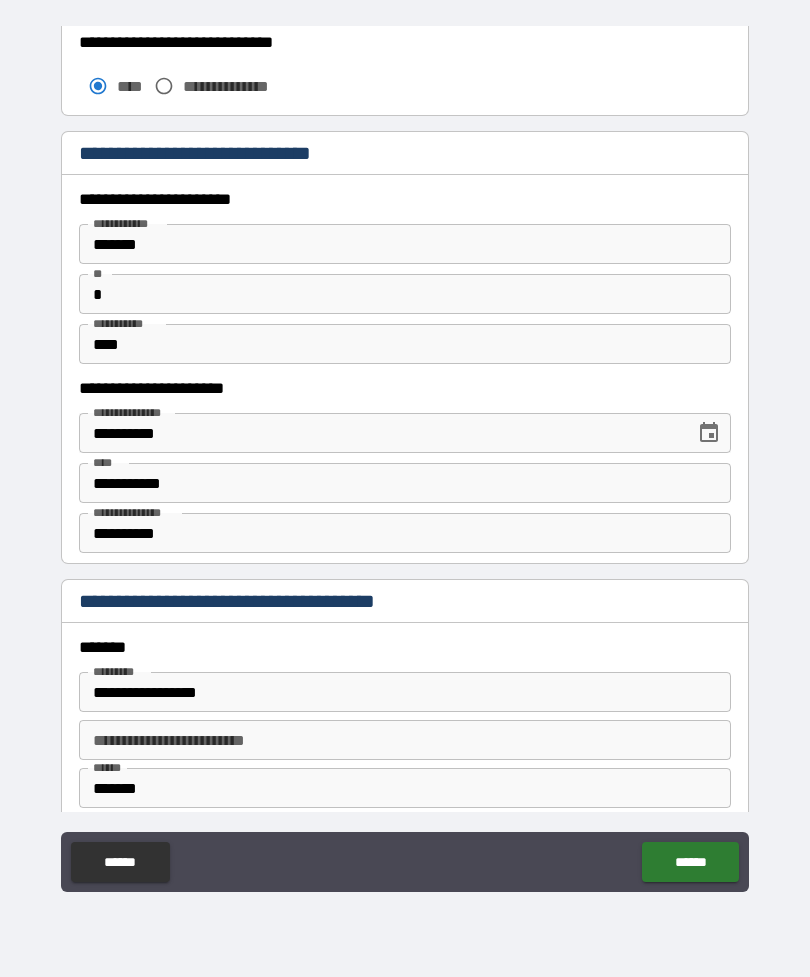 click on "**********" at bounding box center (405, 740) 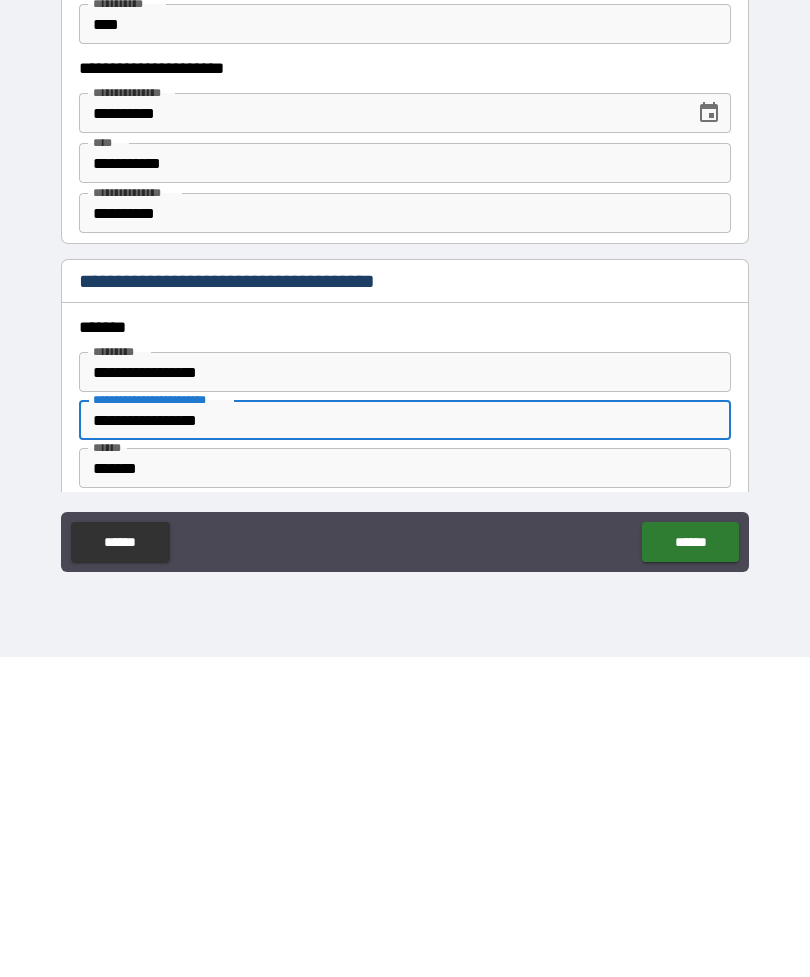 type on "**********" 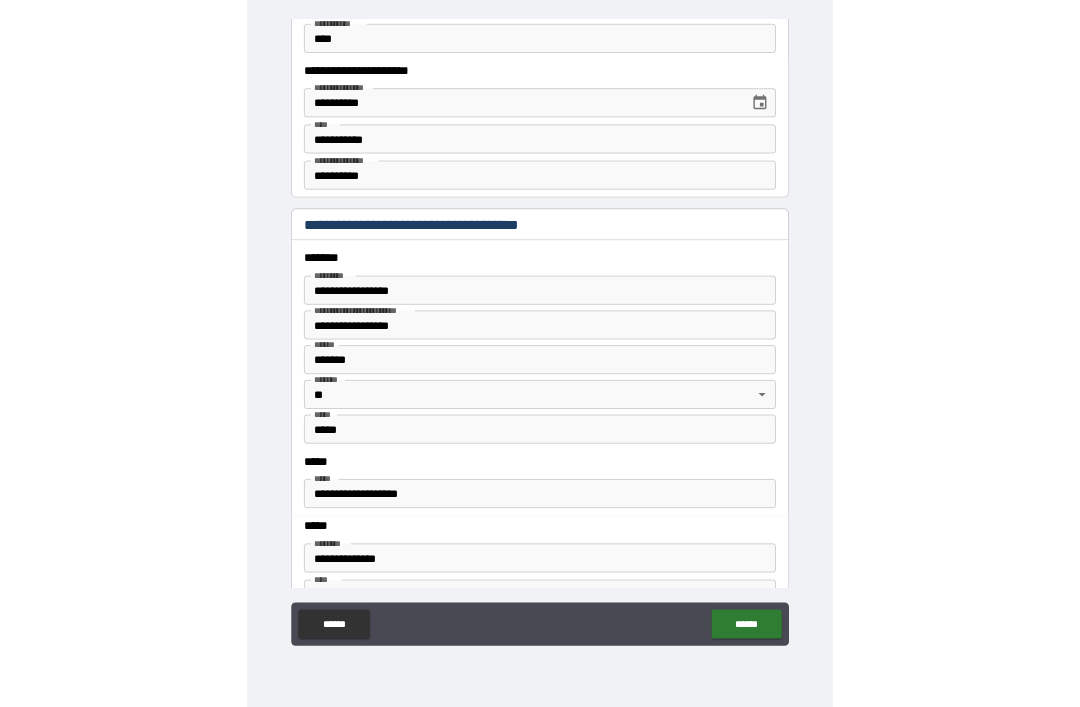 scroll, scrollTop: 2137, scrollLeft: 0, axis: vertical 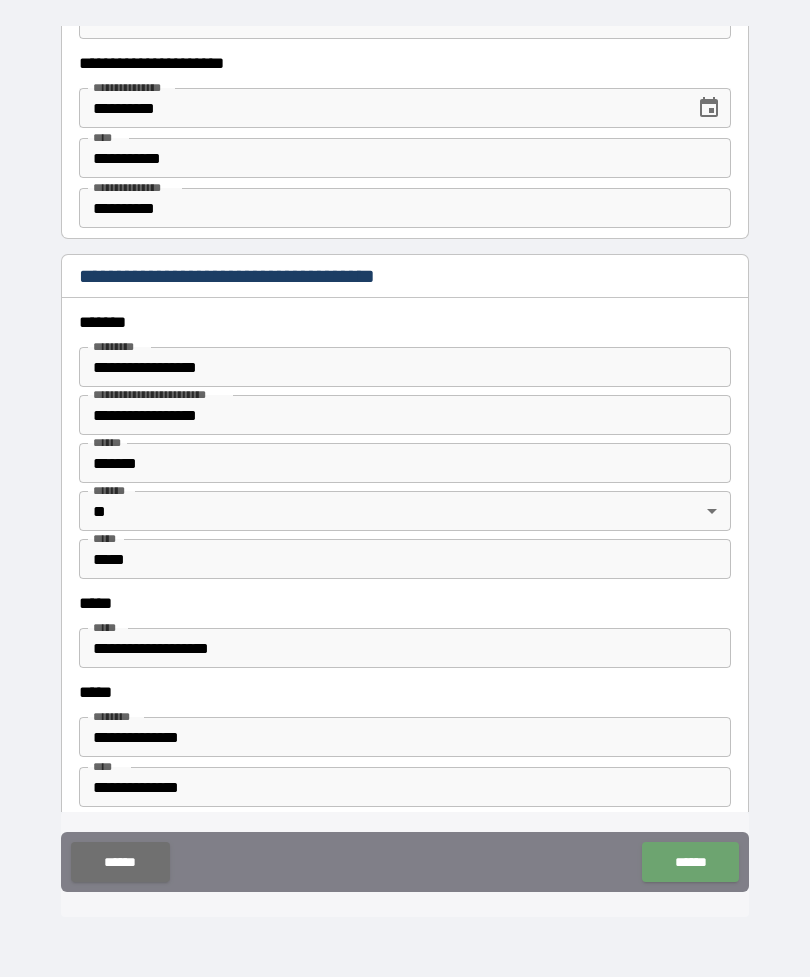click on "******" at bounding box center (690, 862) 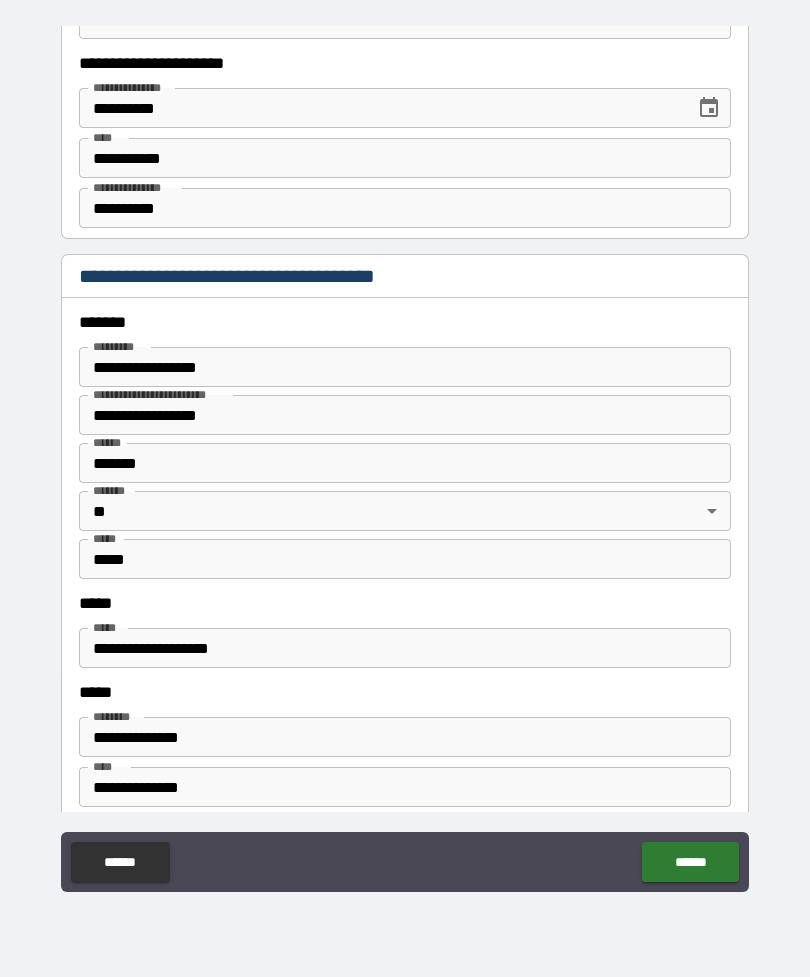 click on "******" at bounding box center [690, 862] 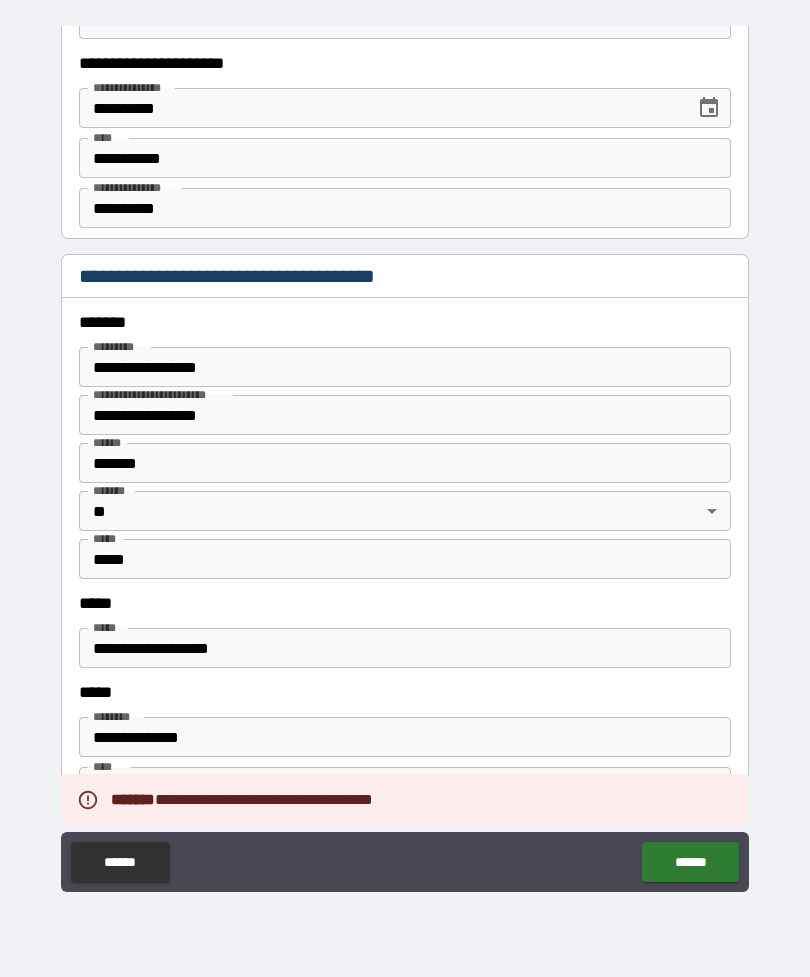 click on "******" at bounding box center [120, 862] 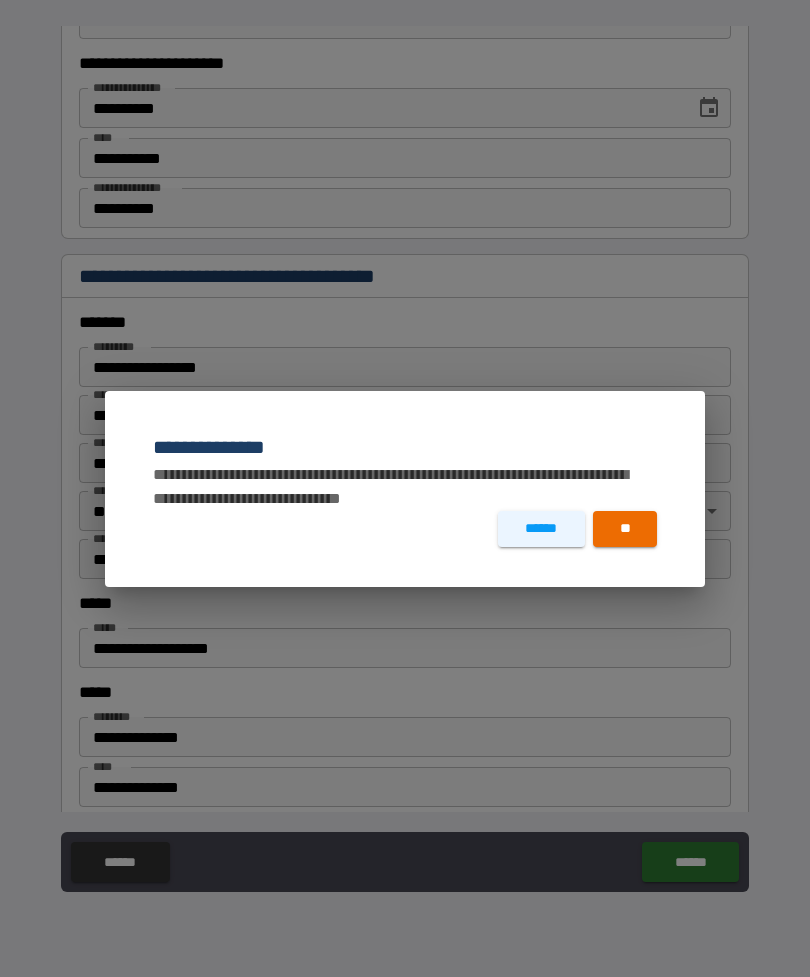 click on "******" at bounding box center (541, 529) 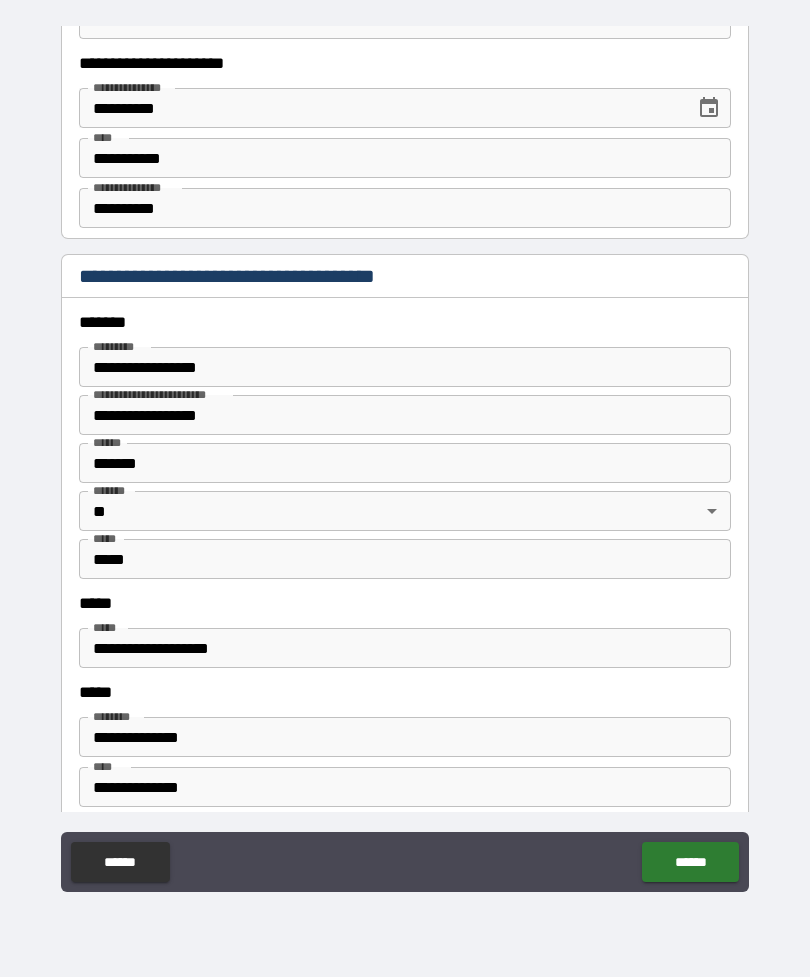 click on "**********" at bounding box center [405, 648] 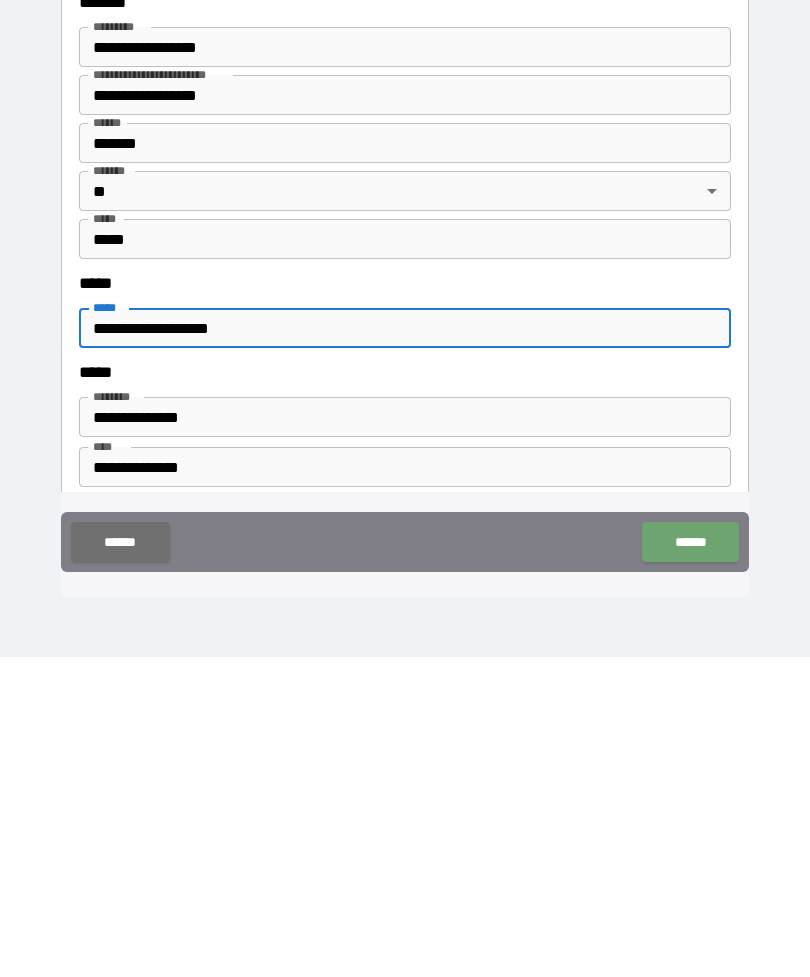 click on "******" at bounding box center [690, 862] 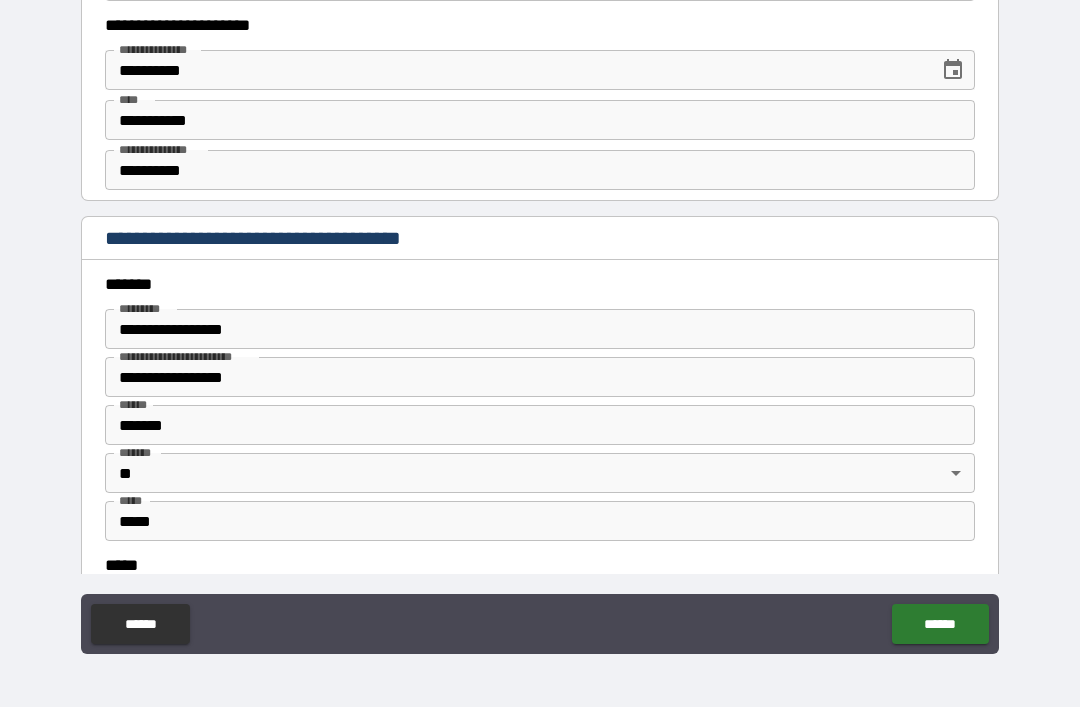 click on "******" at bounding box center [940, 624] 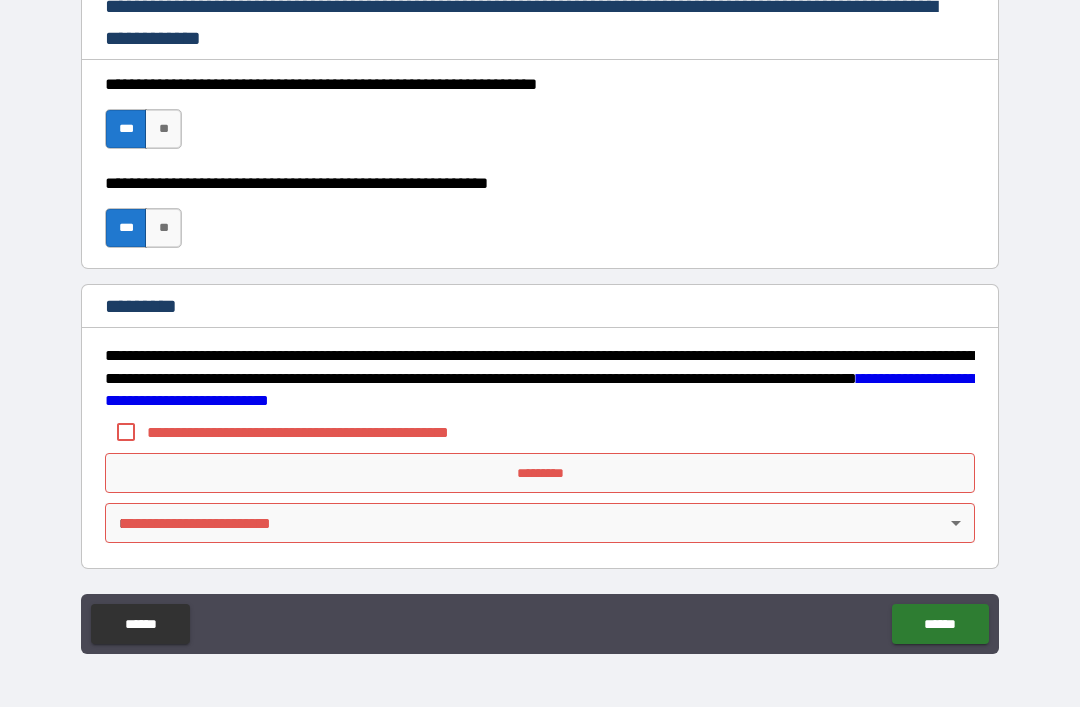 scroll, scrollTop: 2998, scrollLeft: 0, axis: vertical 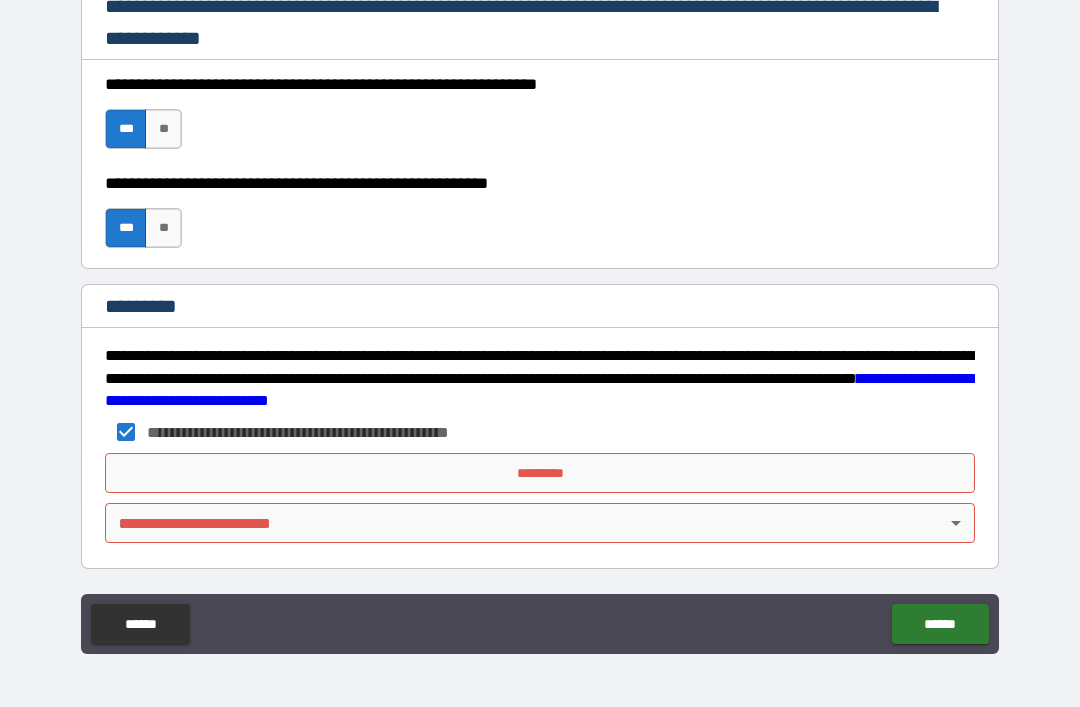 click on "**********" at bounding box center [540, 432] 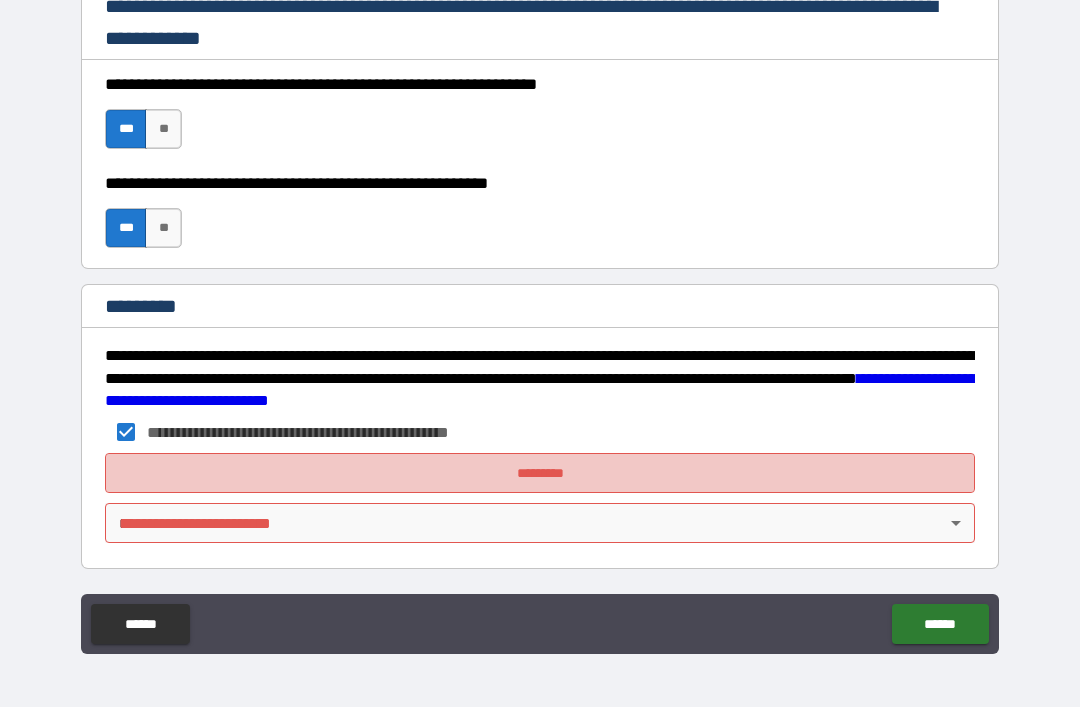 click on "*********" at bounding box center (540, 473) 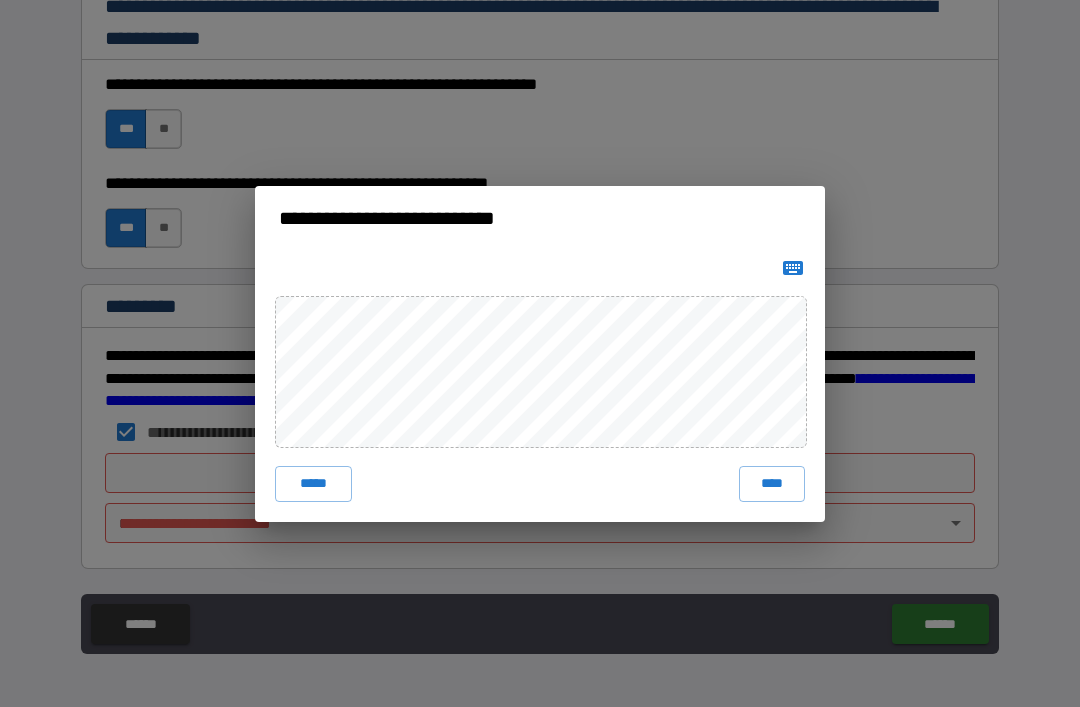 click on "****" at bounding box center [772, 484] 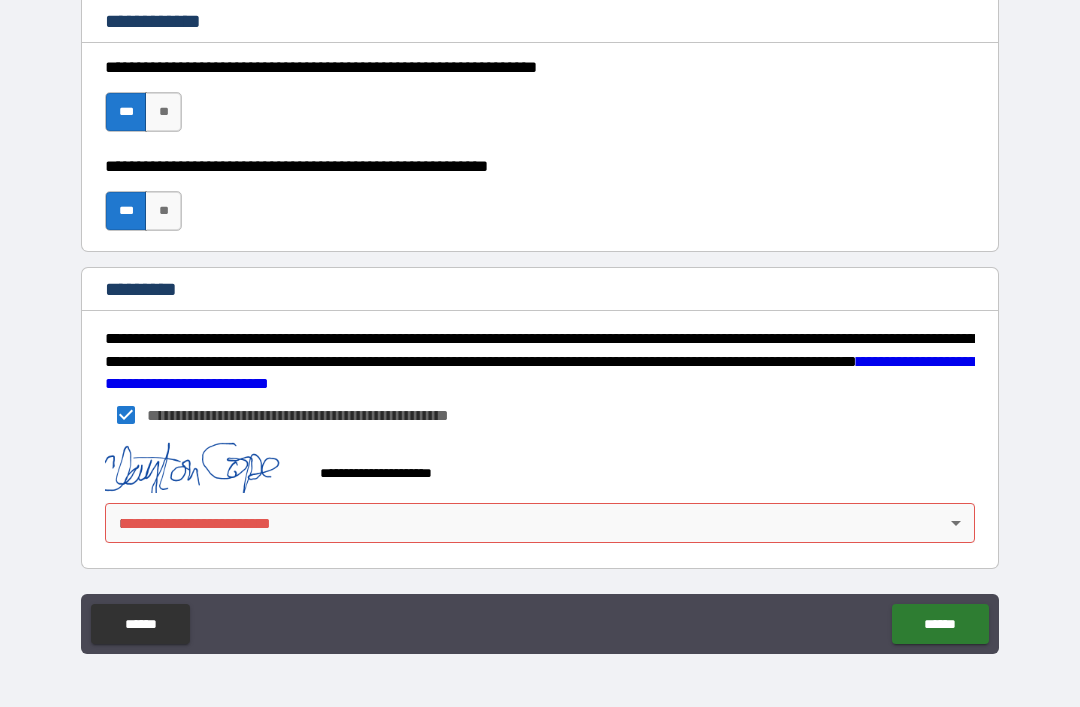 scroll, scrollTop: 3013, scrollLeft: 0, axis: vertical 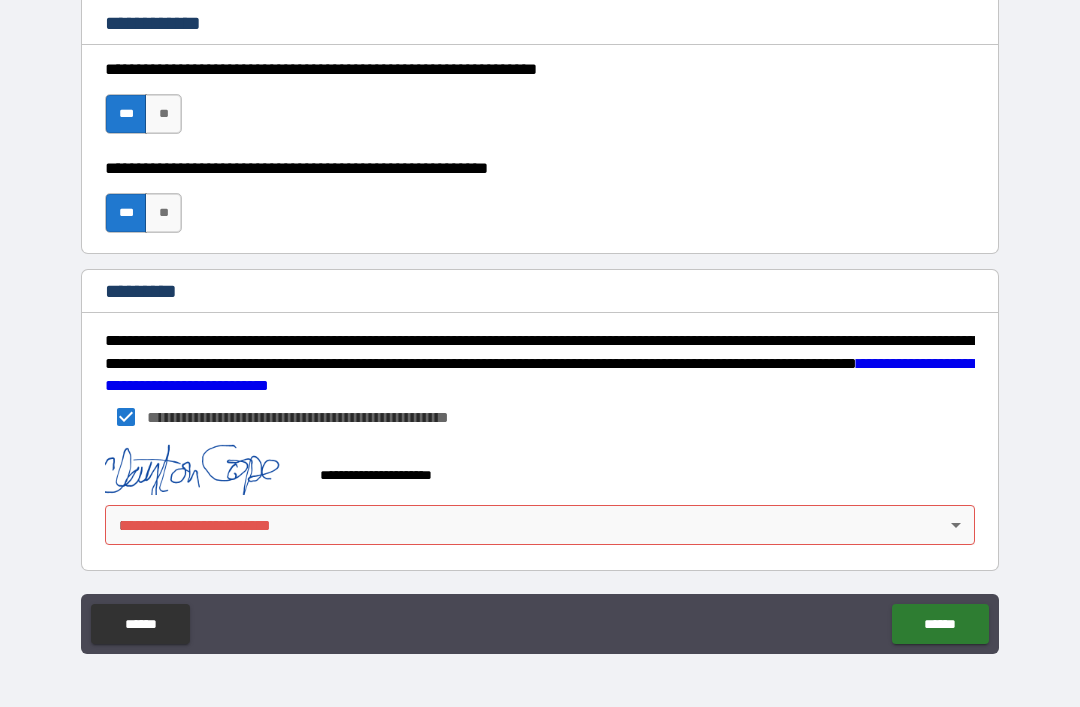 click on "**********" at bounding box center (540, 321) 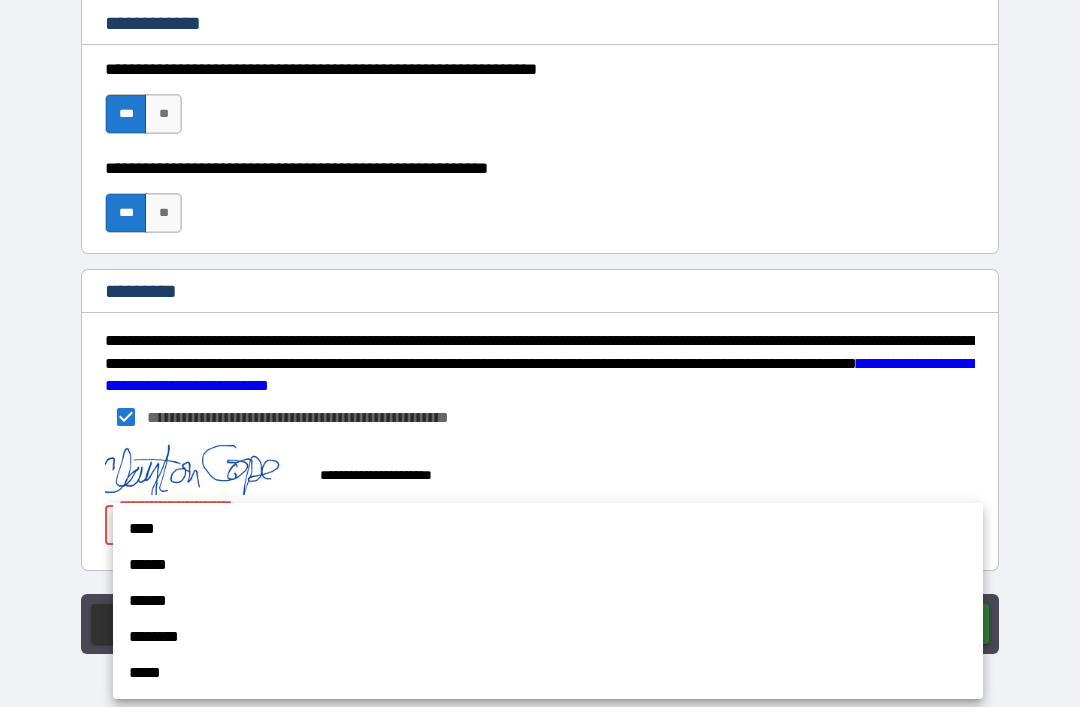 click on "****" at bounding box center [548, 529] 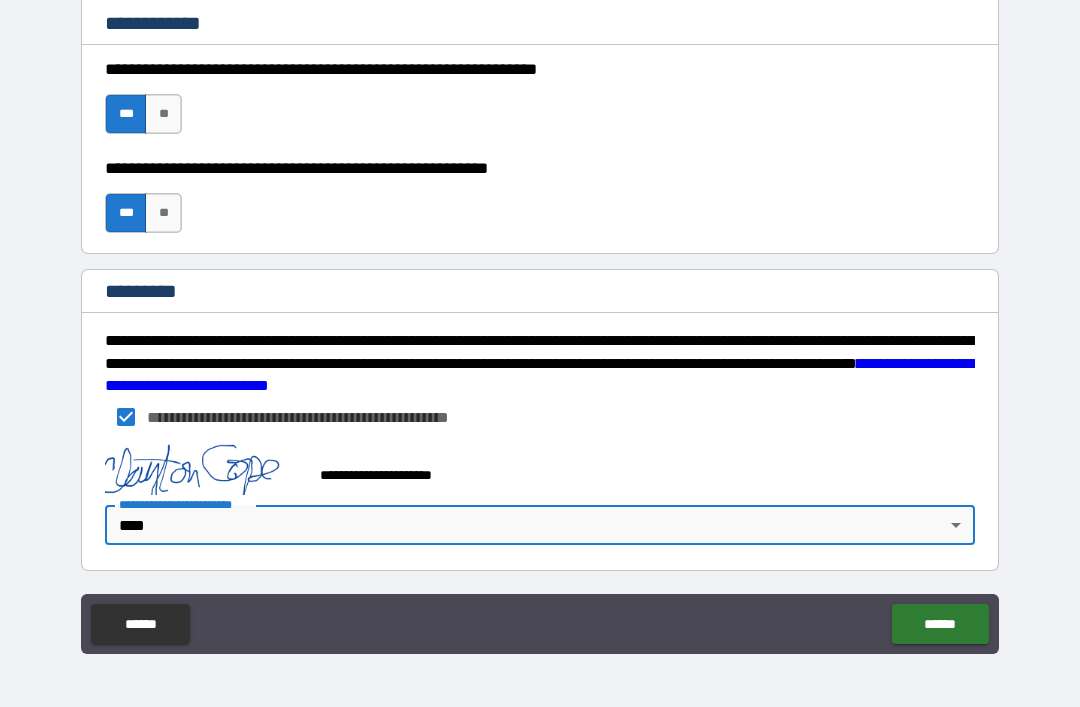 type on "*" 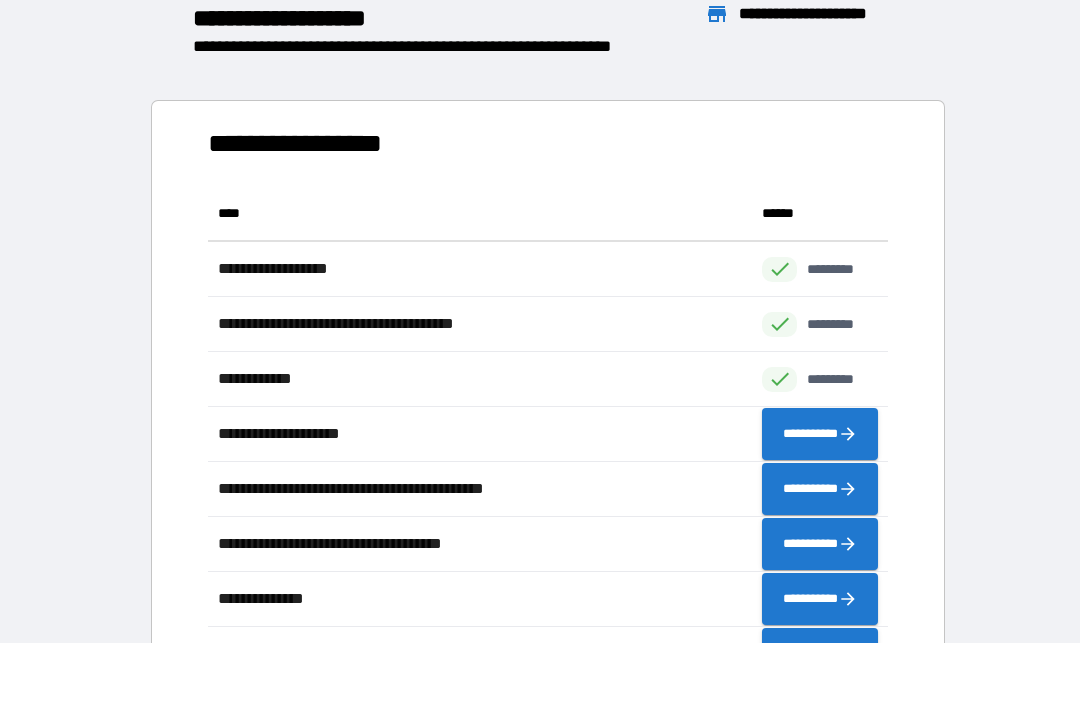 scroll, scrollTop: 551, scrollLeft: 680, axis: both 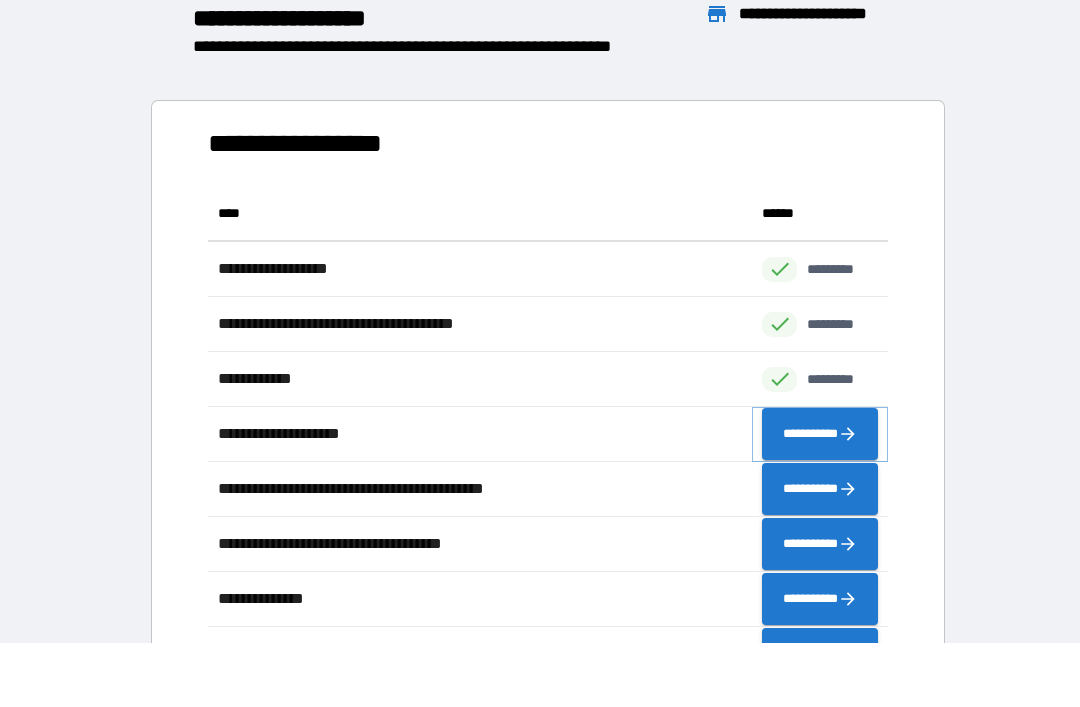 click on "**********" at bounding box center (820, 434) 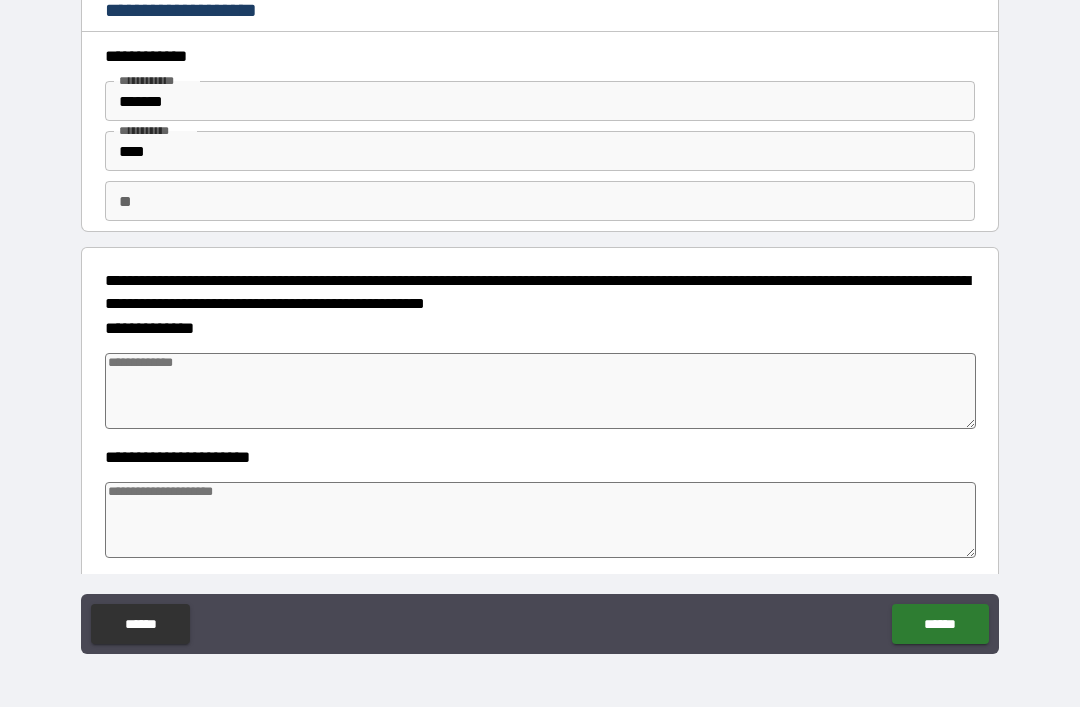 type on "*" 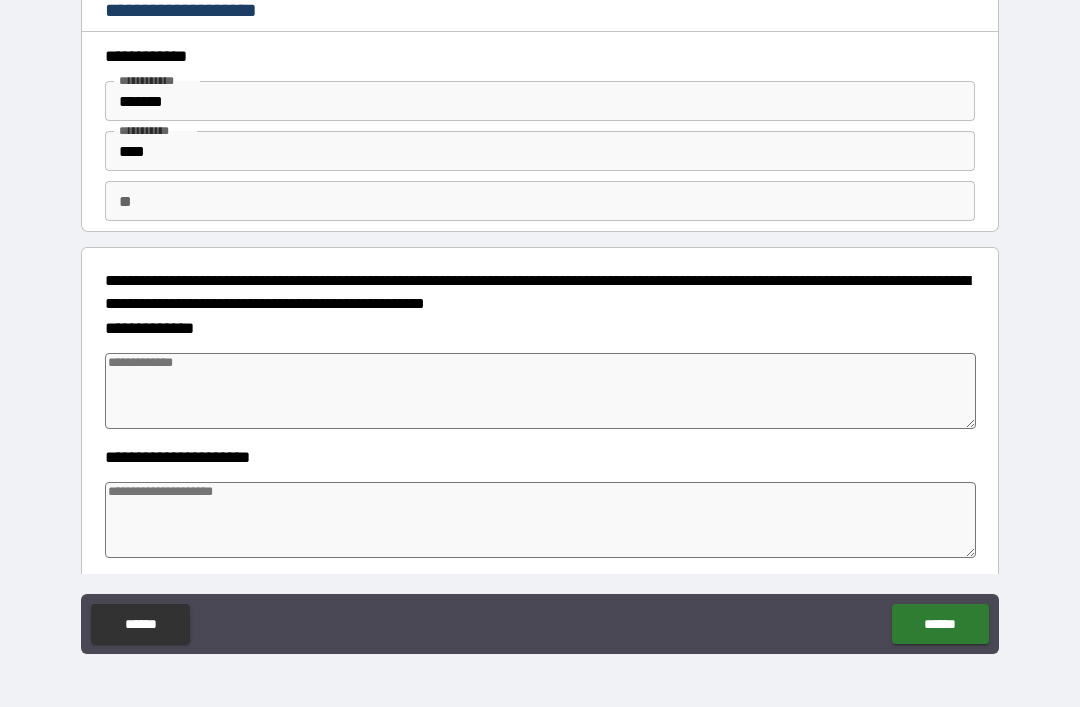 type on "*" 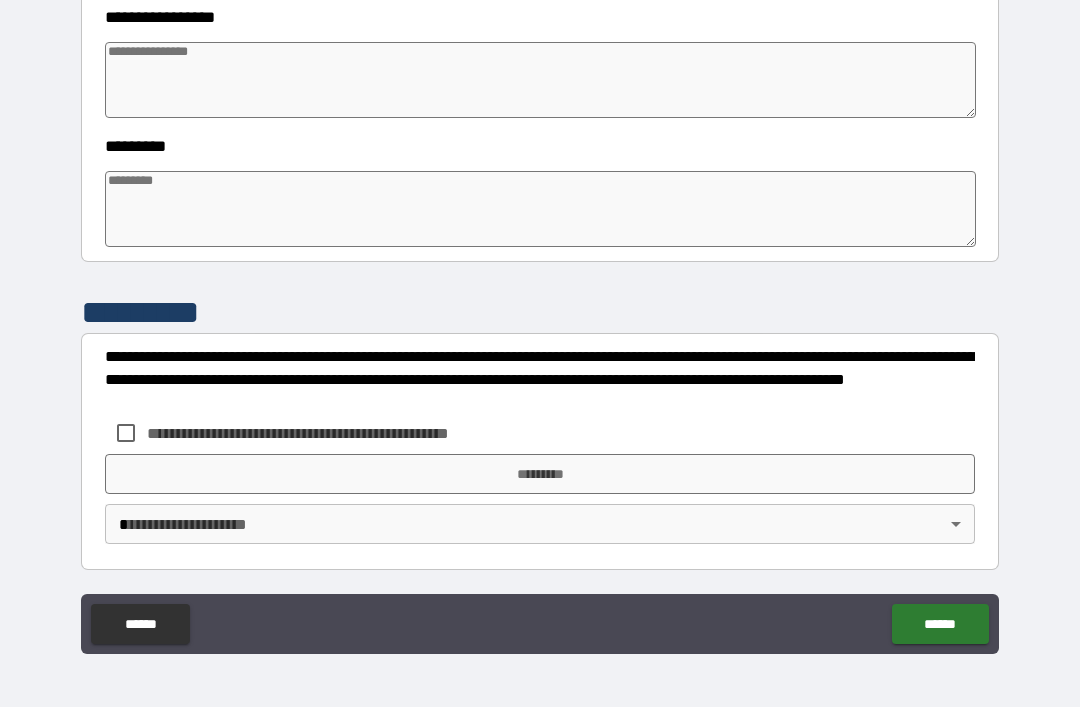 scroll, scrollTop: 570, scrollLeft: 0, axis: vertical 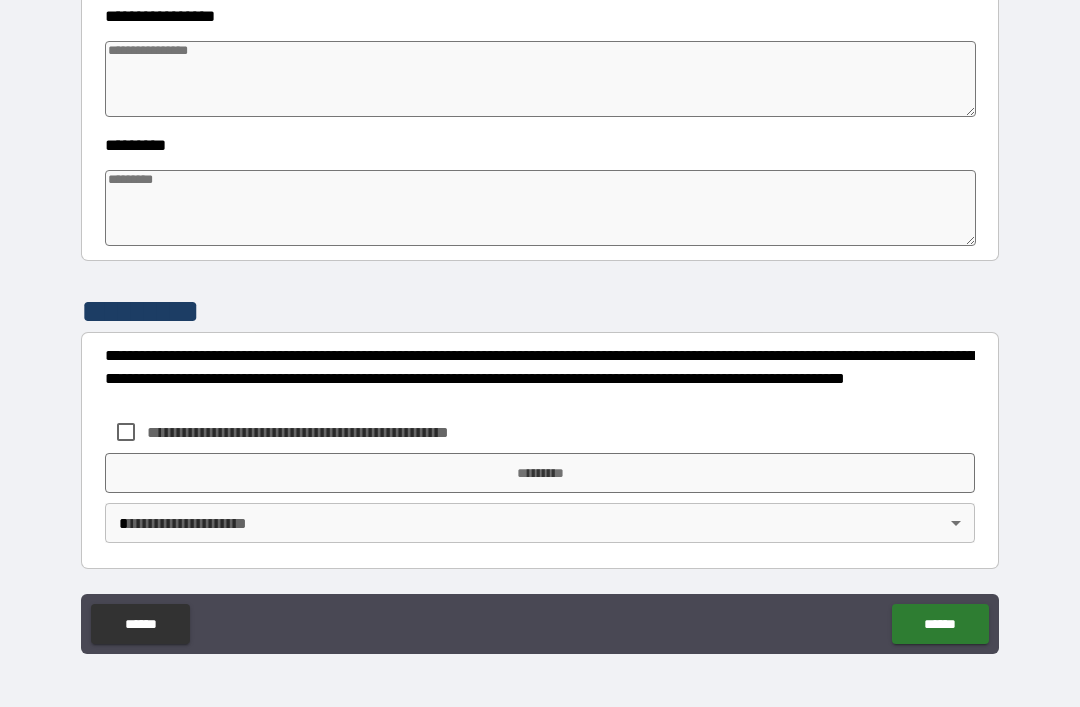 type on "*" 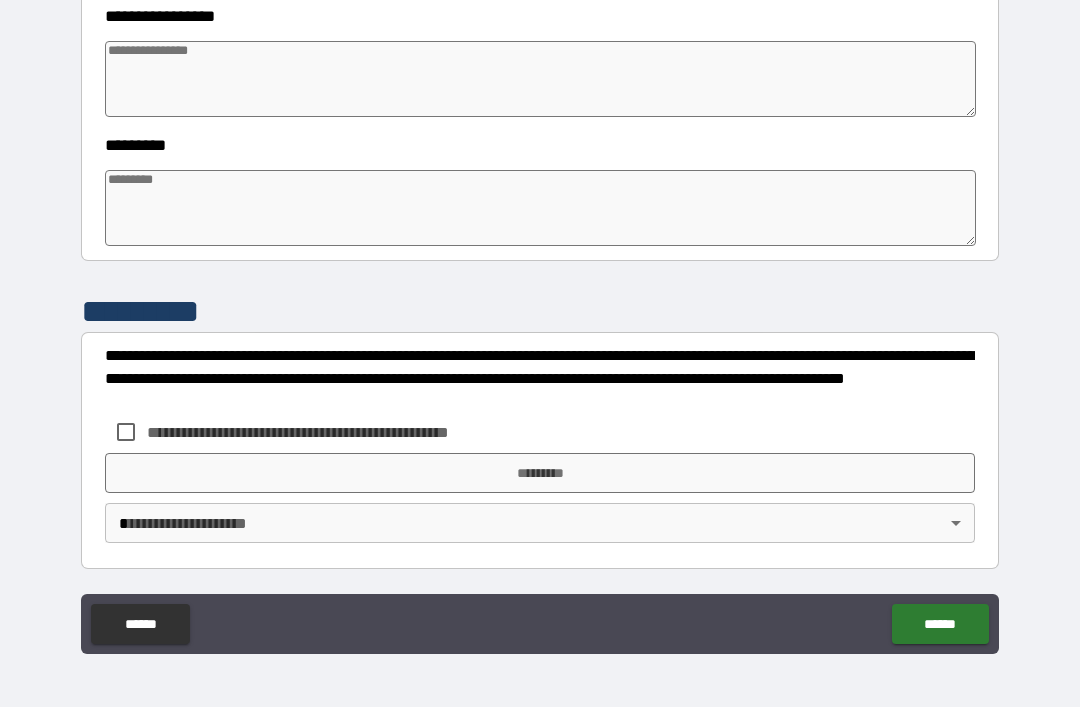 type on "*" 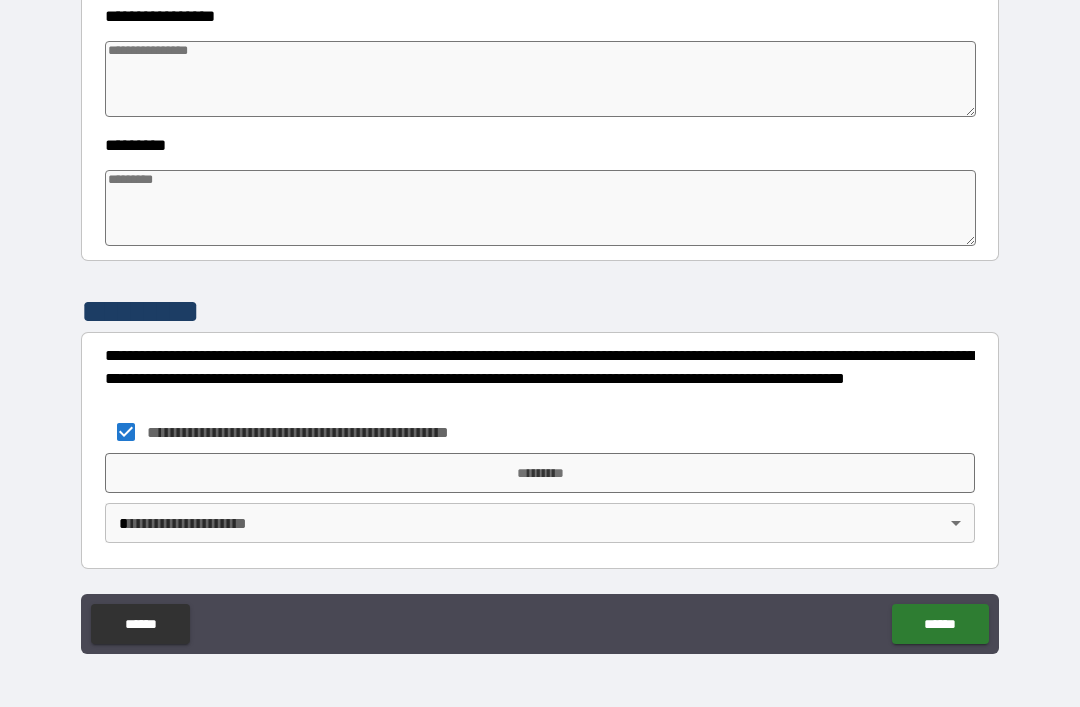 type on "*" 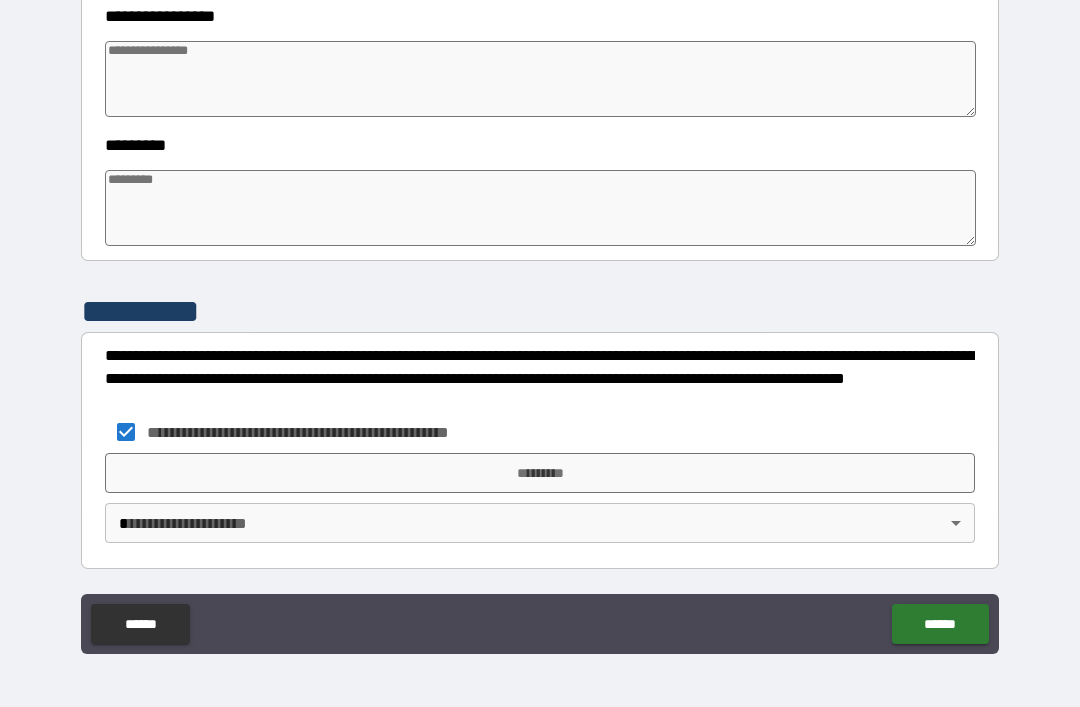 type on "*" 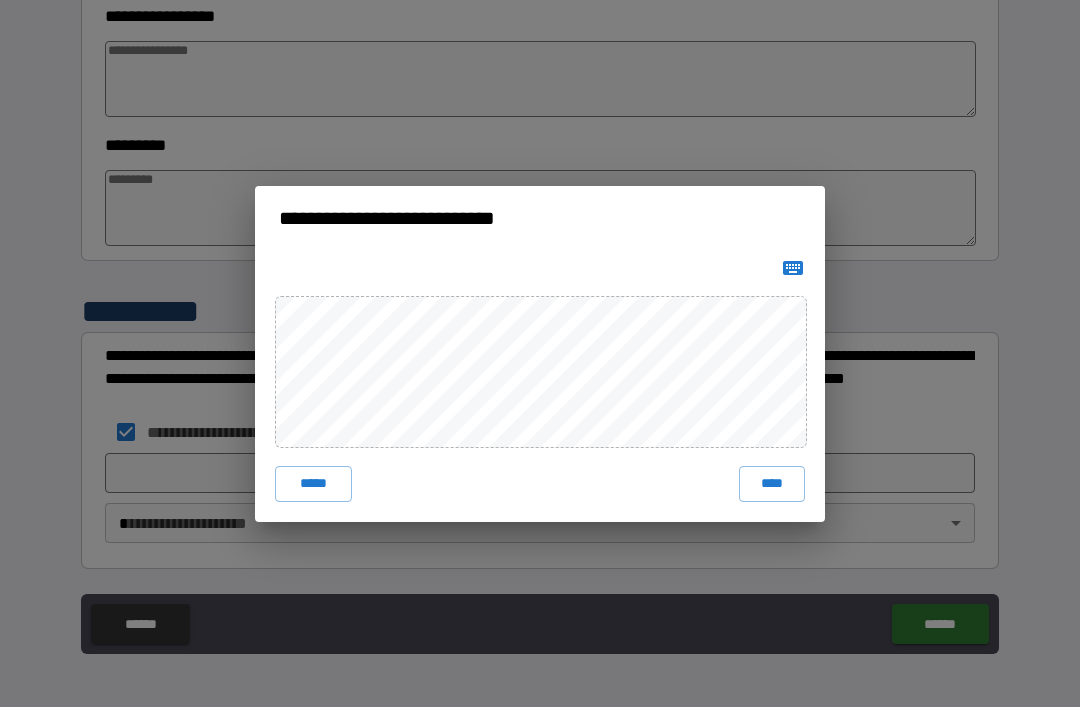 click on "****" at bounding box center [772, 484] 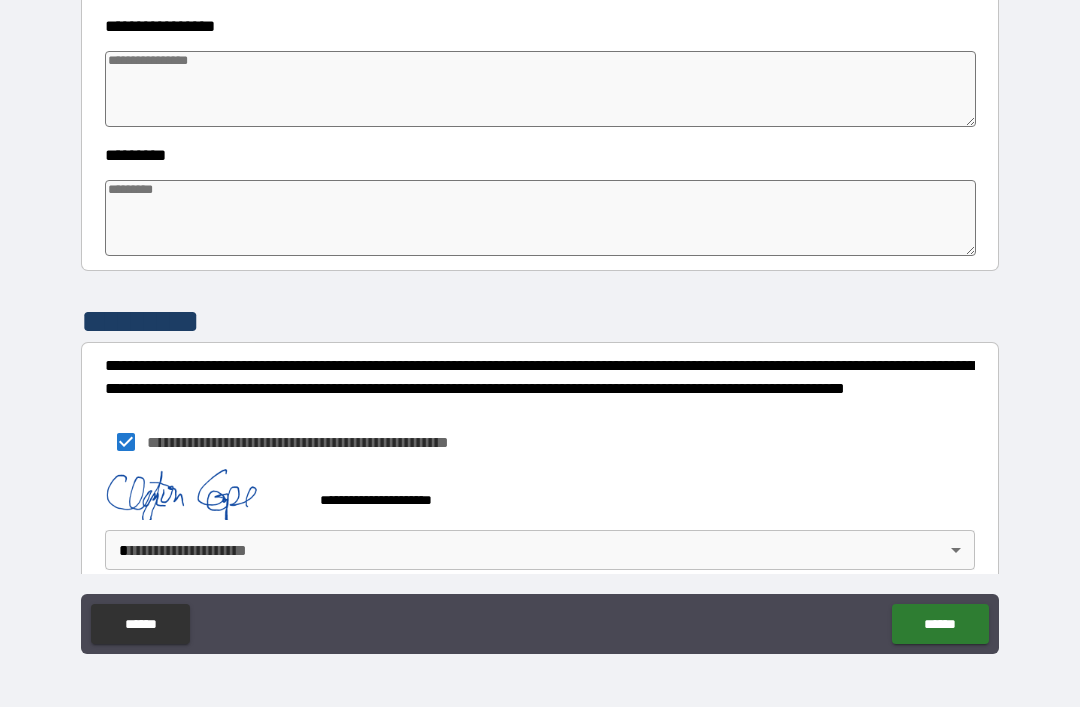 type on "*" 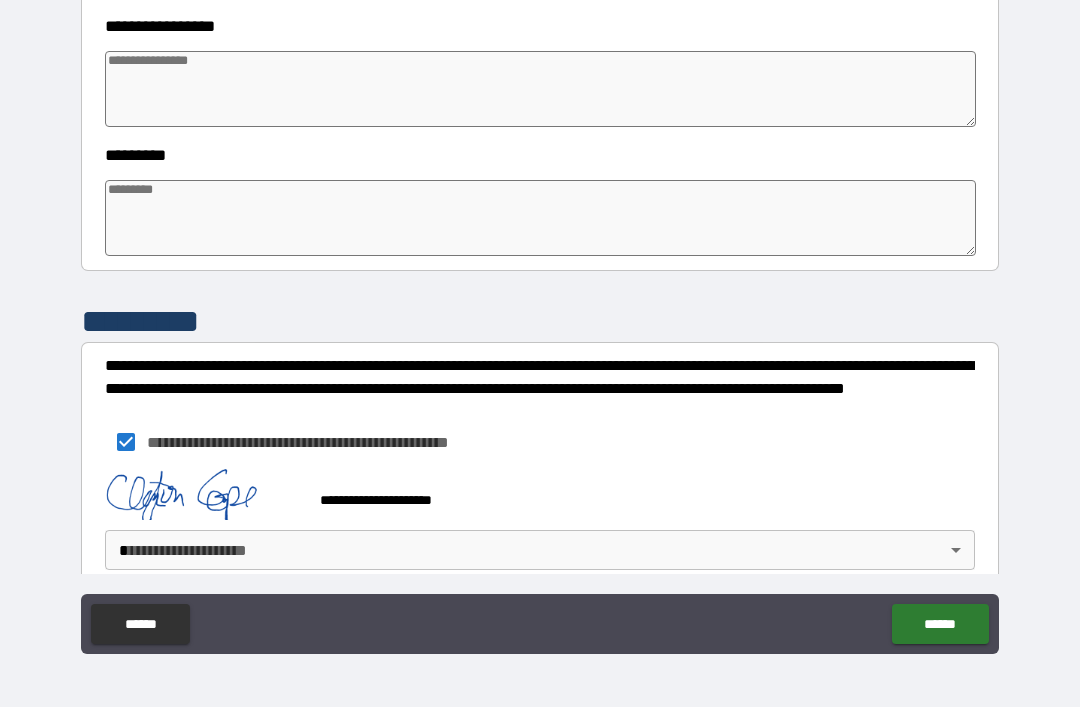 type on "*" 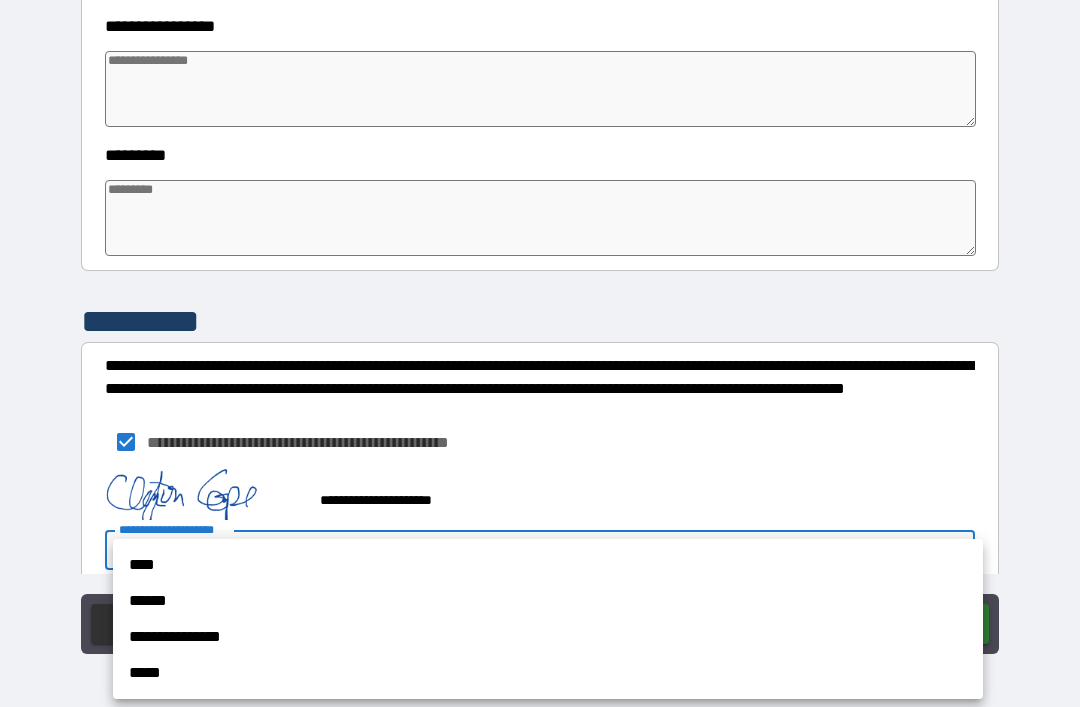 click on "****" at bounding box center [548, 565] 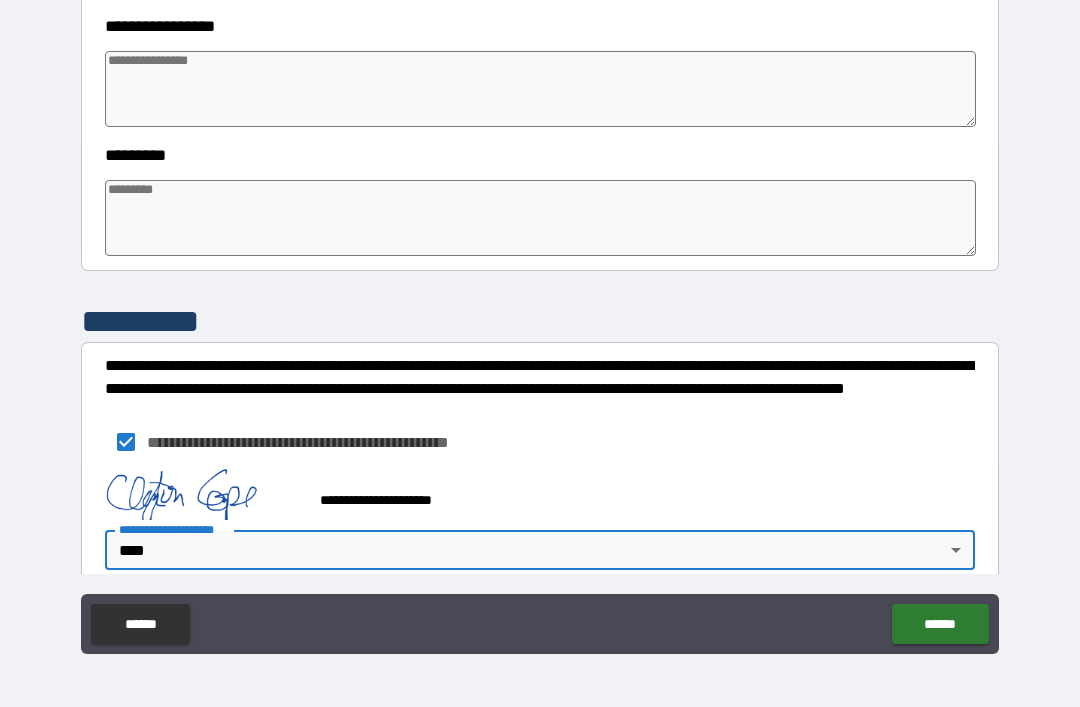 type on "*" 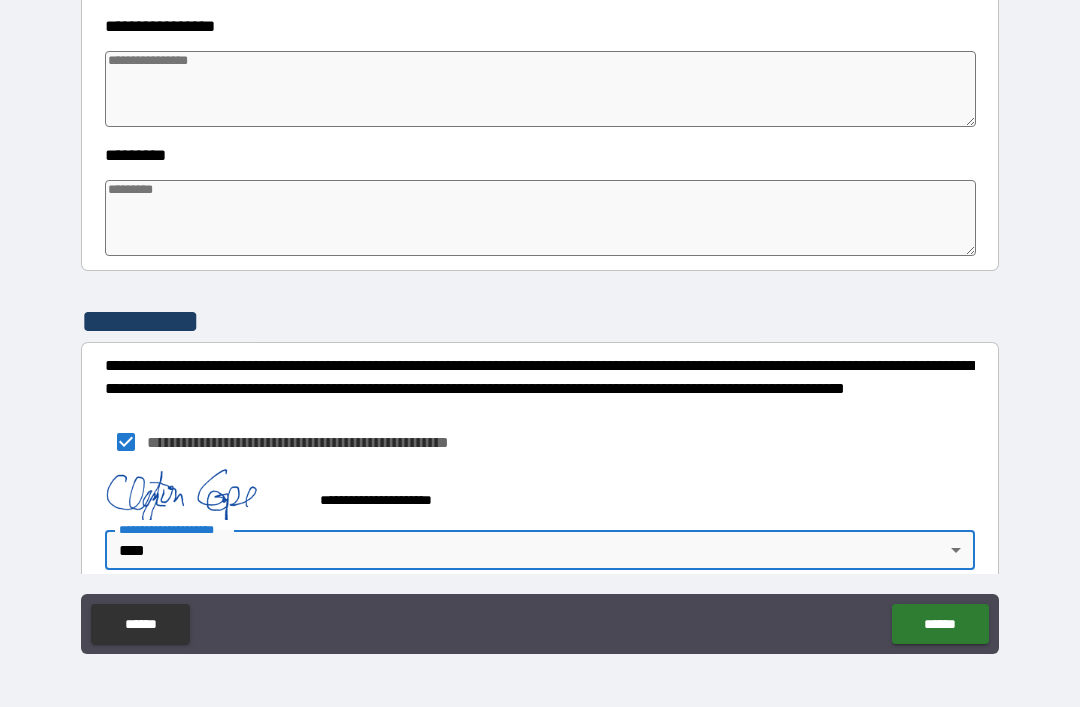 type on "*" 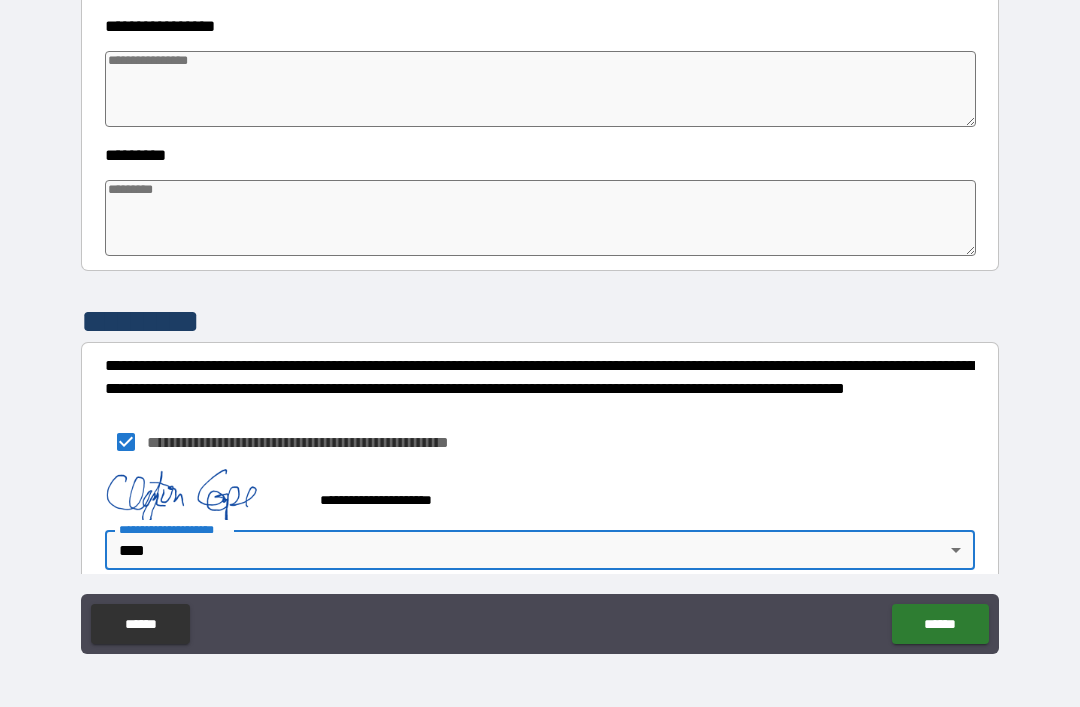 type on "*" 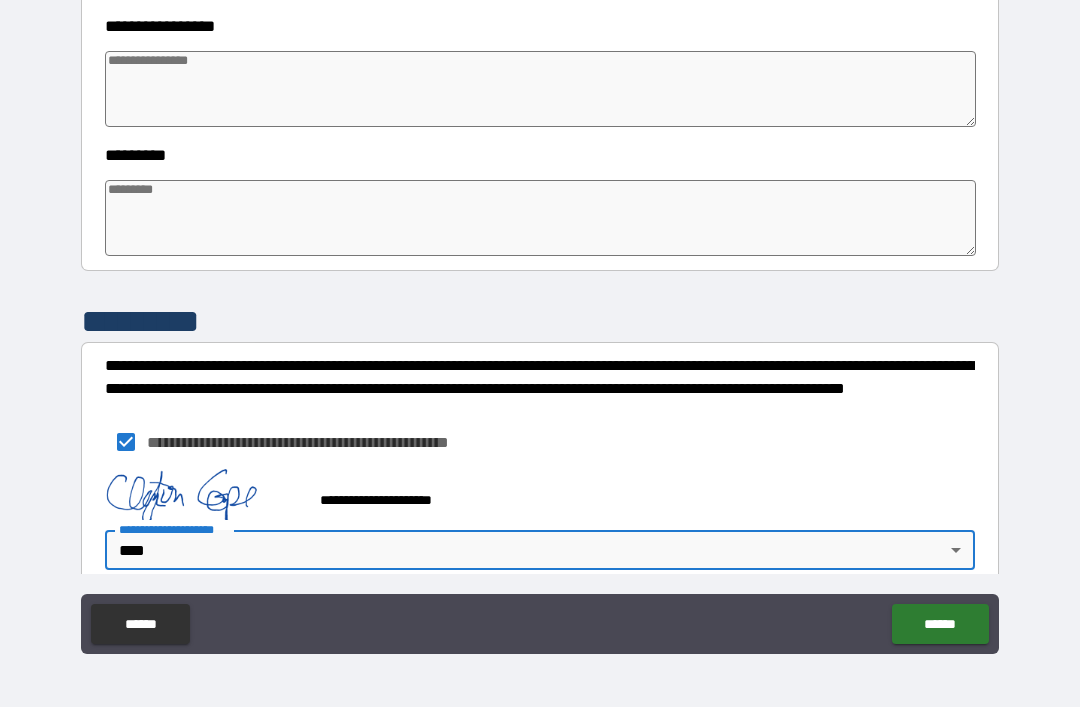 type on "*" 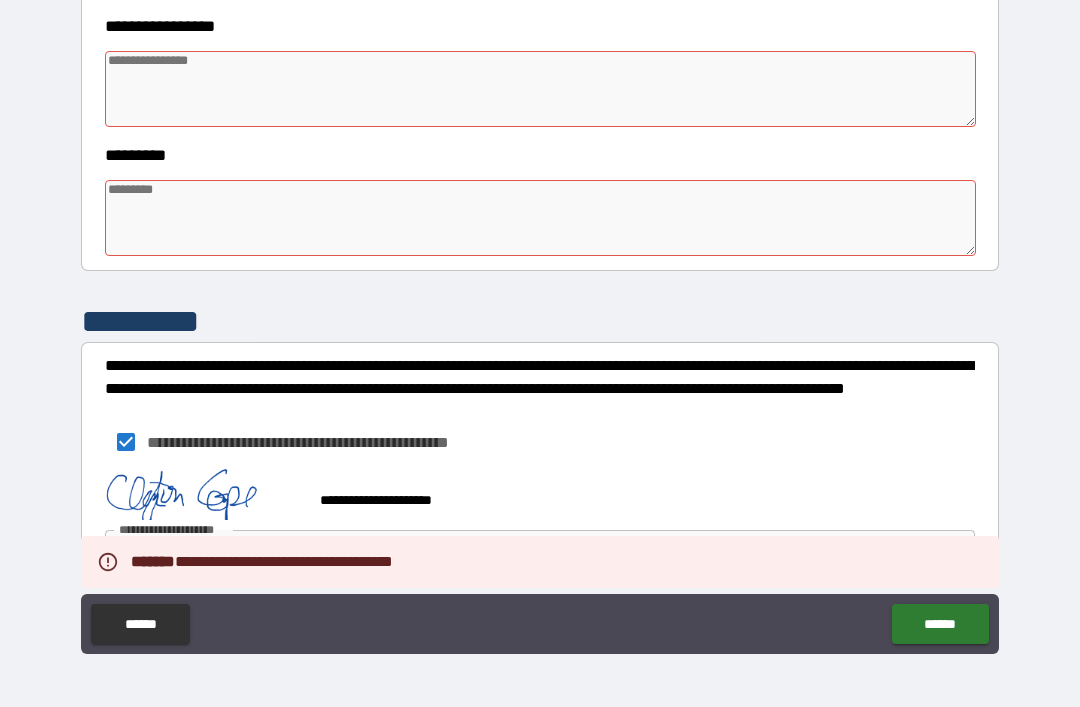 type on "*" 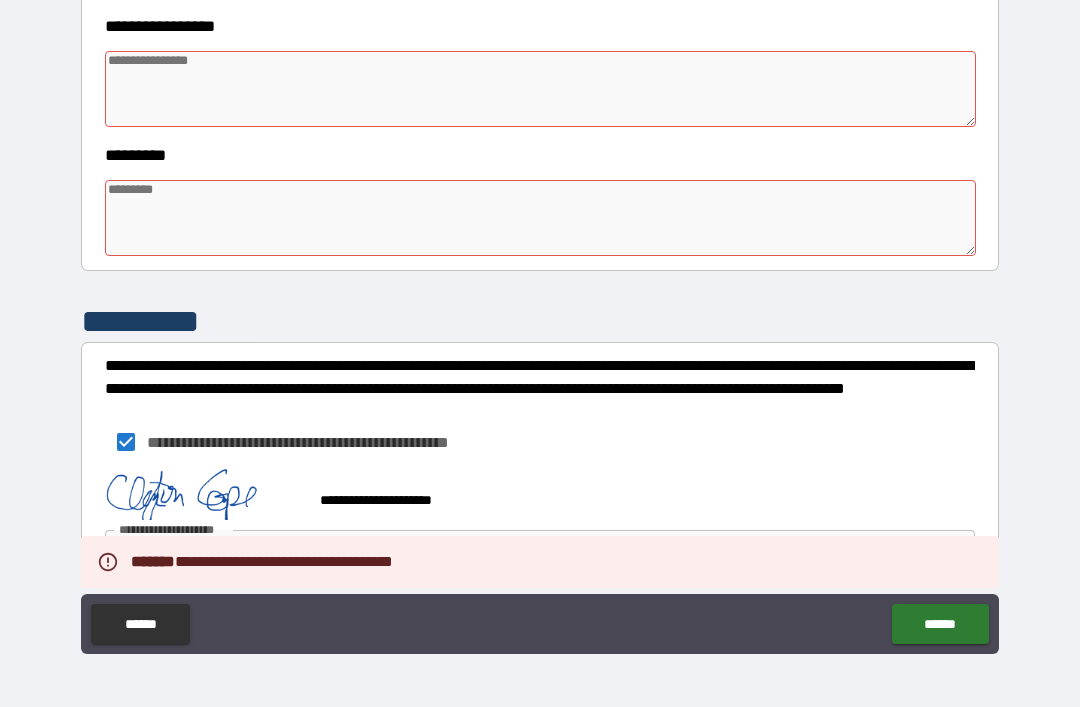 type on "*" 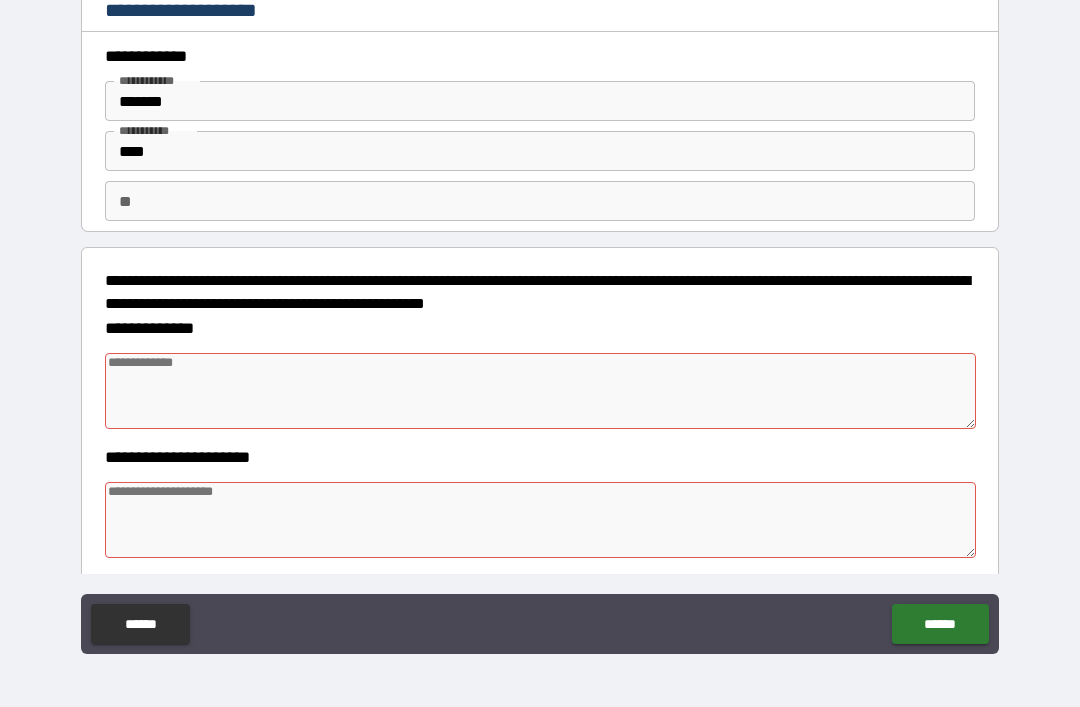 scroll, scrollTop: 0, scrollLeft: 0, axis: both 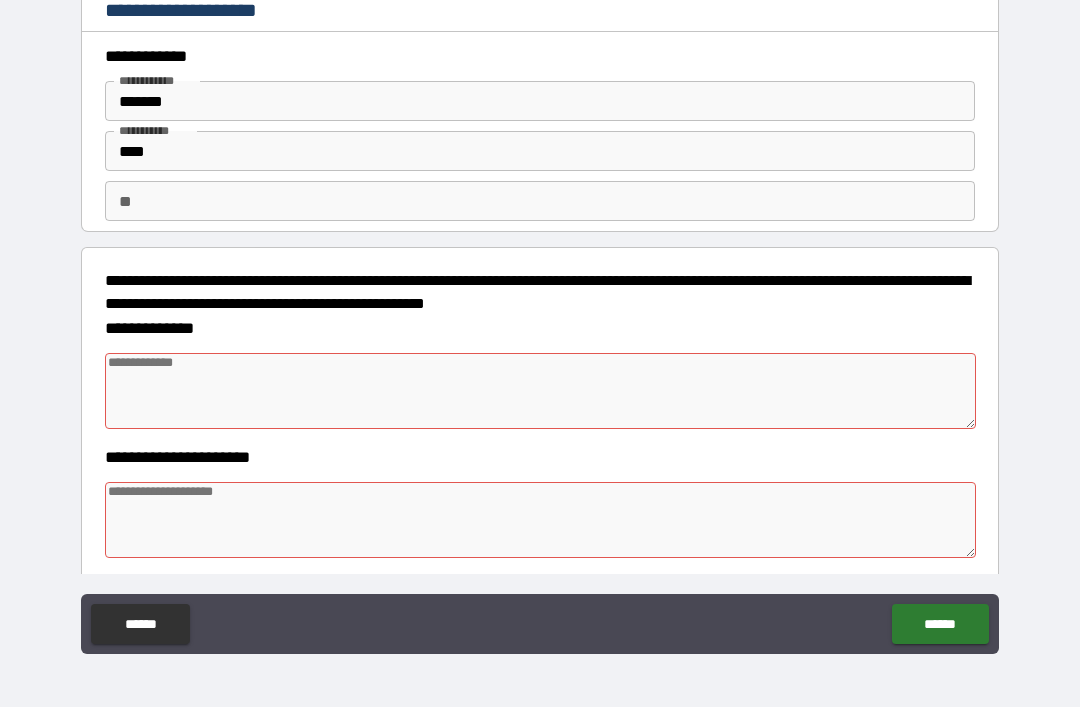 click on "** **" at bounding box center (540, 201) 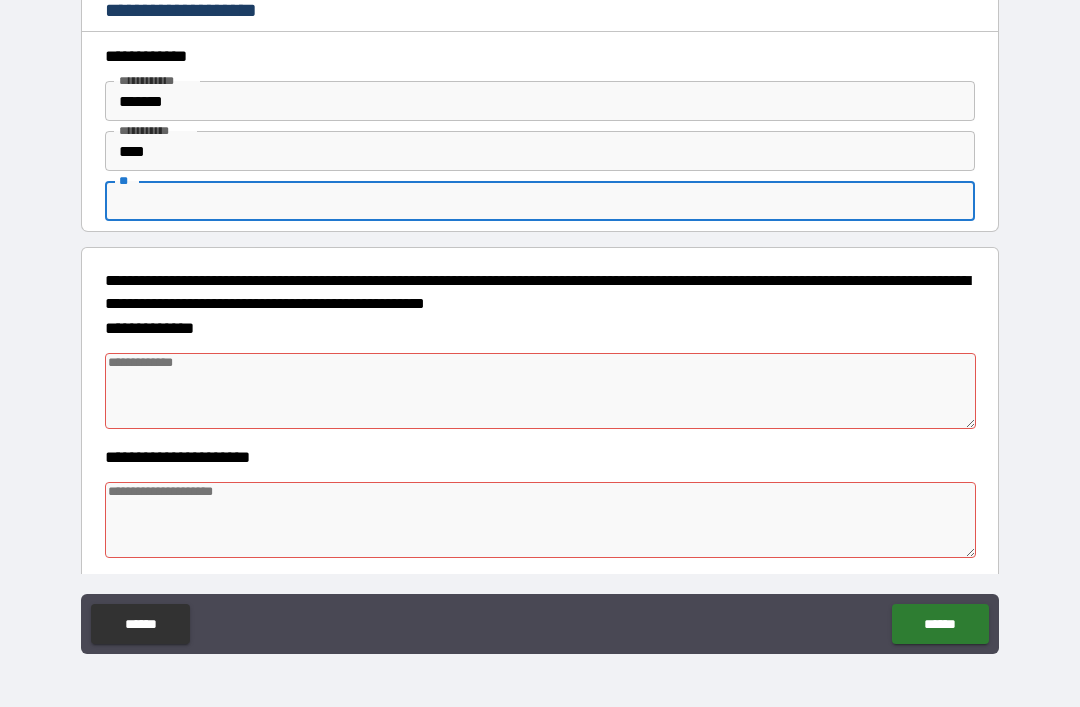 type on "*" 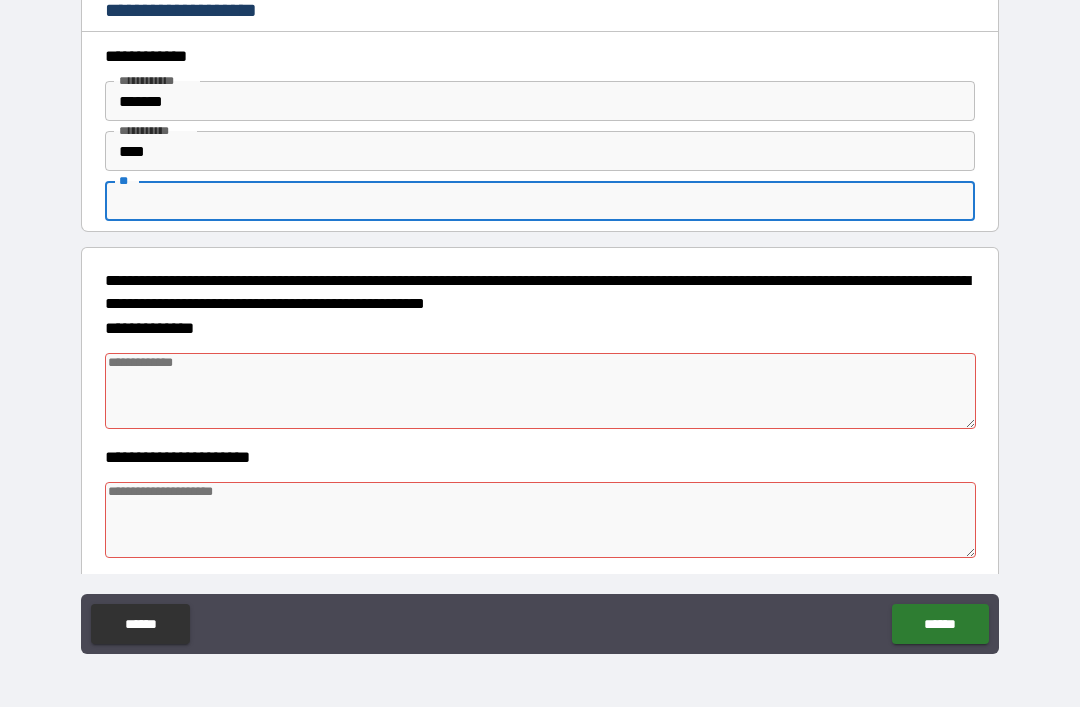 type on "*" 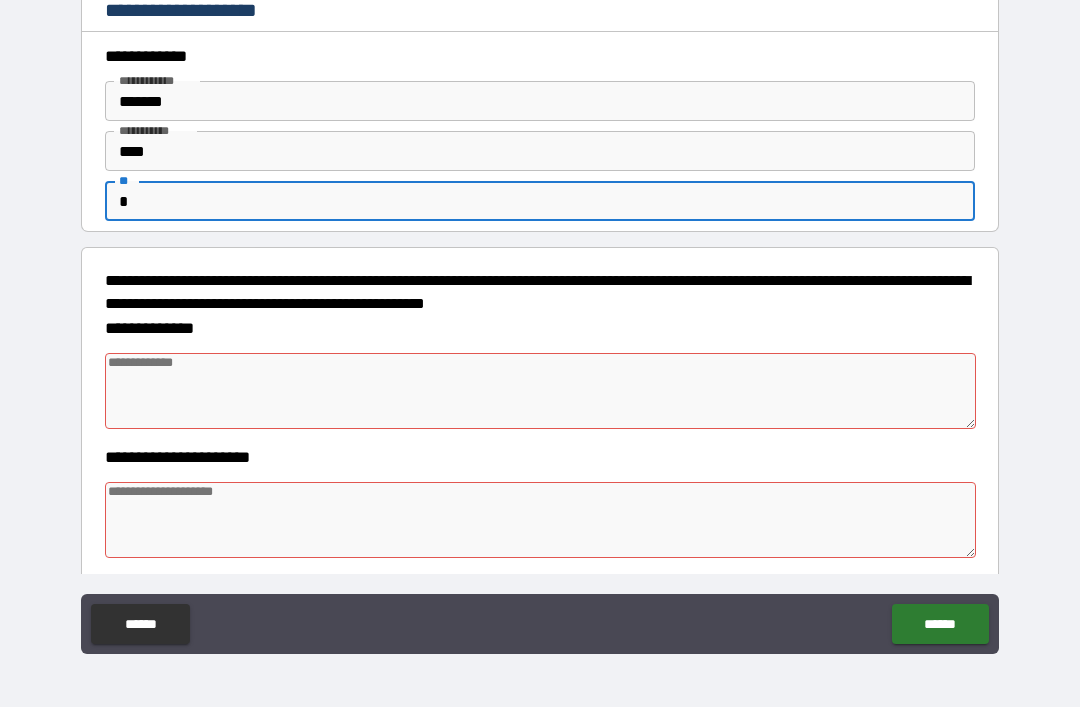type on "*" 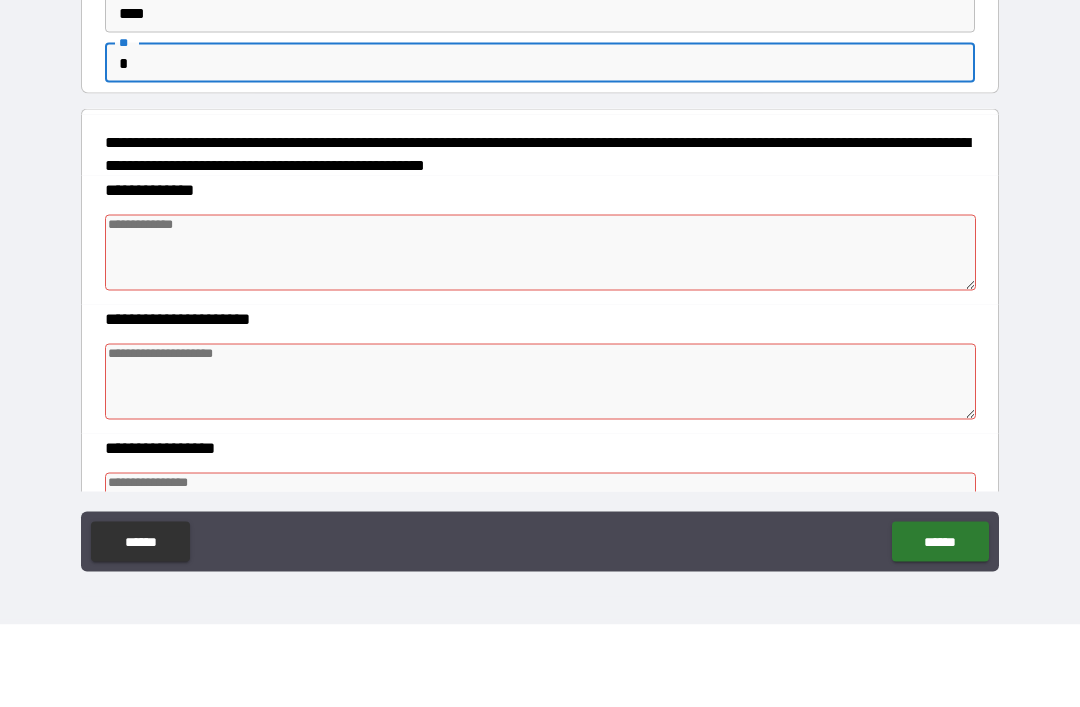 scroll, scrollTop: 70, scrollLeft: 0, axis: vertical 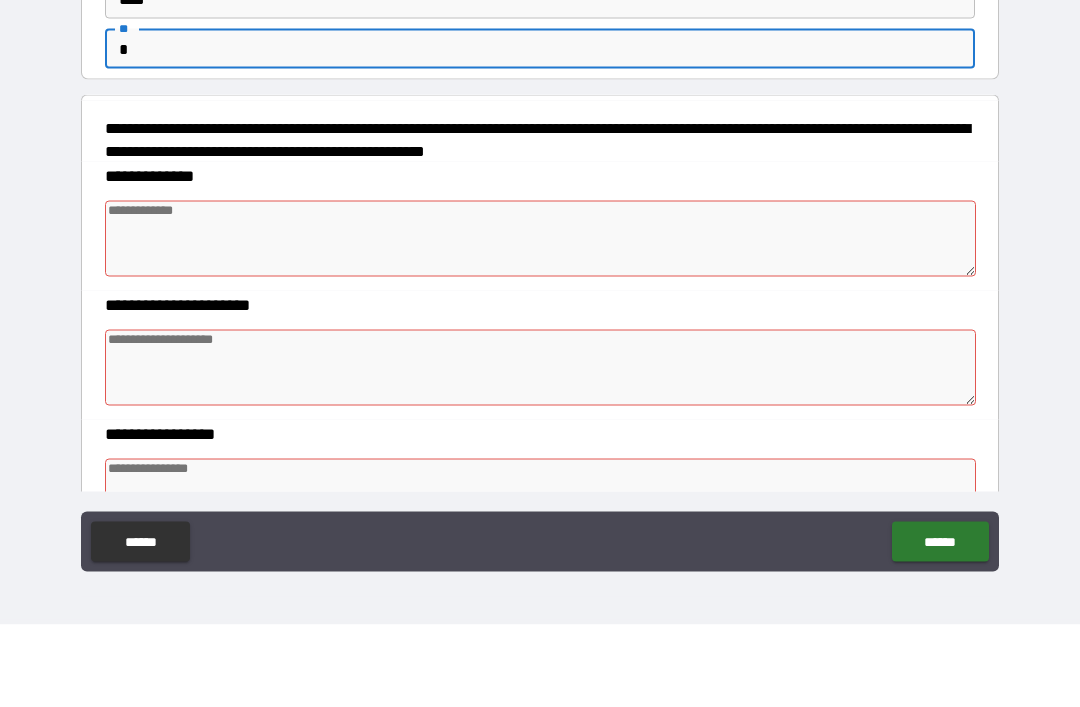 type on "*" 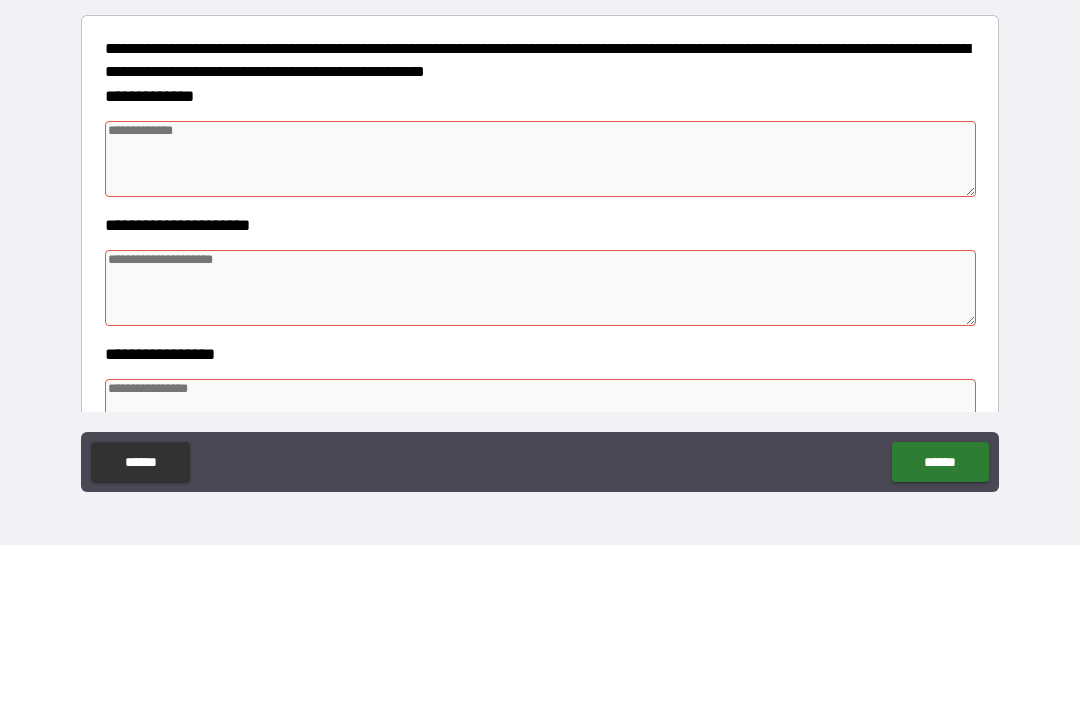 type on "*" 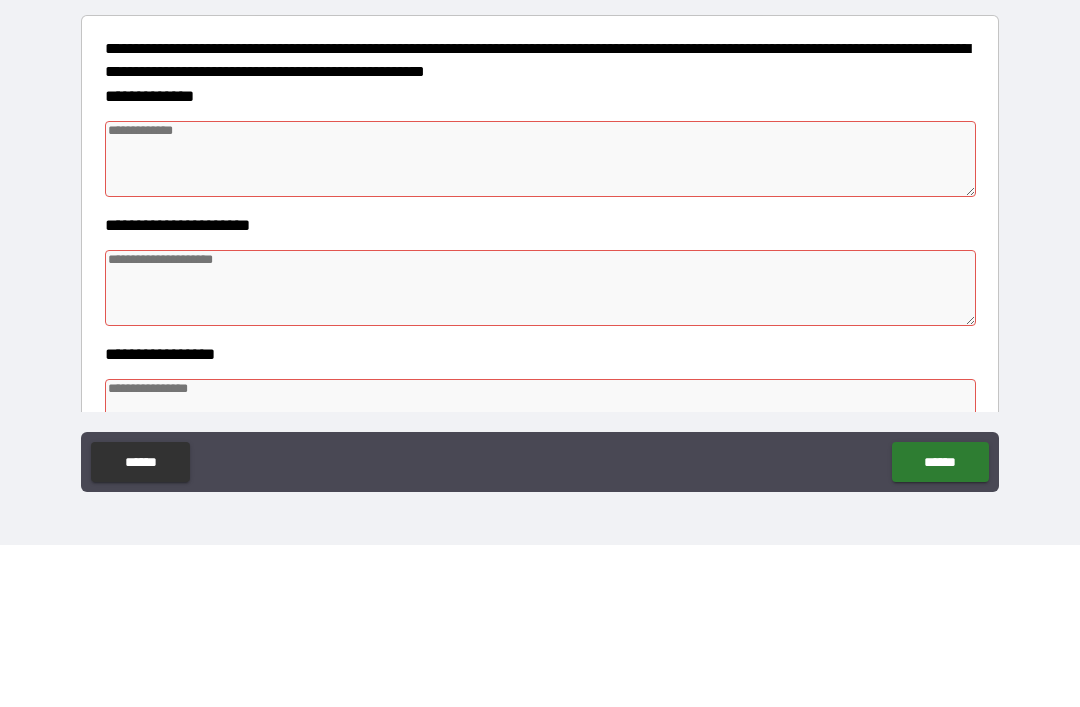 type on "*" 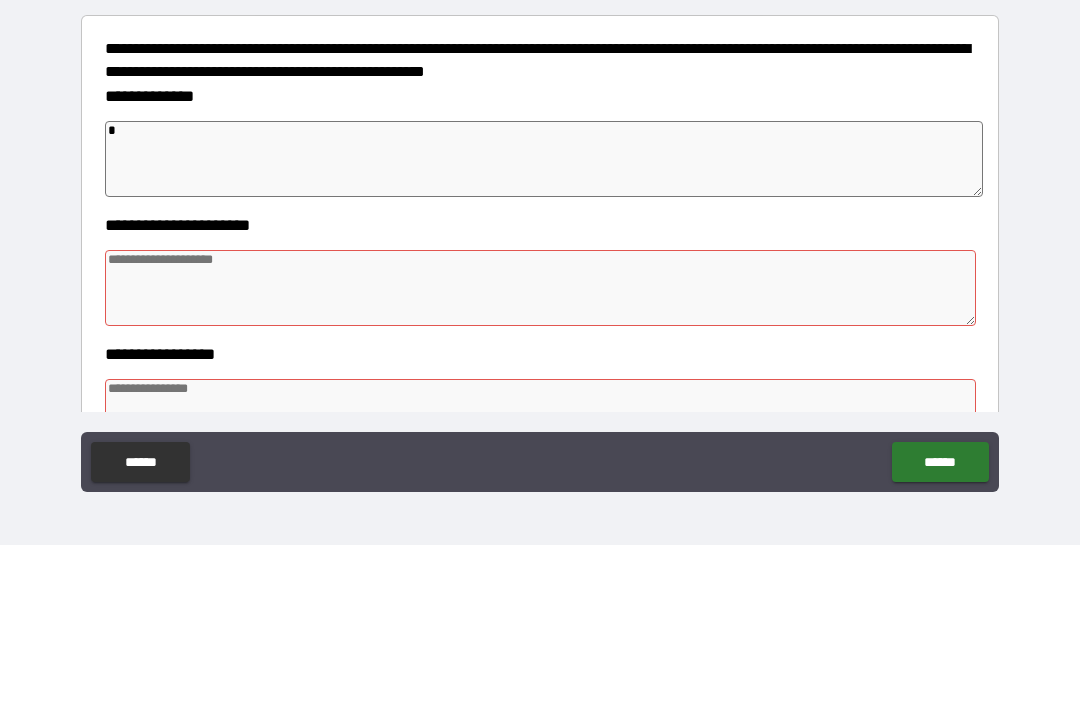 type on "*" 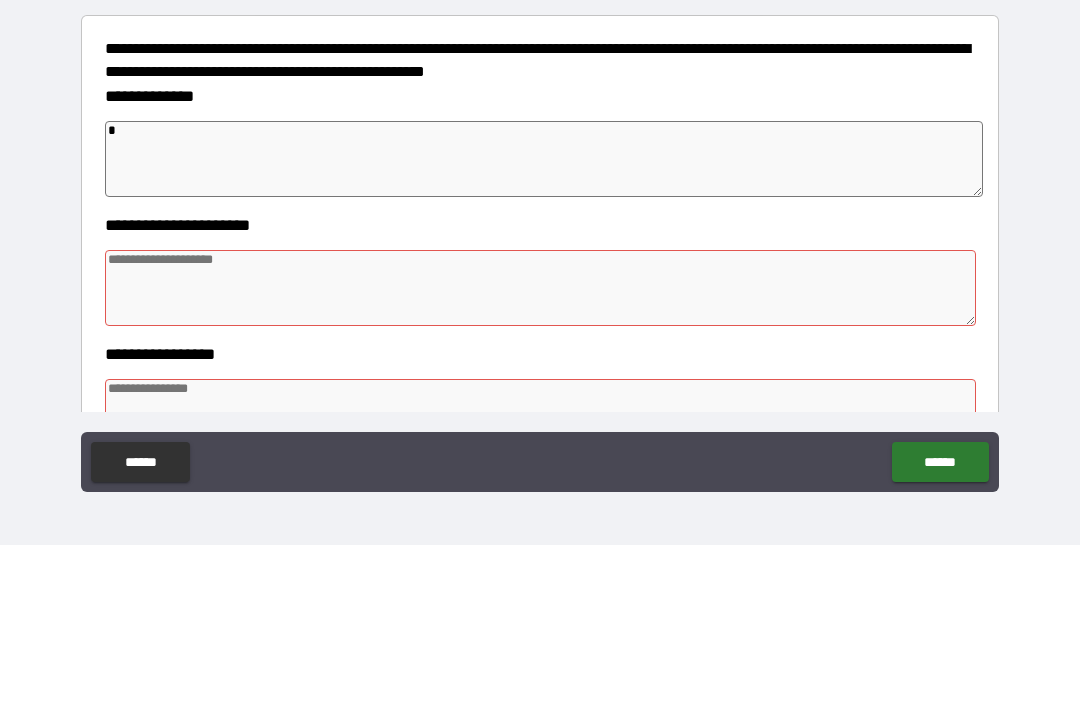 type on "*" 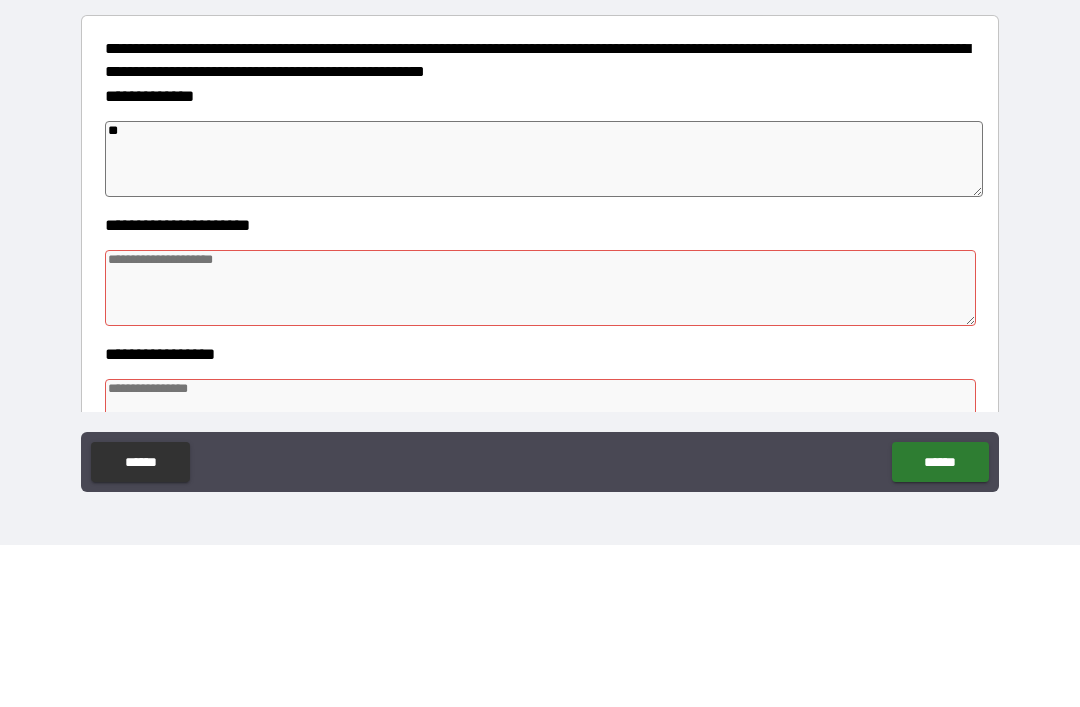 type on "*" 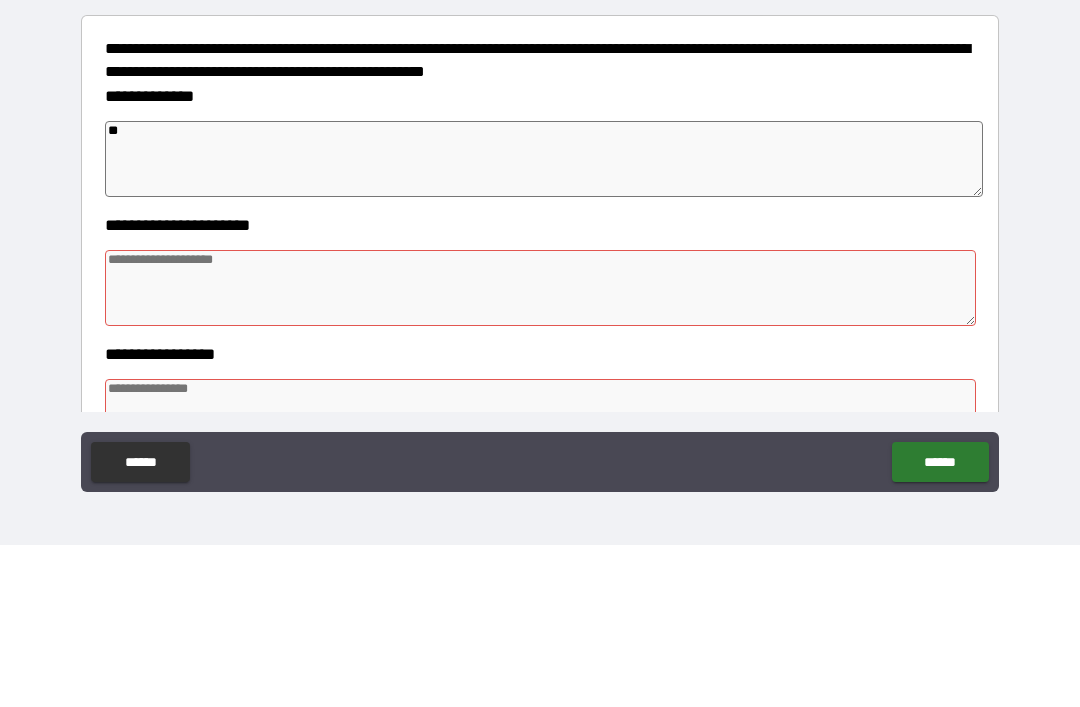 type on "*" 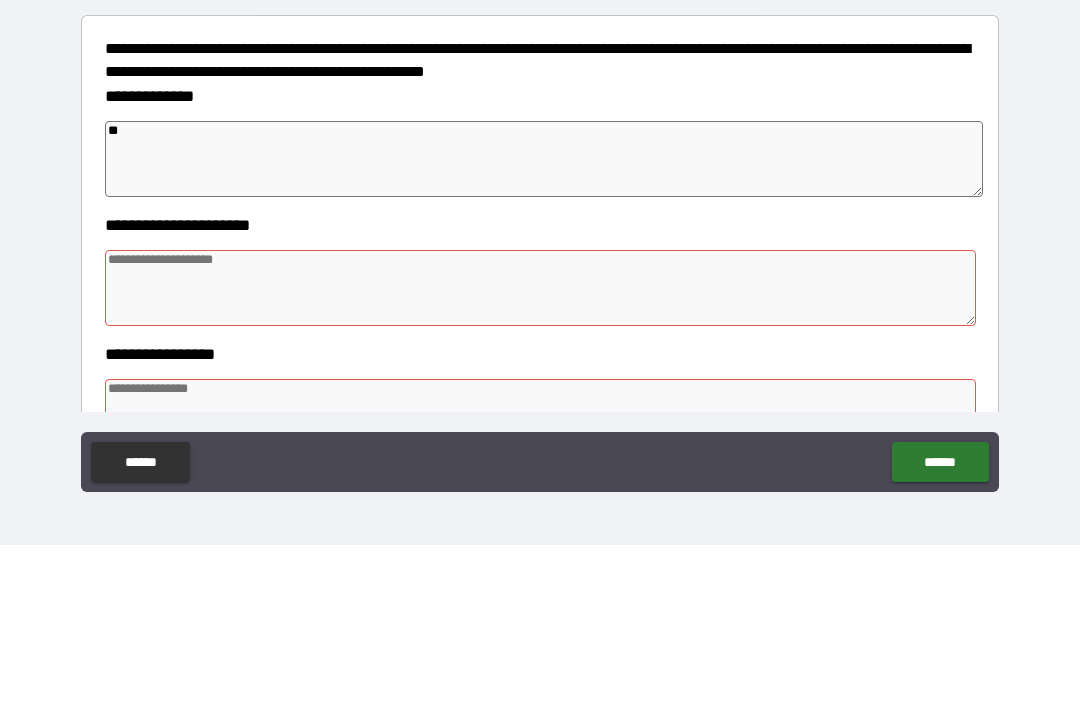 type on "*" 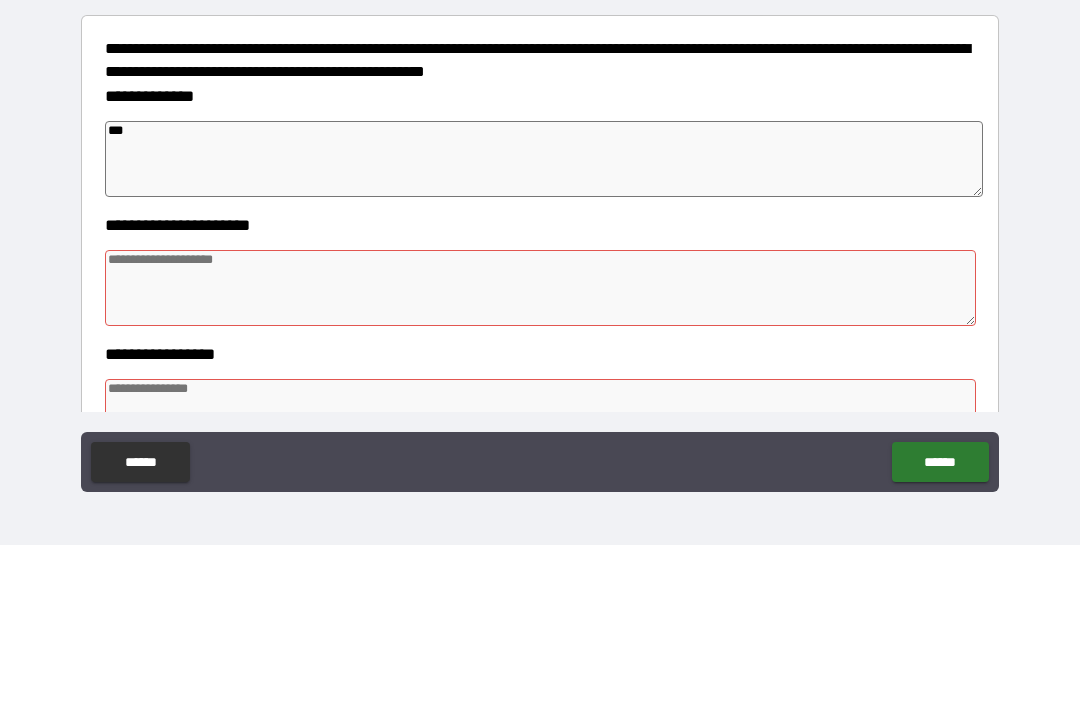 type on "*" 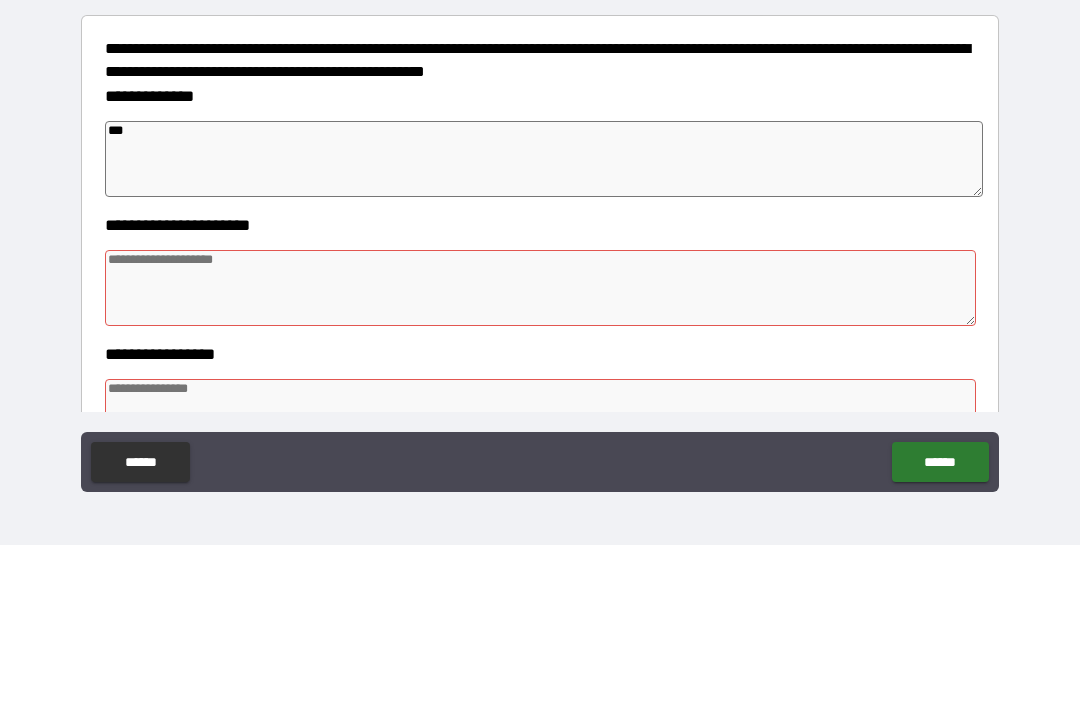 type on "****" 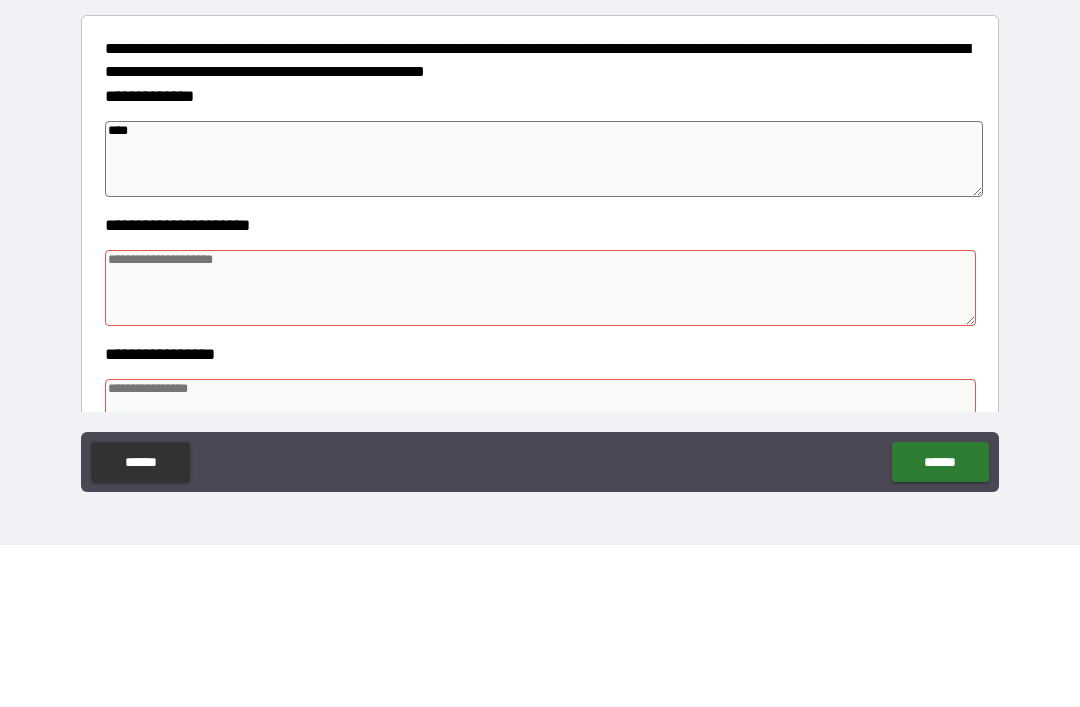 type on "*" 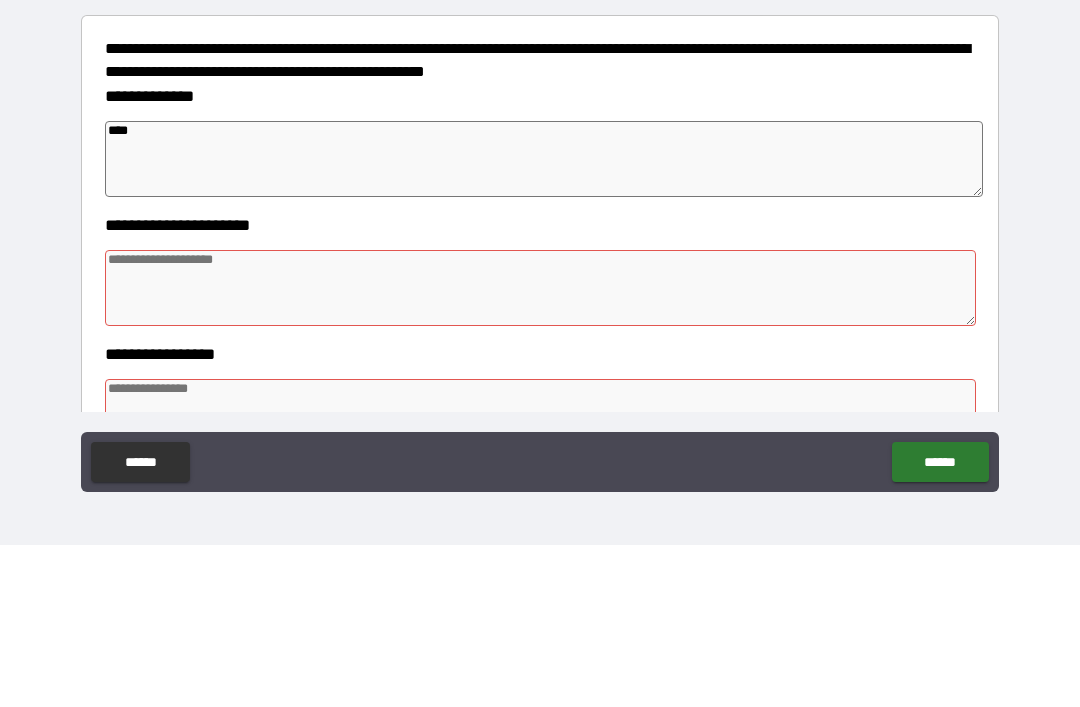 type on "*" 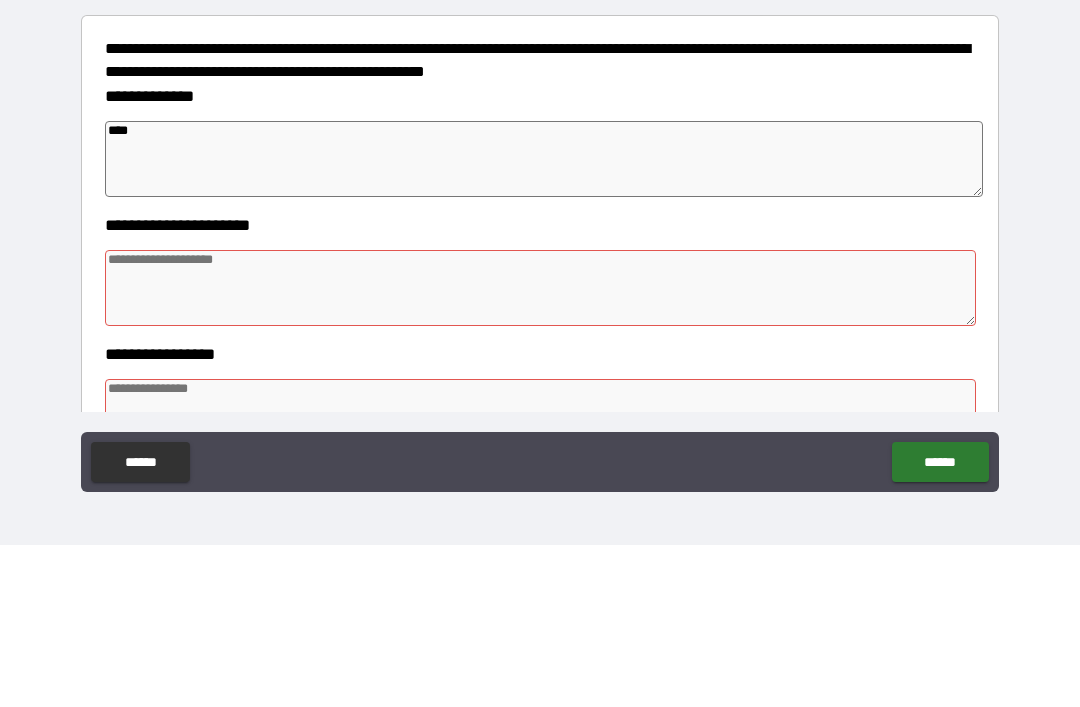 type on "*" 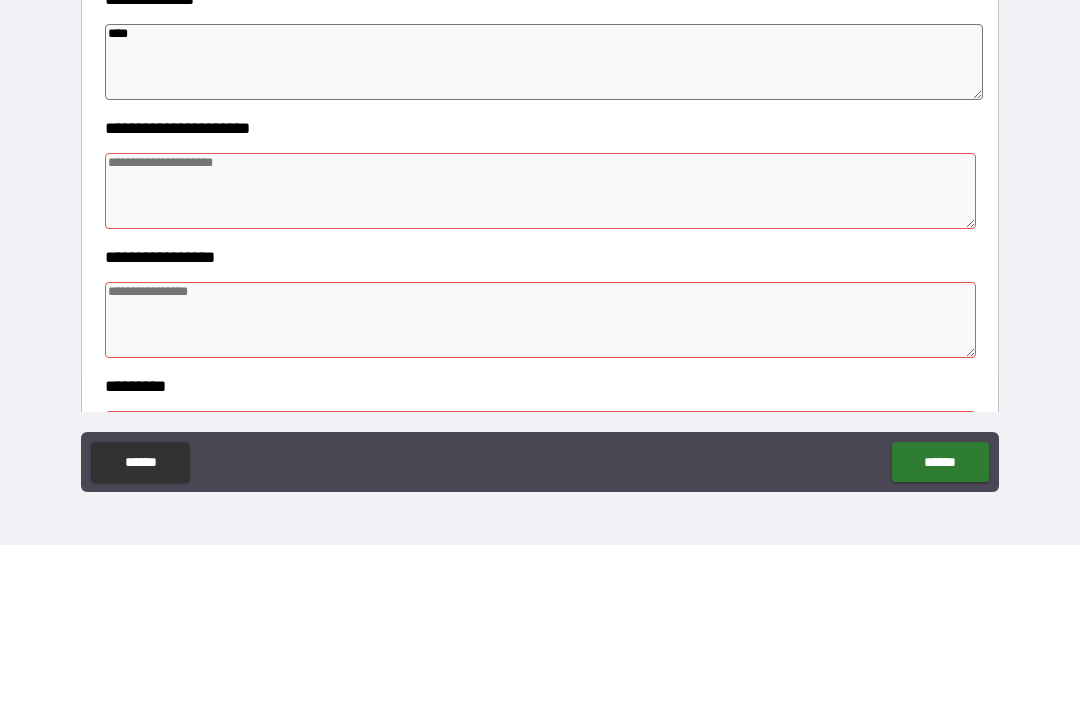 scroll, scrollTop: 171, scrollLeft: 0, axis: vertical 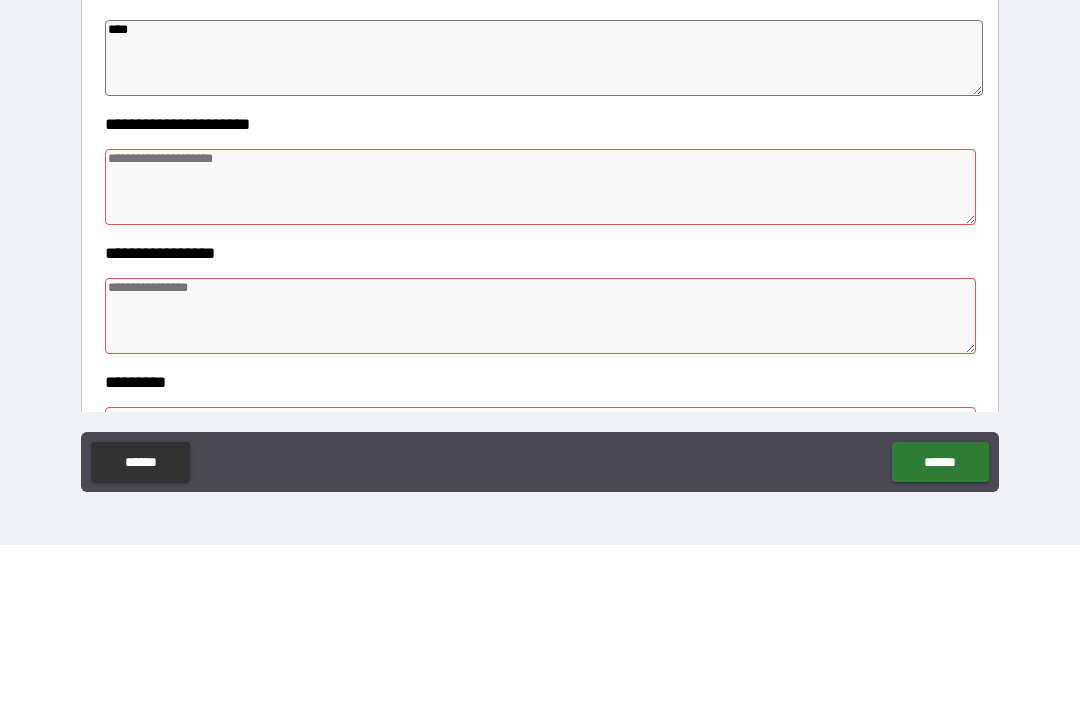 type on "****" 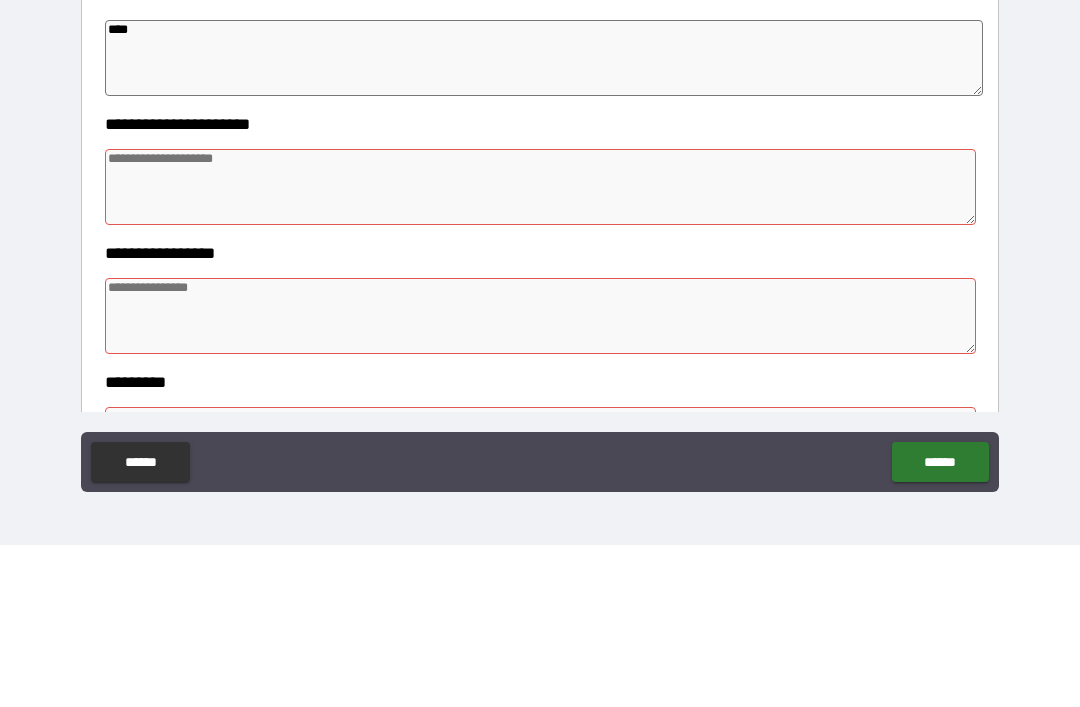 type on "*" 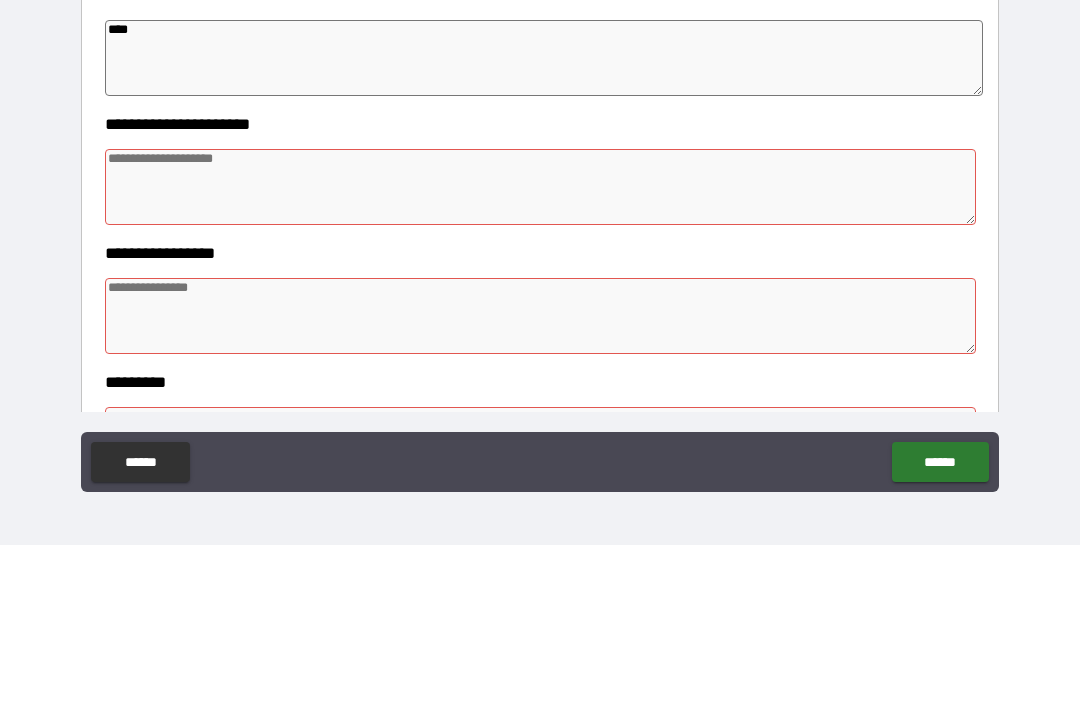 type on "*" 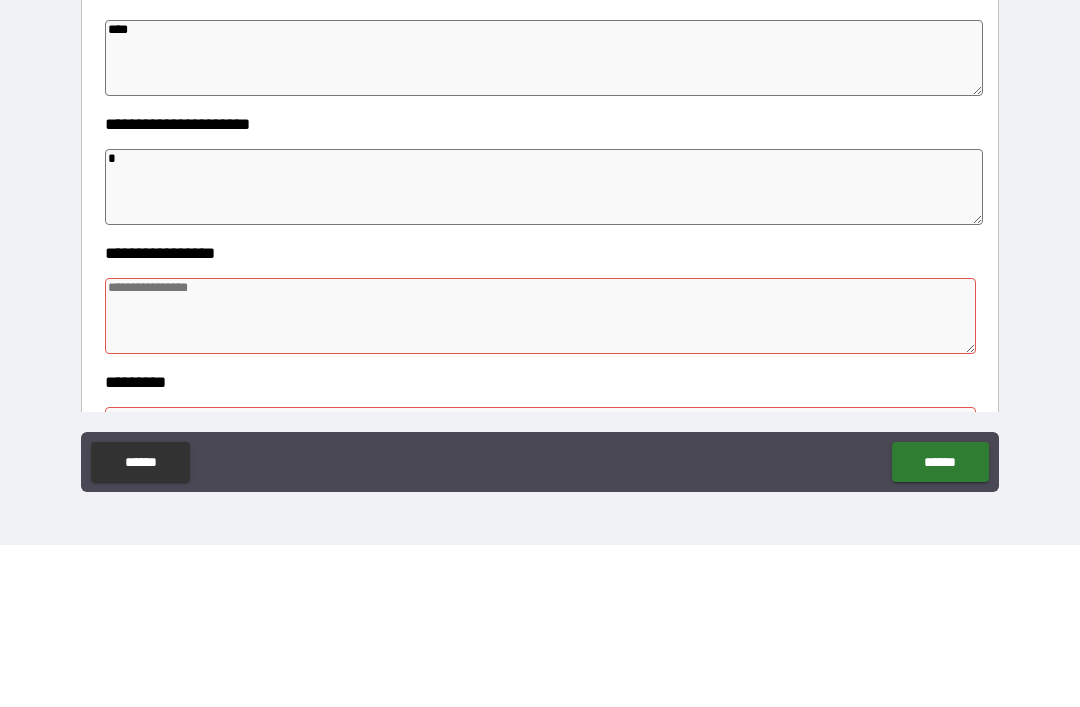 type on "*" 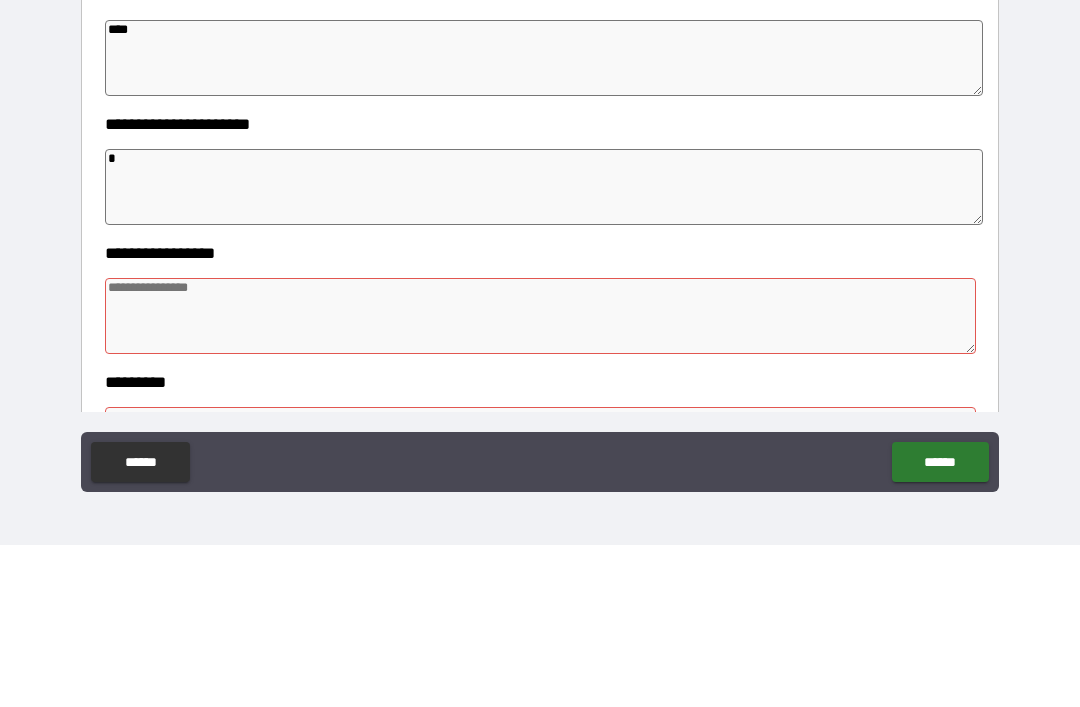 type on "*" 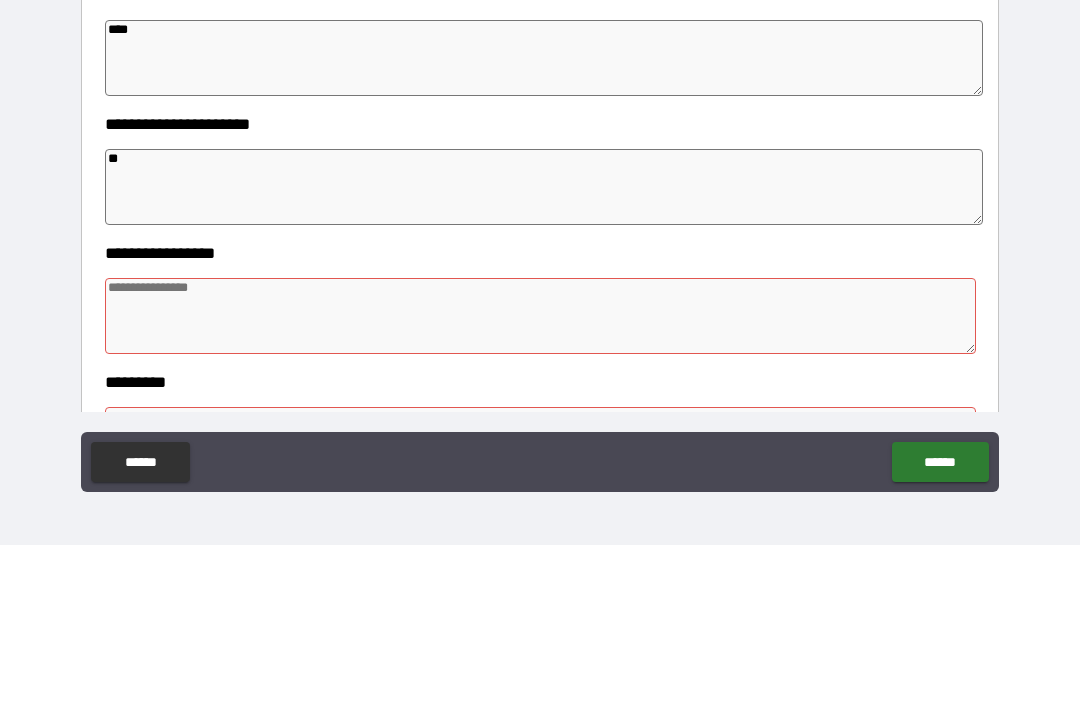 type on "*" 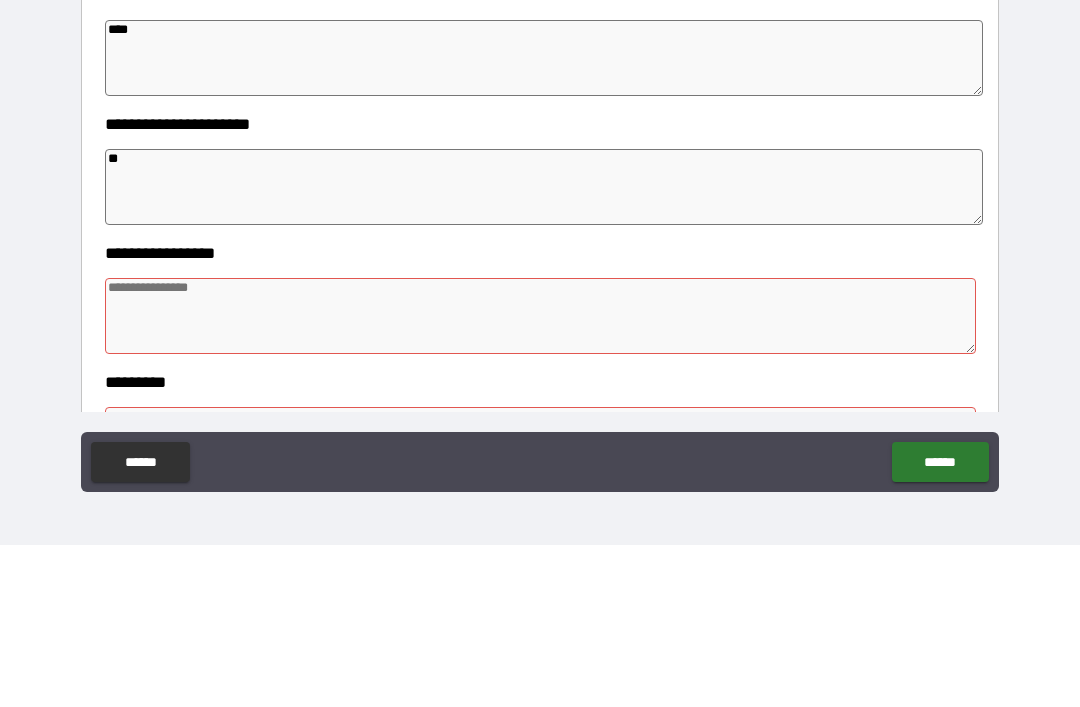 type on "***" 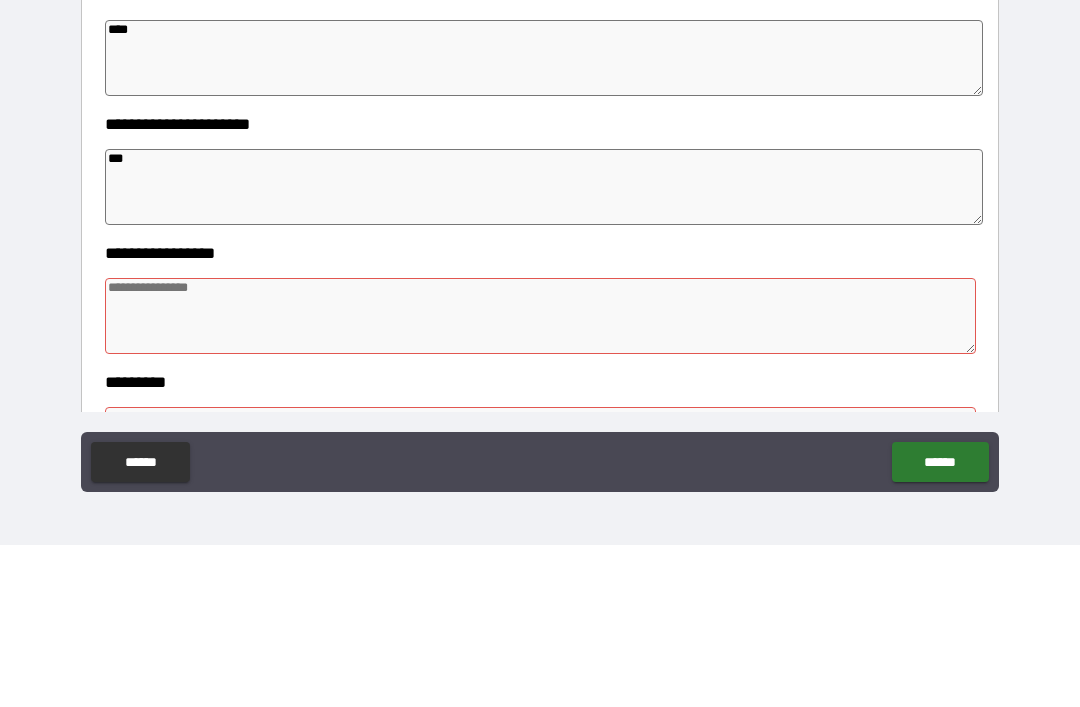type on "*" 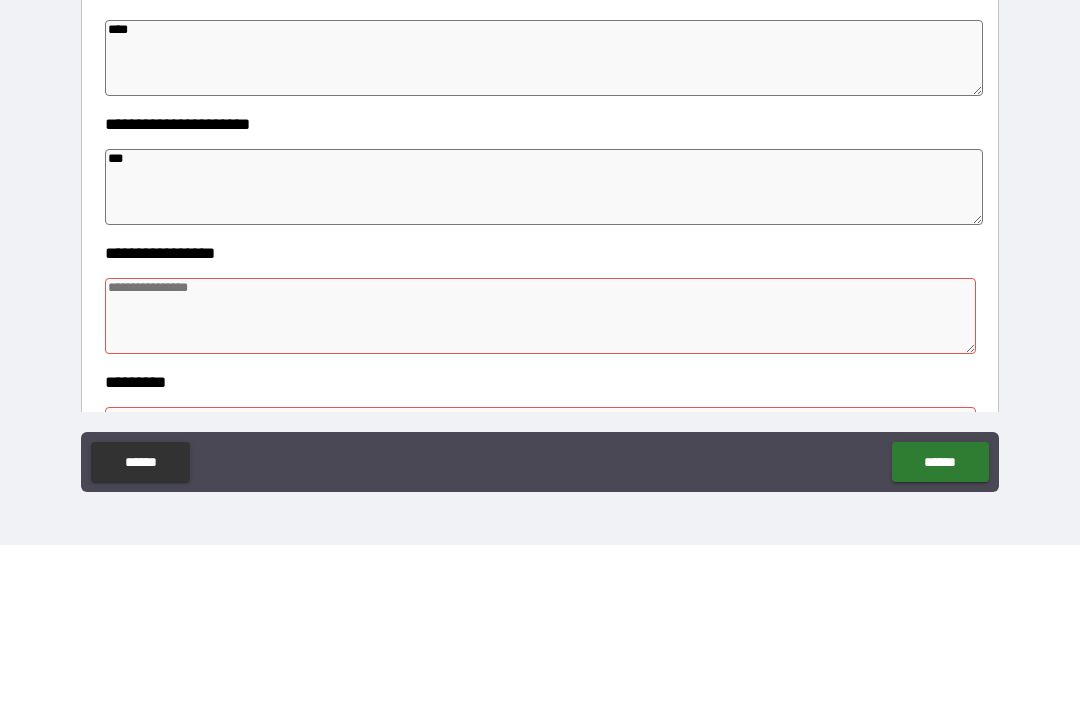 type on "*" 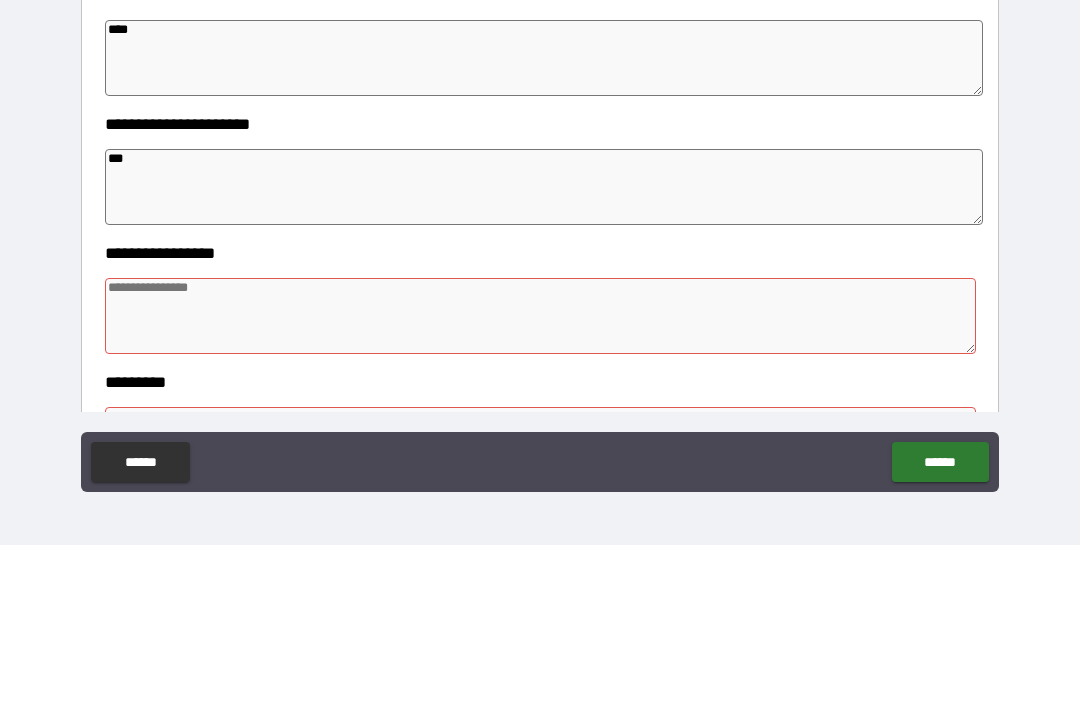 type on "*" 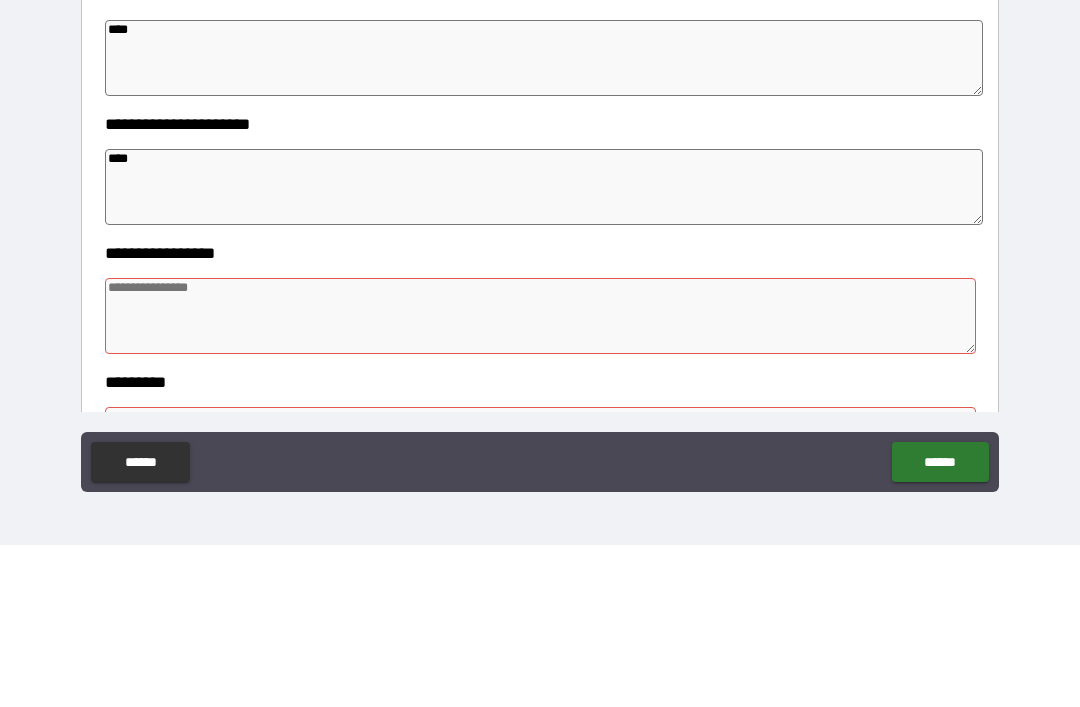 type on "*" 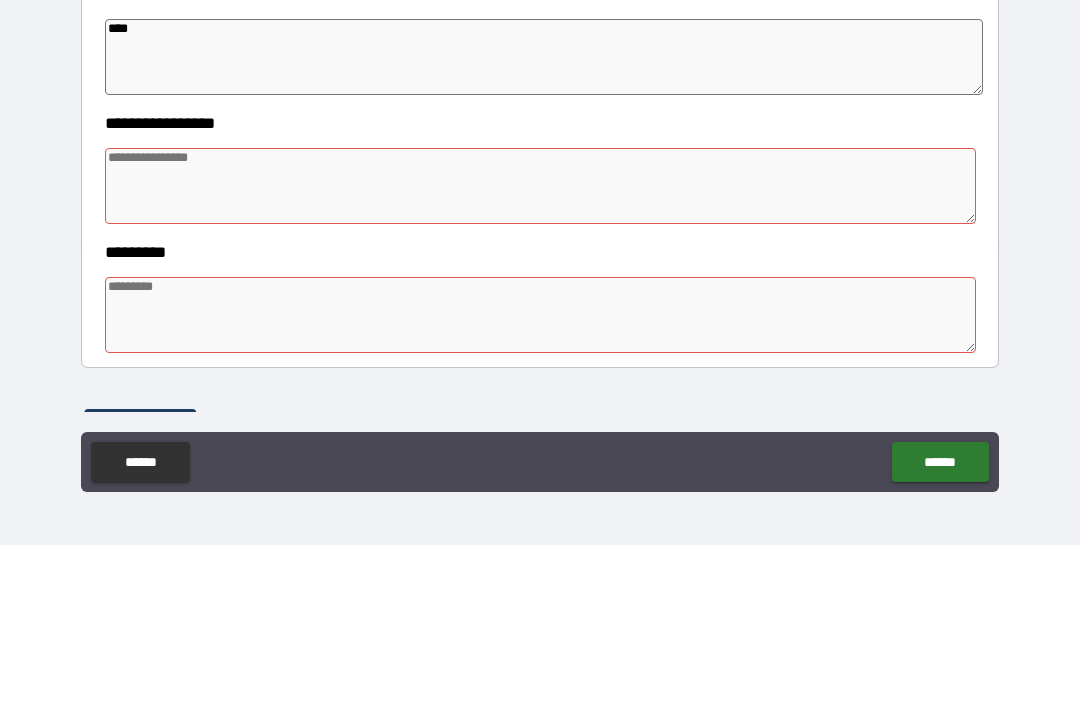 scroll, scrollTop: 303, scrollLeft: 0, axis: vertical 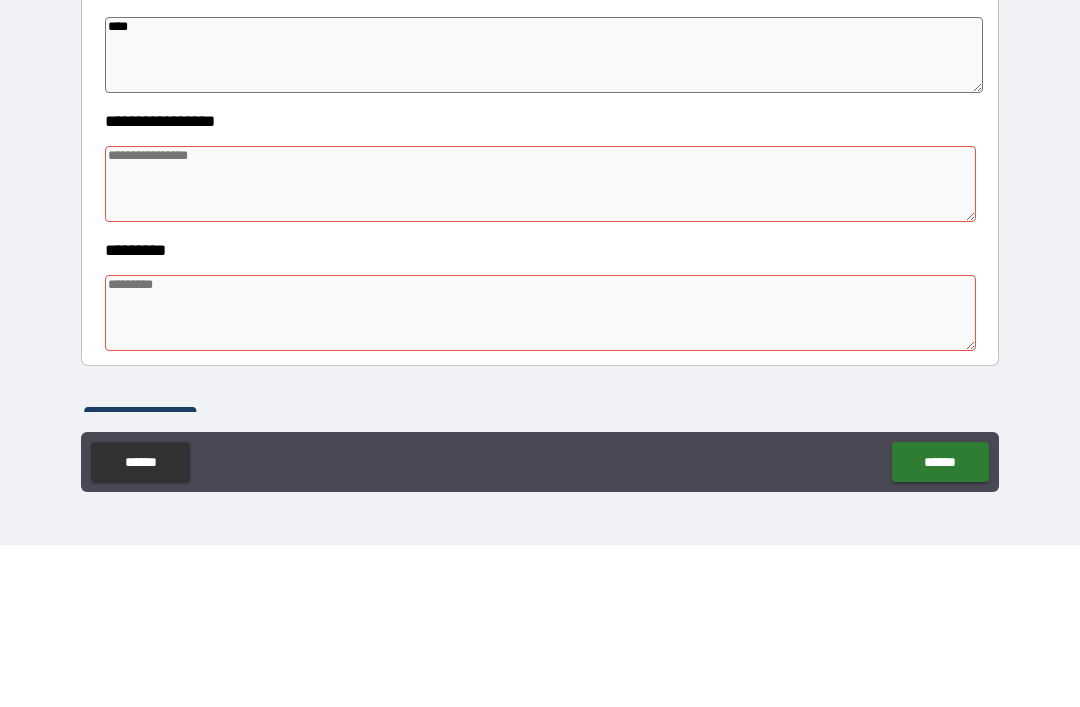 type on "****" 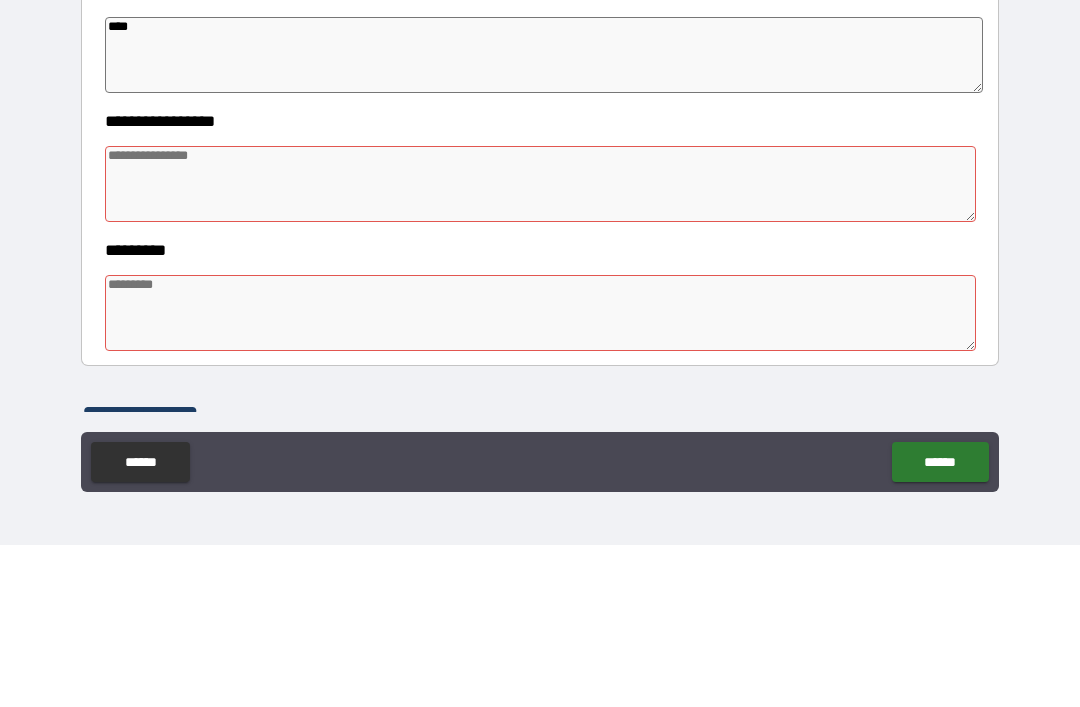 type on "*" 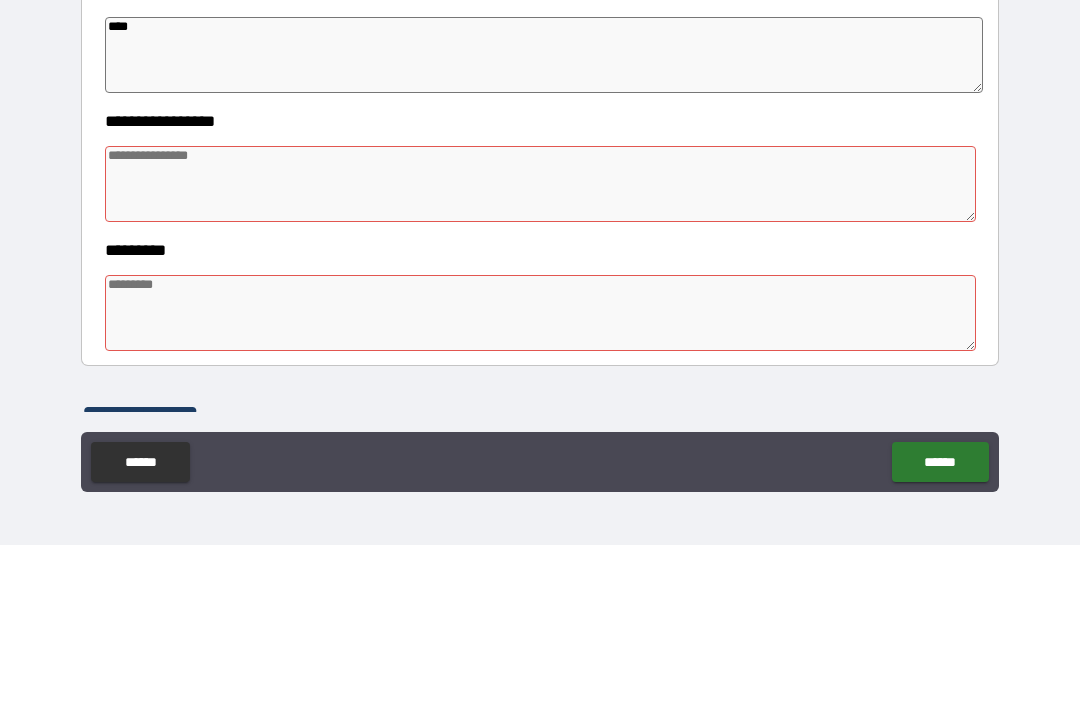type on "*" 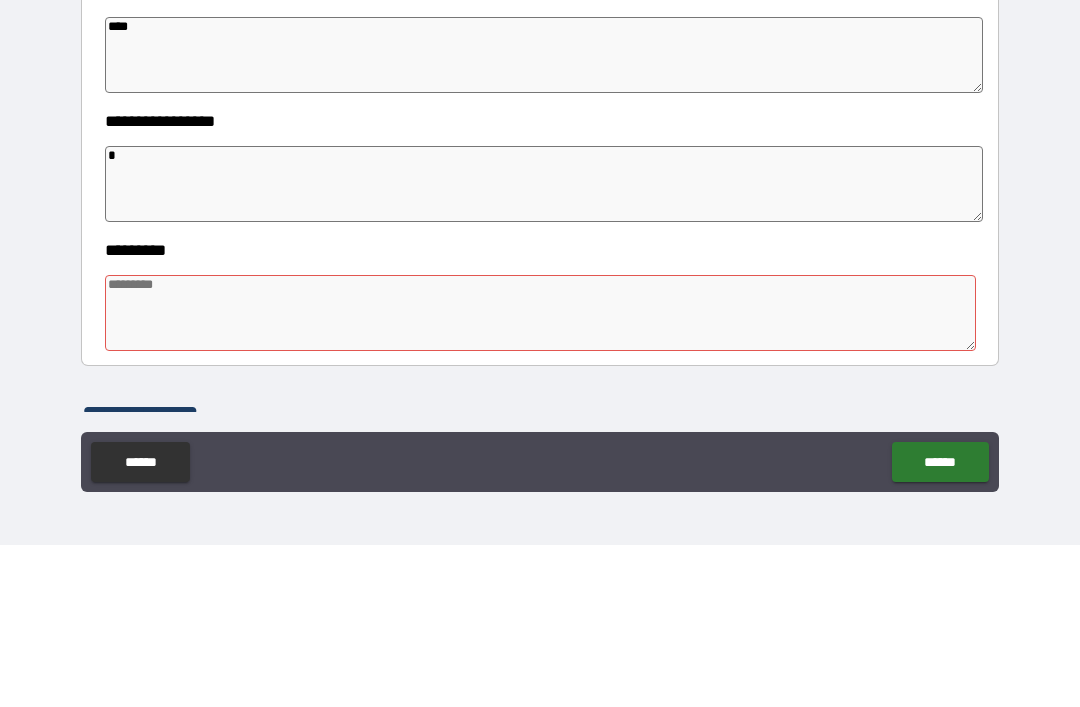 type on "*" 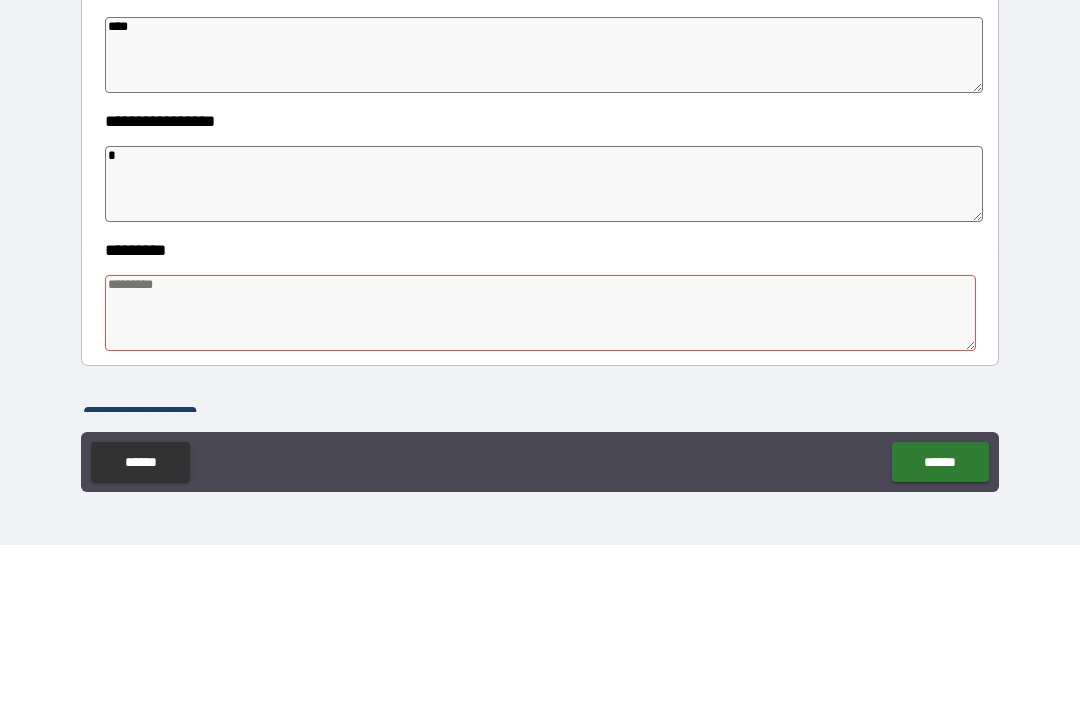 type on "*" 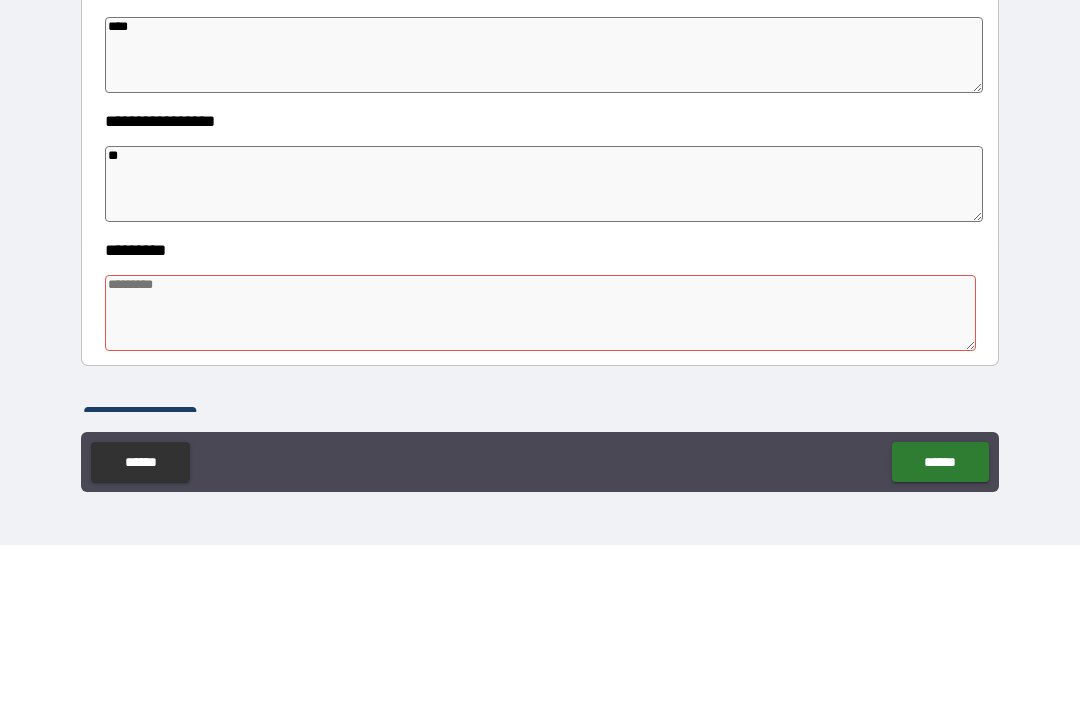 type on "*" 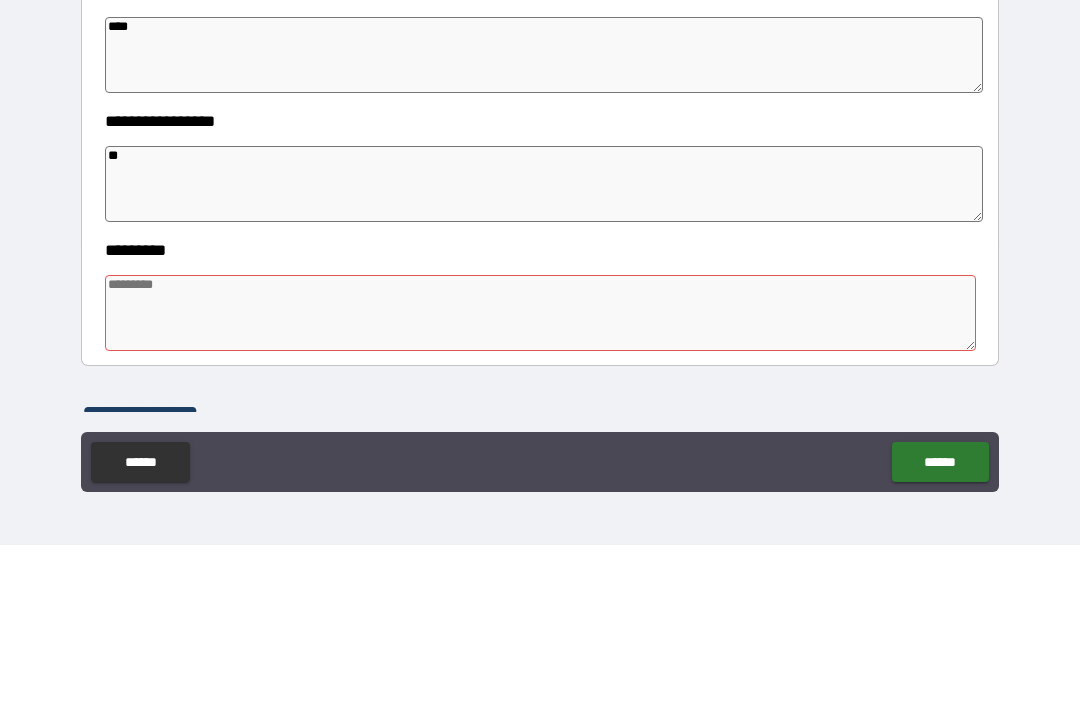 type on "*" 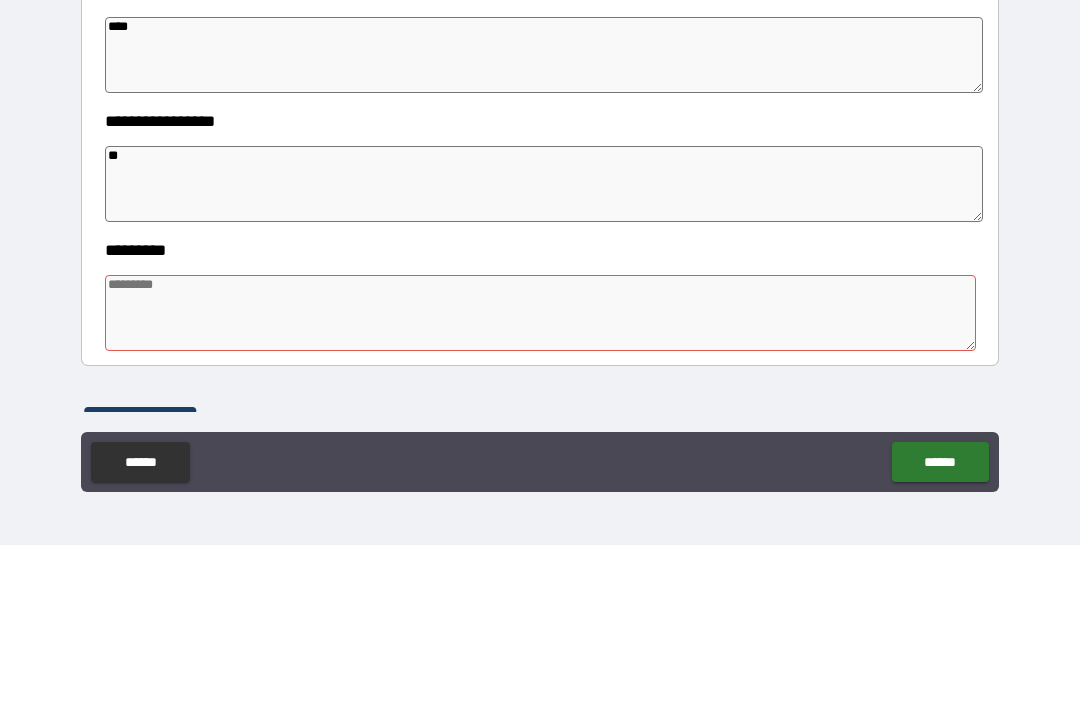type on "*" 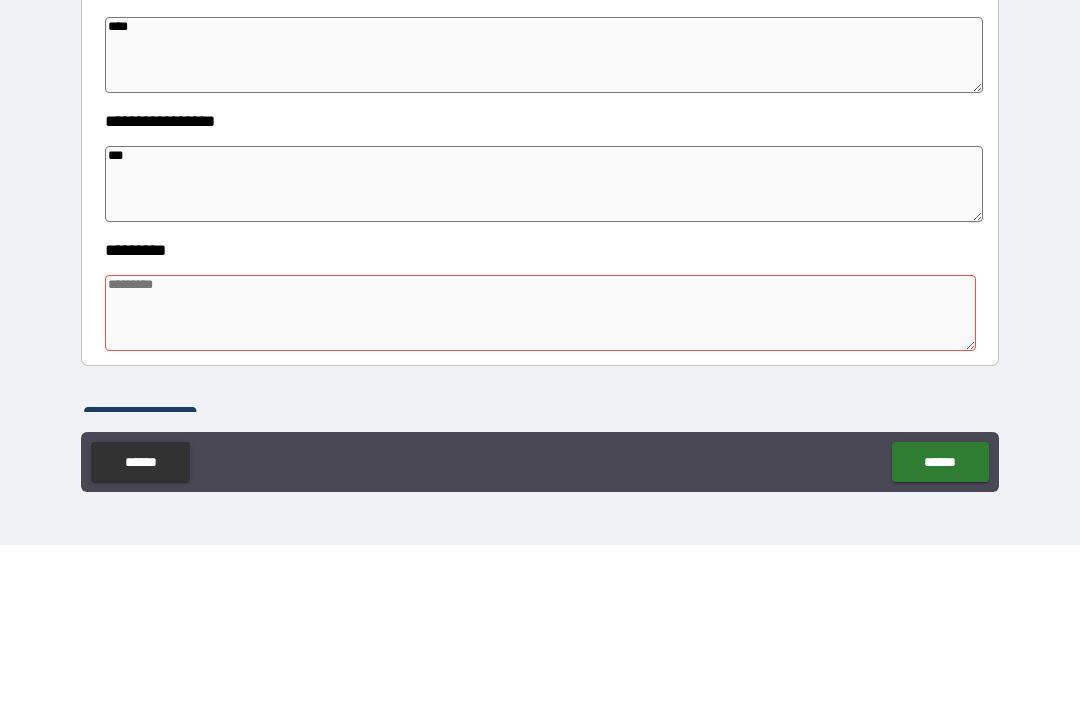 type on "*" 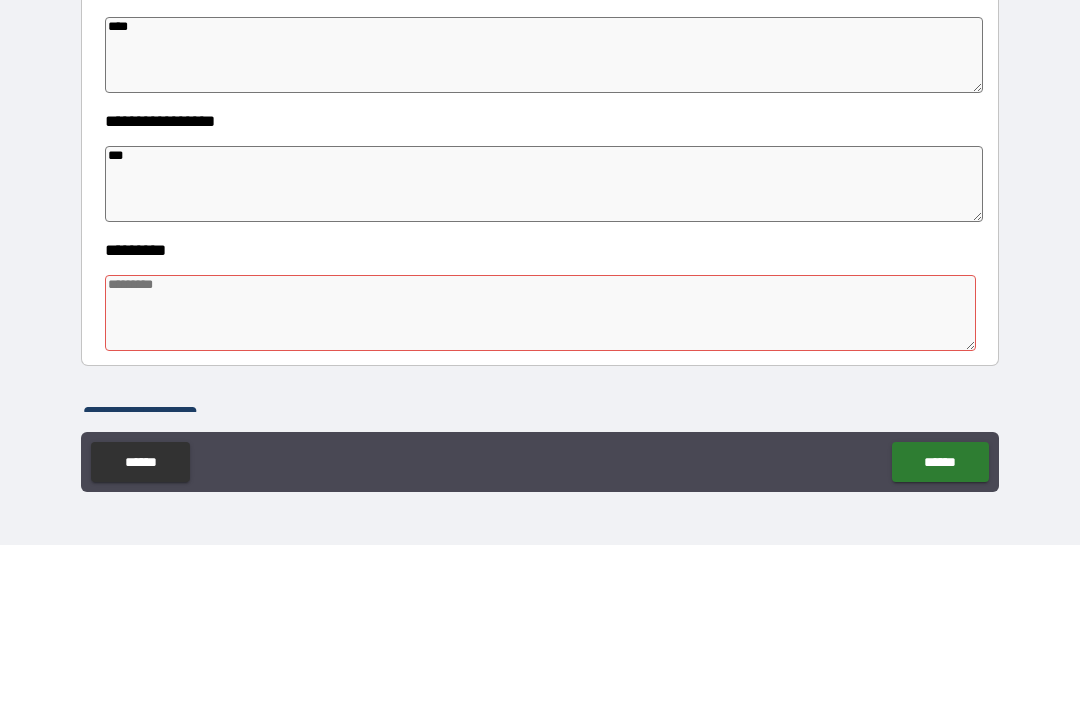 type on "*" 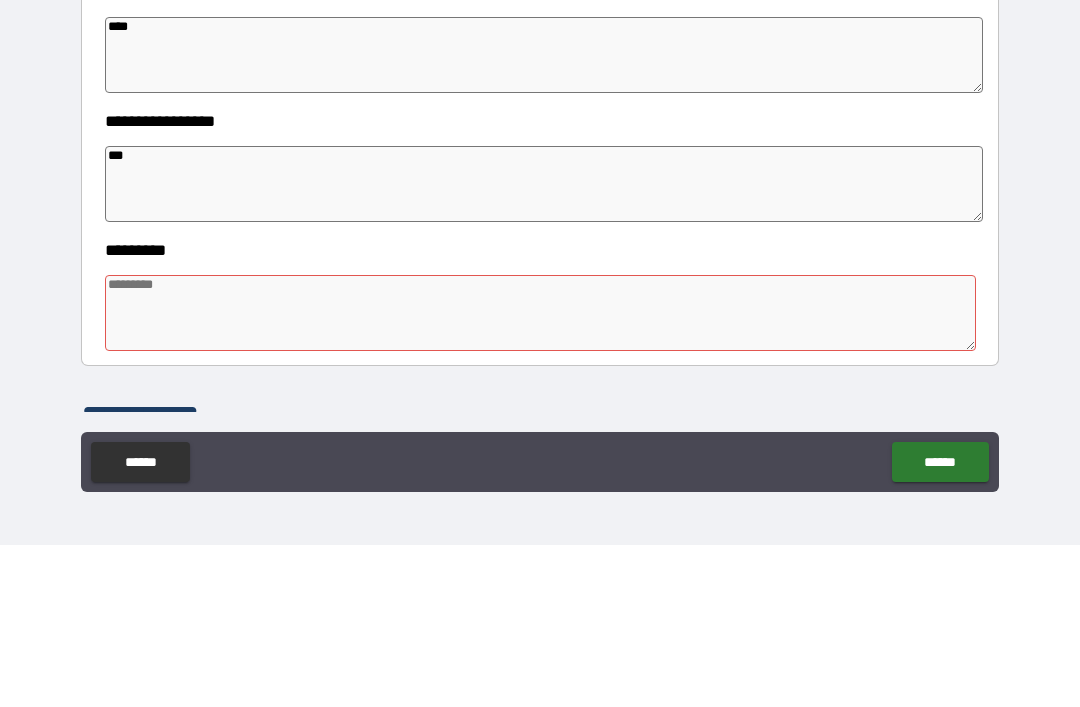 type on "*" 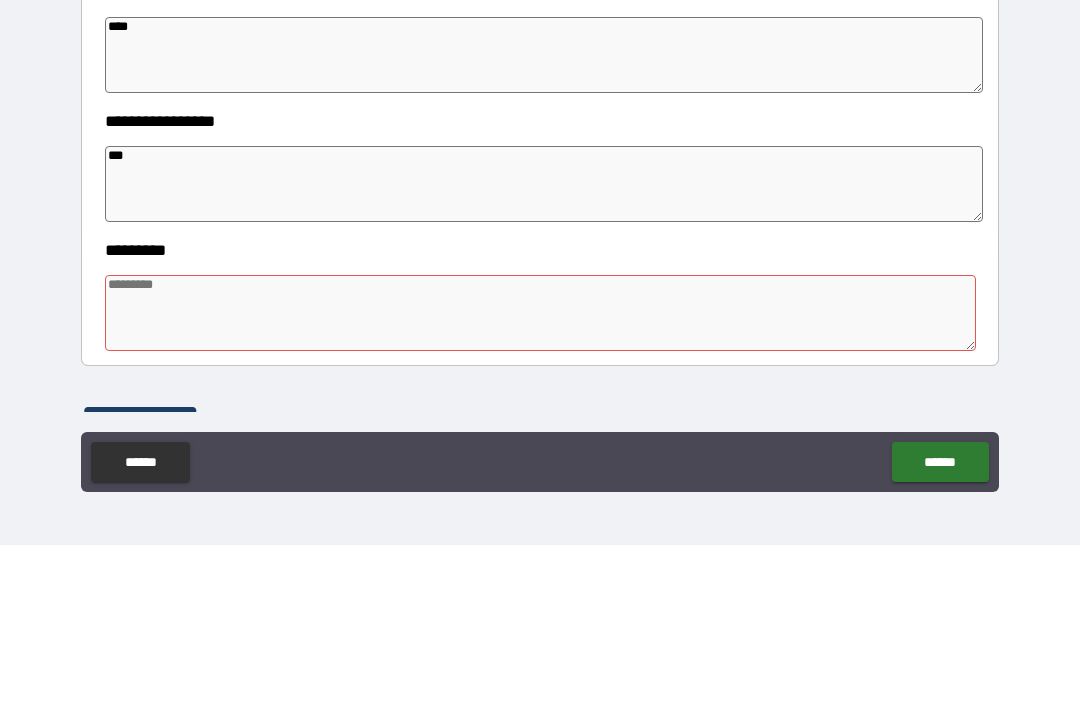 type on "*" 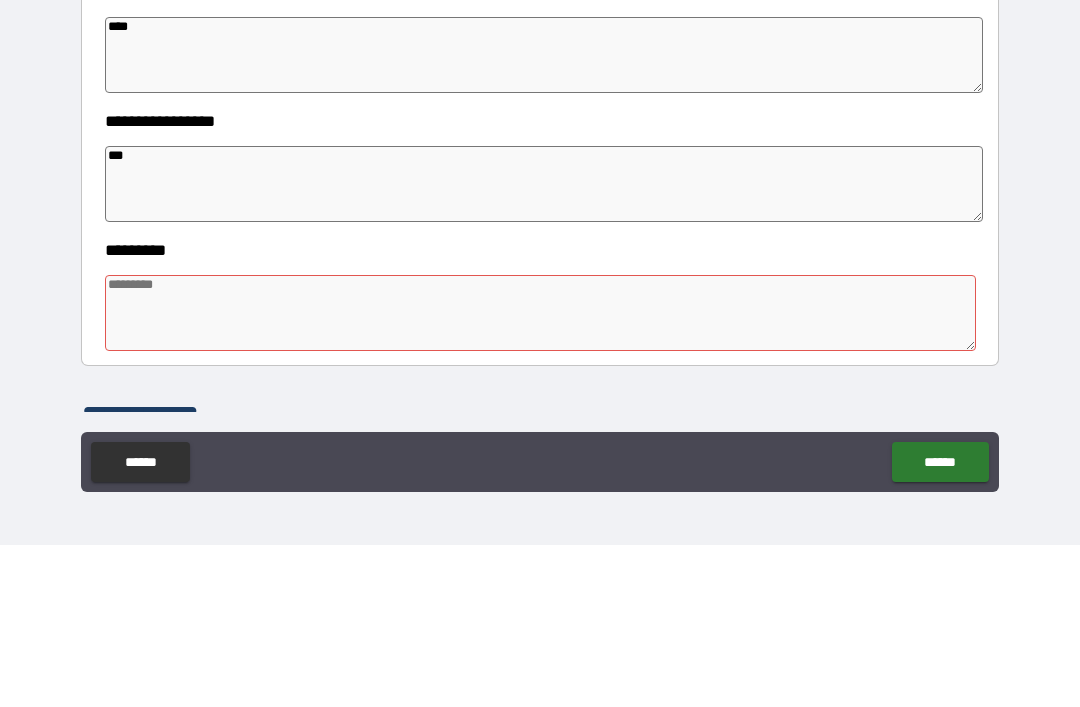 type on "*" 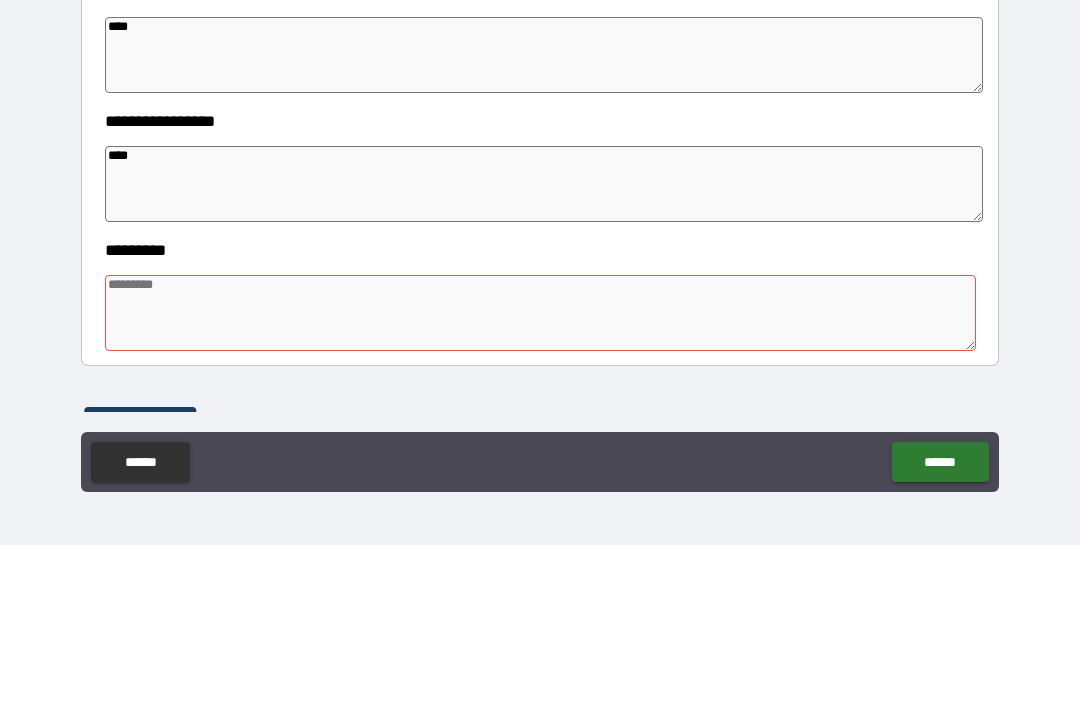 type on "*" 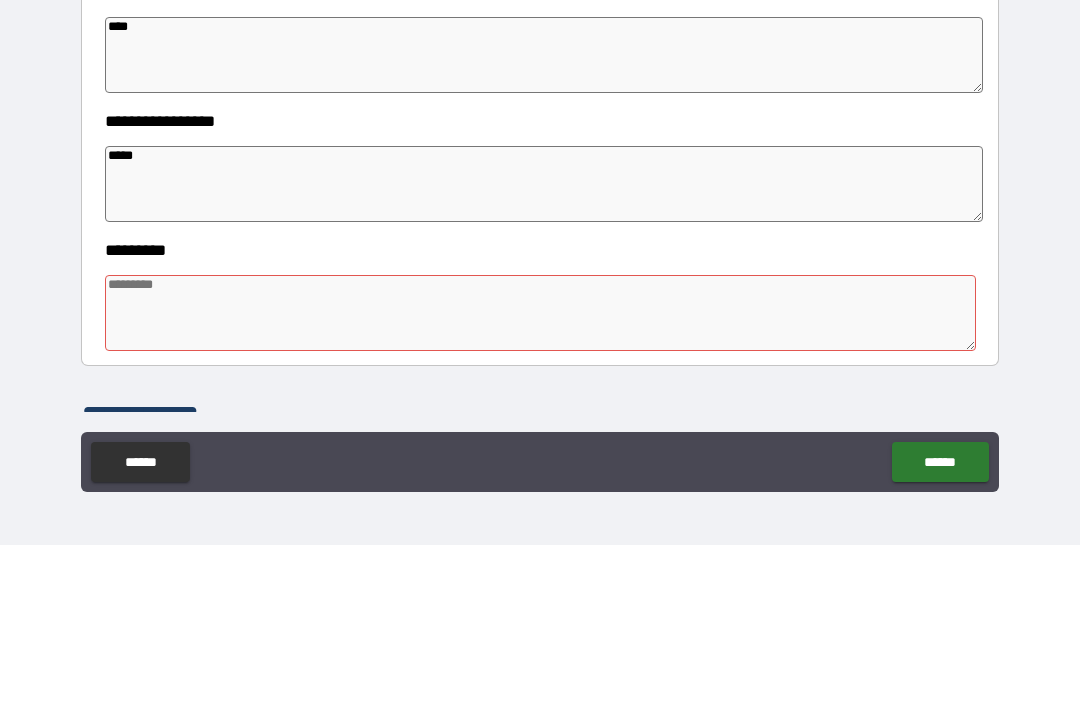 type on "*" 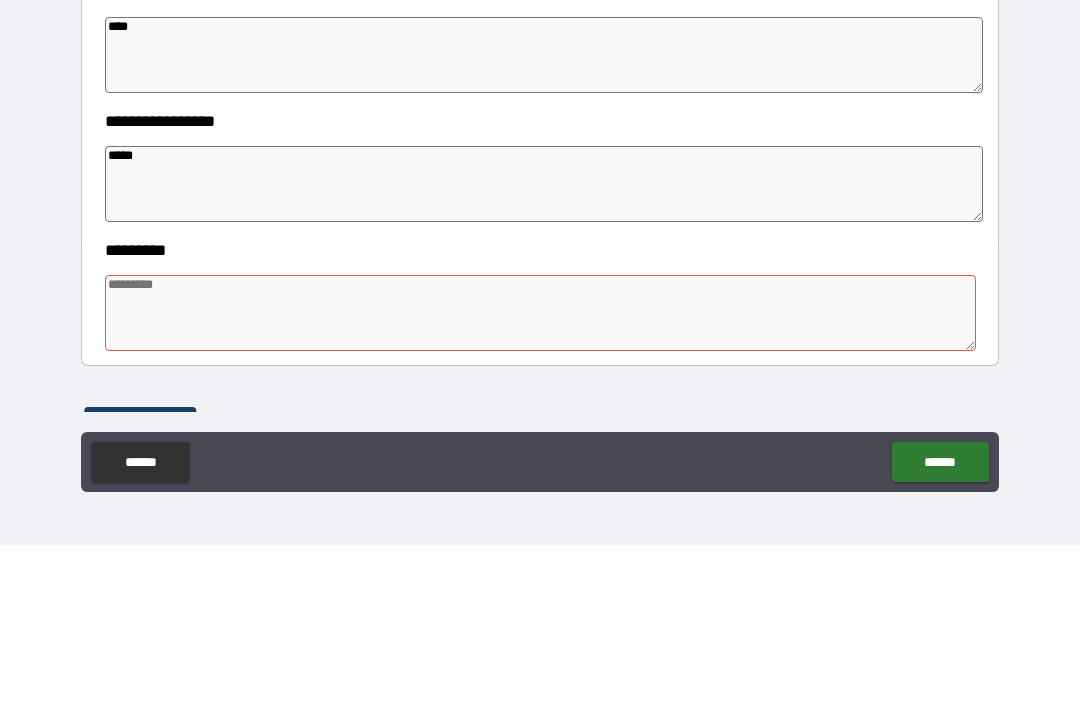 type on "*" 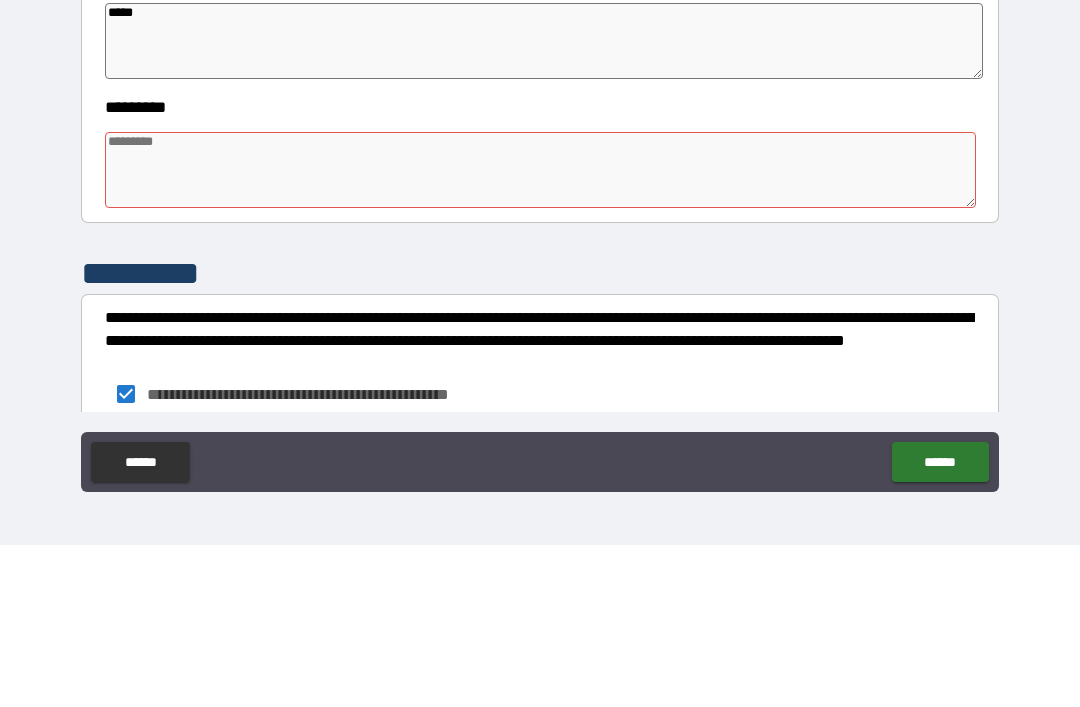 scroll, scrollTop: 451, scrollLeft: 0, axis: vertical 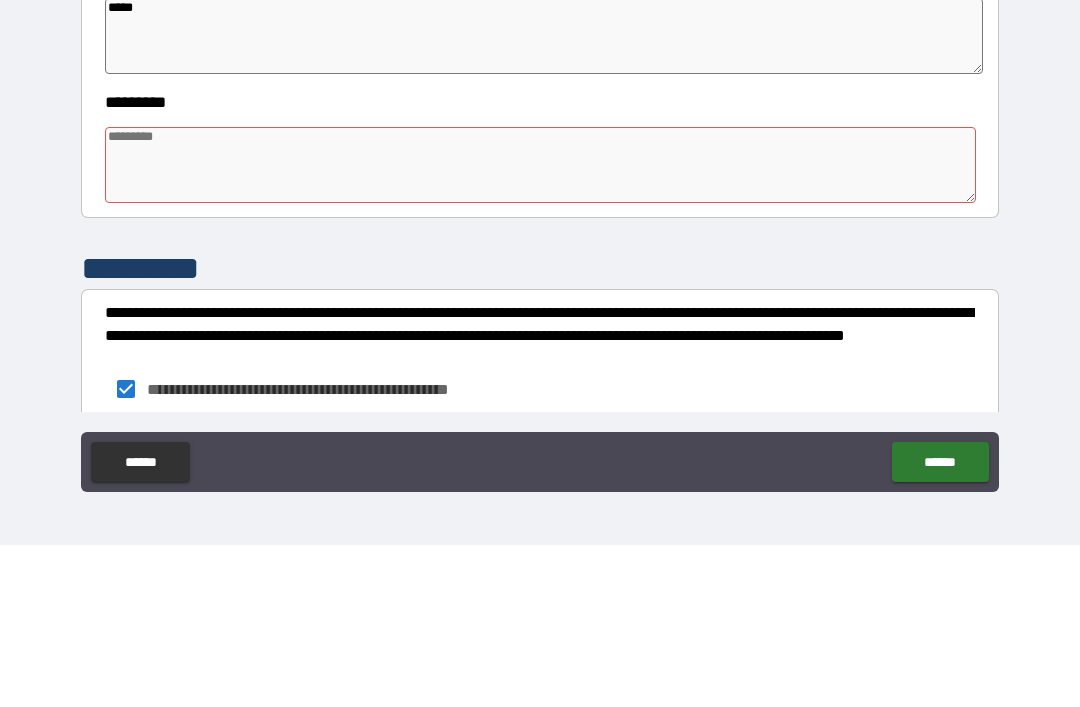 type on "****" 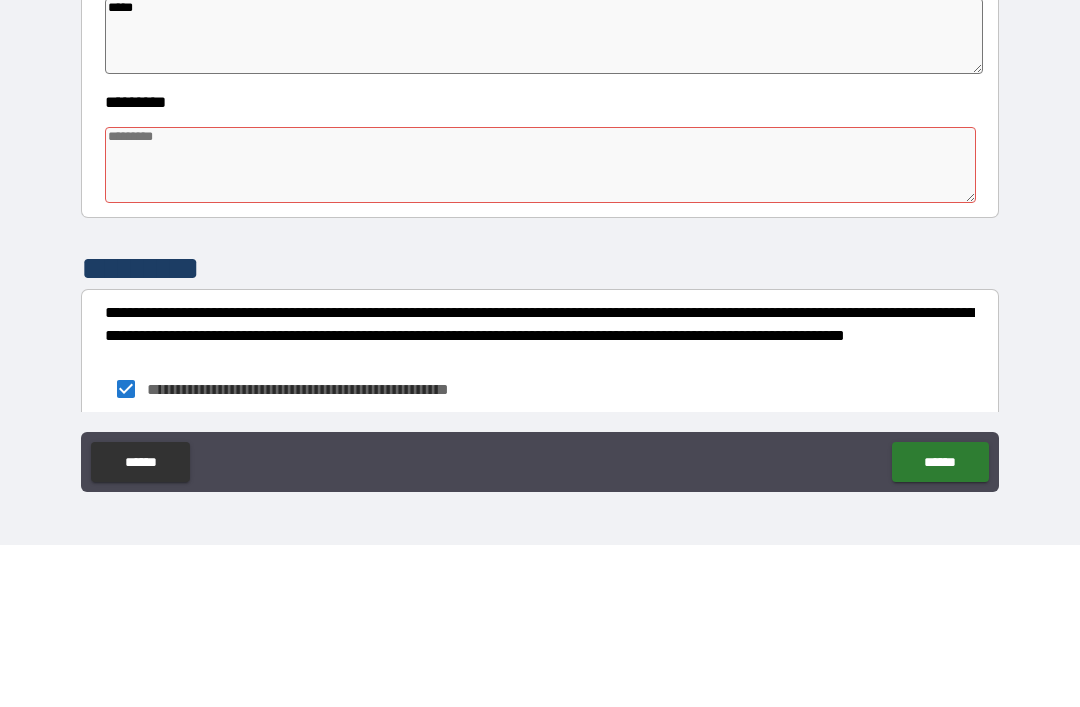 type on "*" 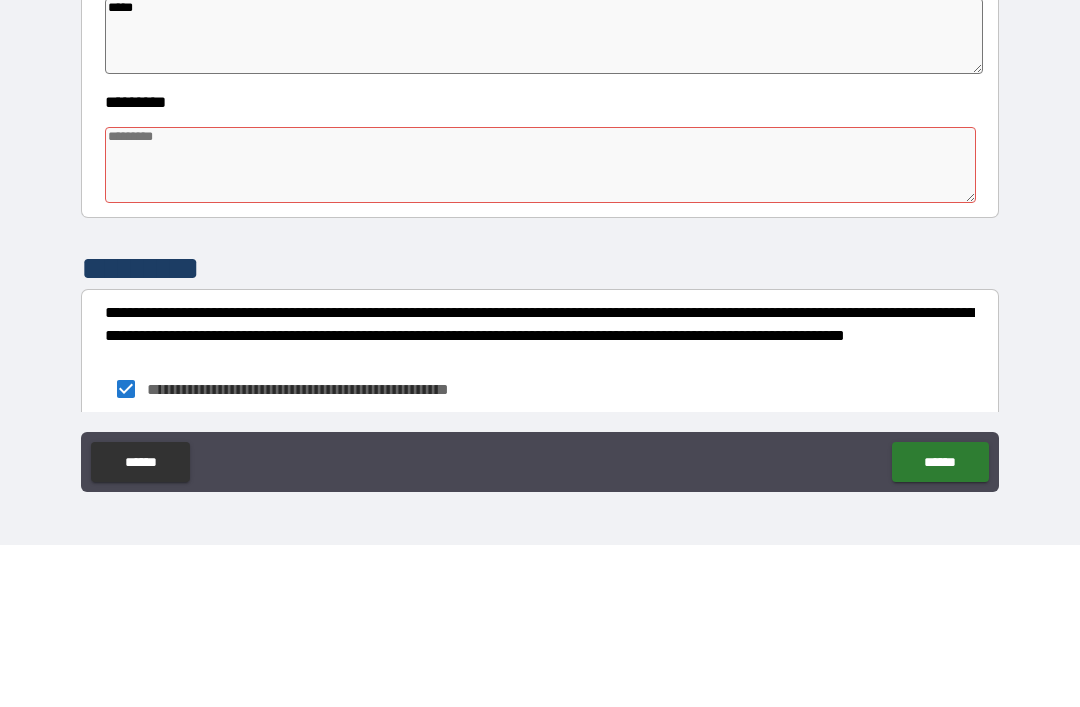 type on "*" 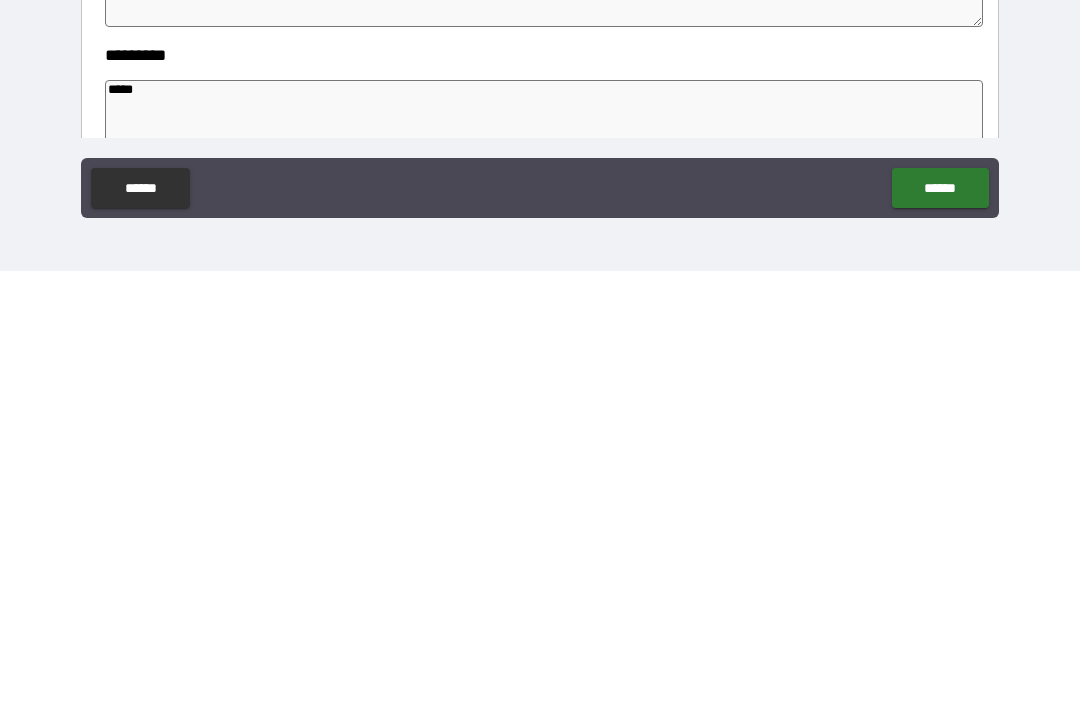 scroll, scrollTop: 223, scrollLeft: 0, axis: vertical 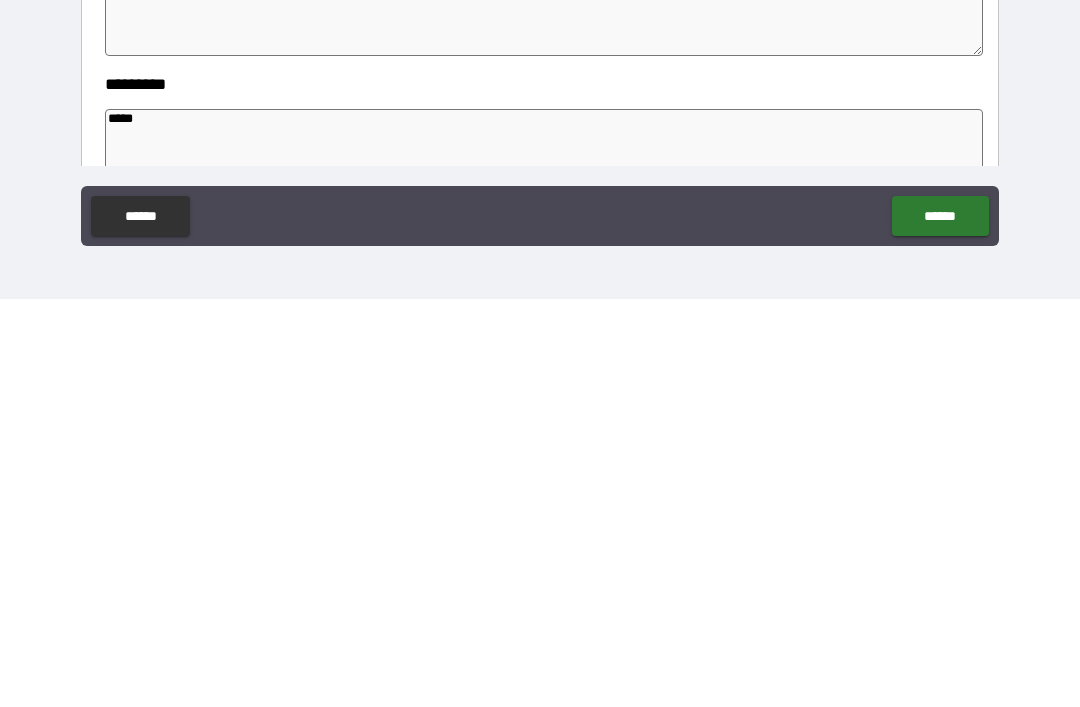 click on "******" 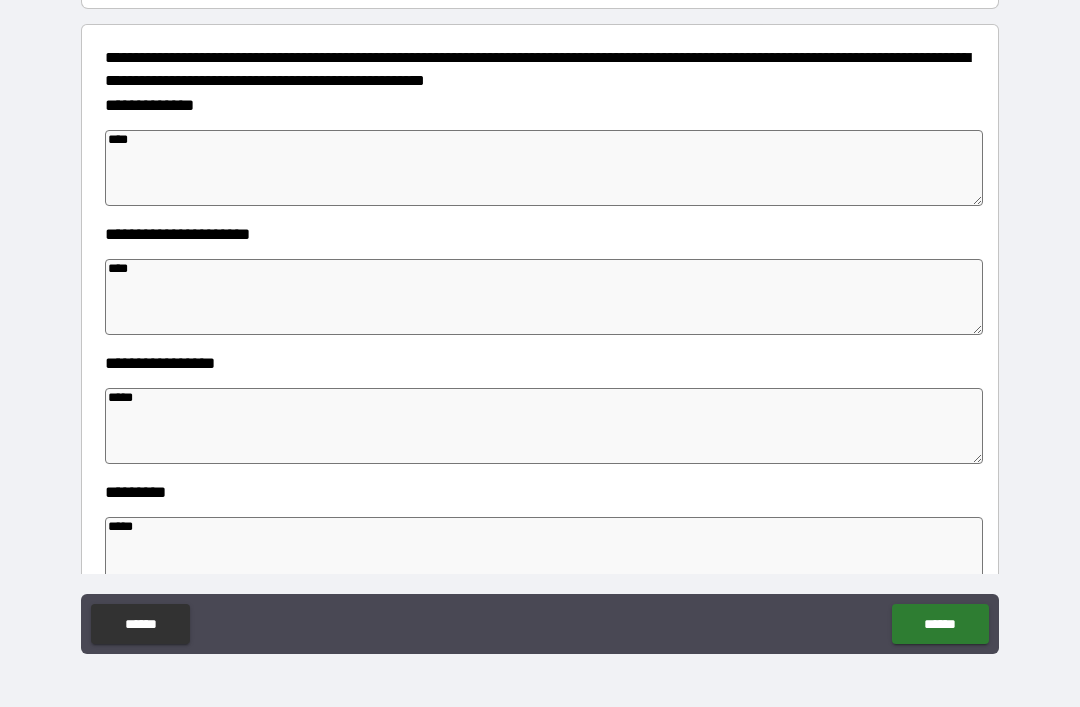 click on "******" at bounding box center (940, 624) 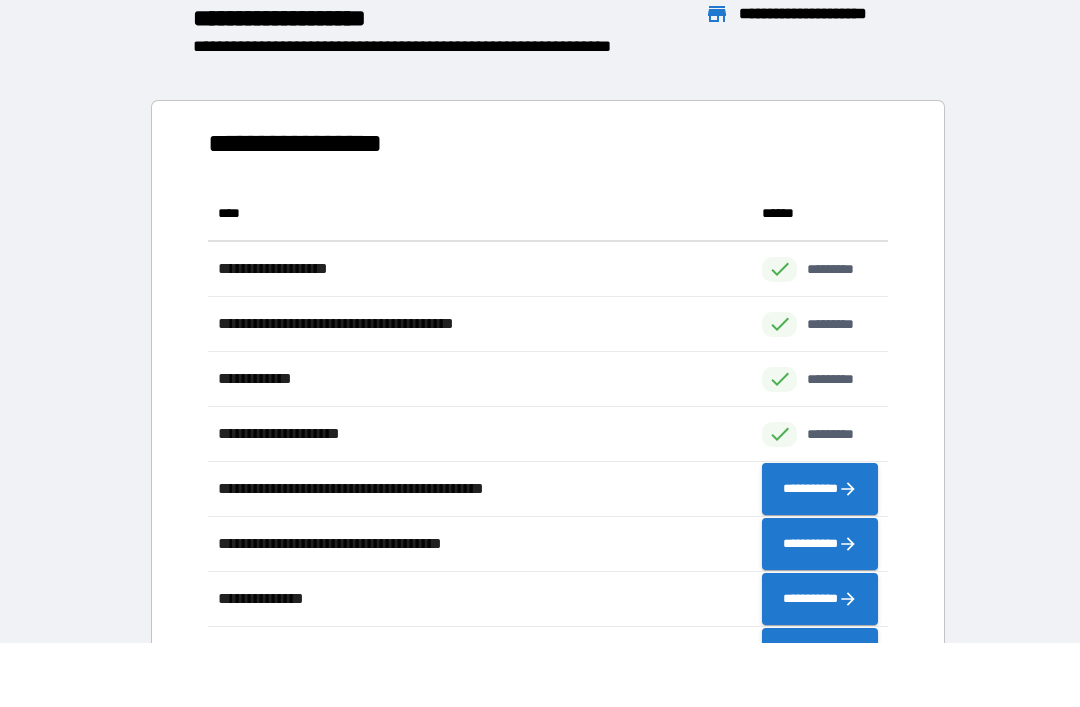 scroll, scrollTop: 1, scrollLeft: 1, axis: both 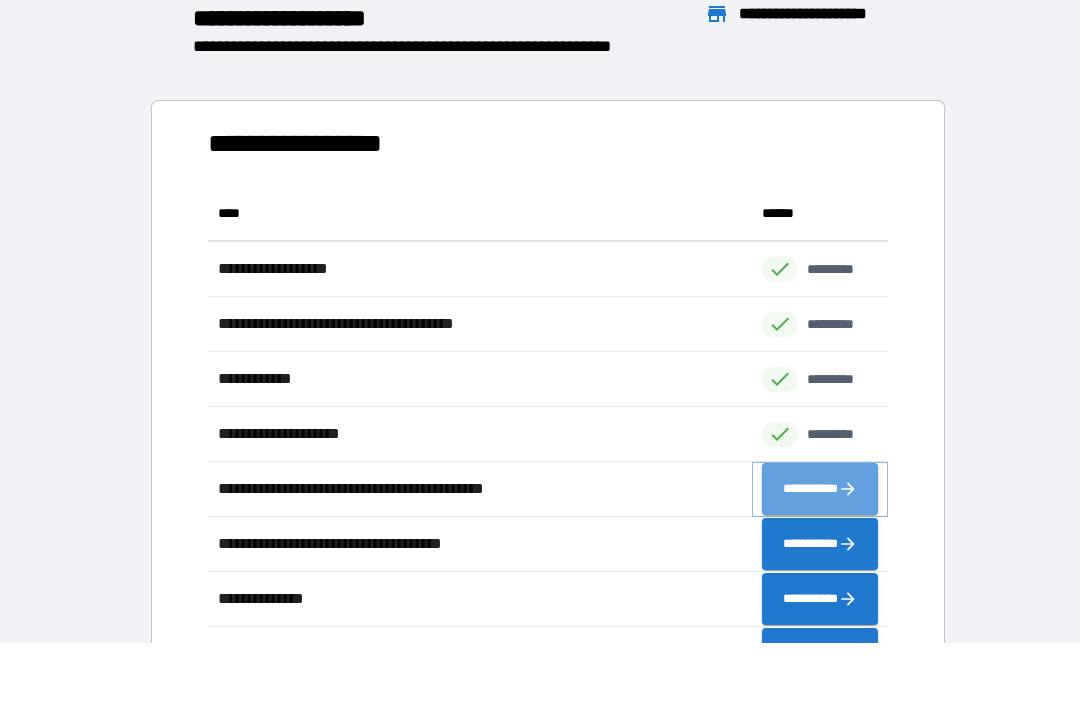 click 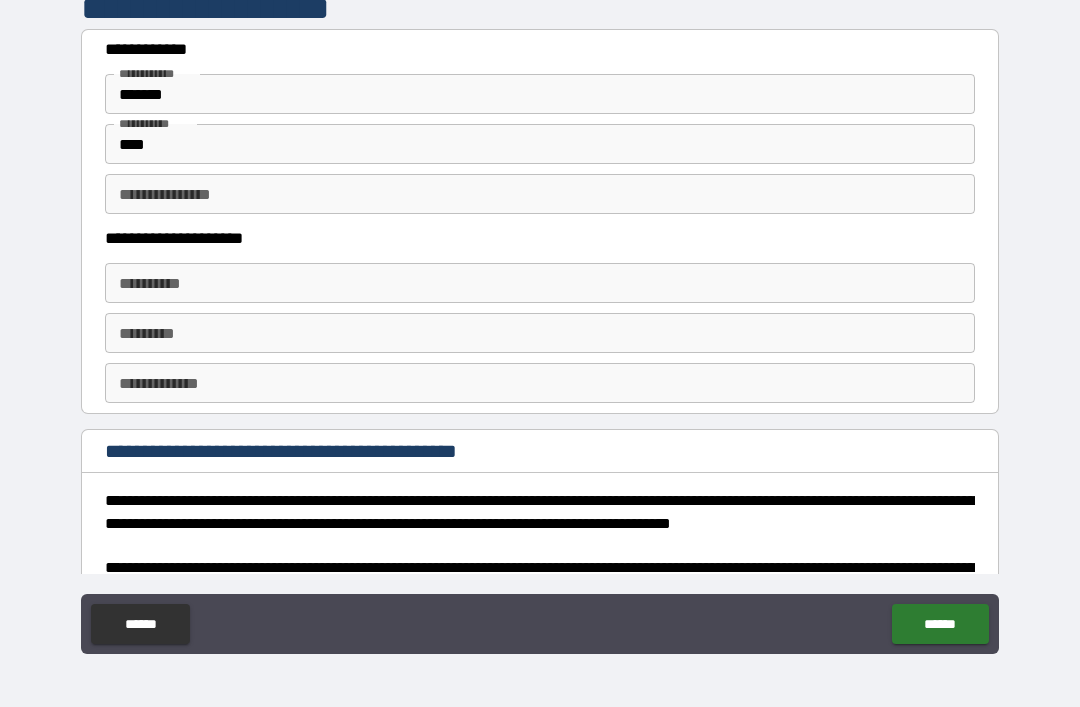click on "**********" at bounding box center (540, 283) 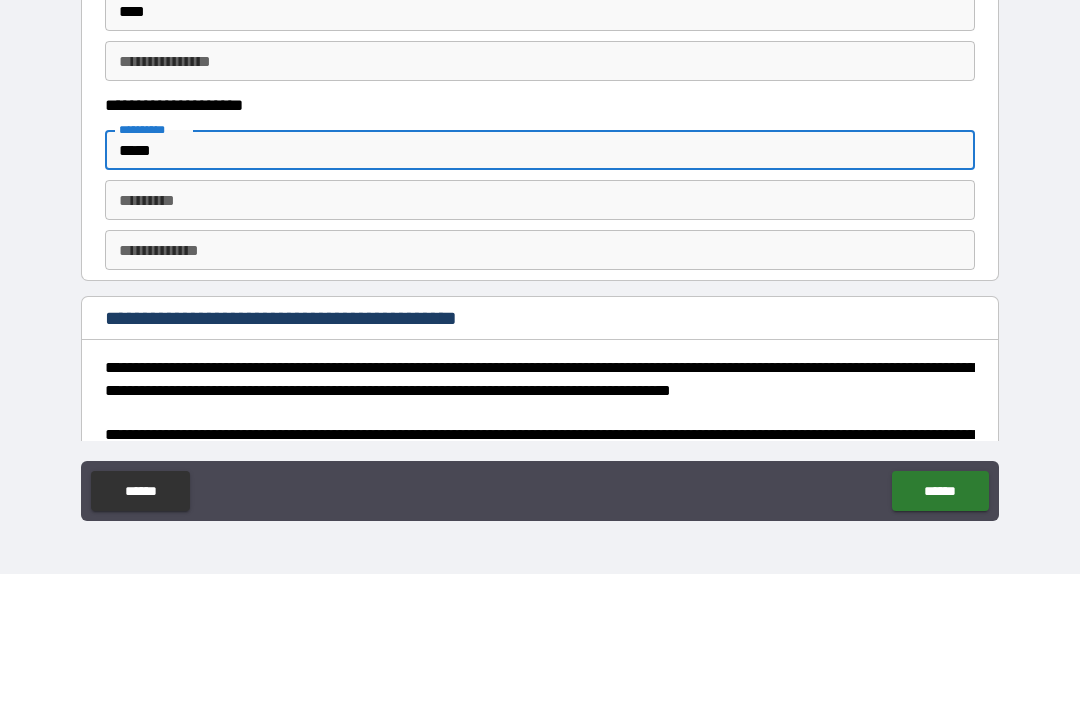 click on "********* *********" at bounding box center [540, 333] 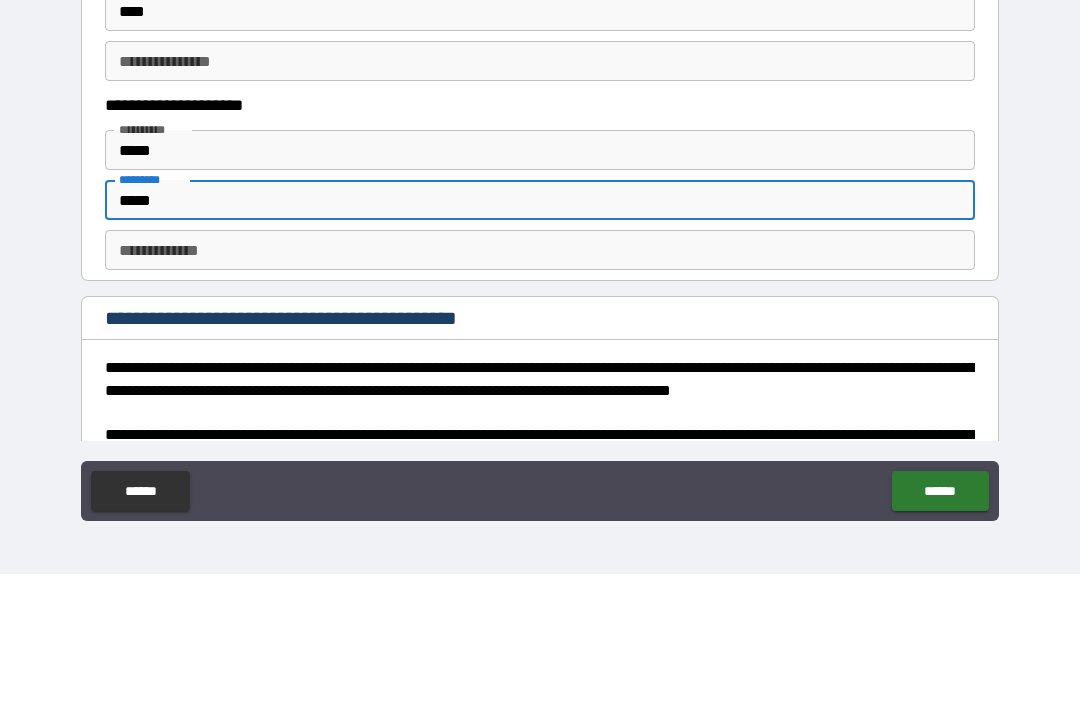 click on "**********" at bounding box center (540, 383) 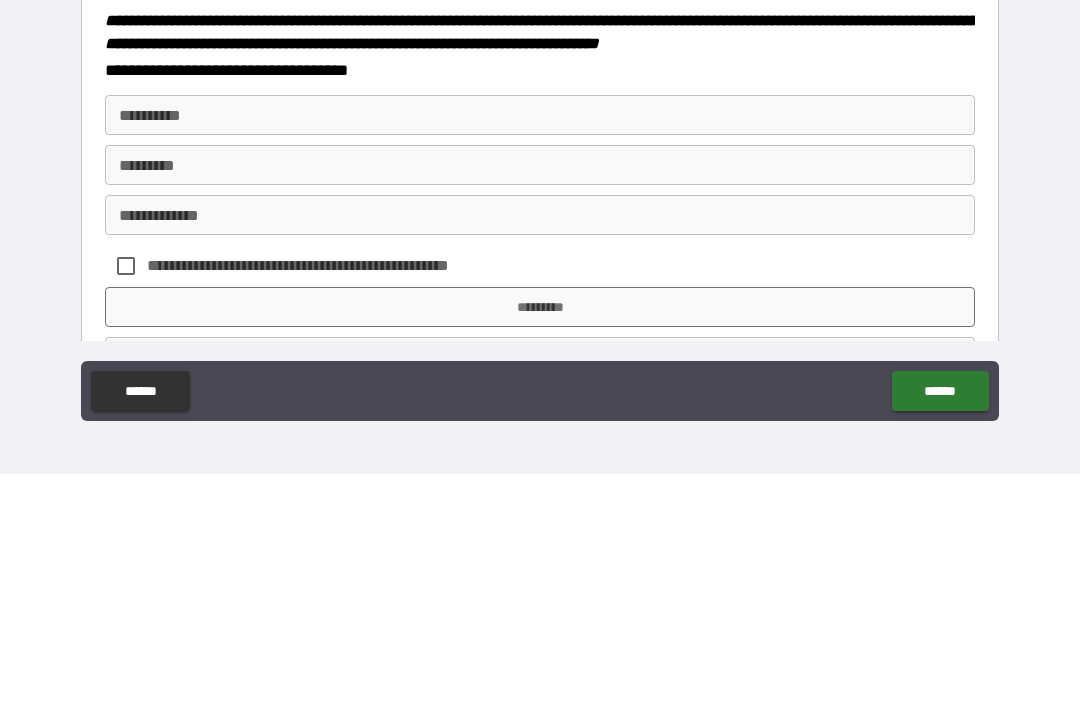 scroll, scrollTop: 663, scrollLeft: 0, axis: vertical 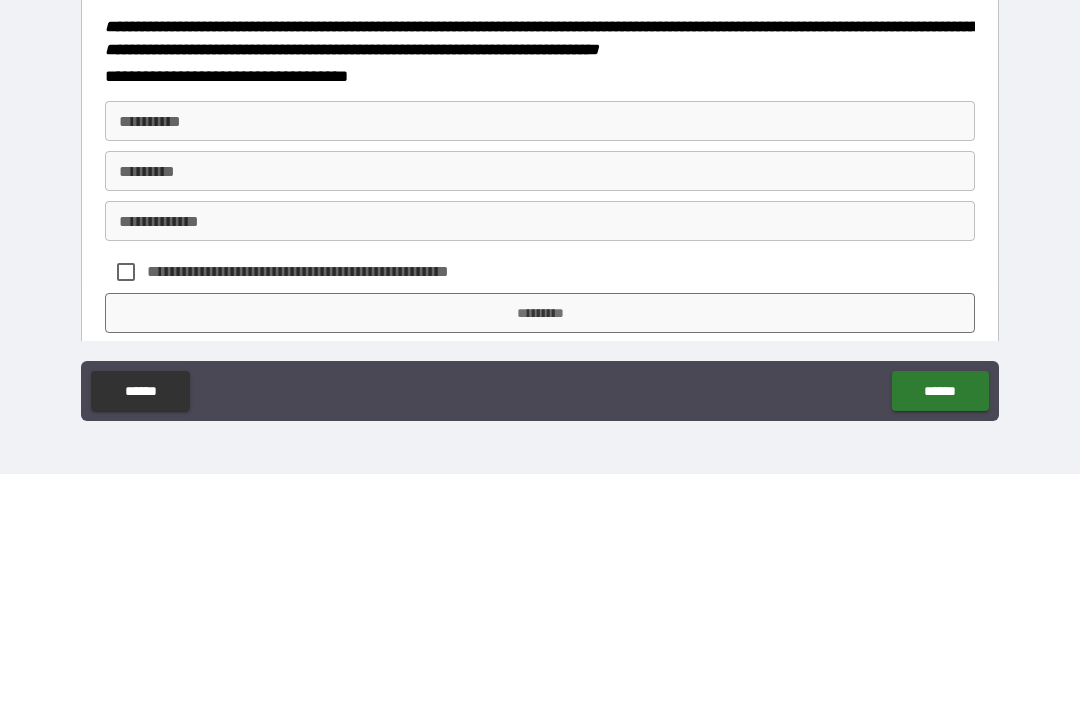 click on "**********" at bounding box center (540, 354) 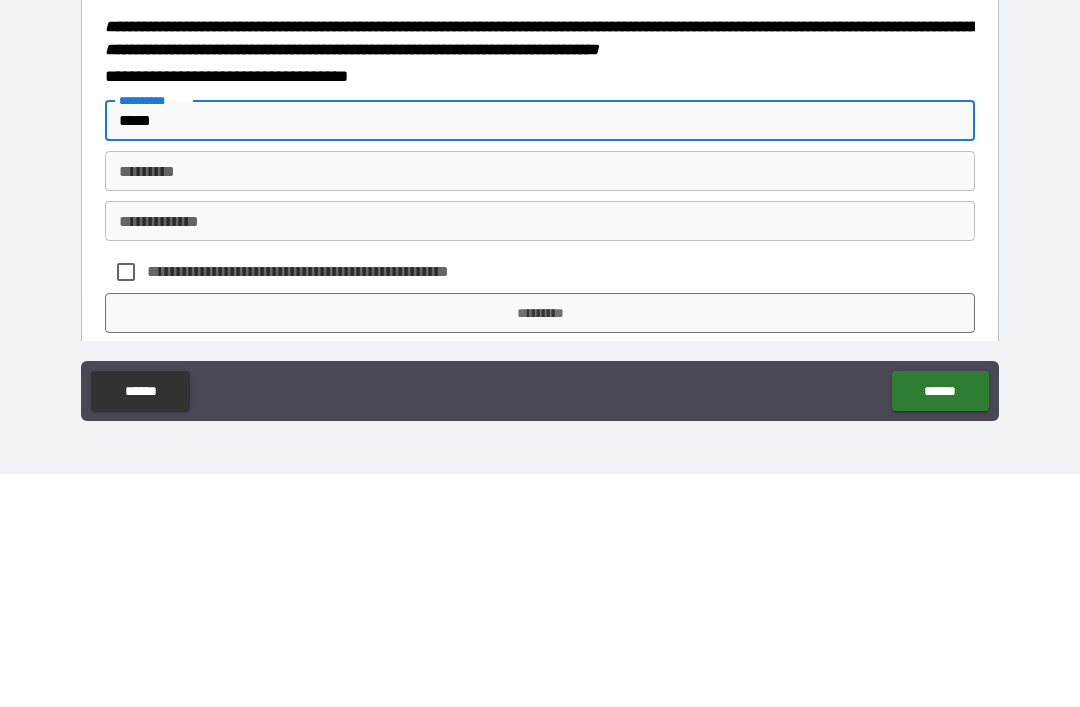 click on "*********" at bounding box center (540, 404) 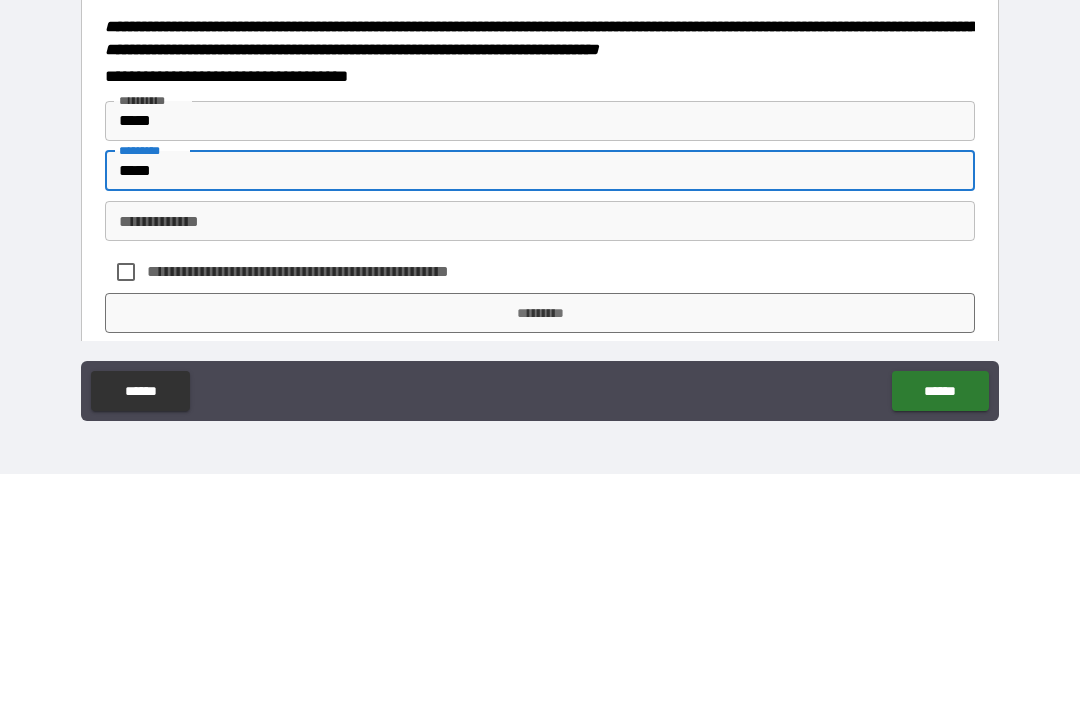 click on "**********" at bounding box center [540, 454] 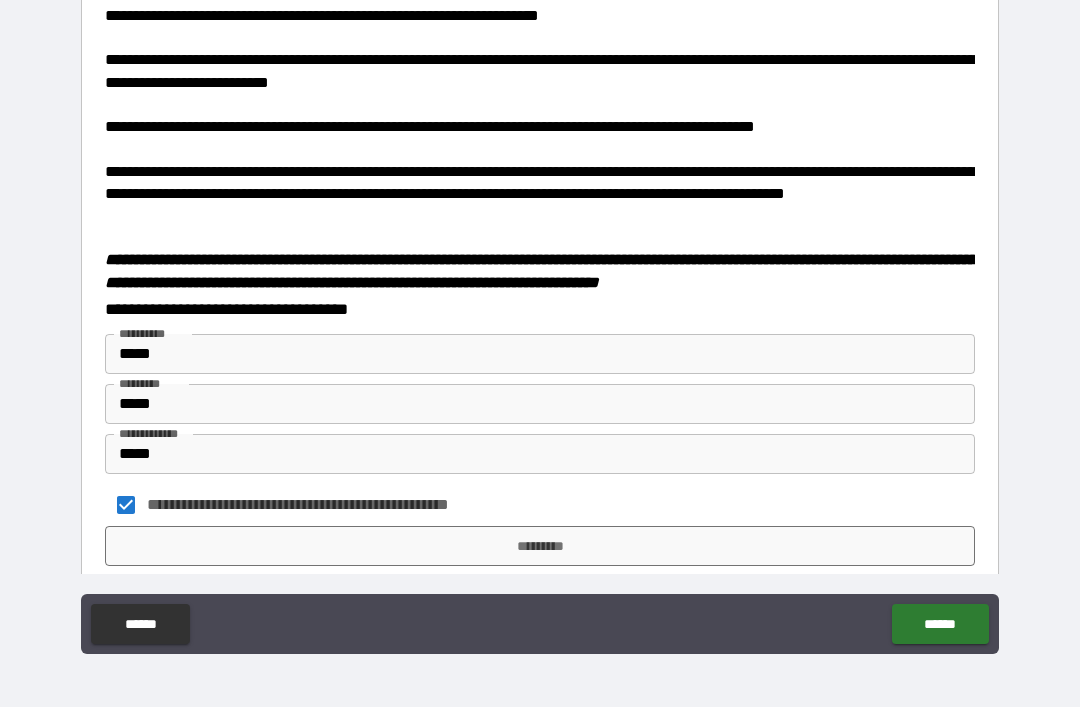 click on "*********" at bounding box center [540, 546] 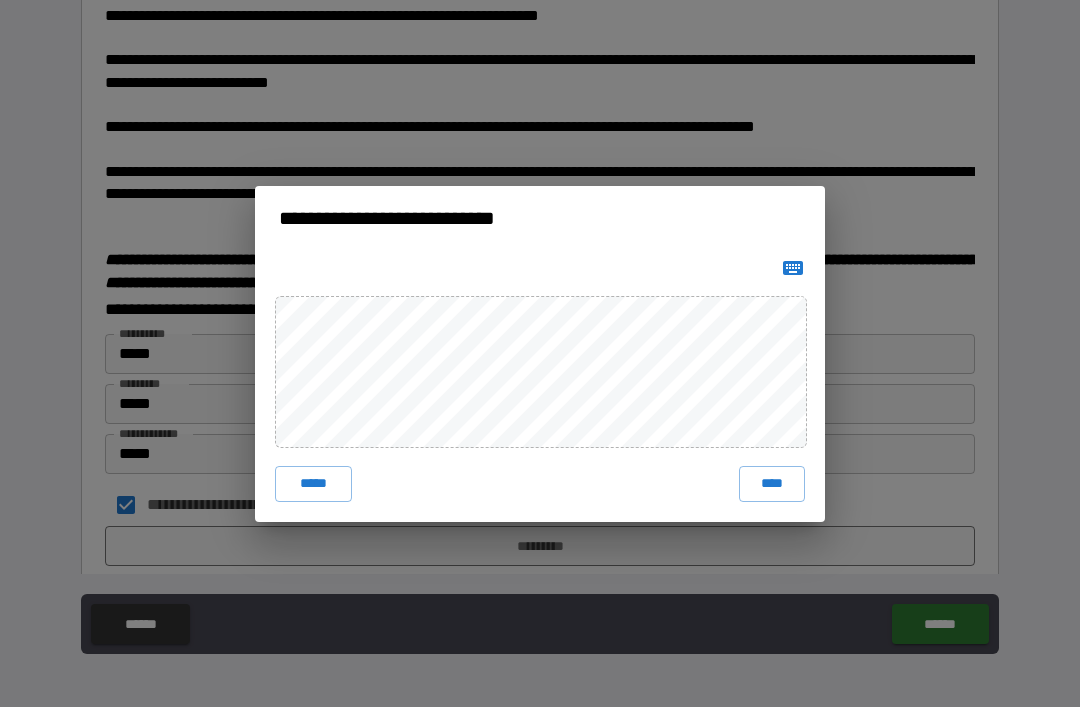 click on "****" at bounding box center (772, 484) 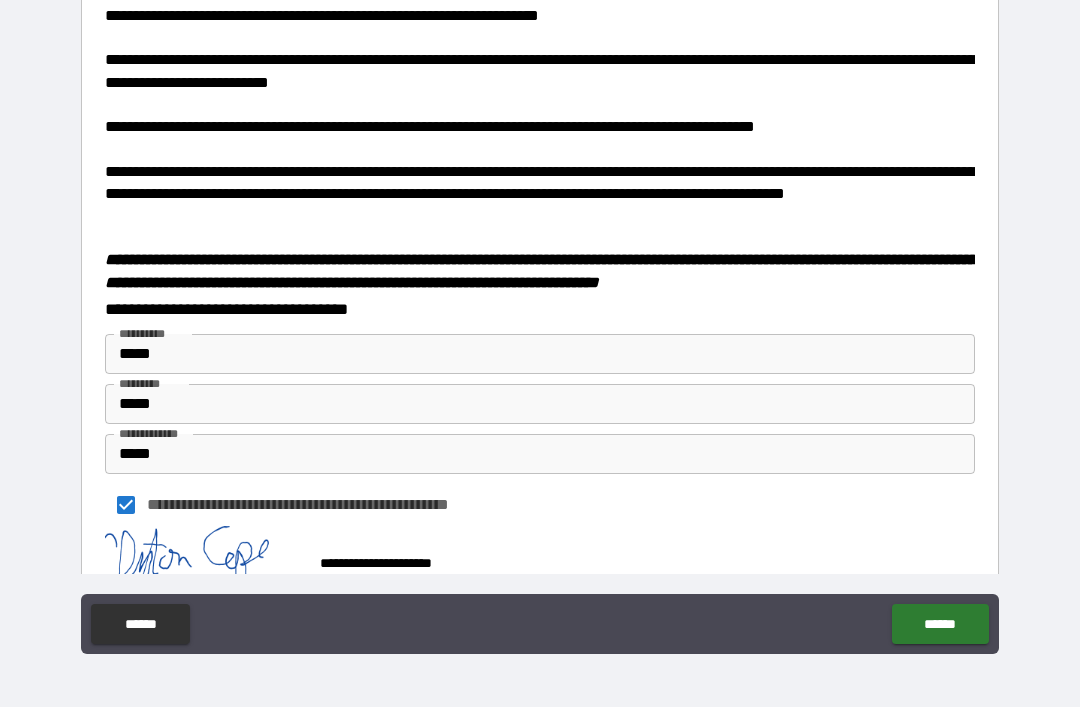 click on "******" at bounding box center (940, 624) 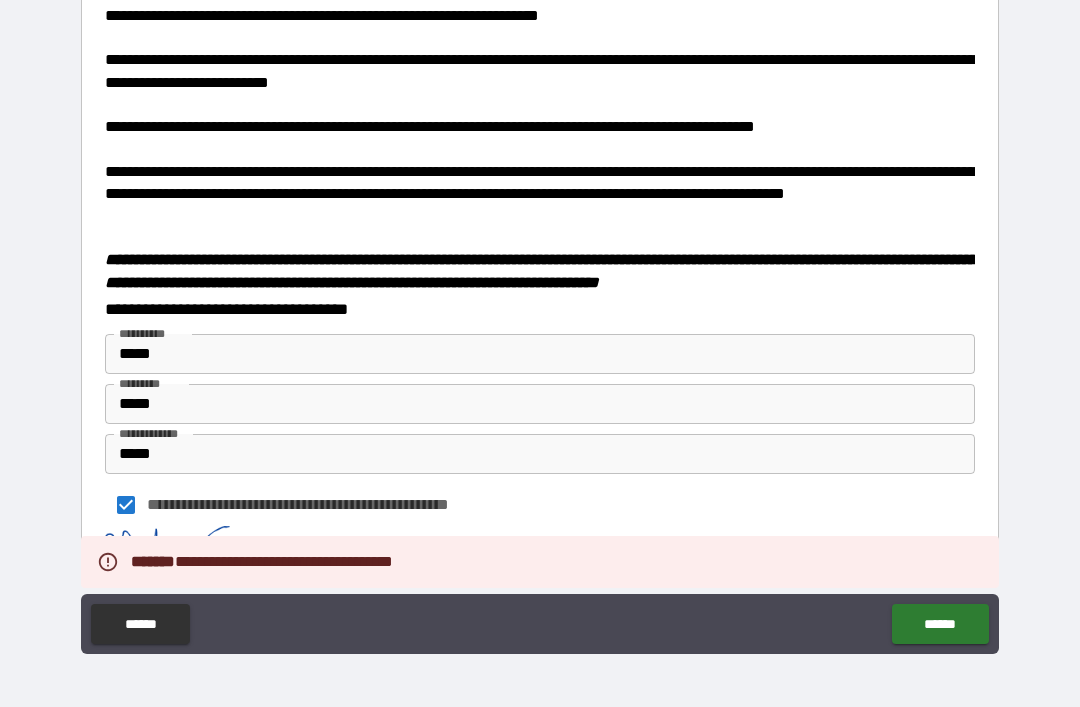 click on "******" at bounding box center [940, 624] 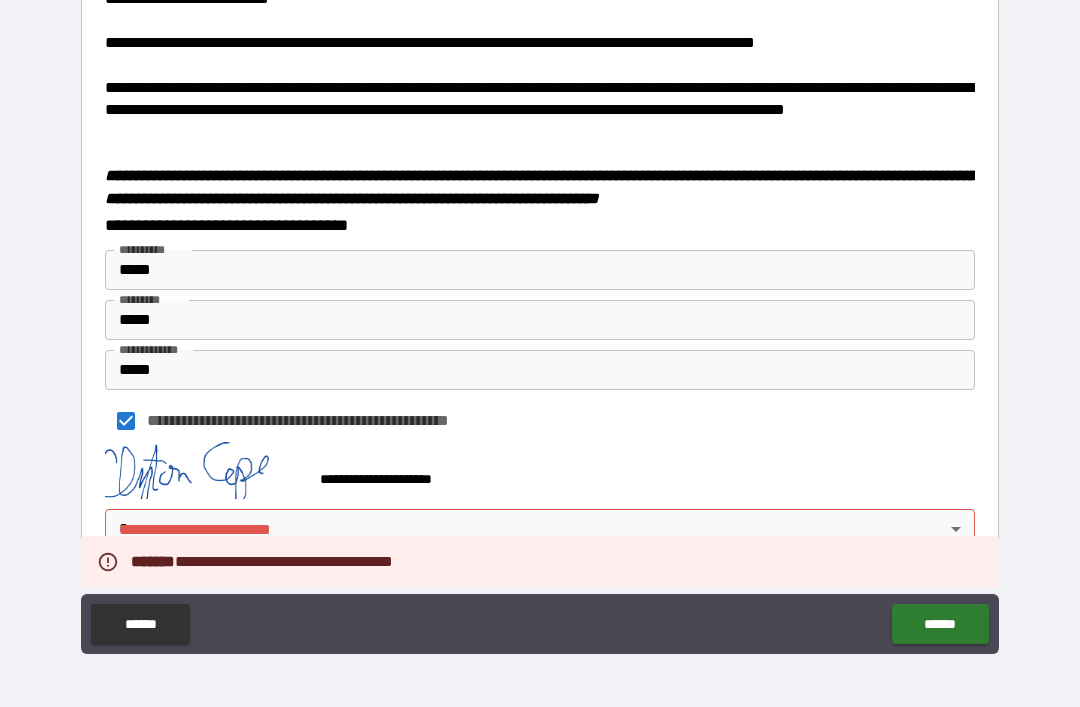 scroll, scrollTop: 741, scrollLeft: 0, axis: vertical 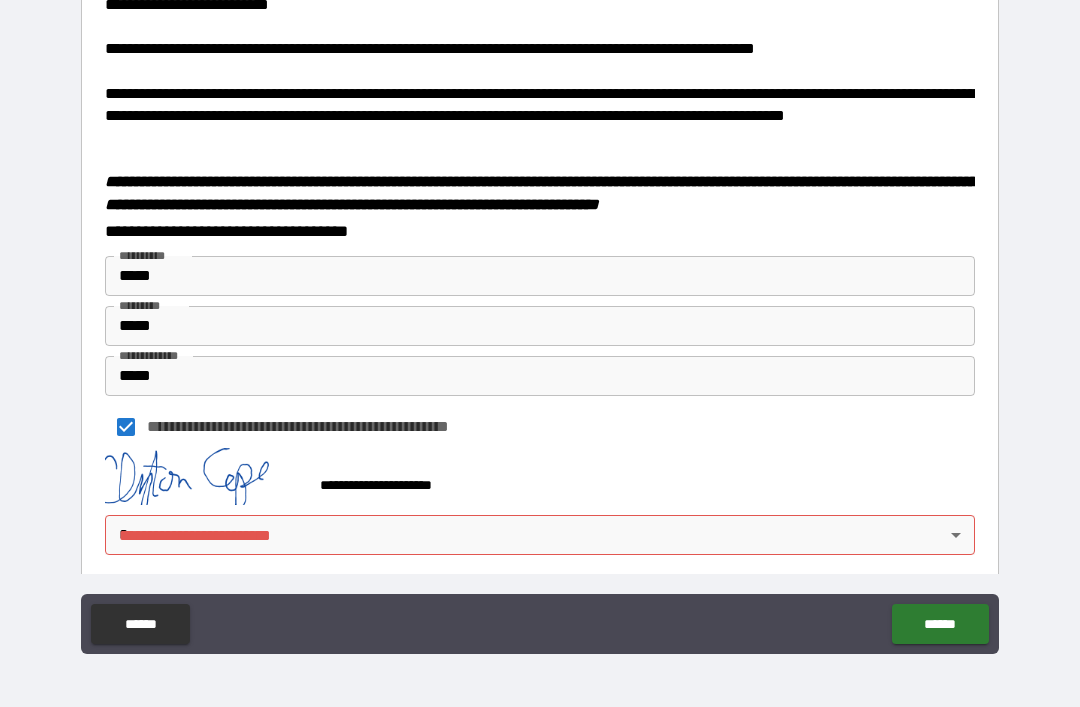 click on "**********" at bounding box center (540, 321) 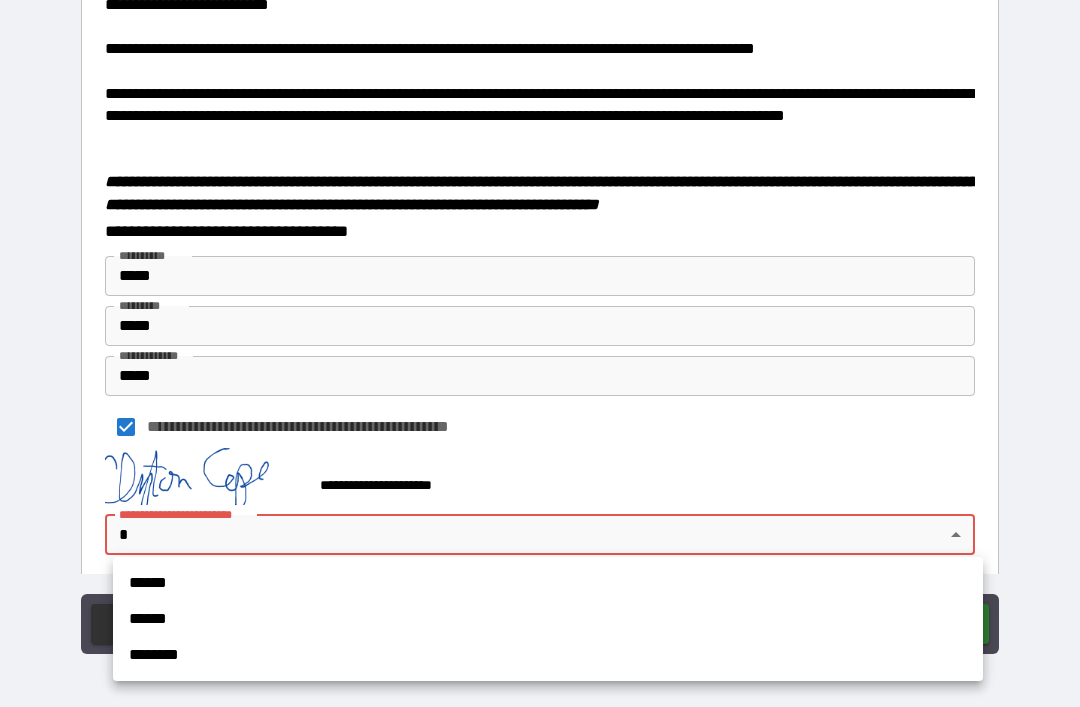 click at bounding box center [540, 353] 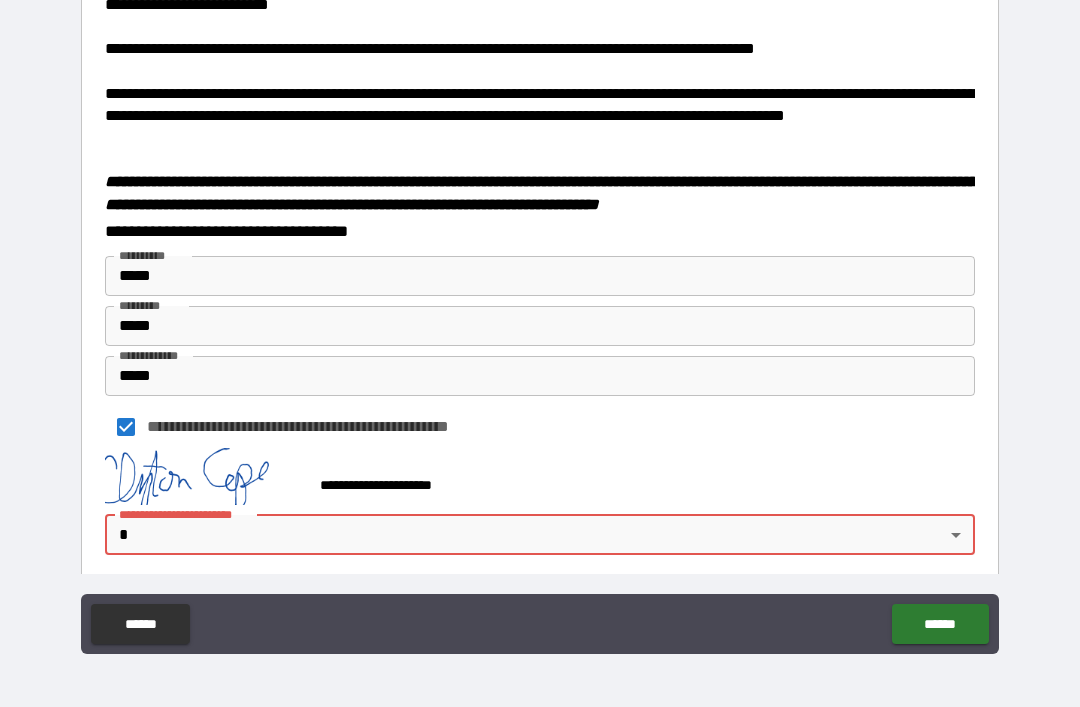 click on "**********" at bounding box center [540, 321] 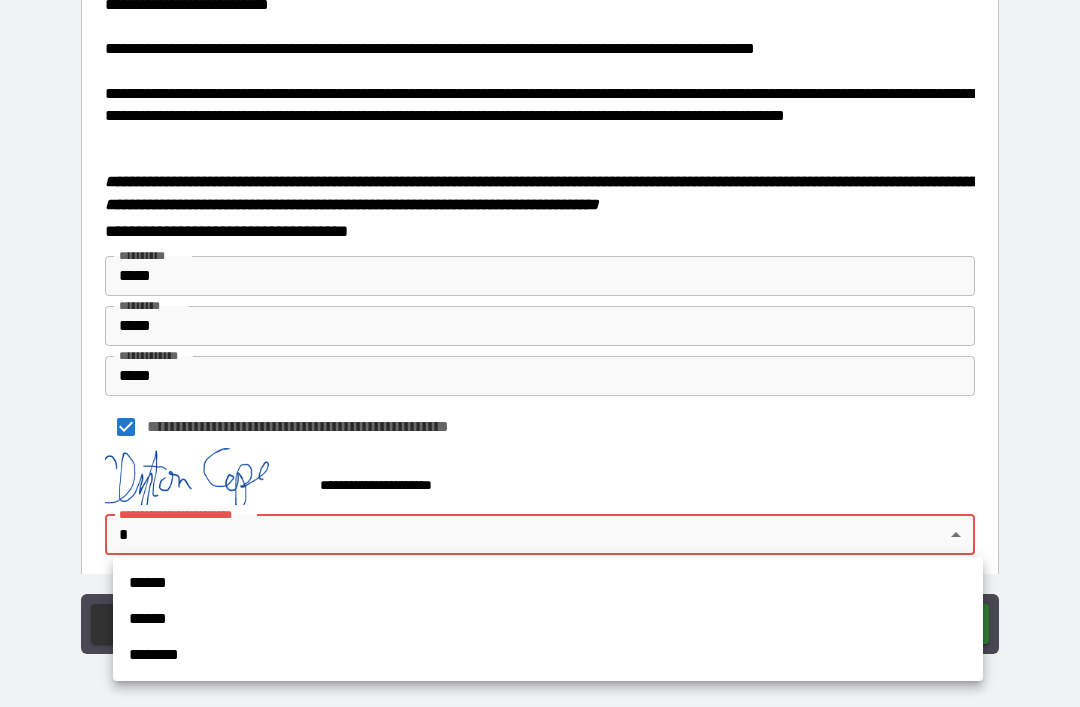 click at bounding box center [540, 353] 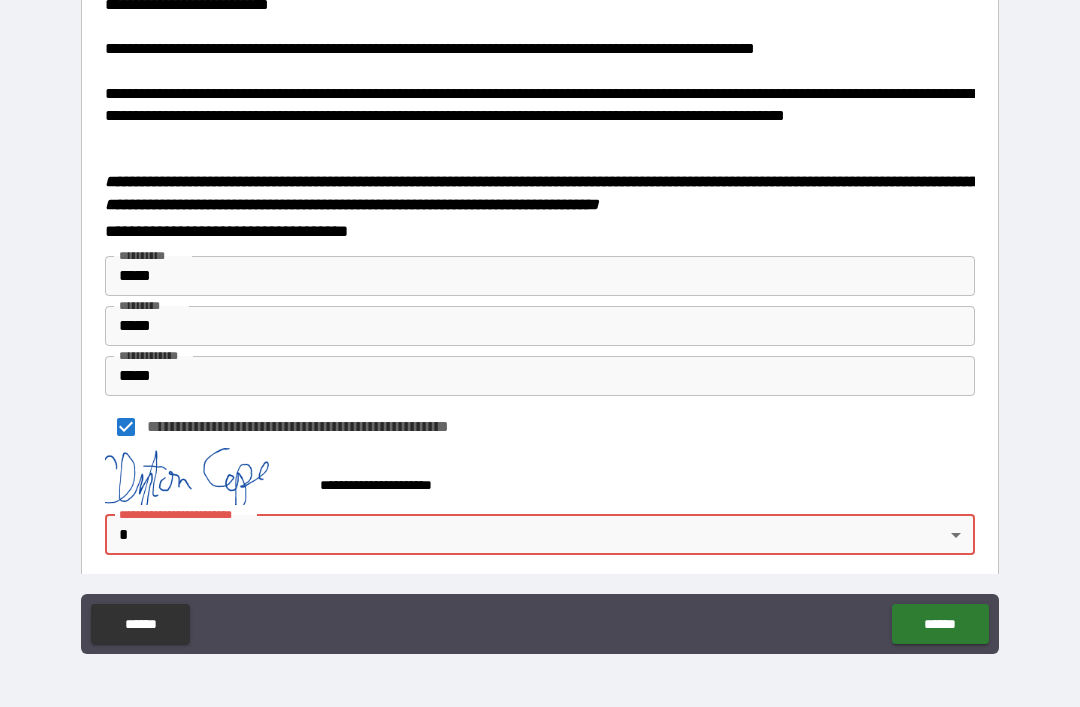 click on "******" at bounding box center (940, 624) 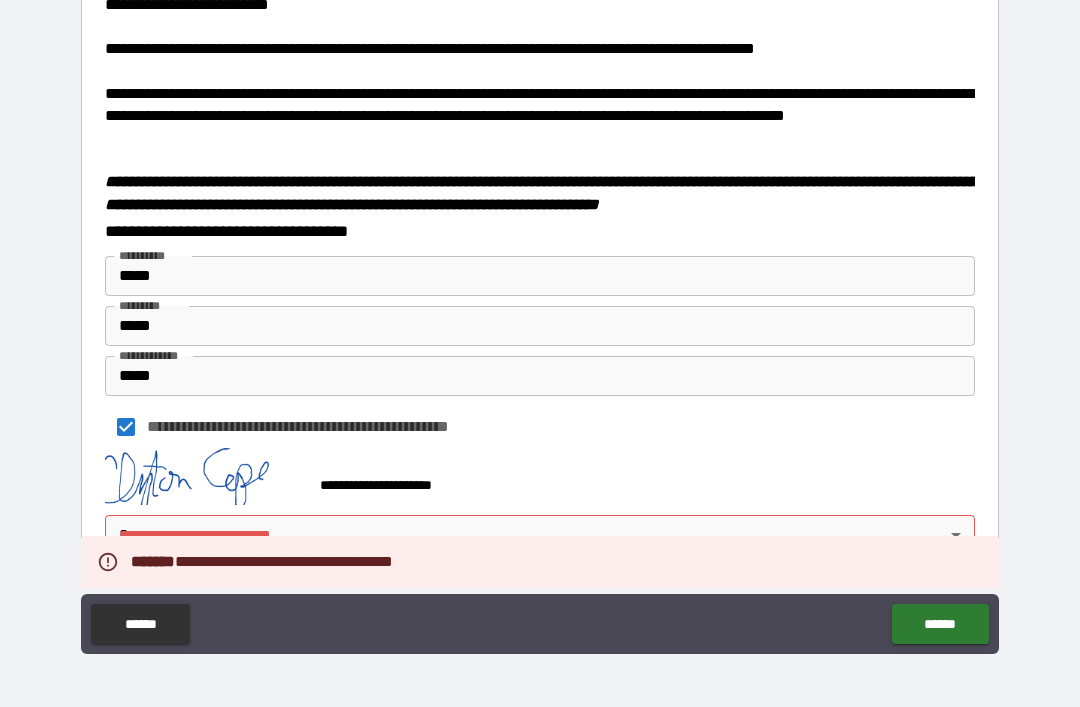 click on "**********" at bounding box center [540, 321] 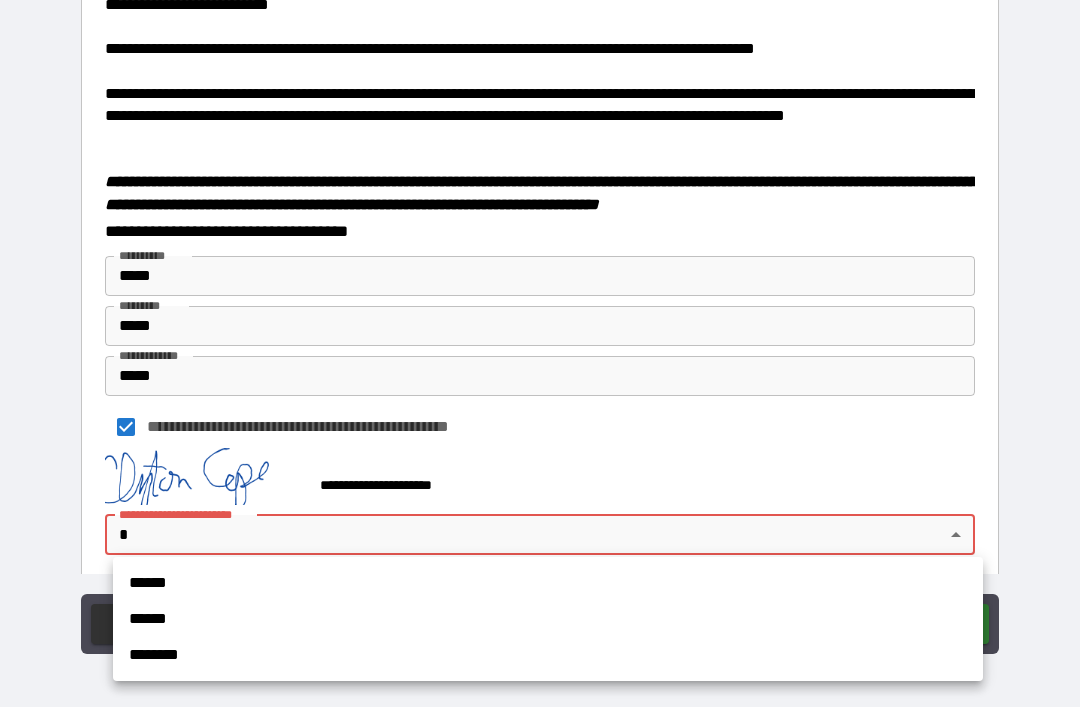 click on "********" at bounding box center (548, 655) 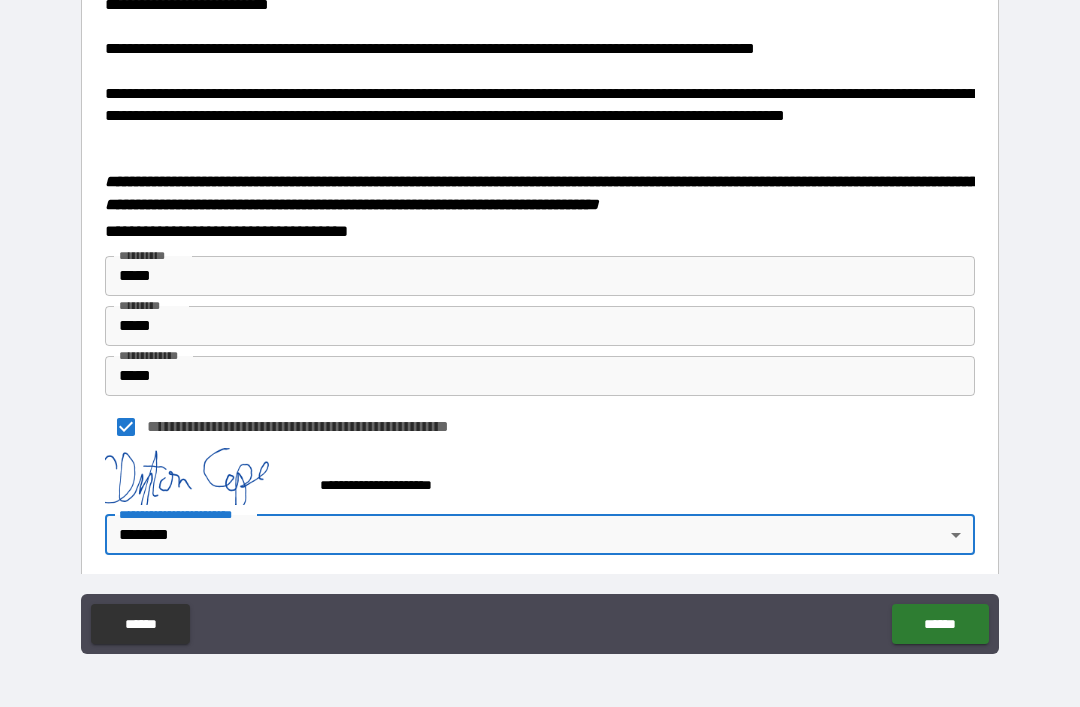 click on "******" at bounding box center (940, 624) 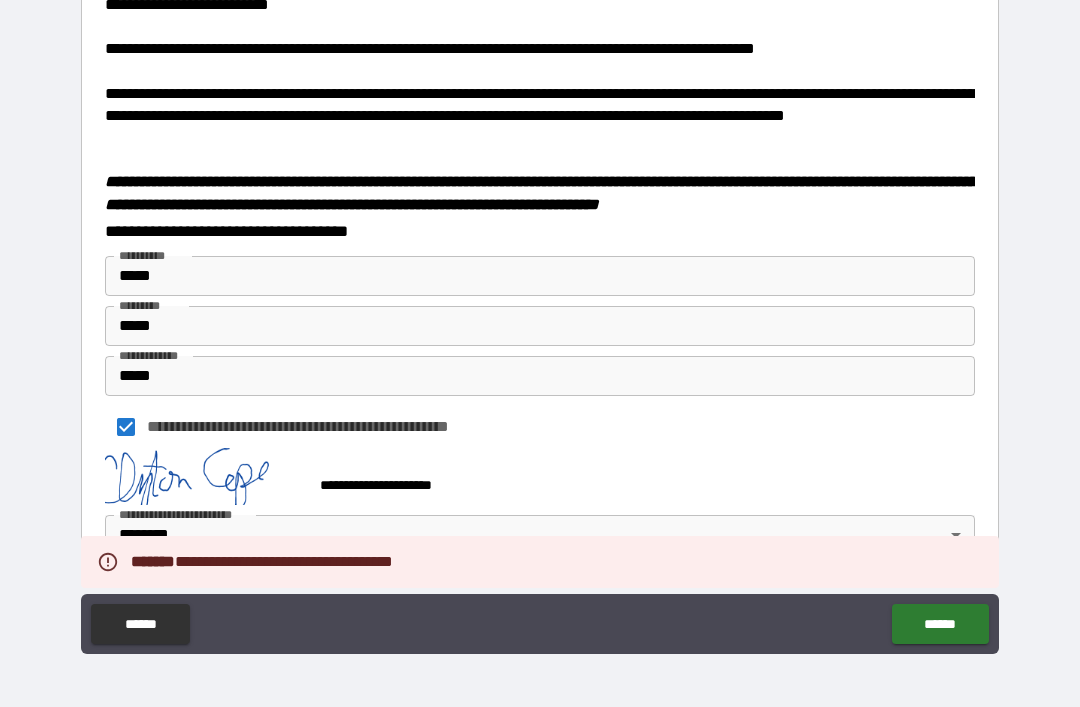 click on "**********" at bounding box center [540, 321] 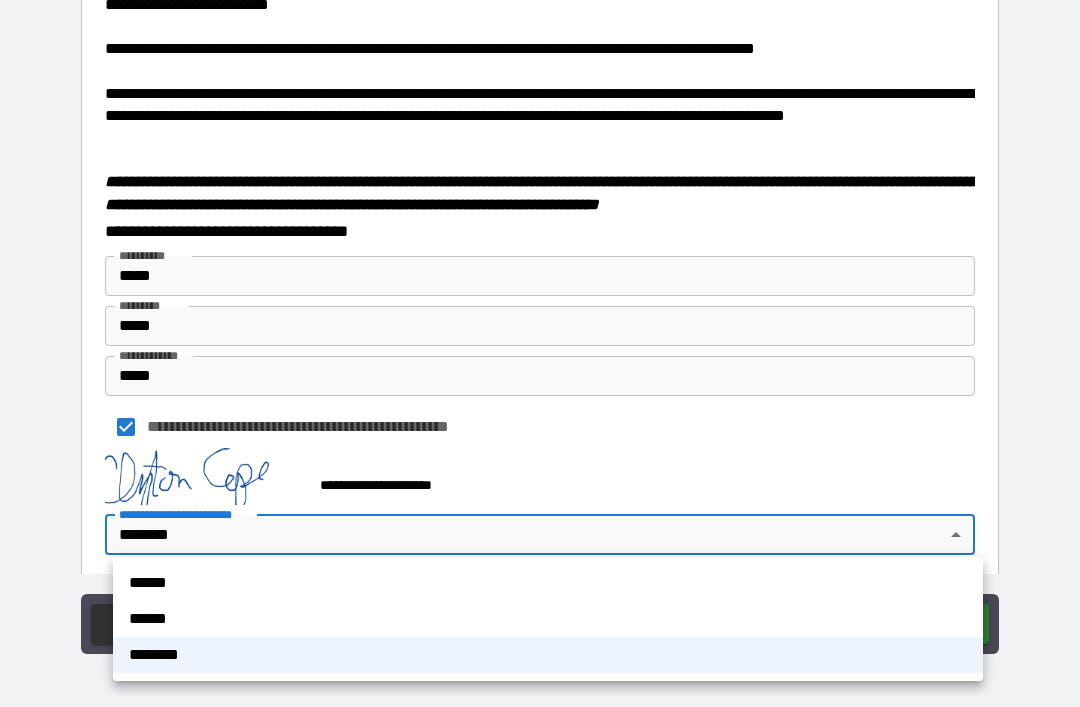 click at bounding box center [540, 353] 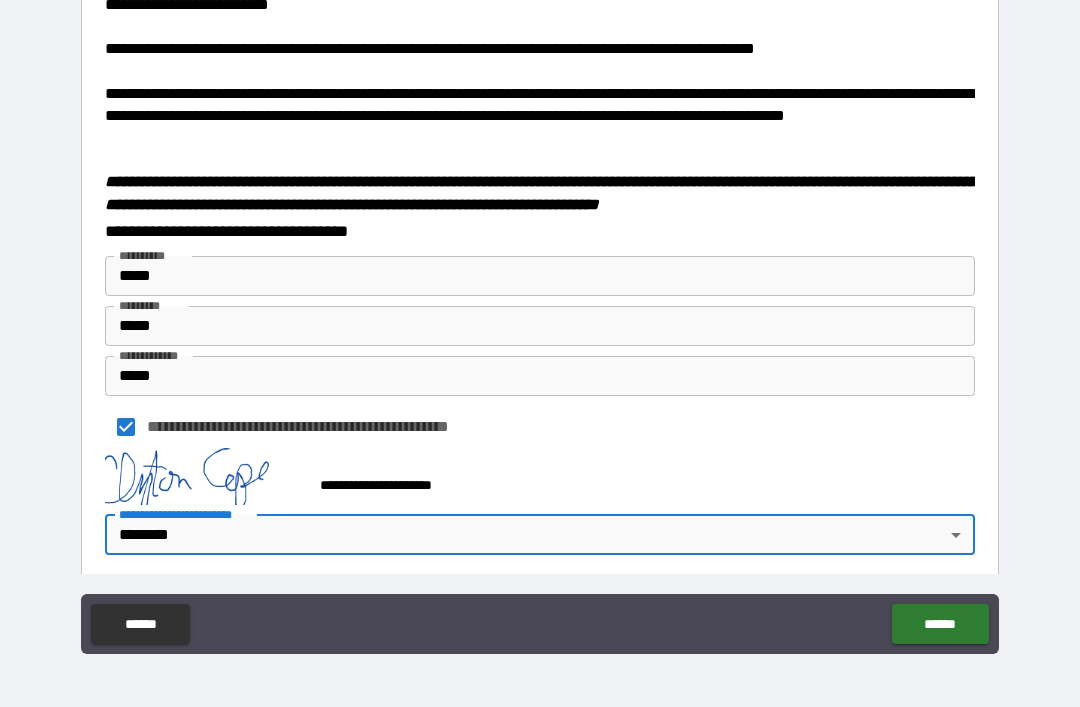 click on "******" at bounding box center [940, 624] 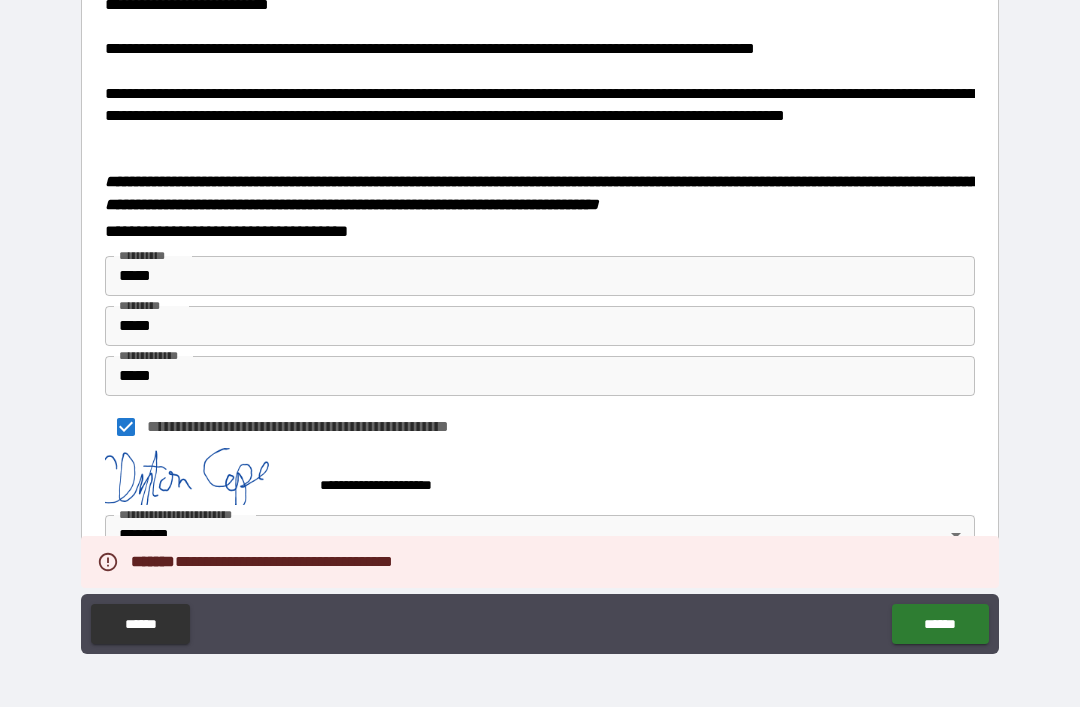 click on "**********" at bounding box center [540, 321] 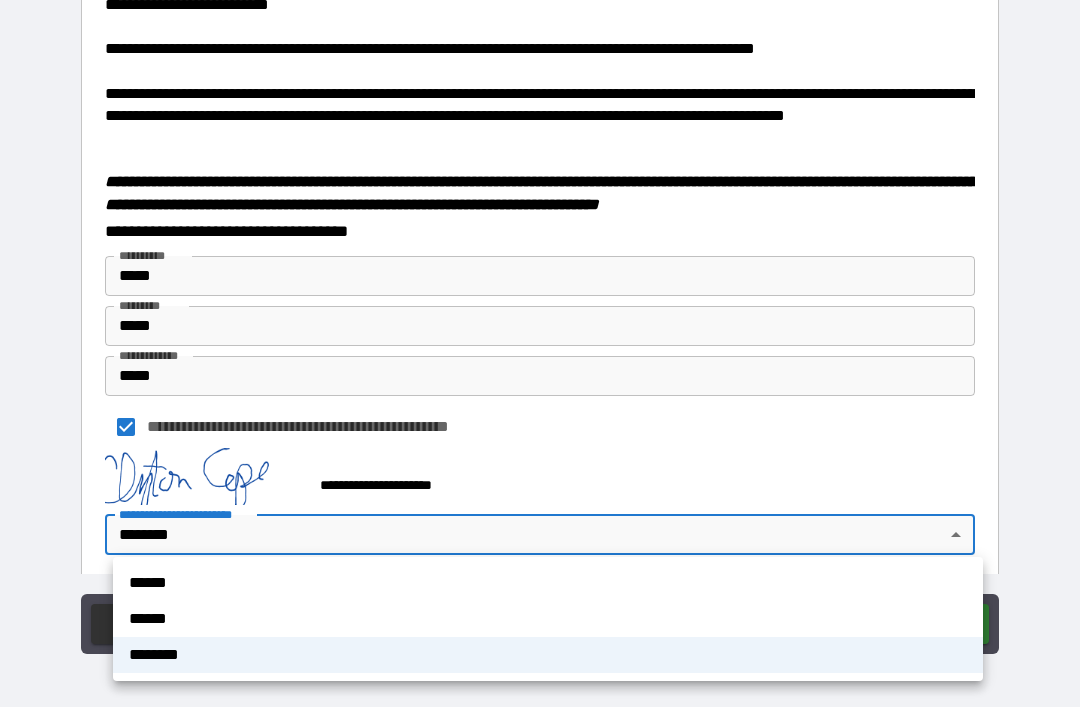 click on "******" at bounding box center [548, 619] 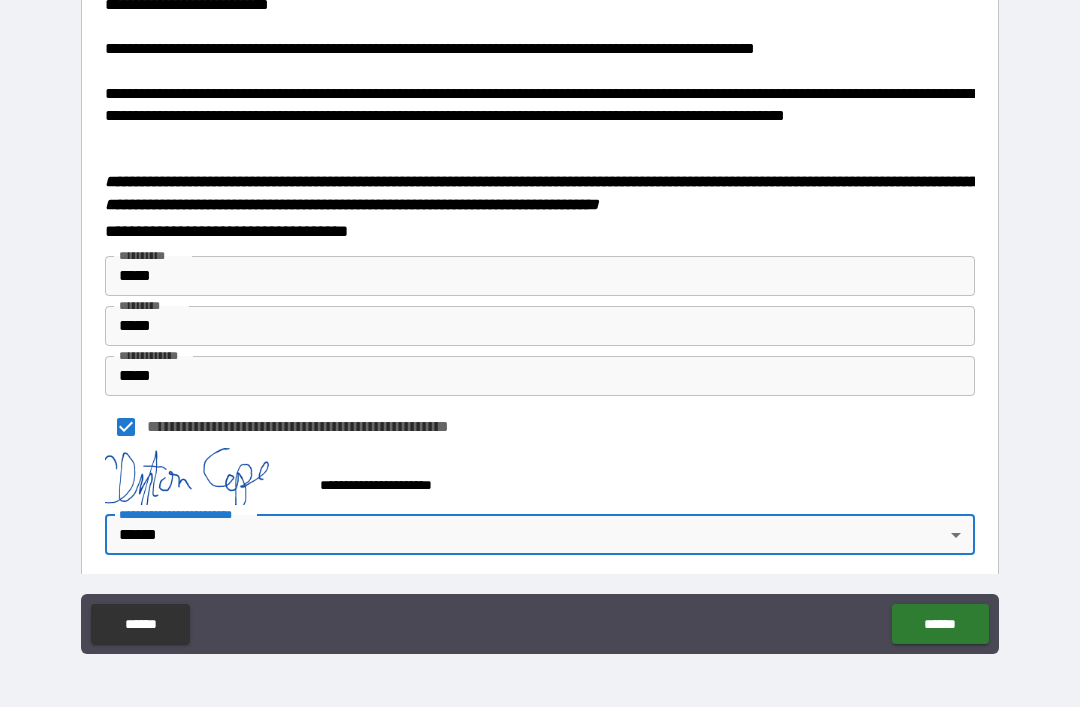 click on "******" at bounding box center [940, 624] 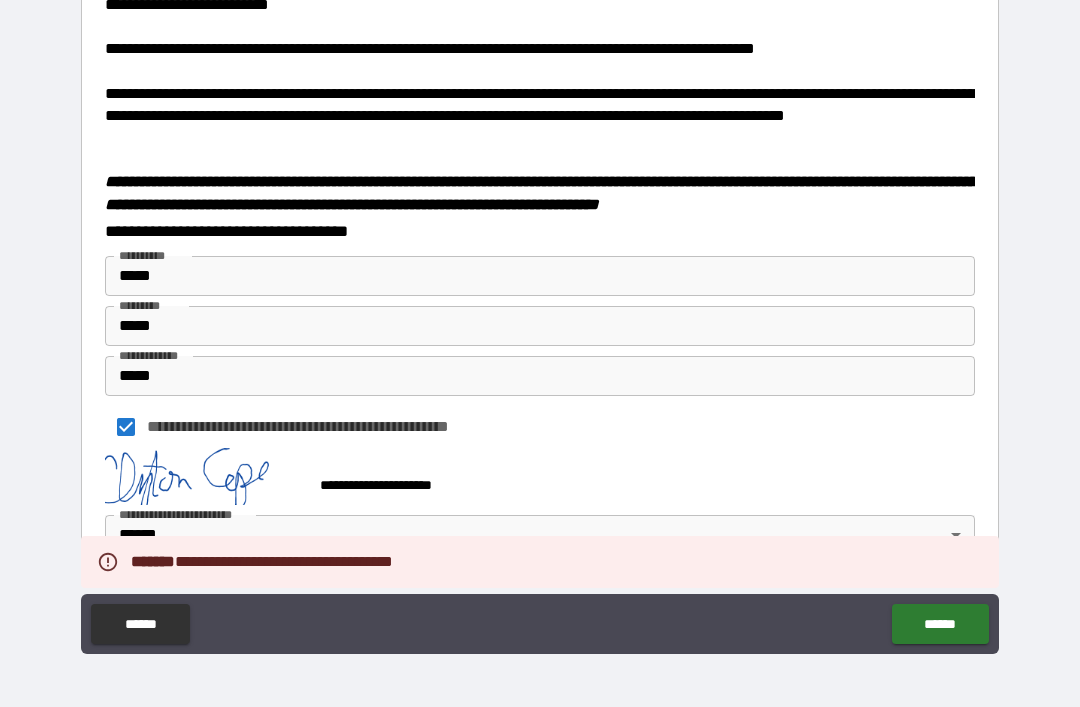 click on "******" at bounding box center [940, 624] 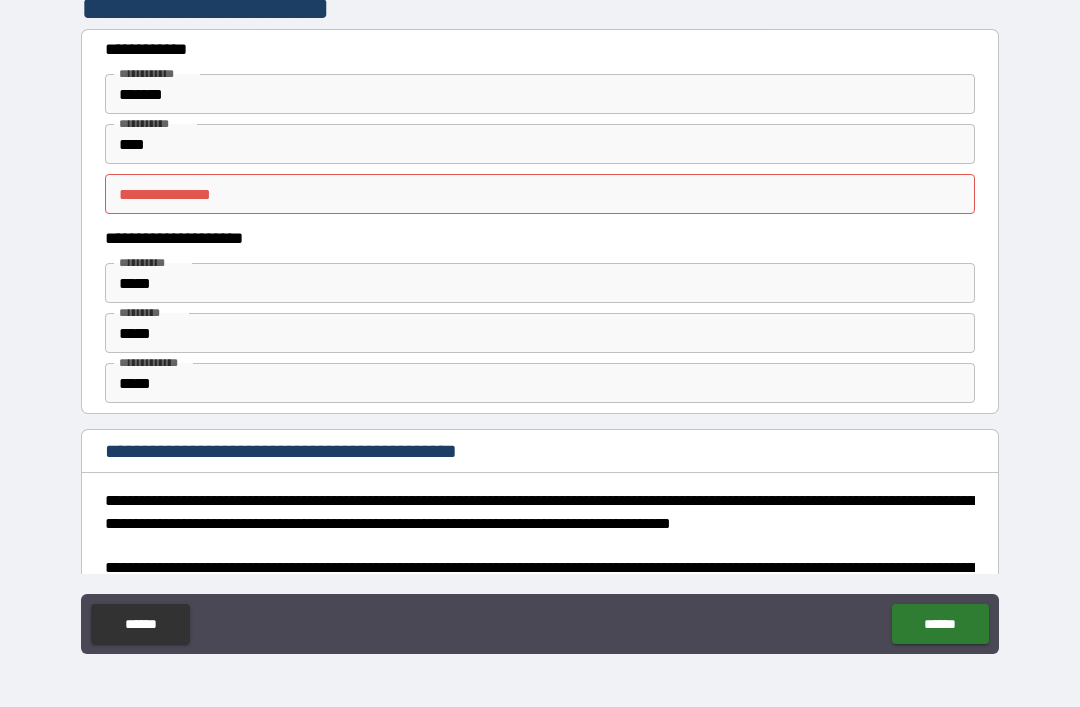 scroll, scrollTop: 0, scrollLeft: 0, axis: both 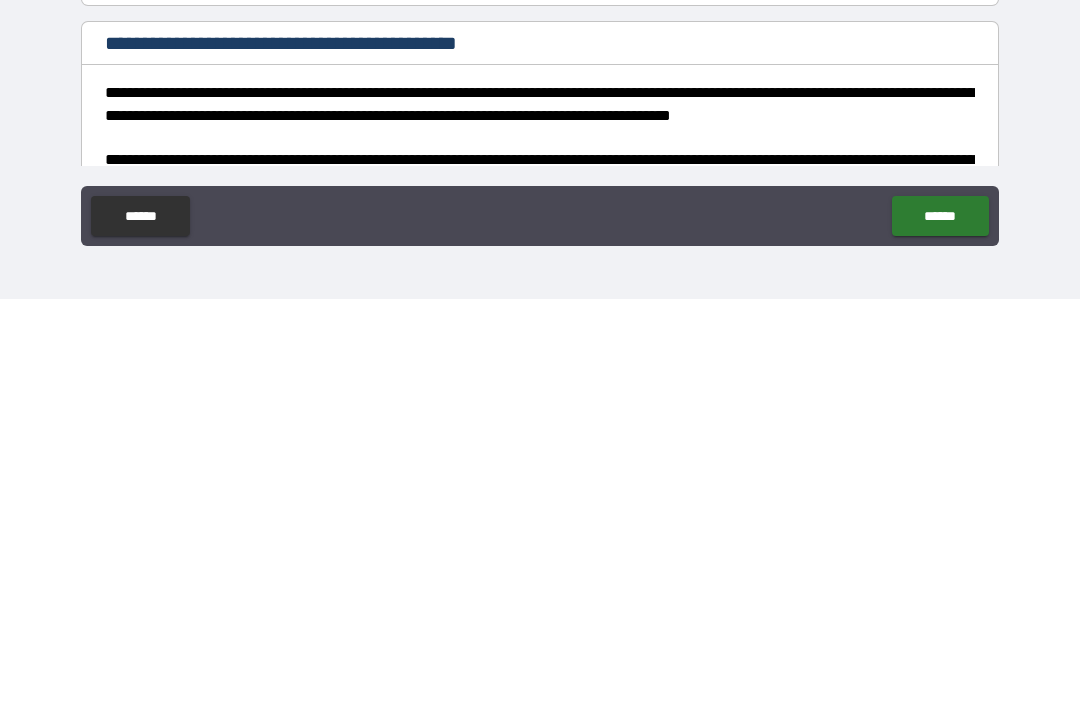 click on "******" at bounding box center [940, 624] 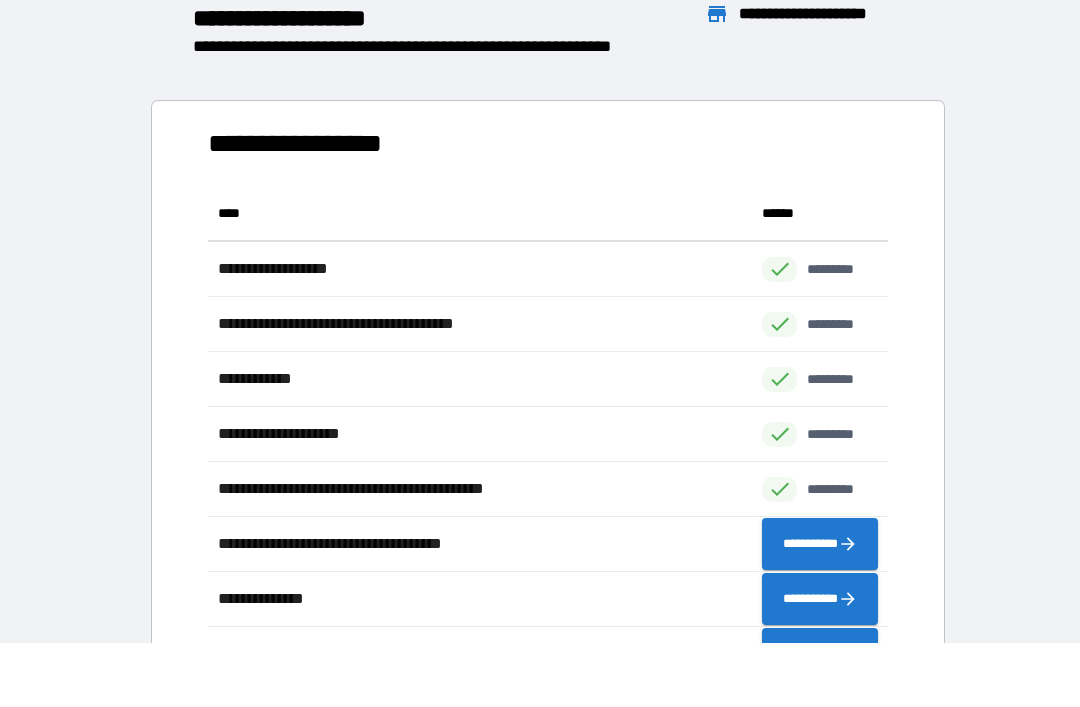 scroll, scrollTop: 1, scrollLeft: 1, axis: both 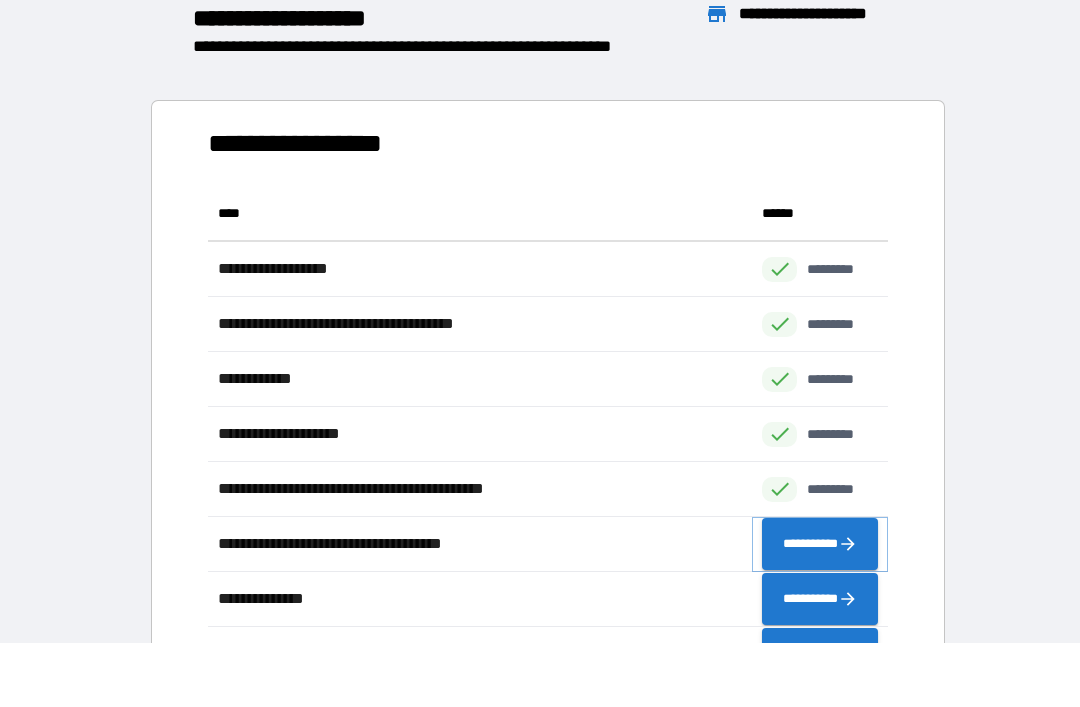 click 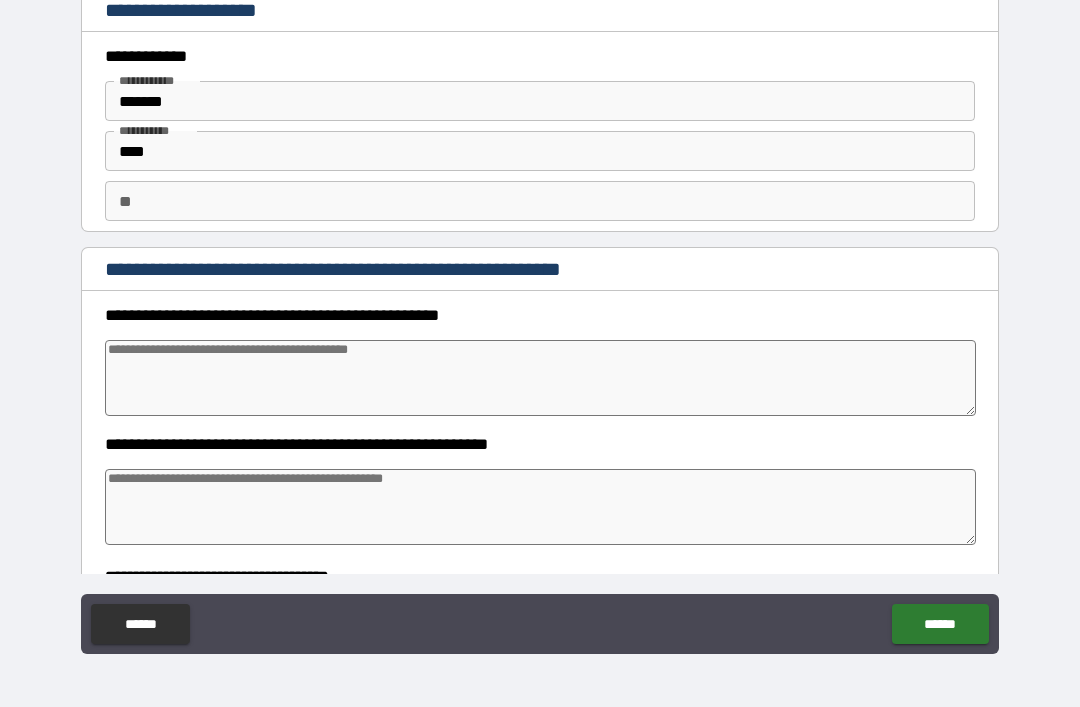 click on "** **" at bounding box center [540, 201] 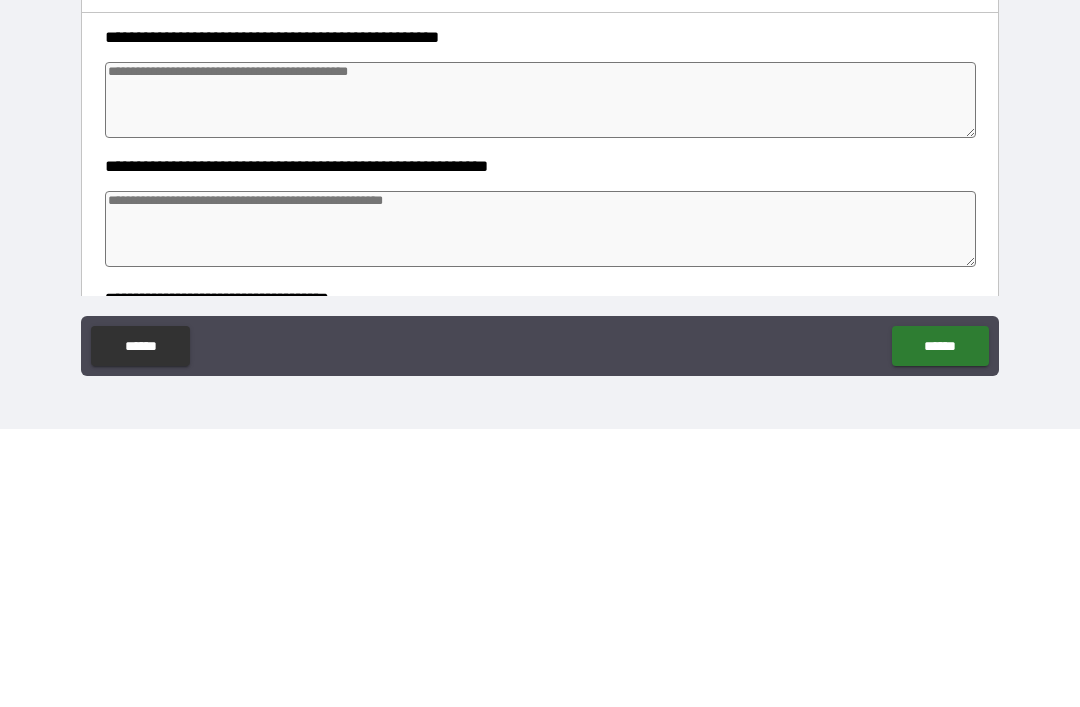 click at bounding box center (540, 378) 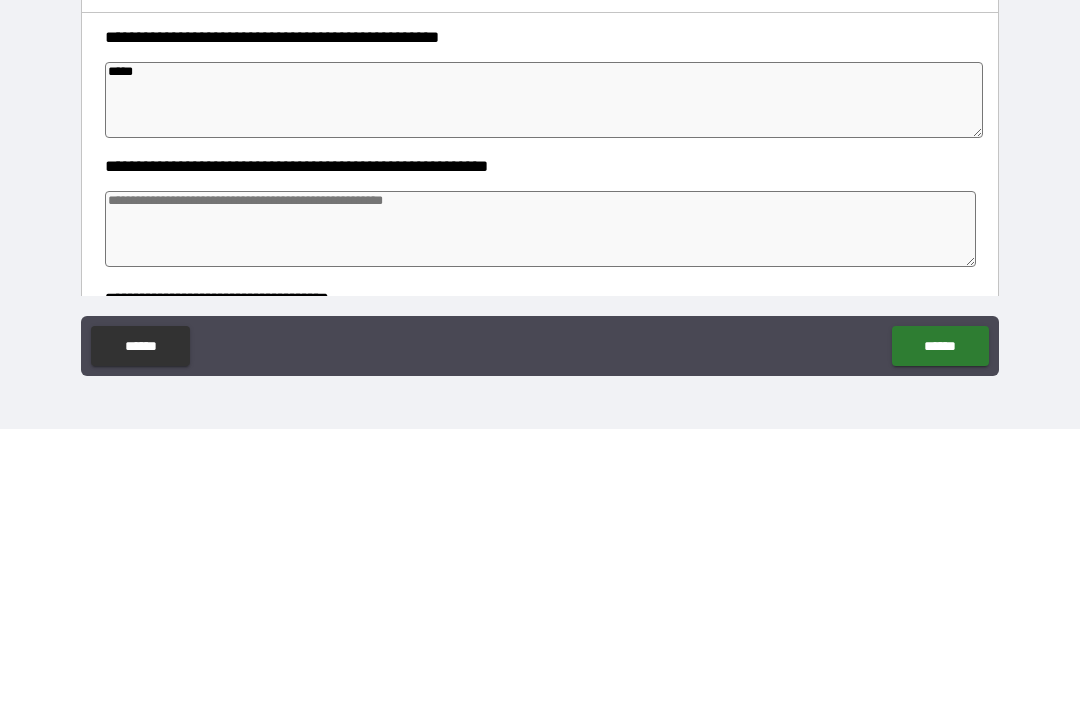 click at bounding box center [540, 507] 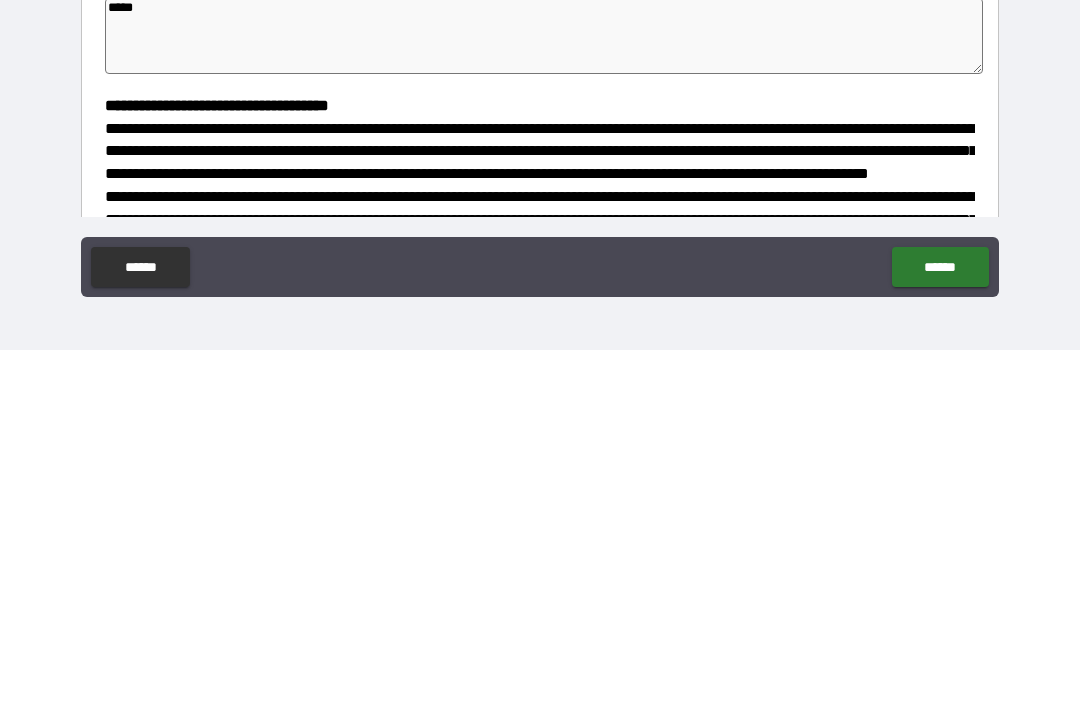 scroll, scrollTop: 117, scrollLeft: 0, axis: vertical 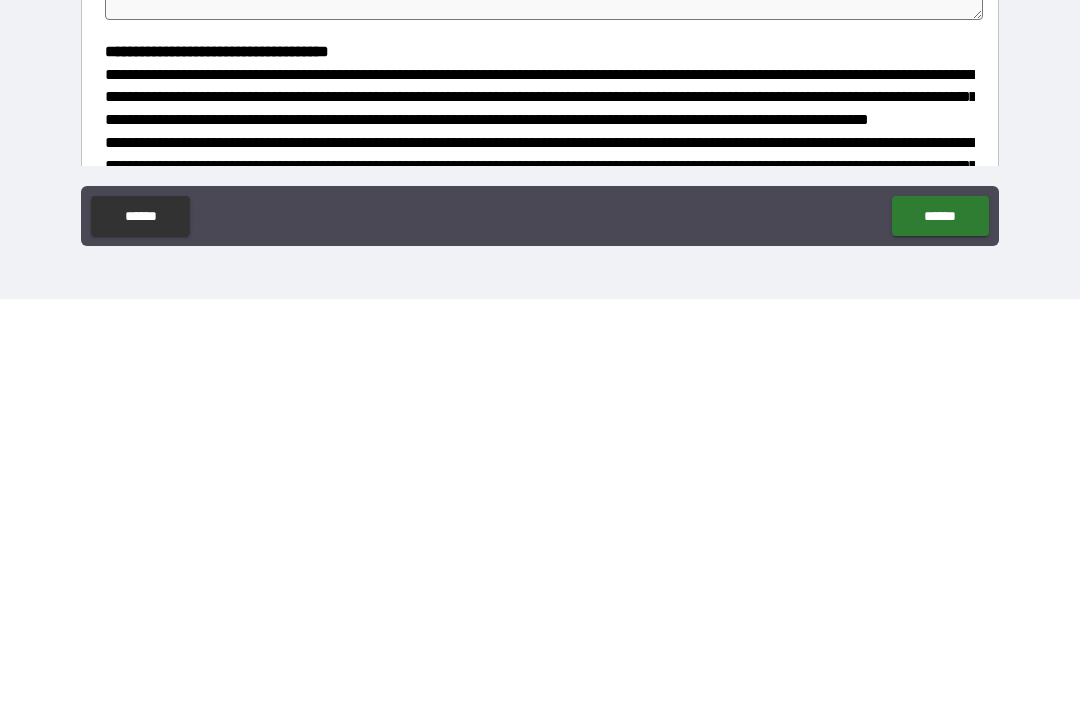 click on "******" at bounding box center (940, 624) 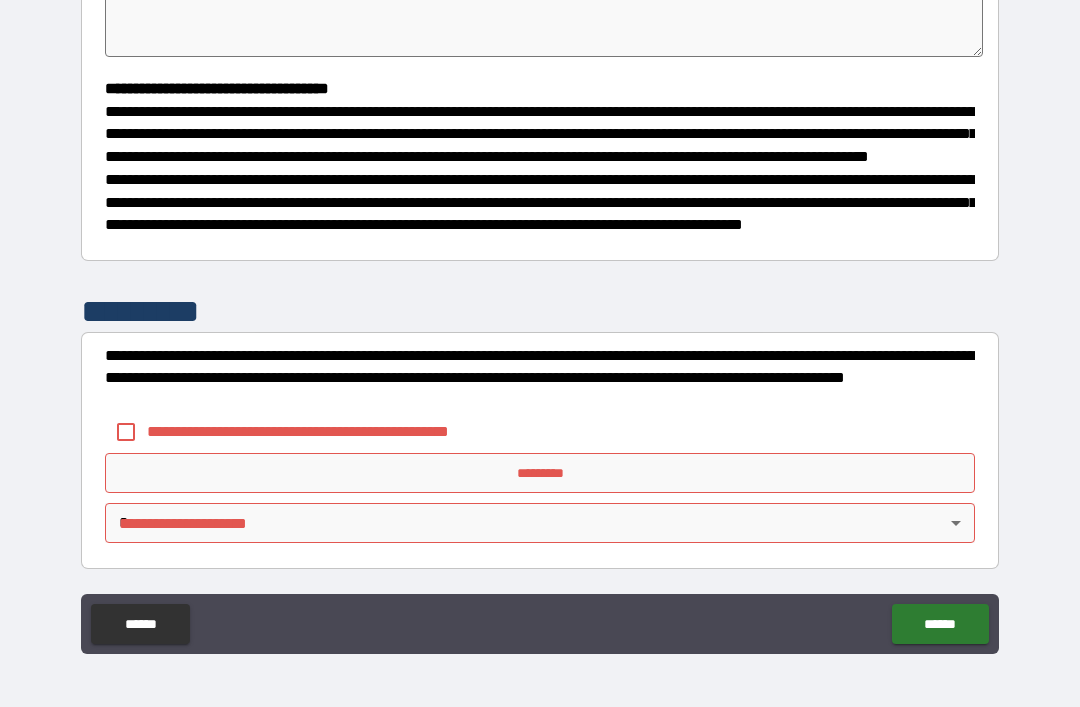 scroll, scrollTop: 526, scrollLeft: 0, axis: vertical 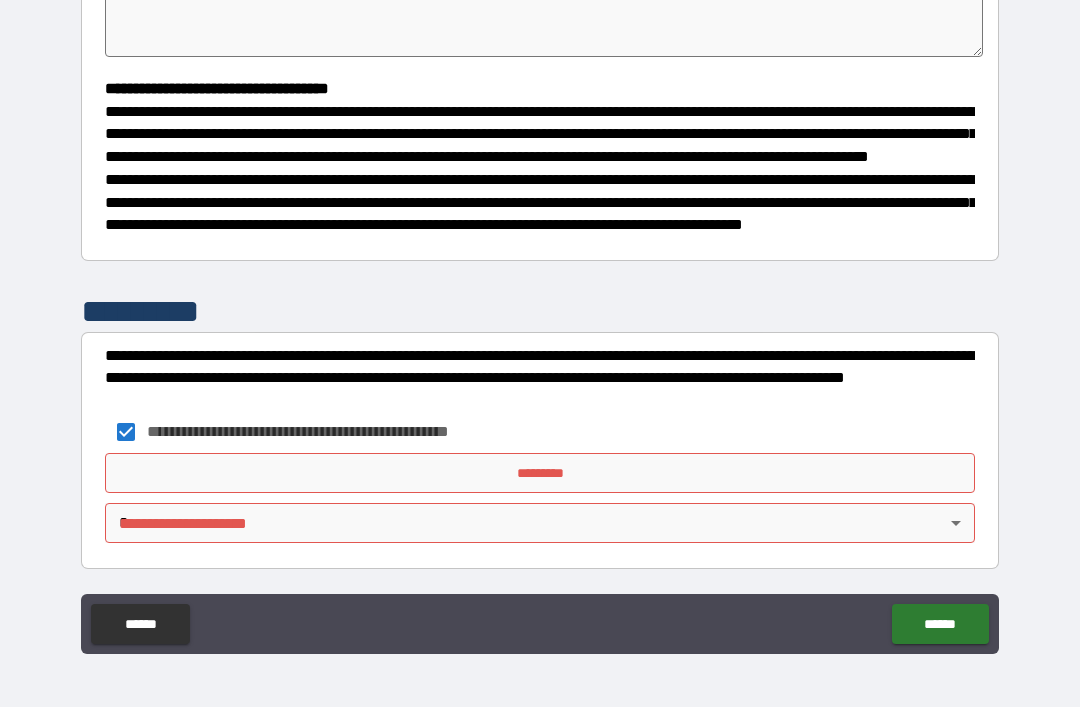 click on "*********" at bounding box center [540, 473] 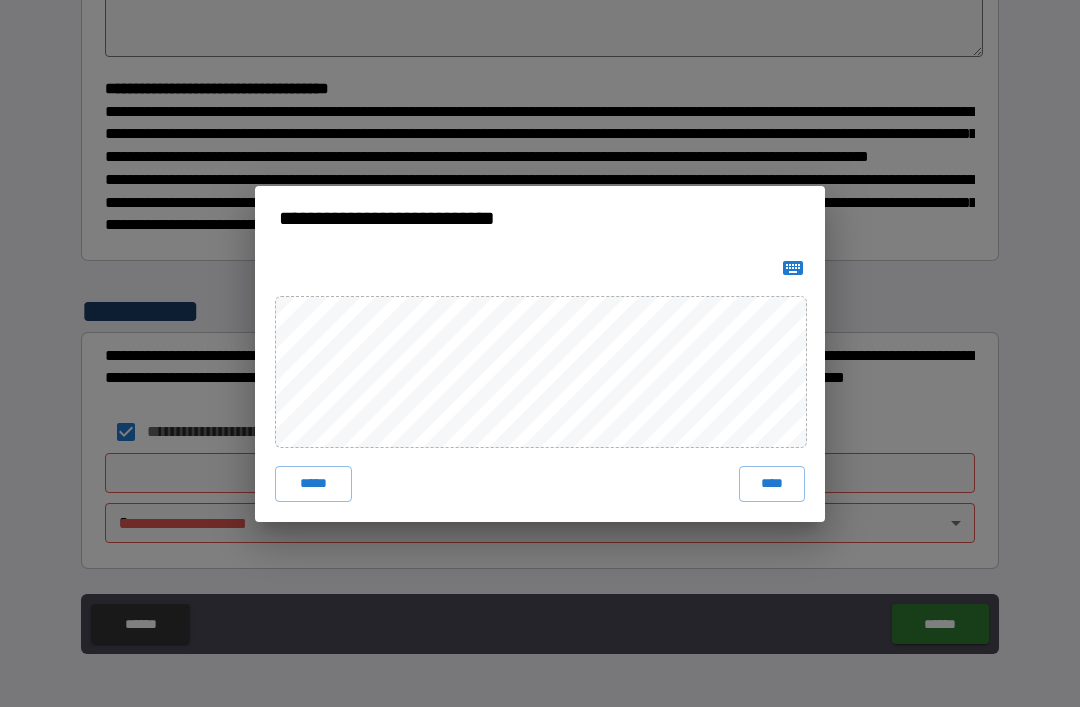 click on "****" at bounding box center (772, 484) 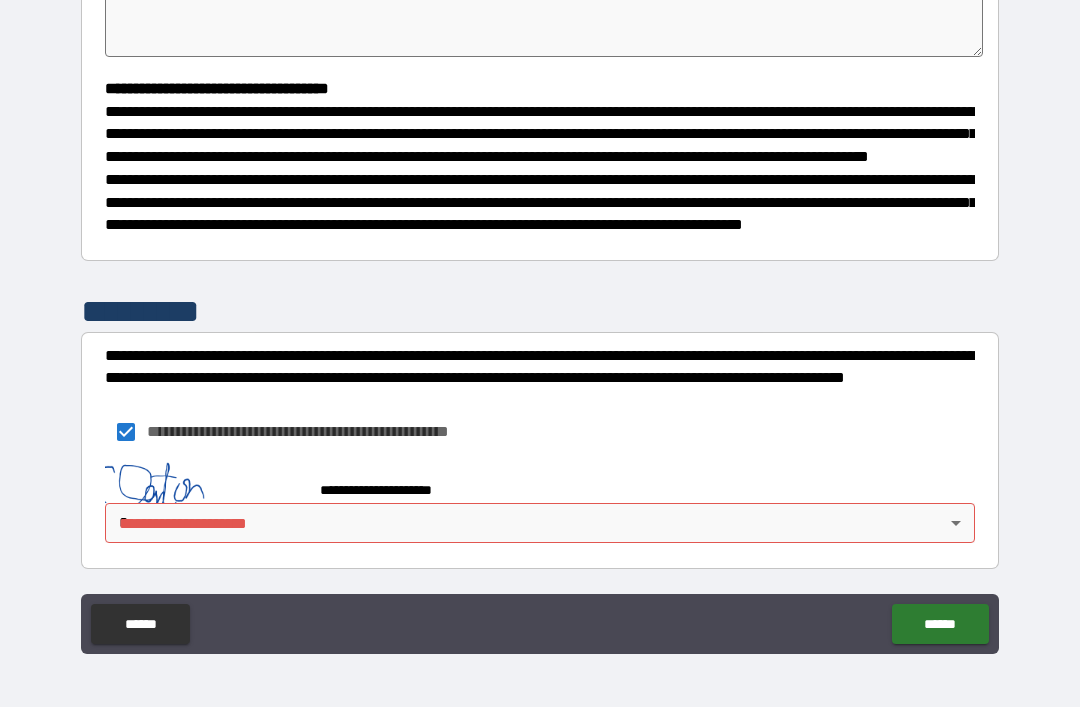 scroll, scrollTop: 516, scrollLeft: 0, axis: vertical 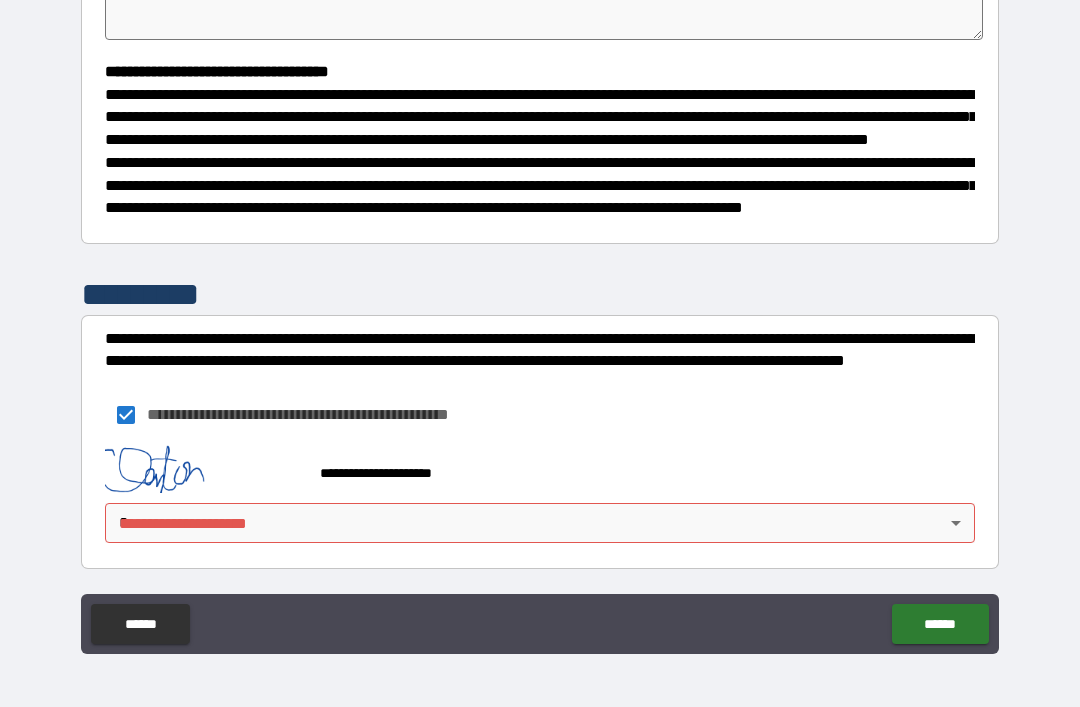 click on "**********" at bounding box center [540, 321] 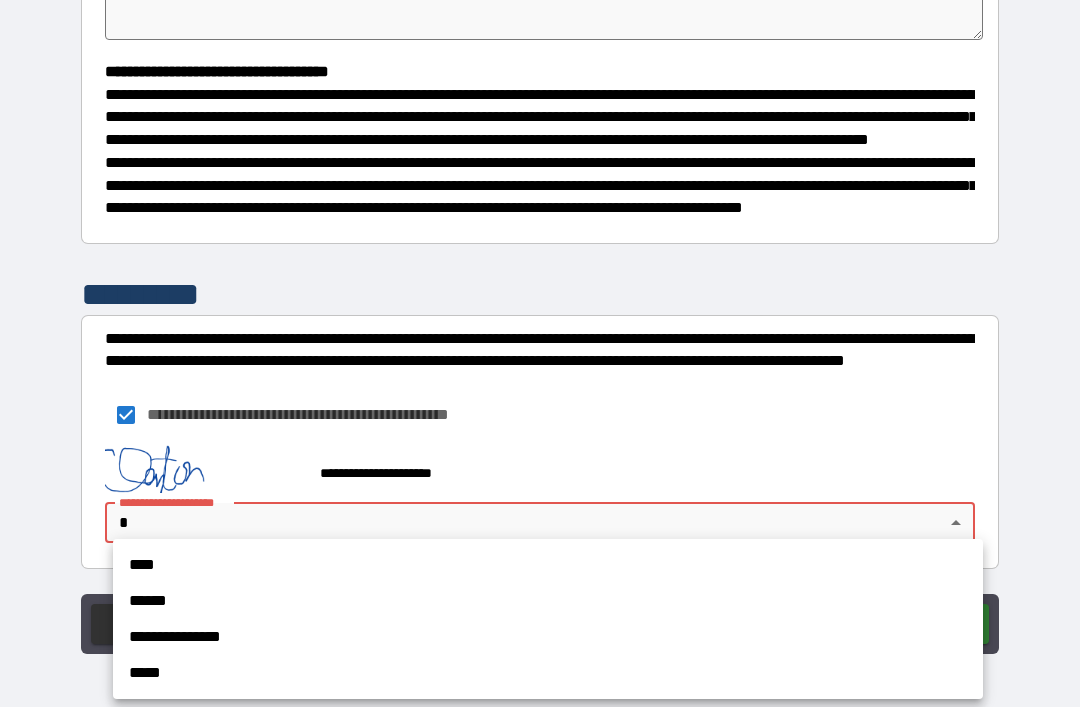 click on "****" at bounding box center (548, 565) 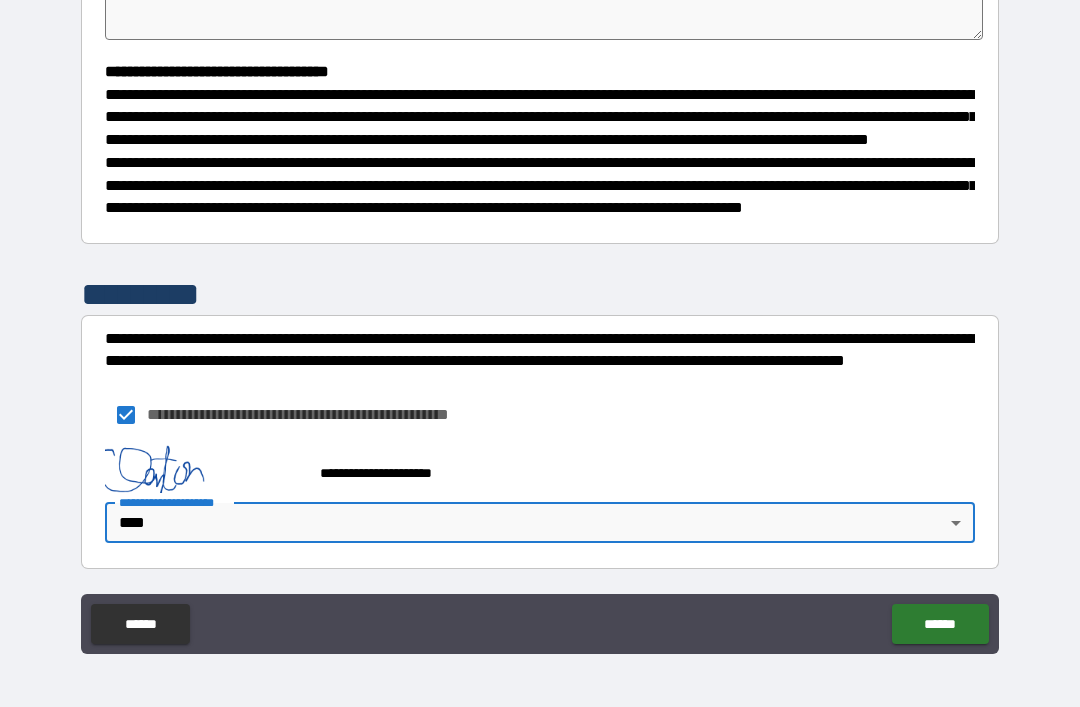 click on "******" at bounding box center (940, 624) 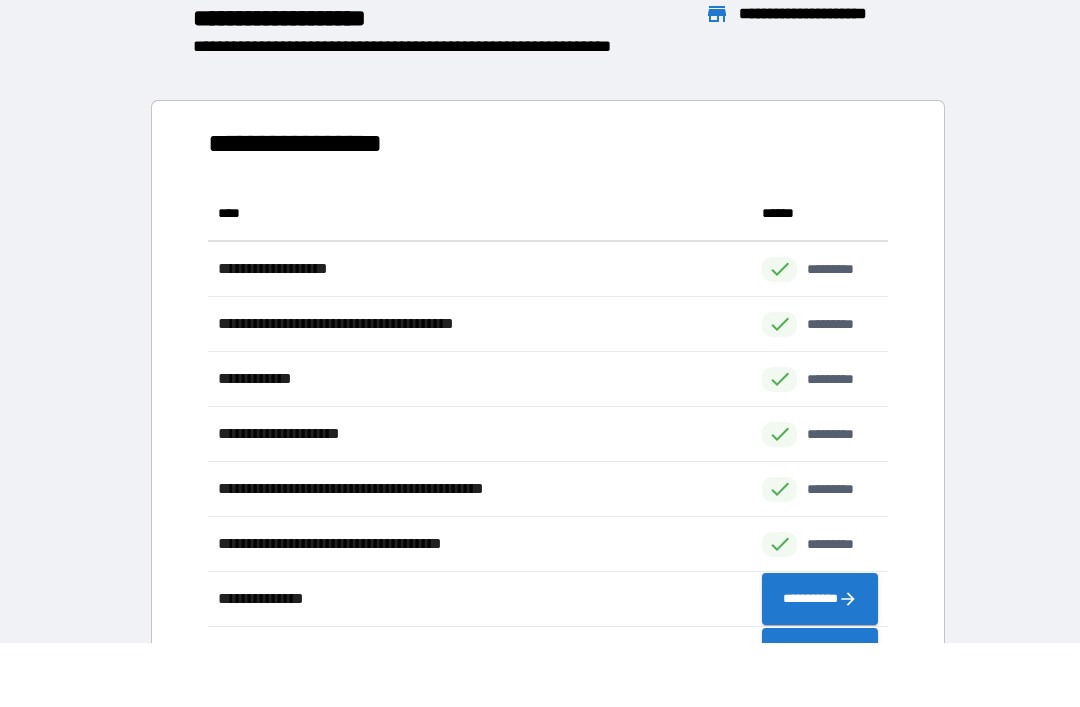 scroll, scrollTop: 1, scrollLeft: 1, axis: both 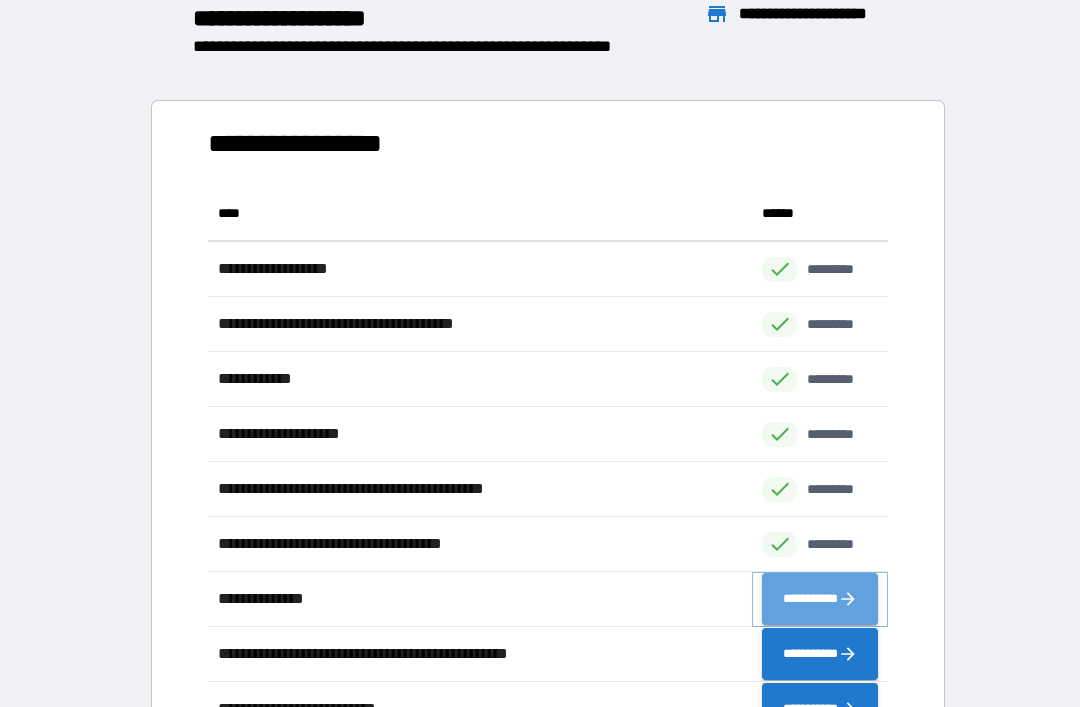 click 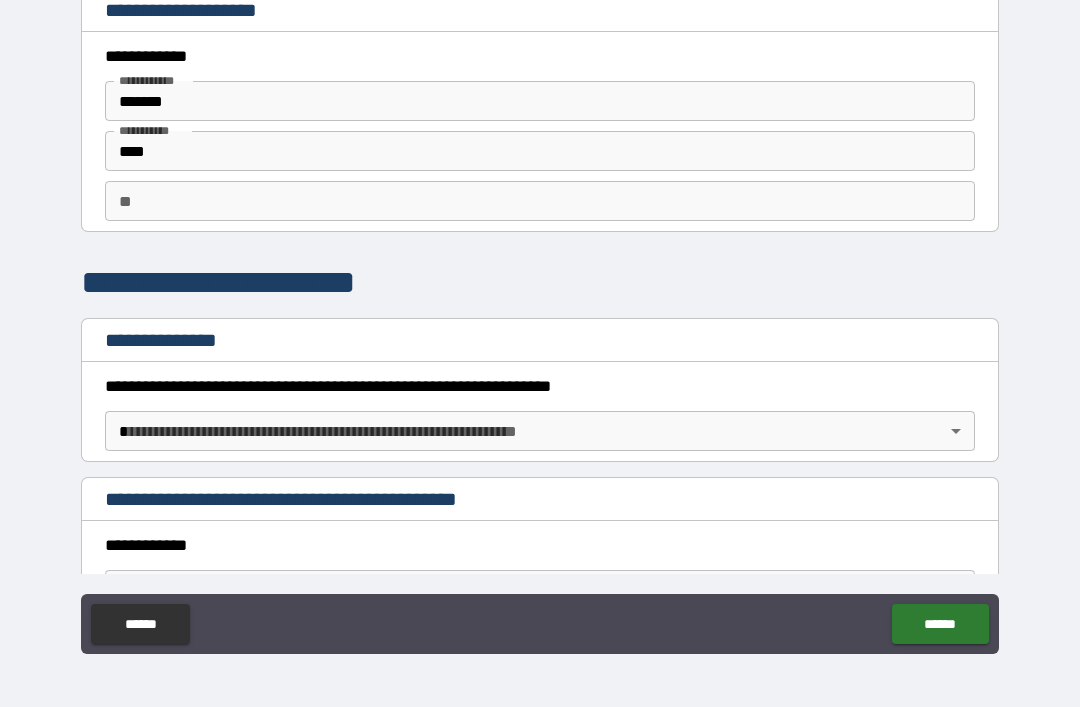 click on "** **" at bounding box center (540, 201) 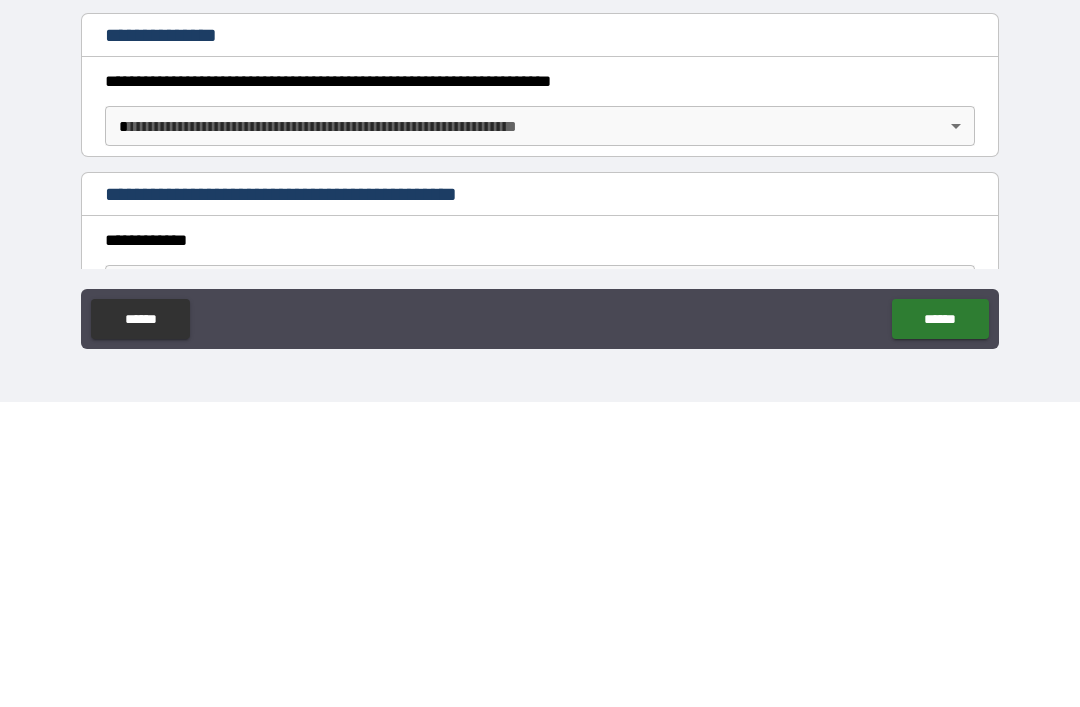 click on "**********" at bounding box center [540, 321] 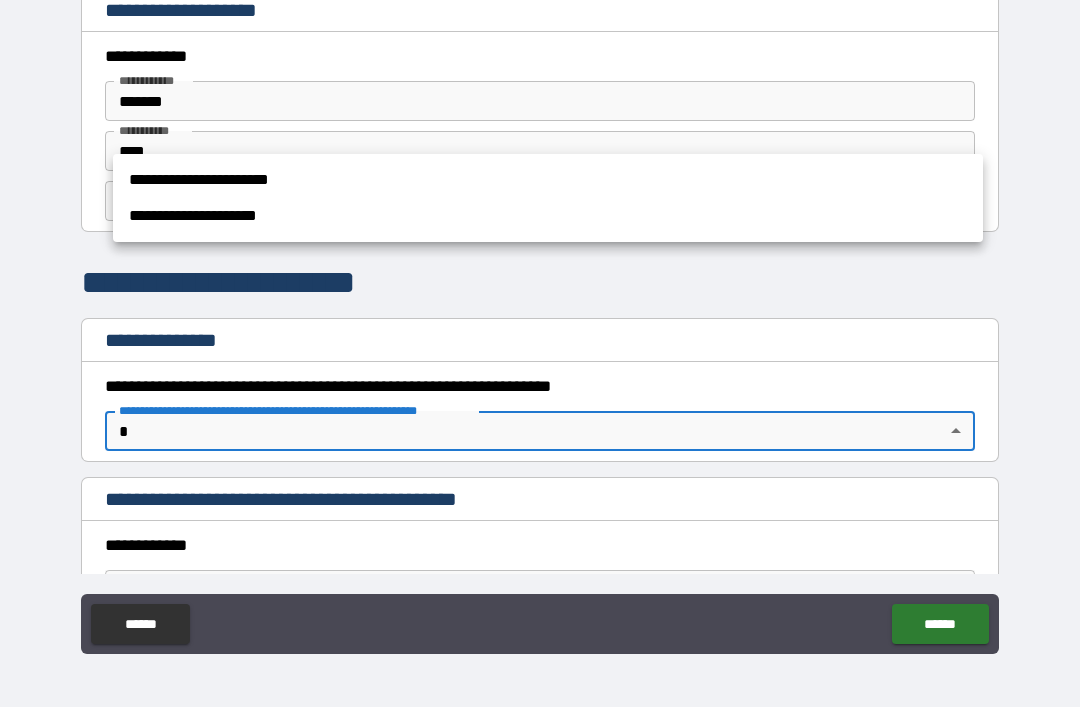 click on "**********" at bounding box center [548, 180] 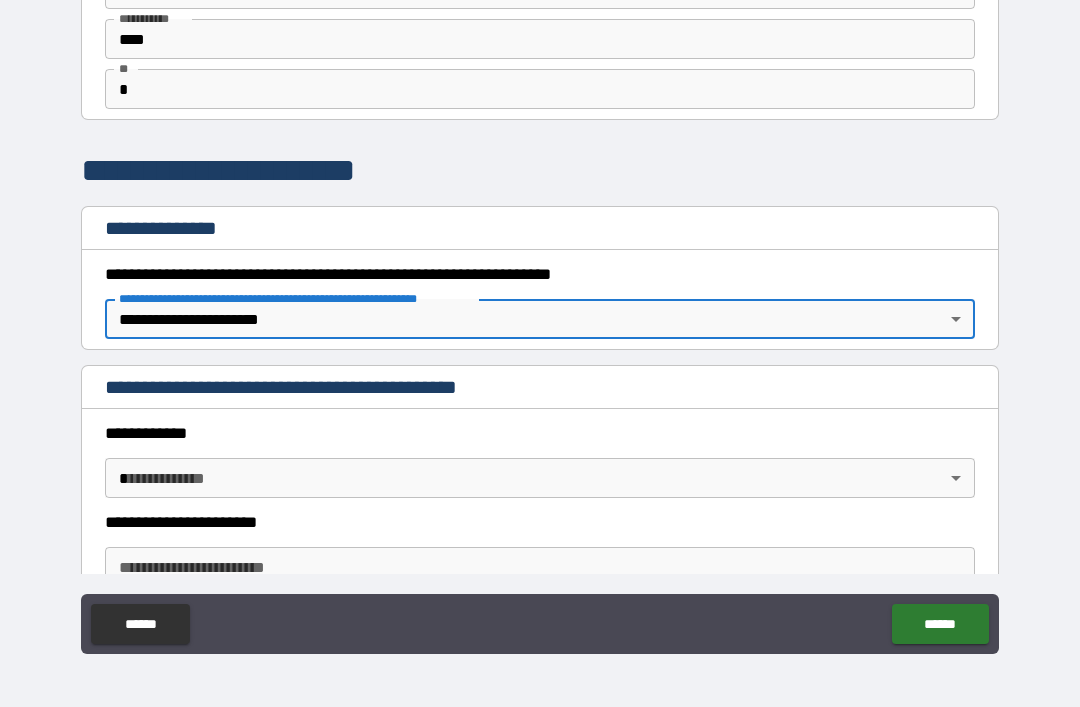scroll, scrollTop: 128, scrollLeft: 0, axis: vertical 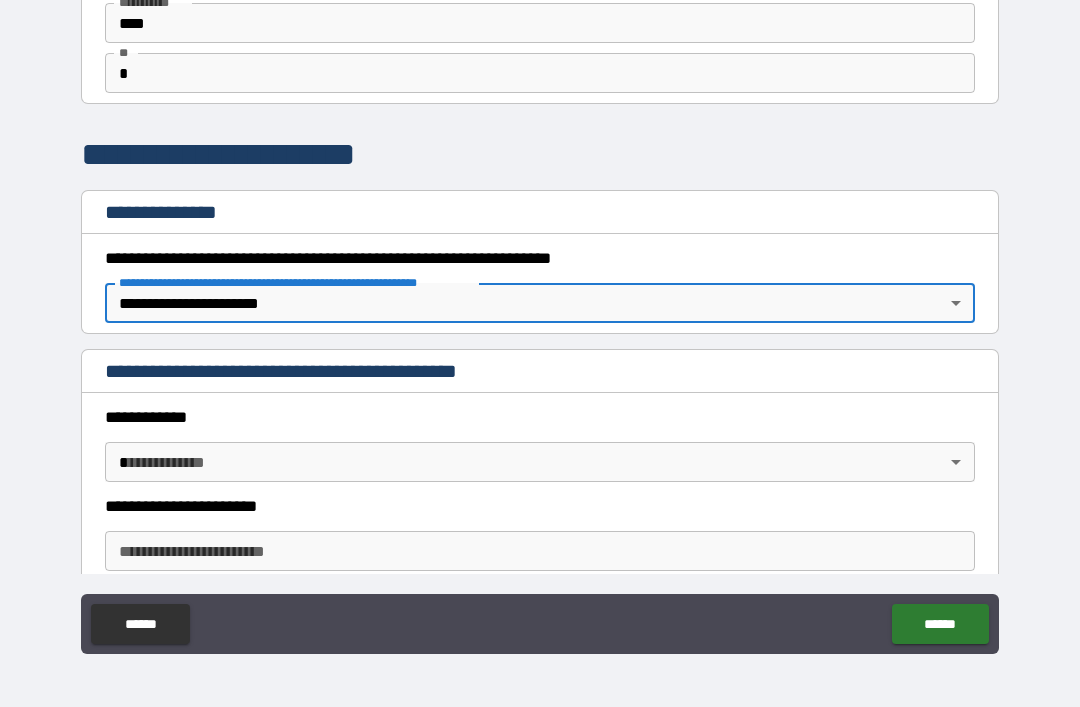 click on "**********" at bounding box center [540, 321] 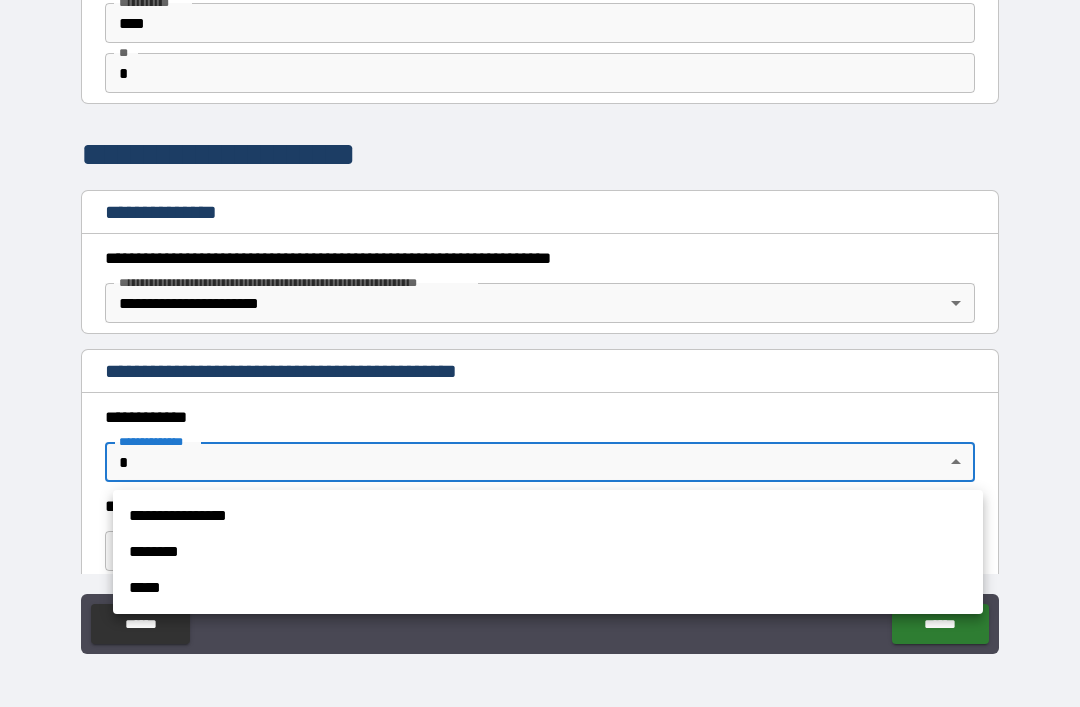 click on "**********" at bounding box center [548, 516] 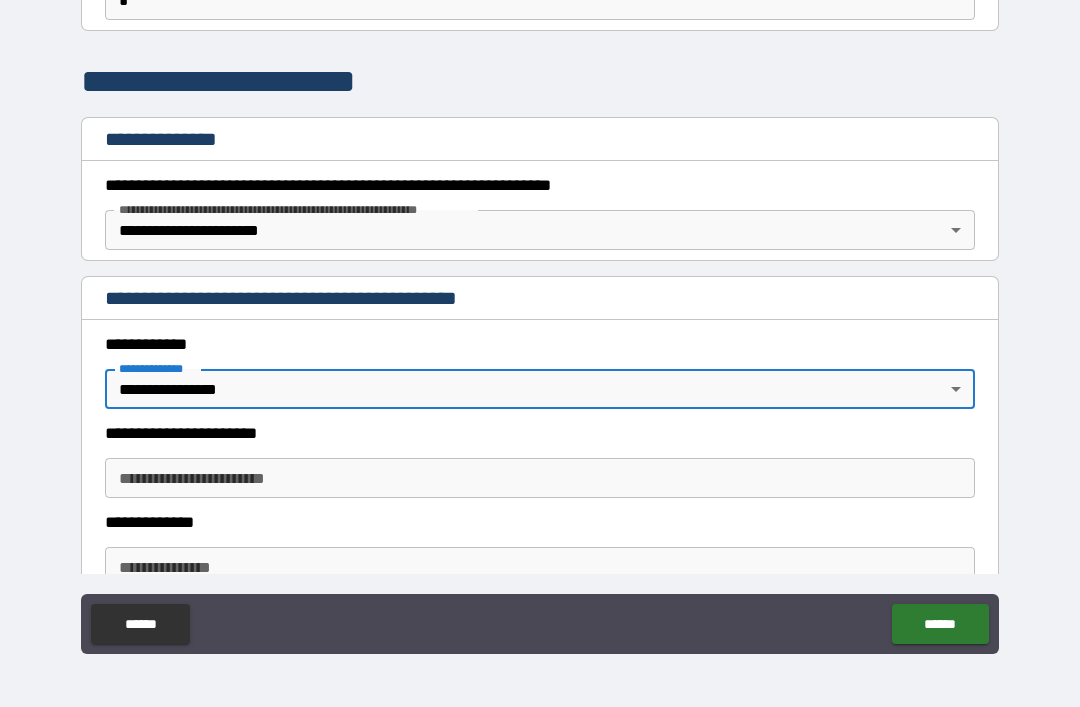 scroll, scrollTop: 247, scrollLeft: 0, axis: vertical 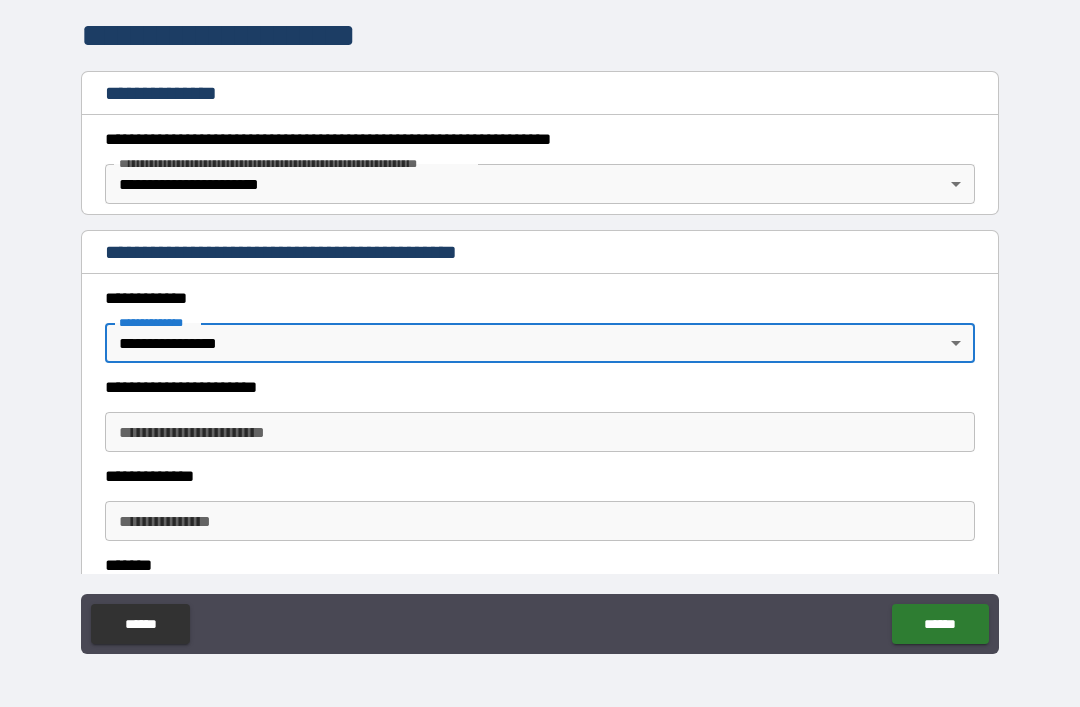 click on "**********" at bounding box center (540, 432) 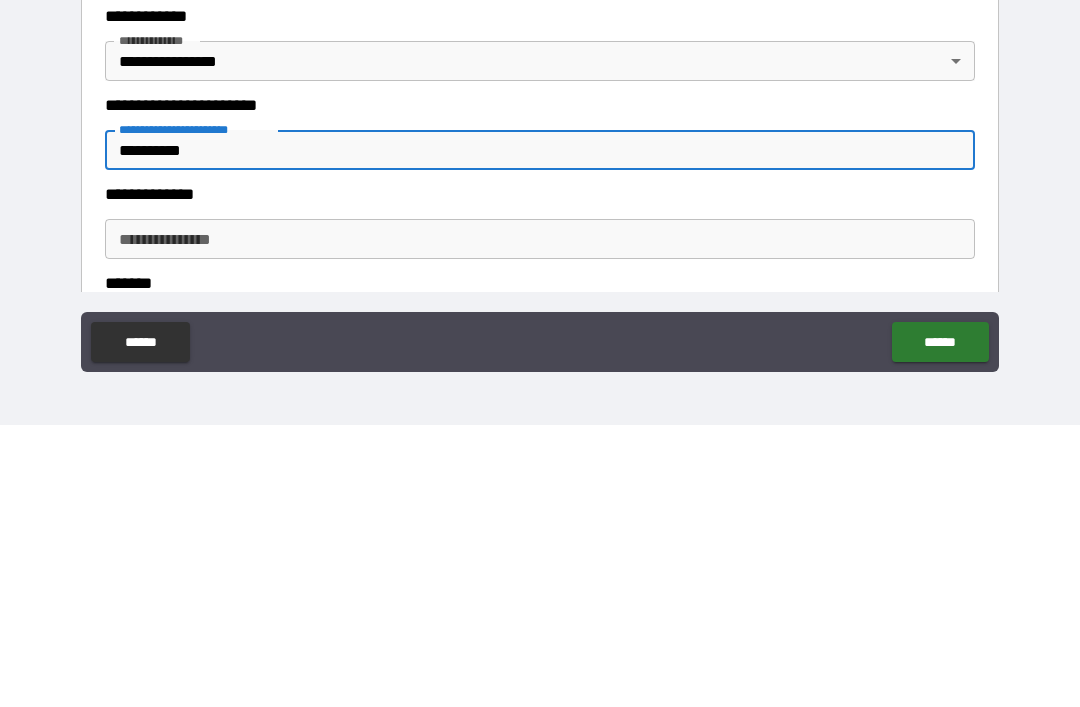 click on "**********" at bounding box center [540, 521] 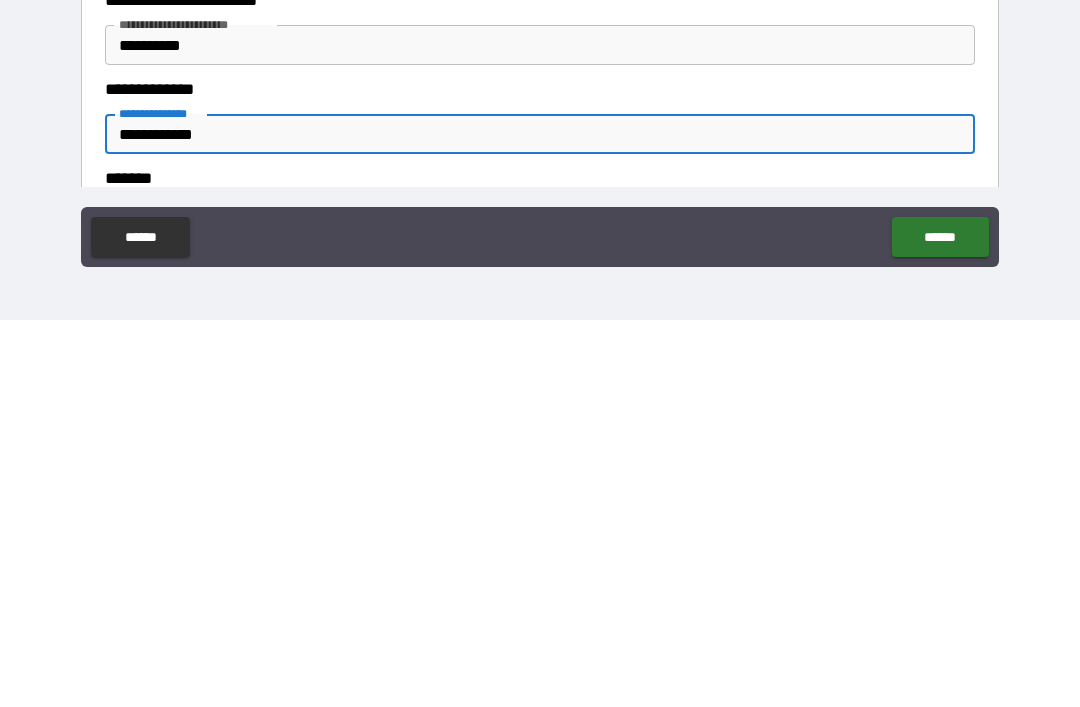 click on "*******" at bounding box center [540, 565] 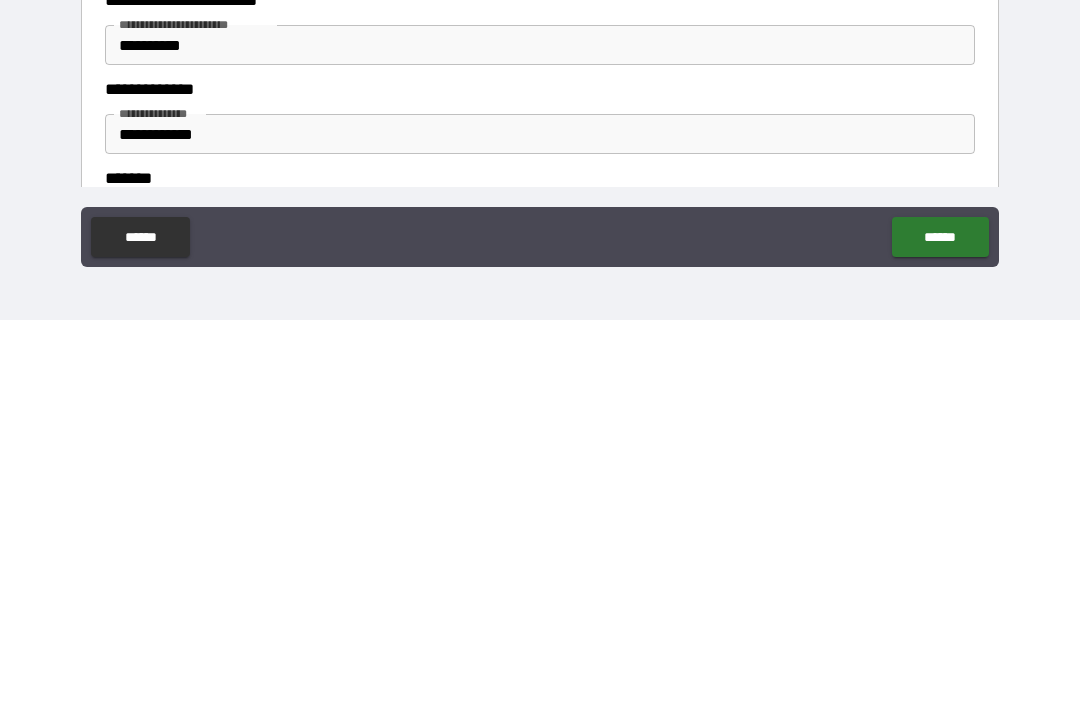 scroll, scrollTop: 248, scrollLeft: 0, axis: vertical 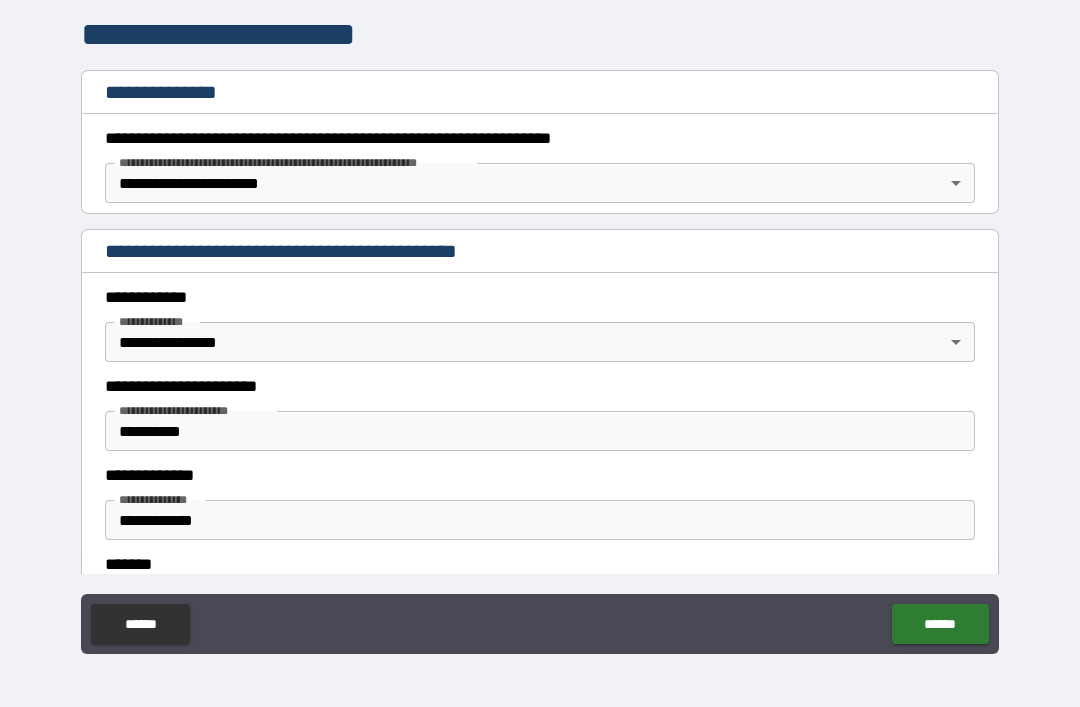 click on "*******" at bounding box center (540, 564) 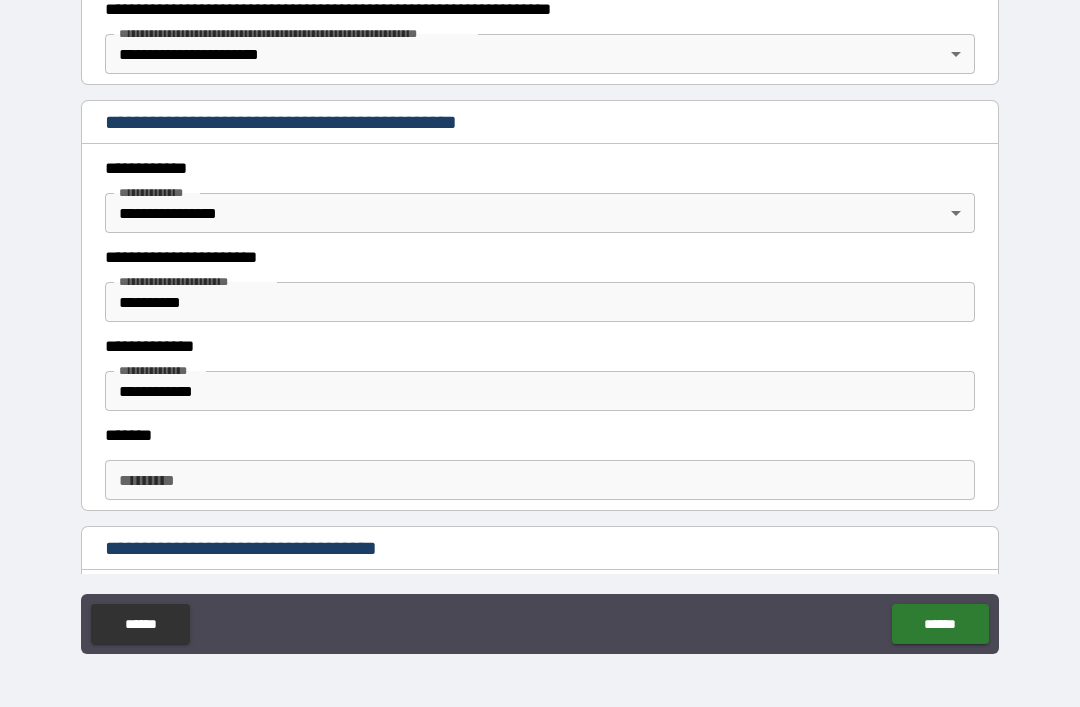 scroll, scrollTop: 380, scrollLeft: 0, axis: vertical 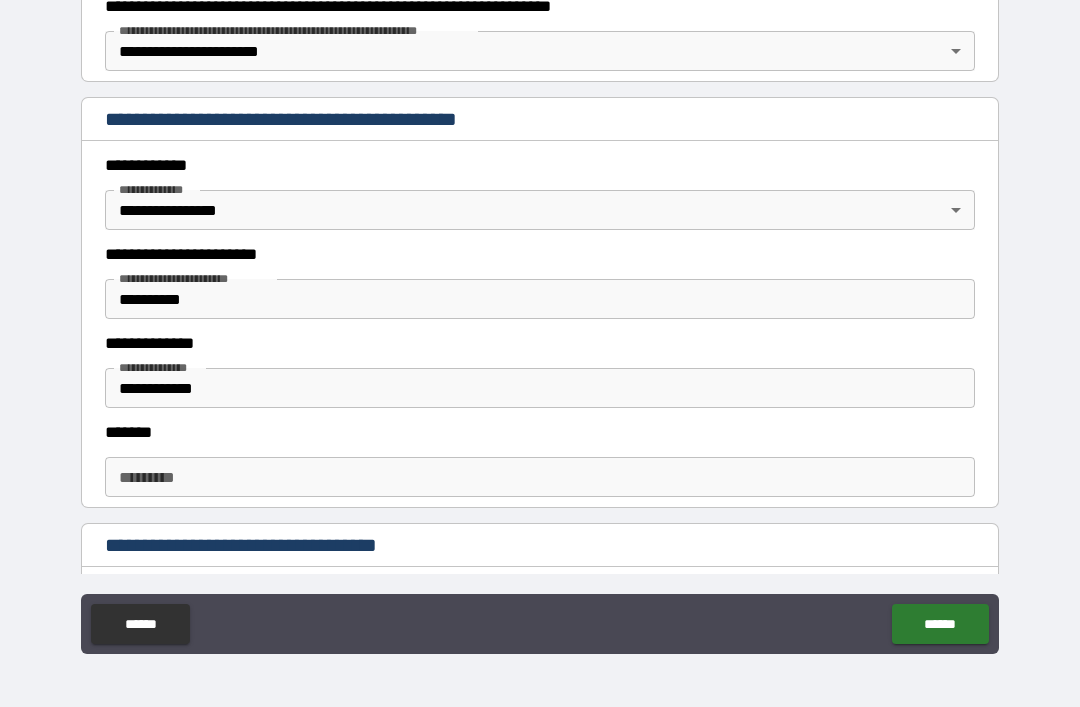 click on "*******   * *******   *" at bounding box center (540, 477) 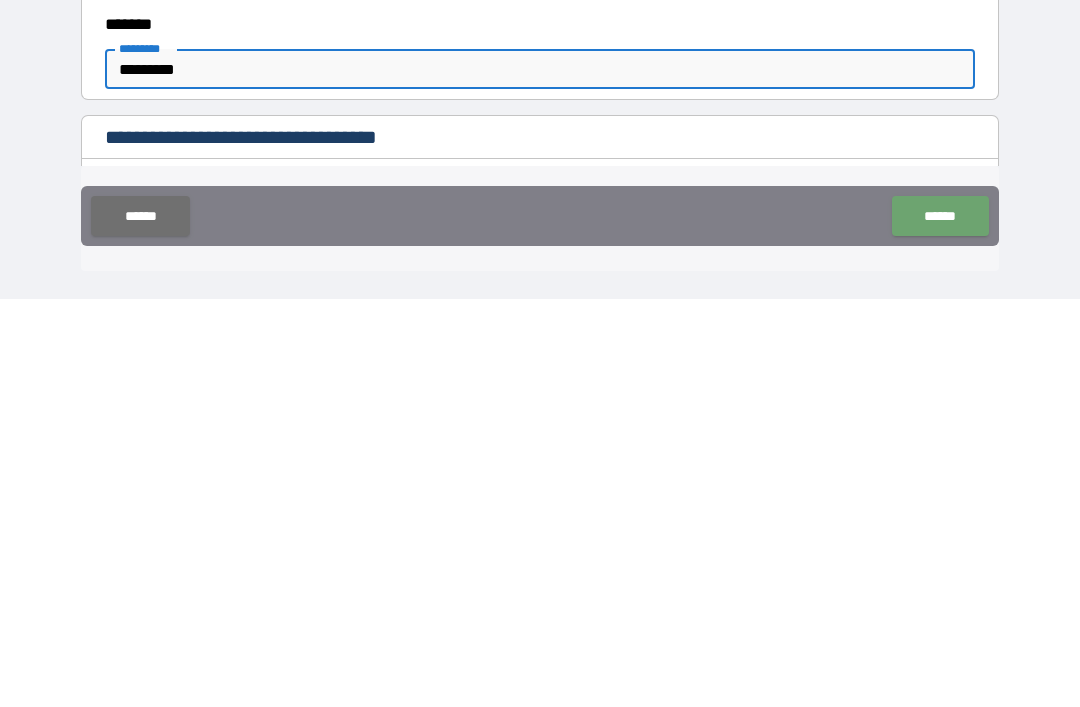 click on "******" at bounding box center [940, 624] 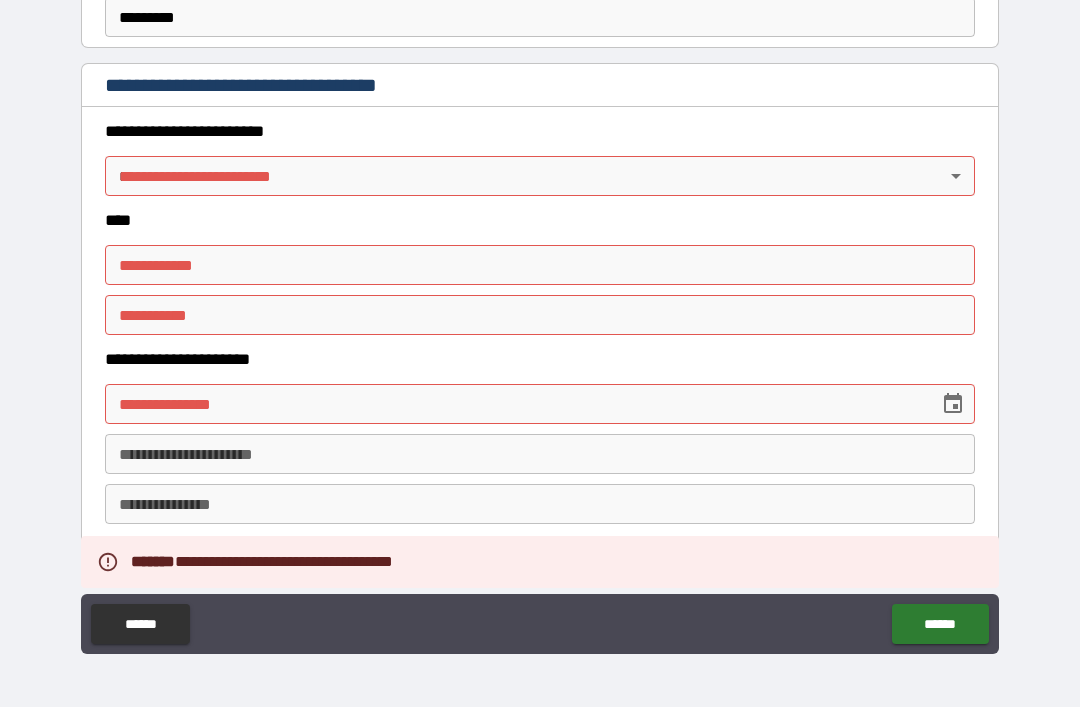 scroll, scrollTop: 841, scrollLeft: 0, axis: vertical 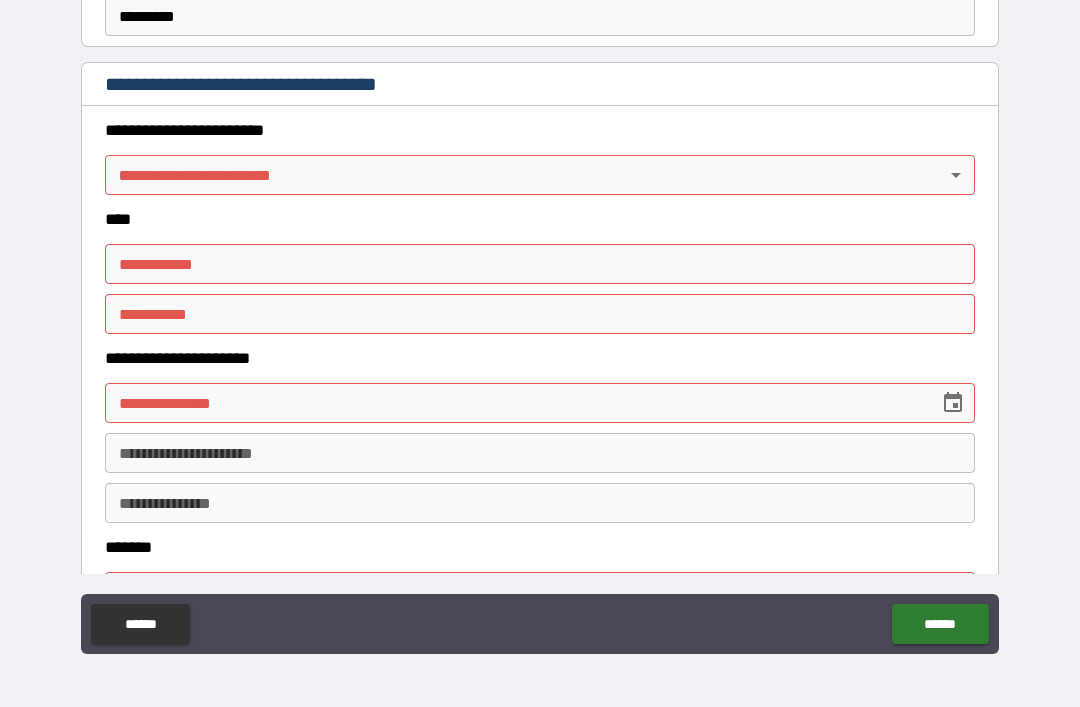 click on "**********" at bounding box center [540, 321] 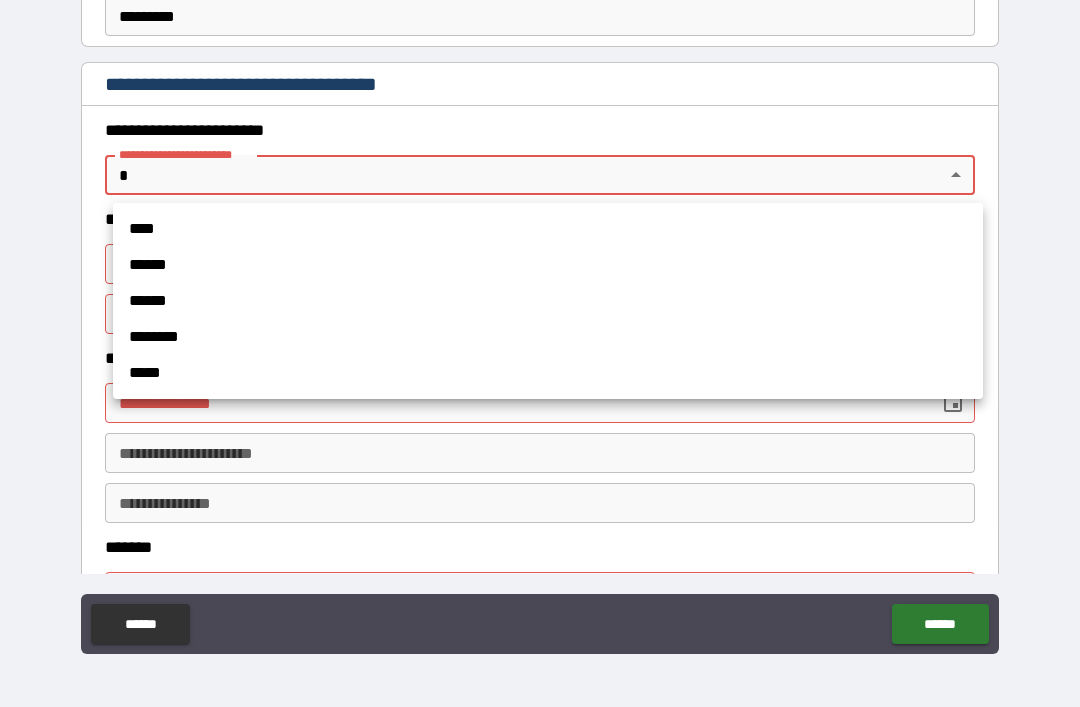 click on "****" at bounding box center (548, 229) 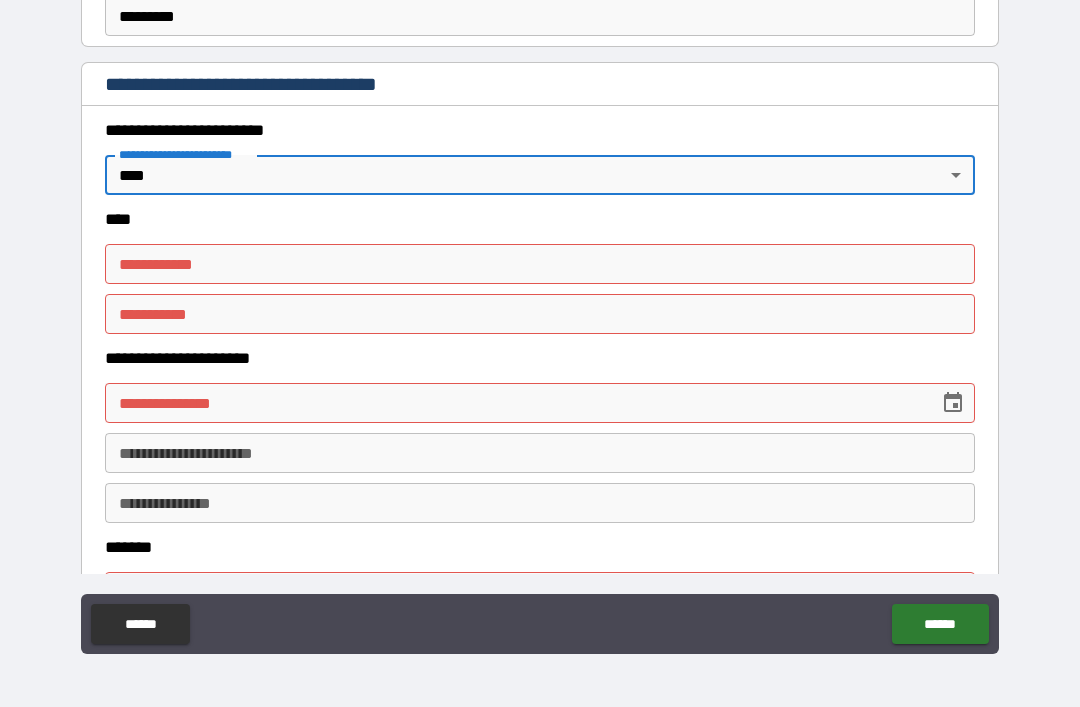 click on "**********" at bounding box center [540, 264] 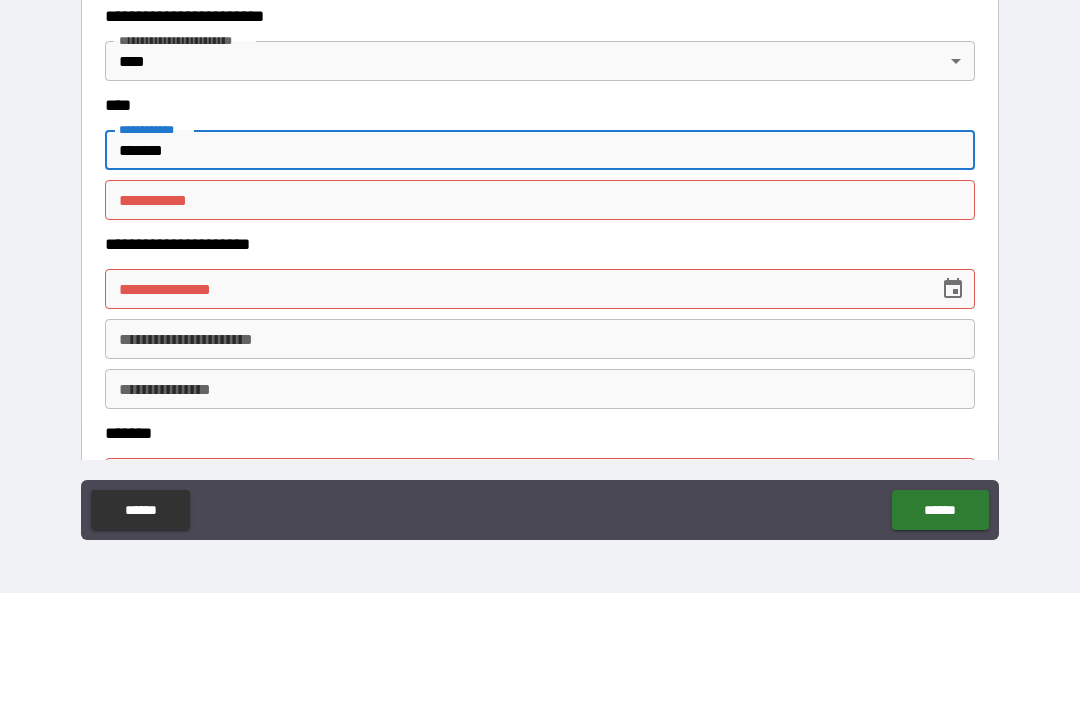 click on "*********   * *********   *" at bounding box center (540, 314) 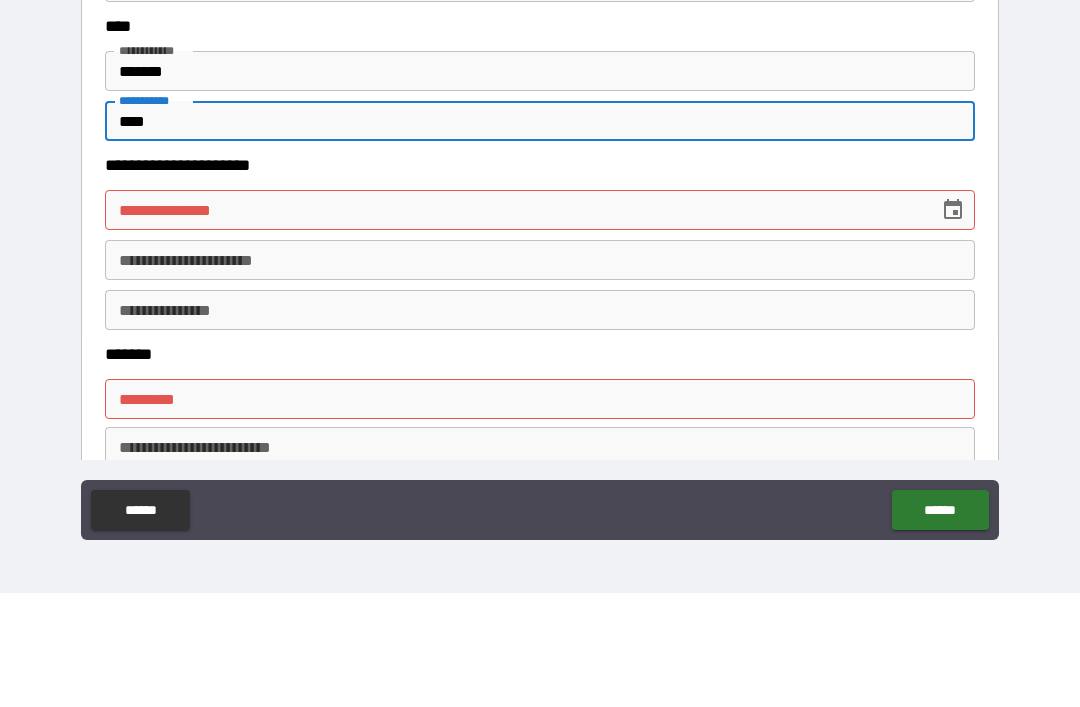 scroll, scrollTop: 923, scrollLeft: 0, axis: vertical 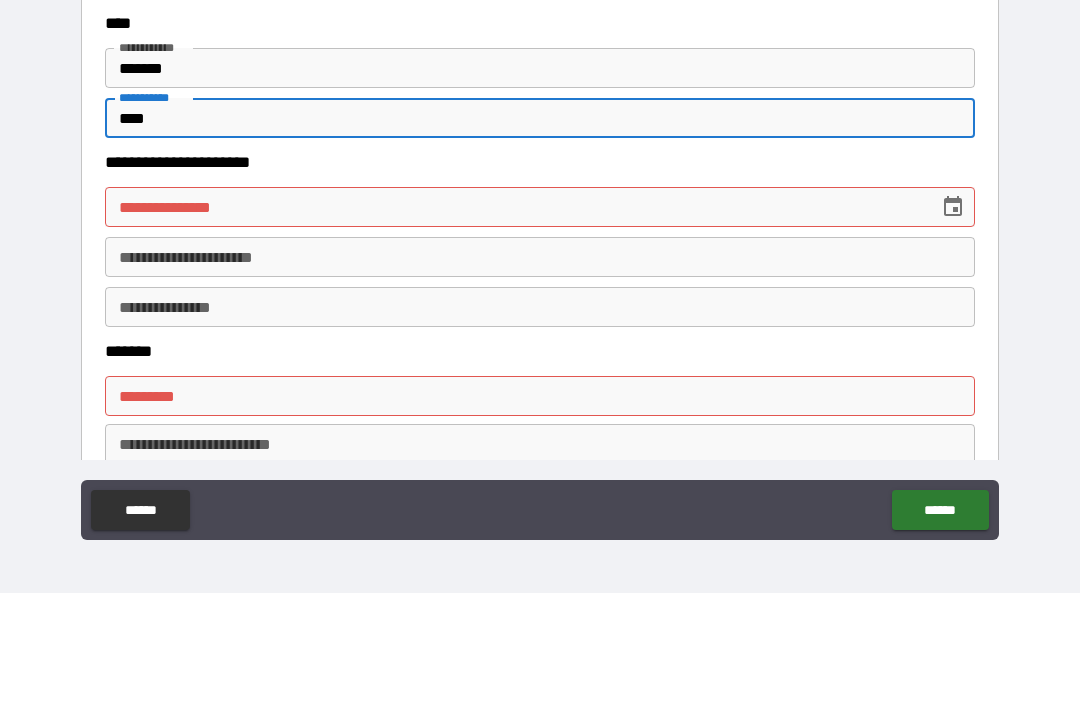 click on "**********" at bounding box center [540, 321] 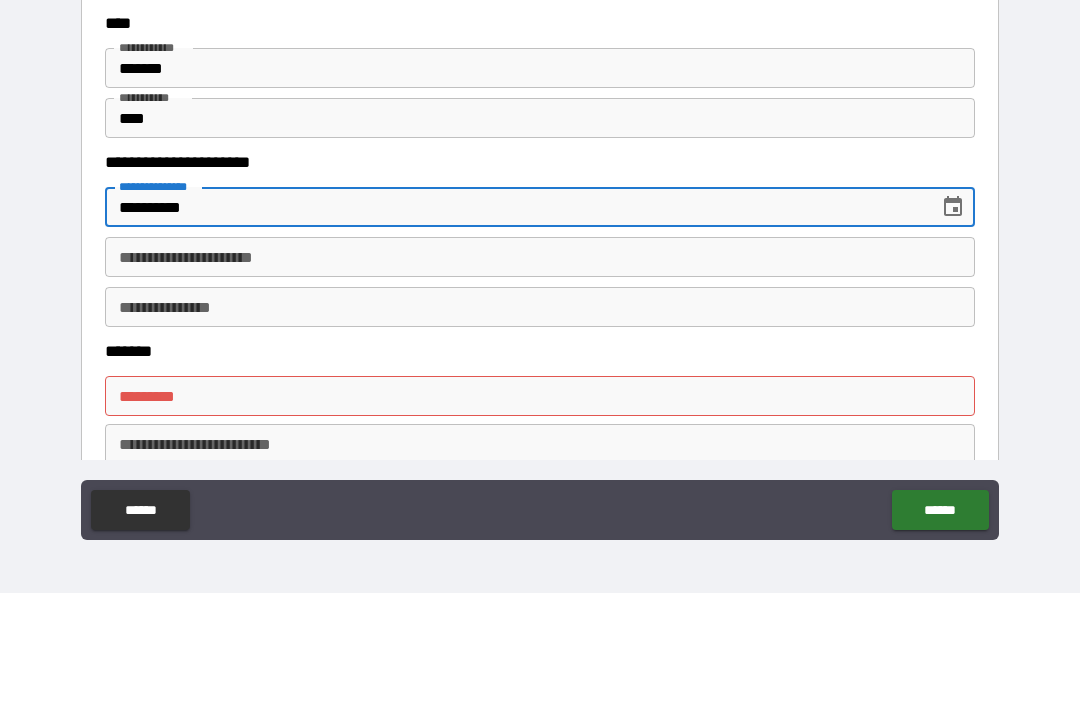 click on "**********" at bounding box center [540, 371] 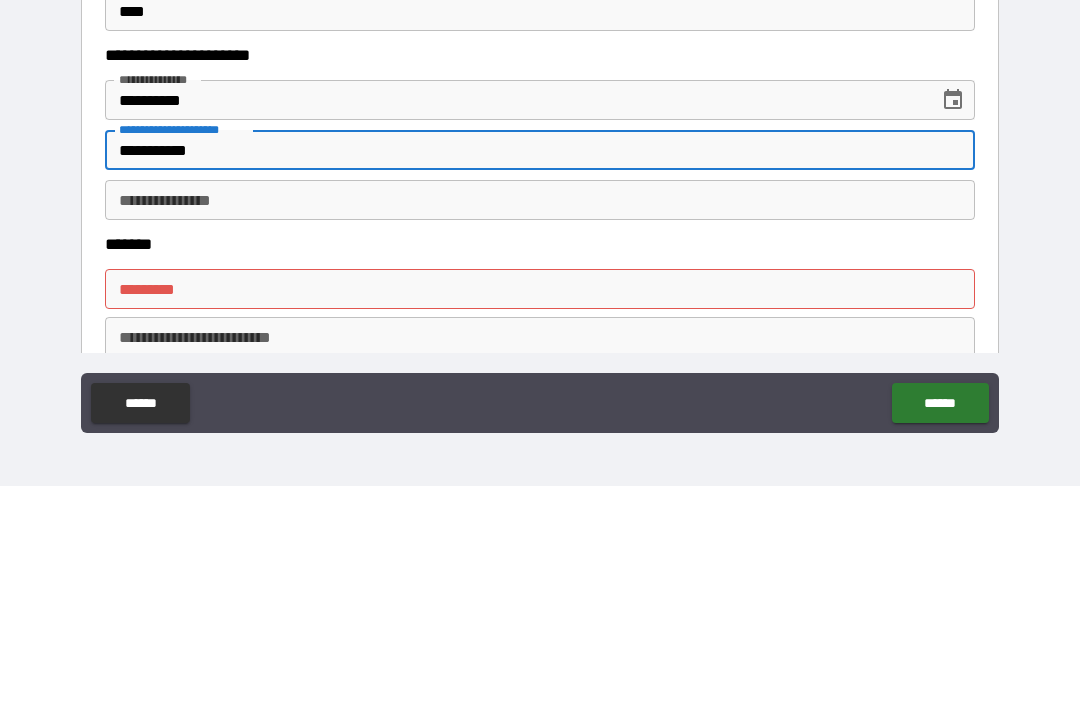 click on "**********" at bounding box center (540, 421) 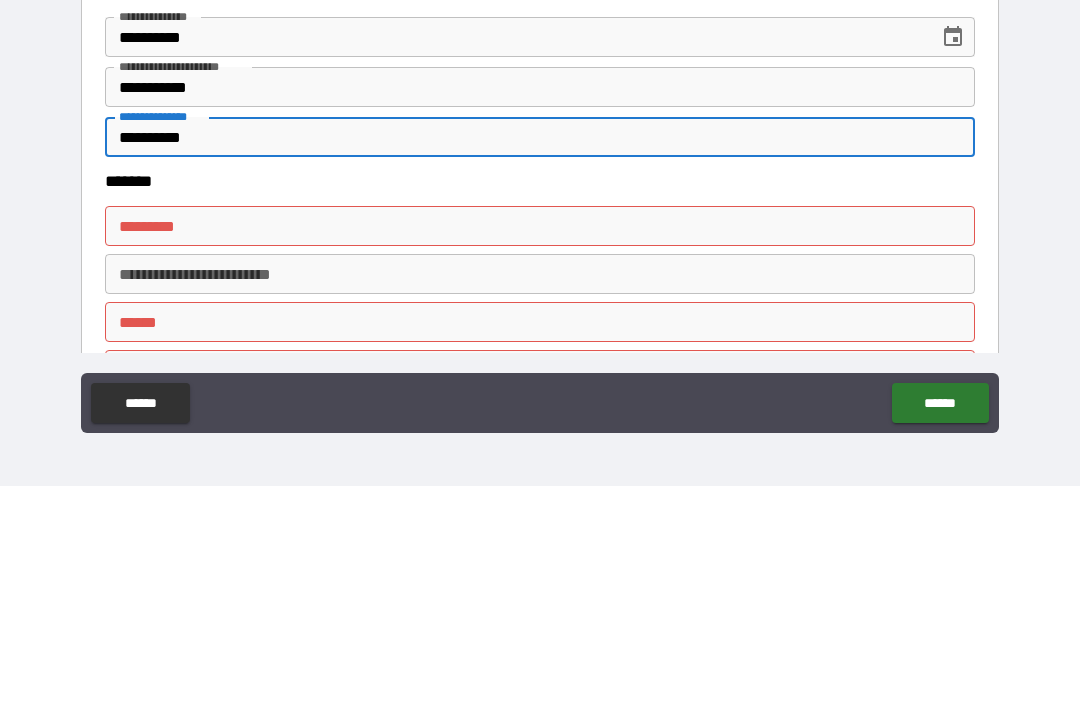 scroll, scrollTop: 1034, scrollLeft: 0, axis: vertical 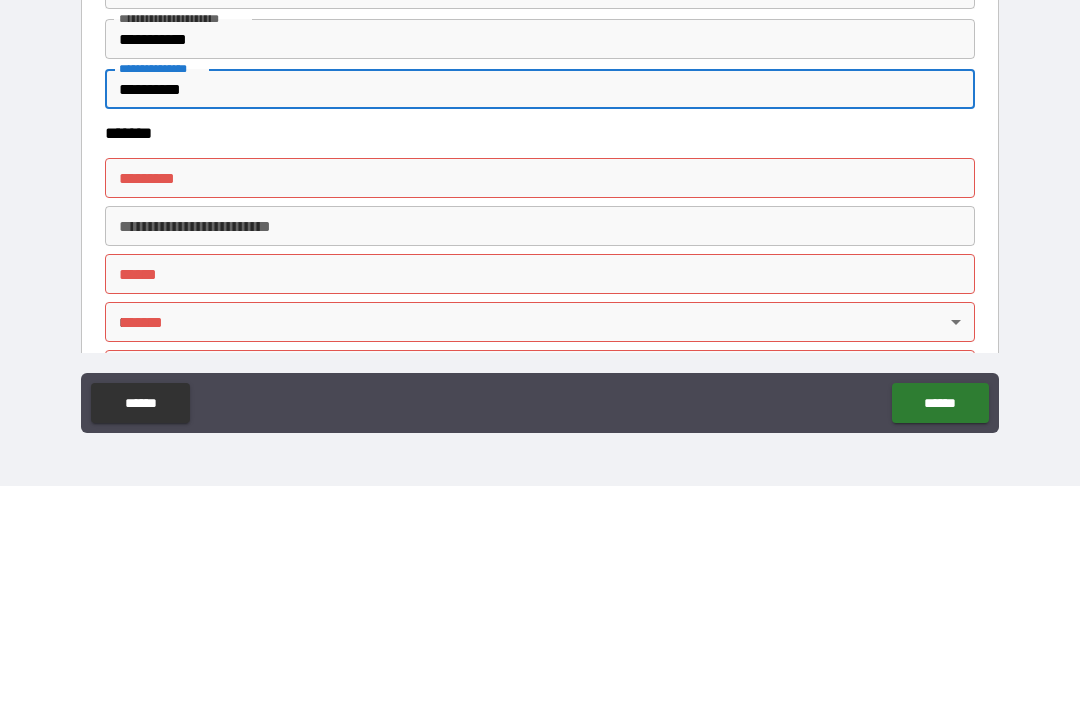 click on "*******   *" at bounding box center (540, 399) 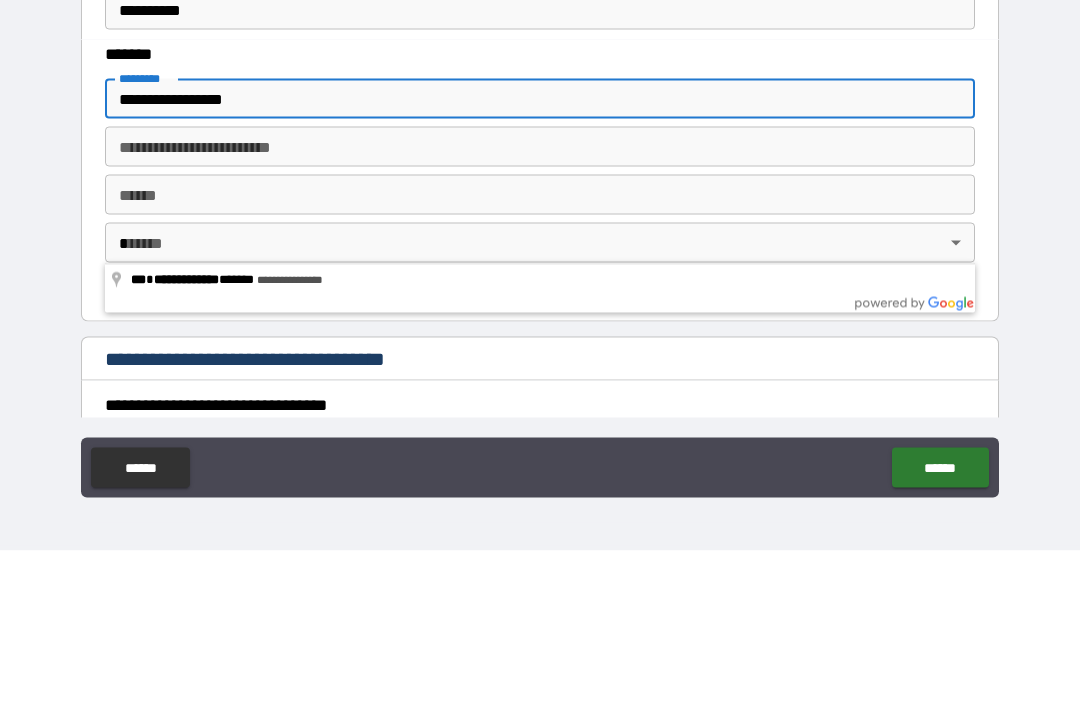 scroll, scrollTop: 1192, scrollLeft: 0, axis: vertical 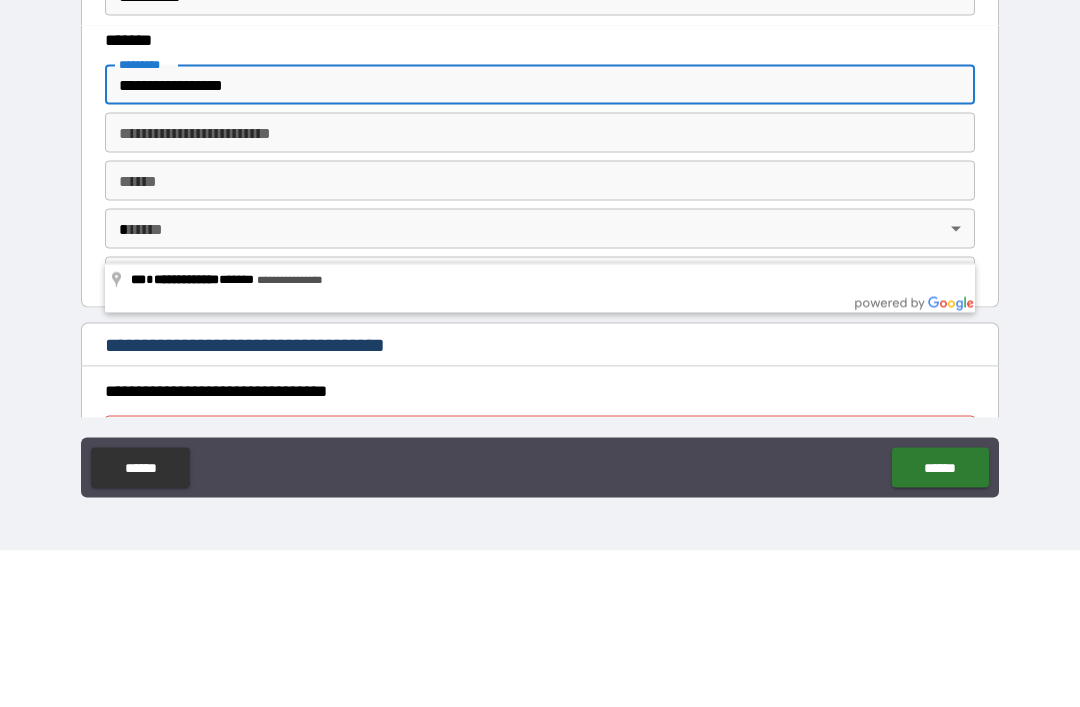 click on "****   * ****   *" at bounding box center [540, 337] 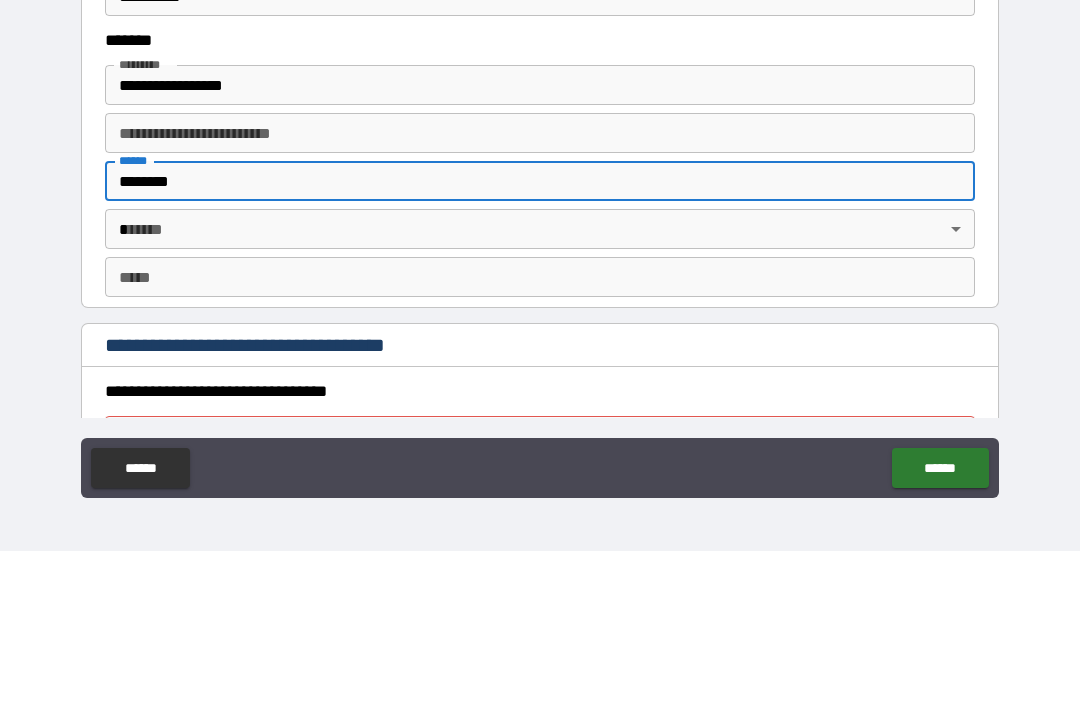 click on "**********" at bounding box center (540, 321) 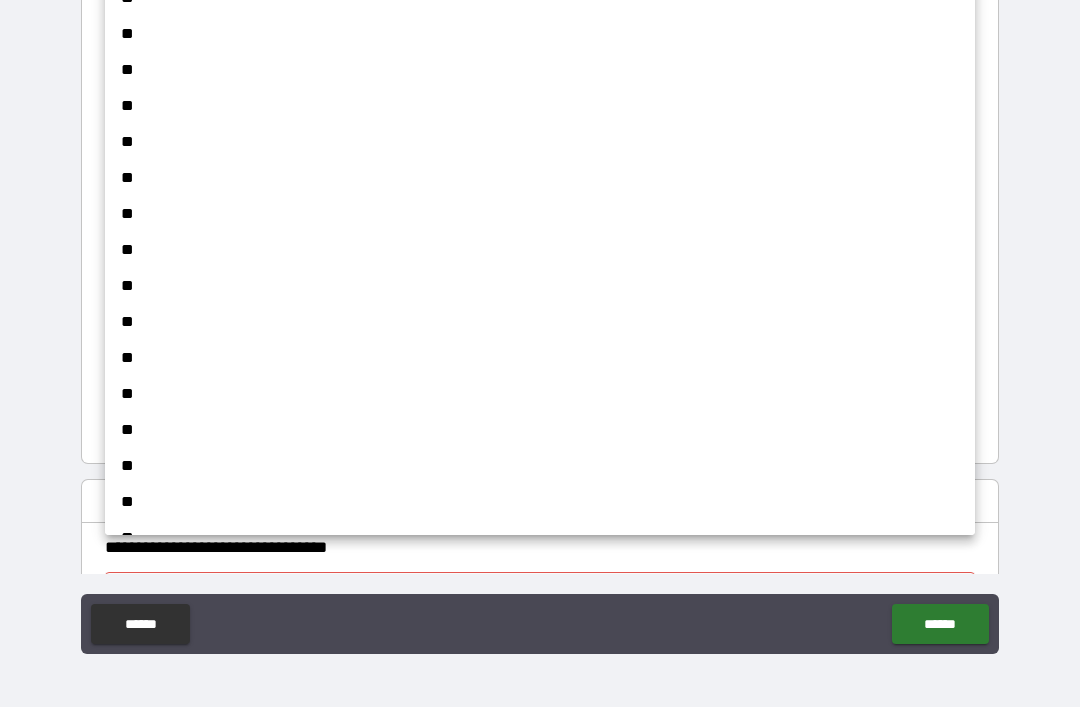 scroll, scrollTop: 1004, scrollLeft: 0, axis: vertical 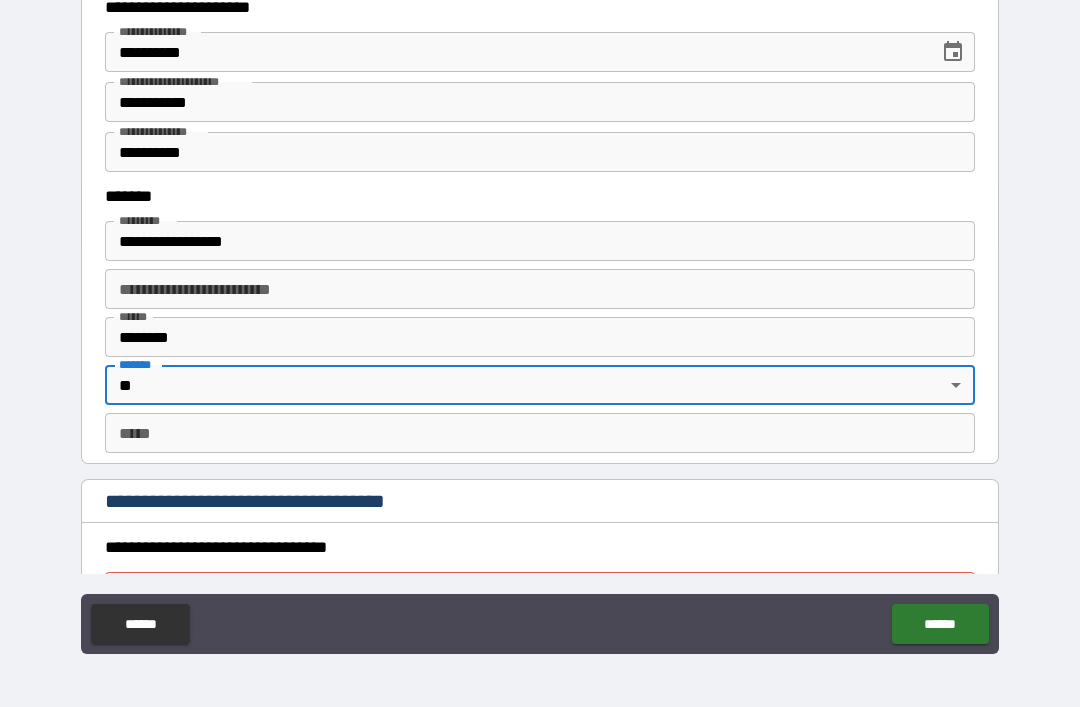 click on "***   * ***   *" at bounding box center [540, 433] 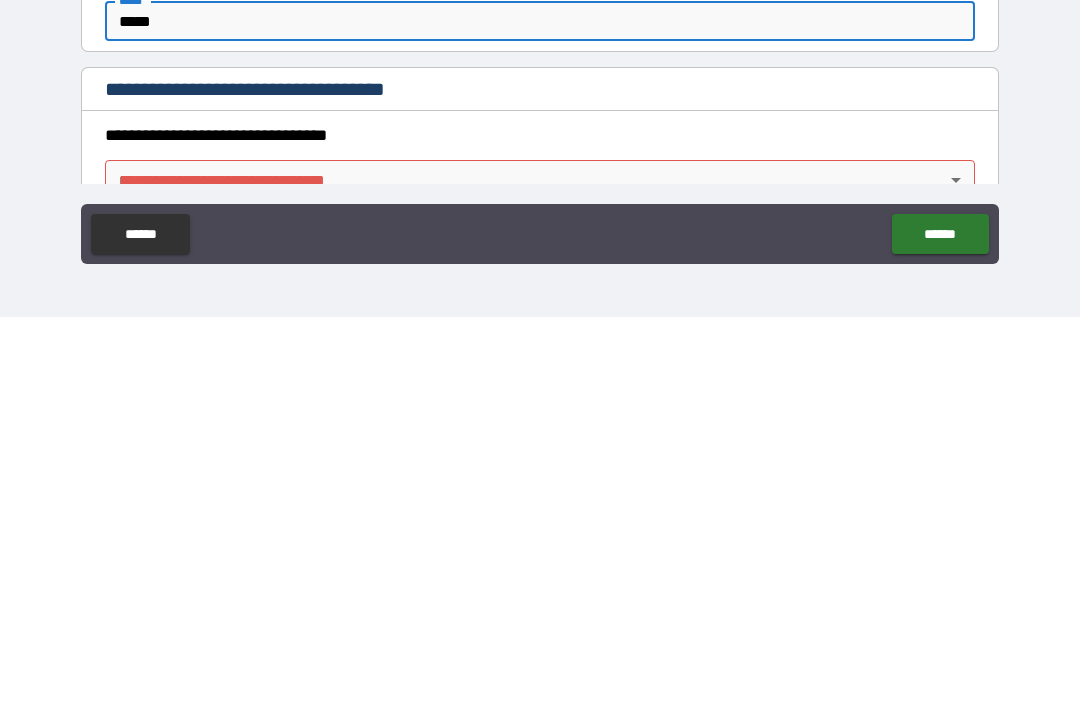 scroll, scrollTop: 1274, scrollLeft: 0, axis: vertical 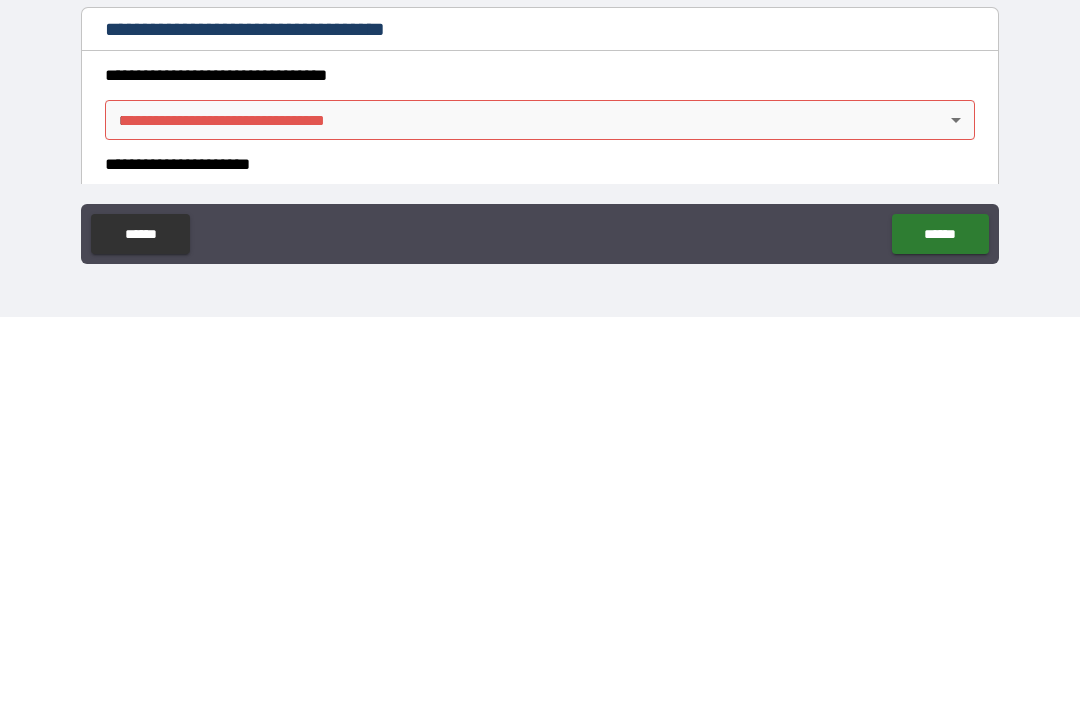 click on "**********" at bounding box center (540, 321) 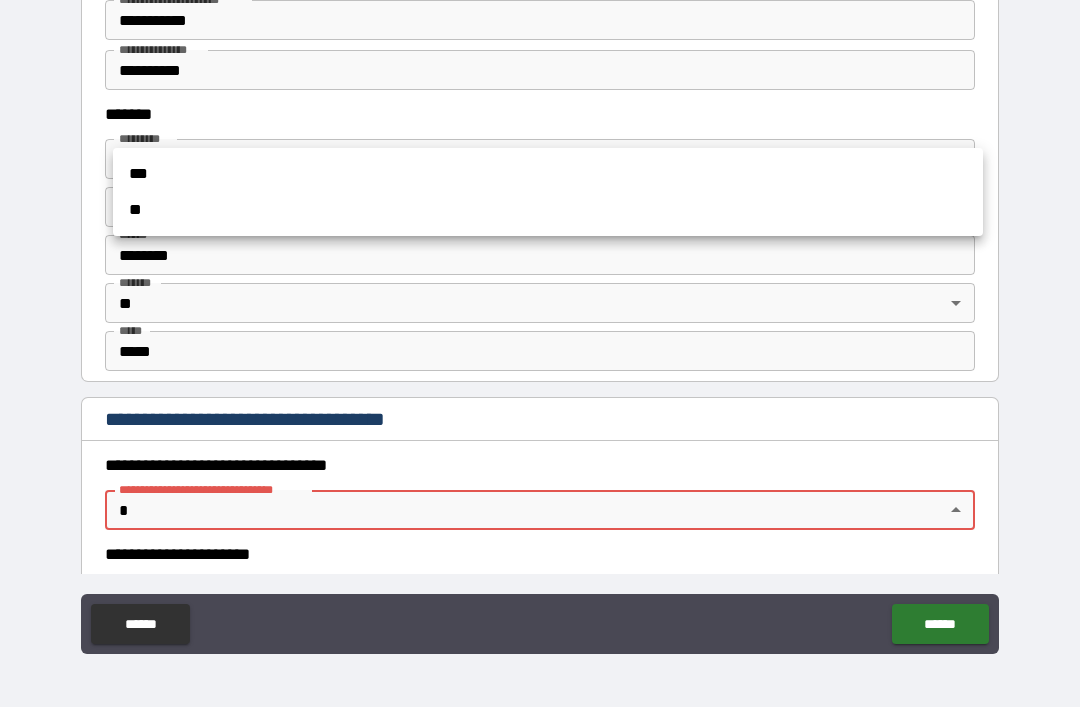 click at bounding box center (540, 353) 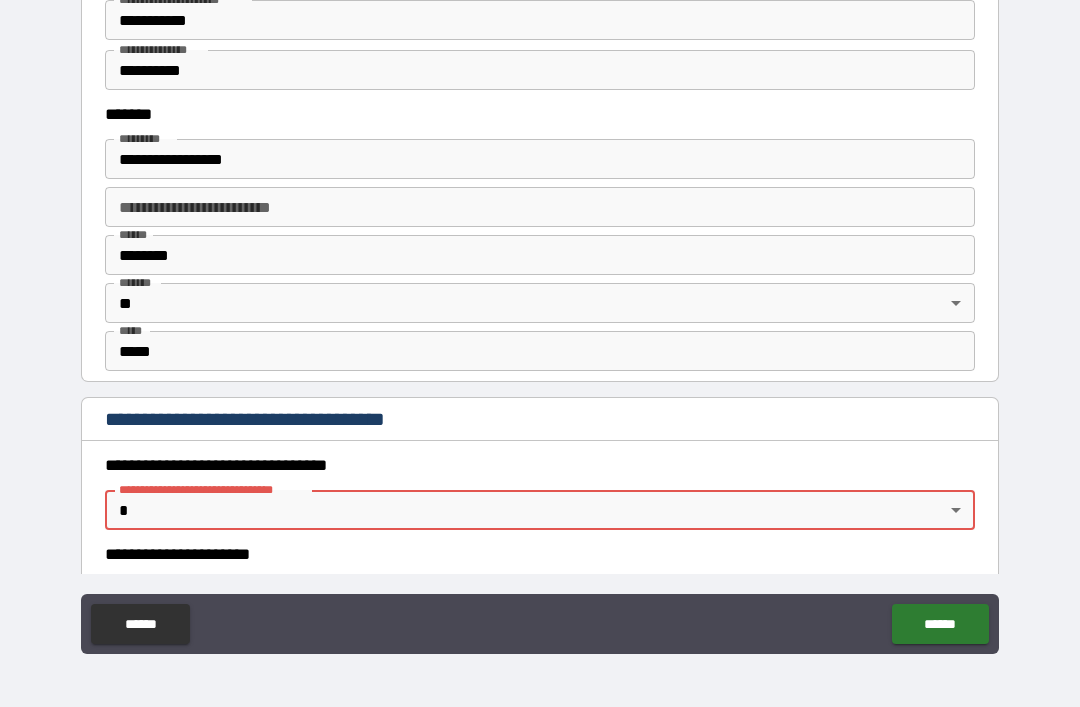 click on "**********" at bounding box center [540, 321] 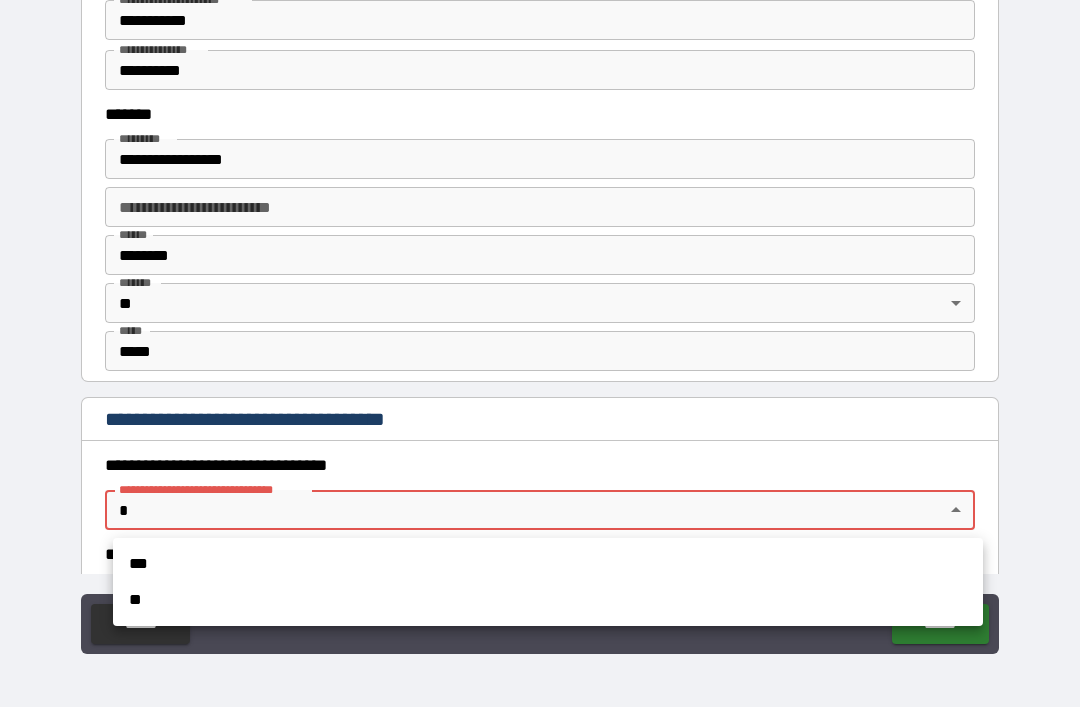 click on "**" at bounding box center [548, 600] 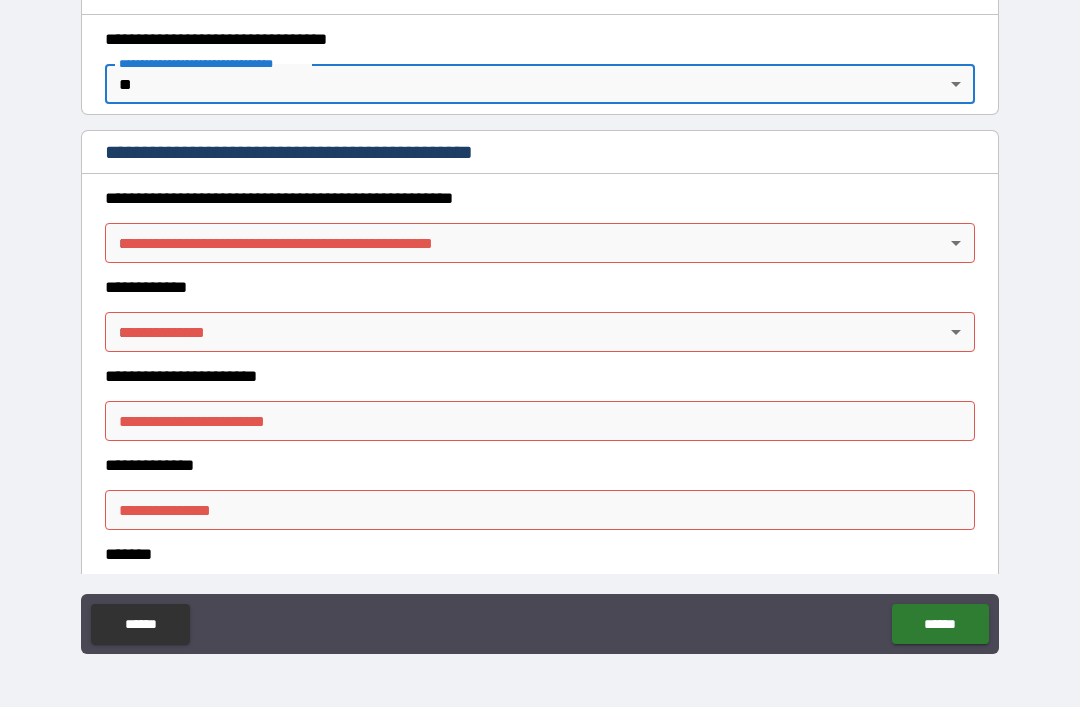 scroll, scrollTop: 1701, scrollLeft: 0, axis: vertical 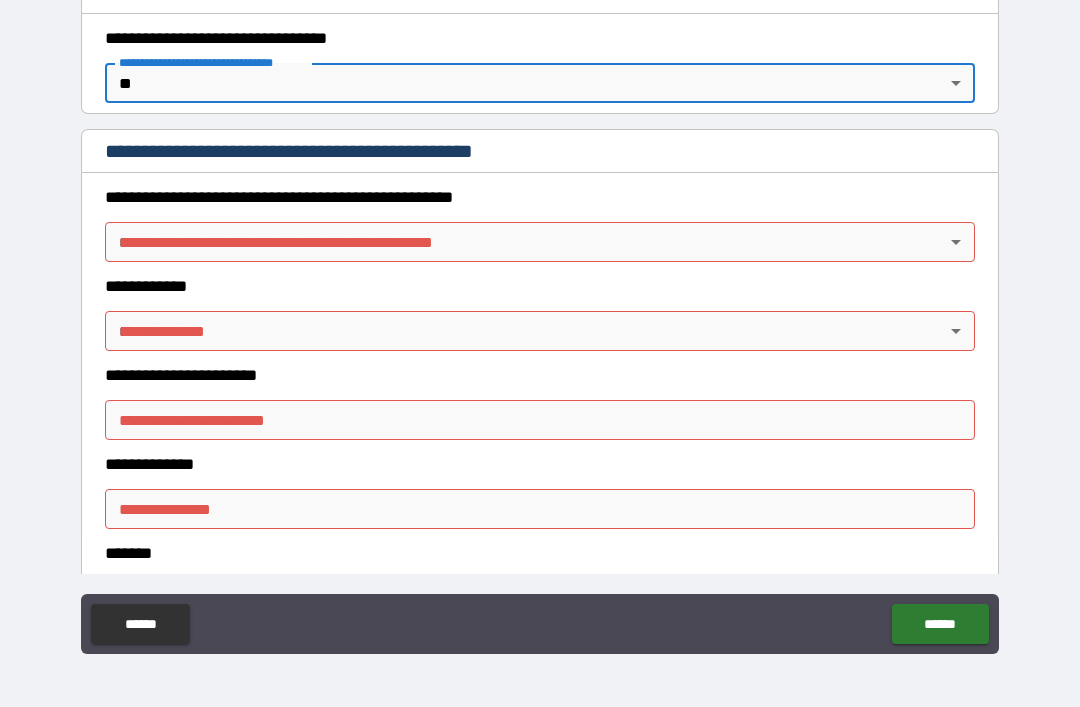 click on "**********" at bounding box center [540, 321] 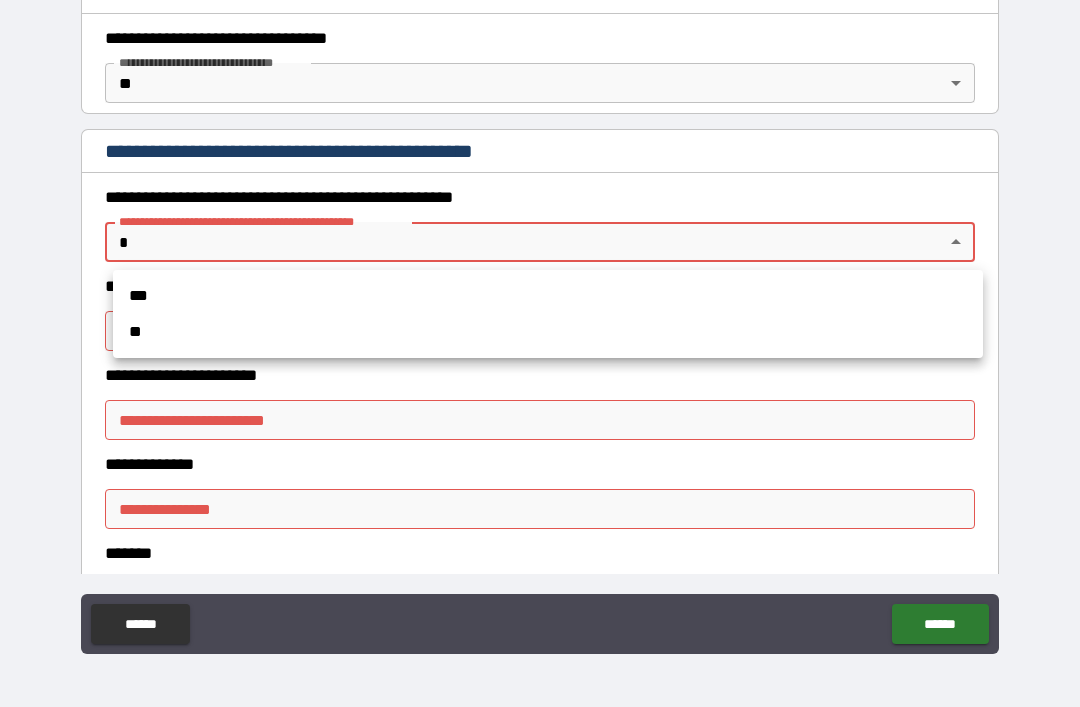 click on "**" at bounding box center (548, 332) 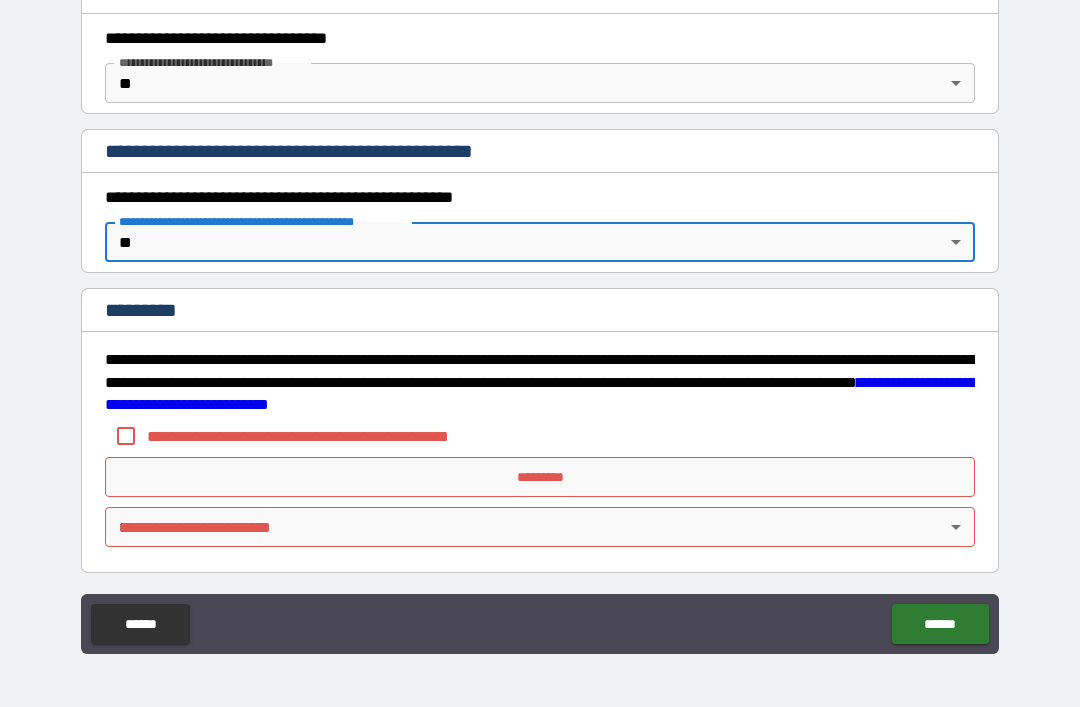 click on "**********" at bounding box center (540, 324) 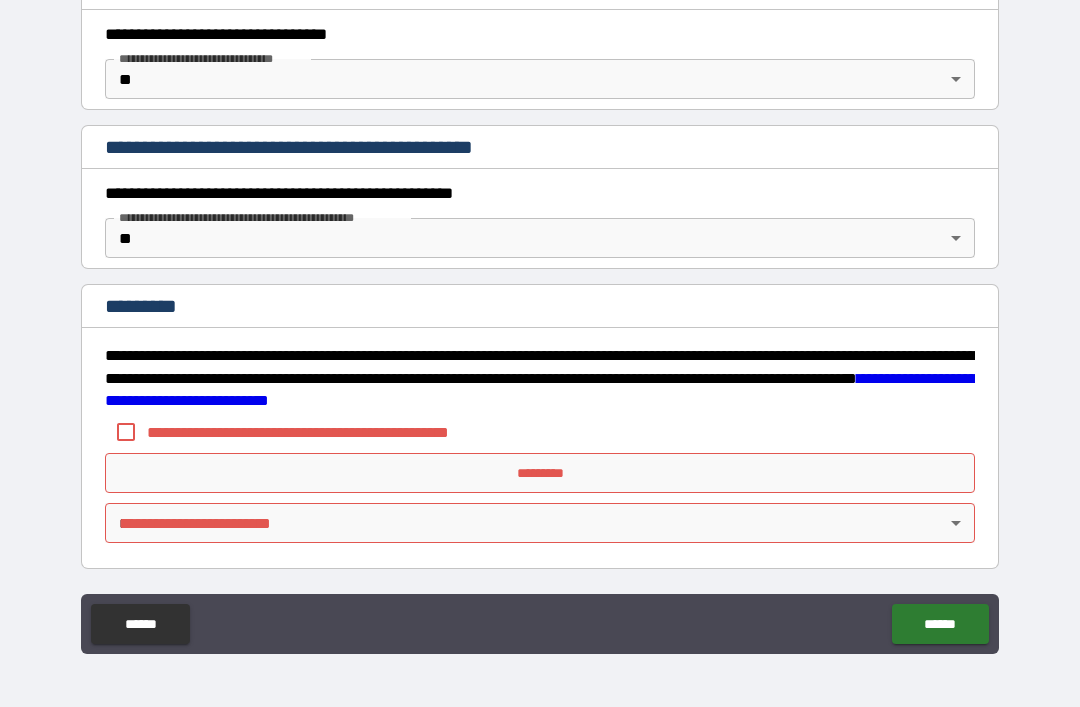 scroll, scrollTop: 1705, scrollLeft: 0, axis: vertical 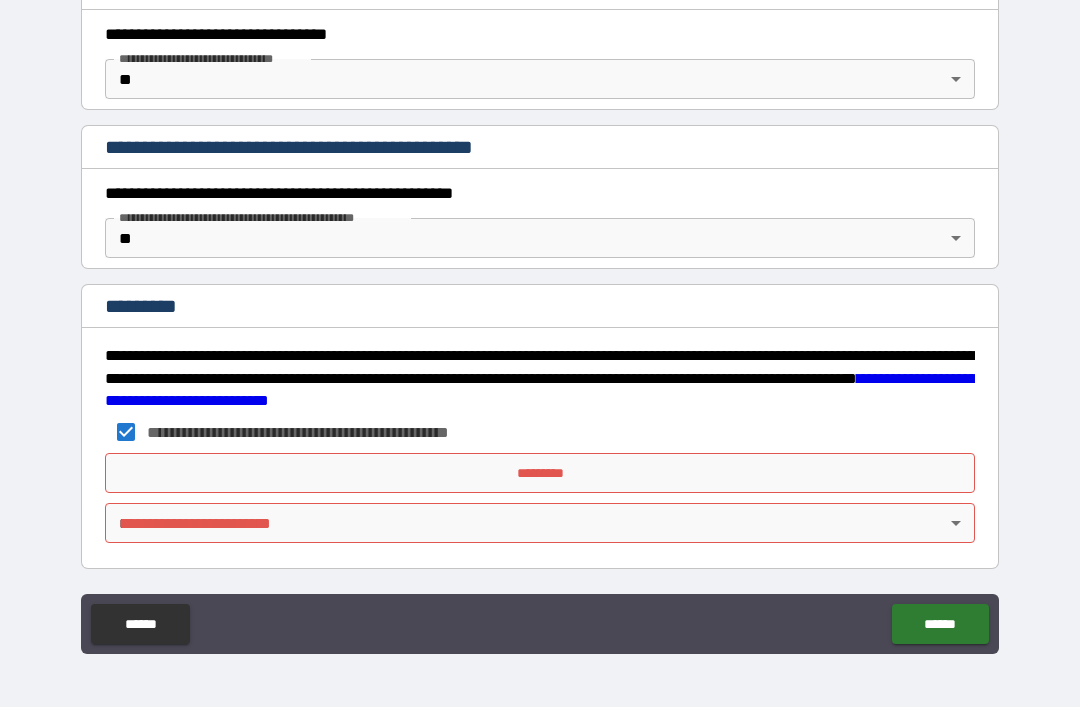 click on "*********" at bounding box center [540, 473] 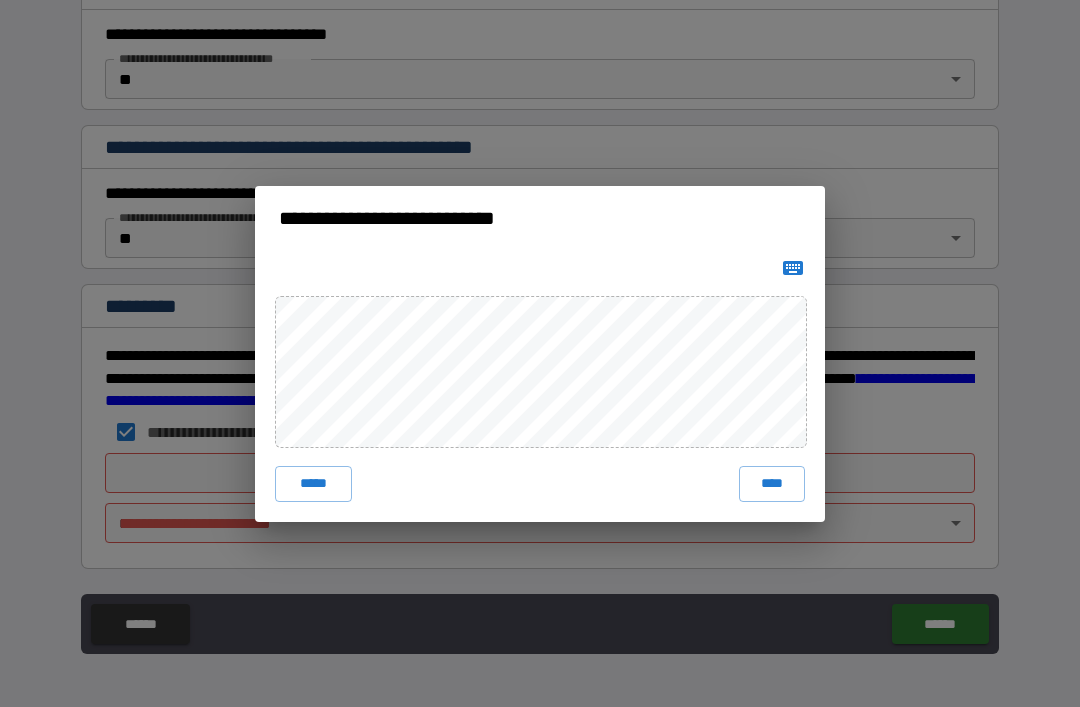click on "****" at bounding box center [772, 484] 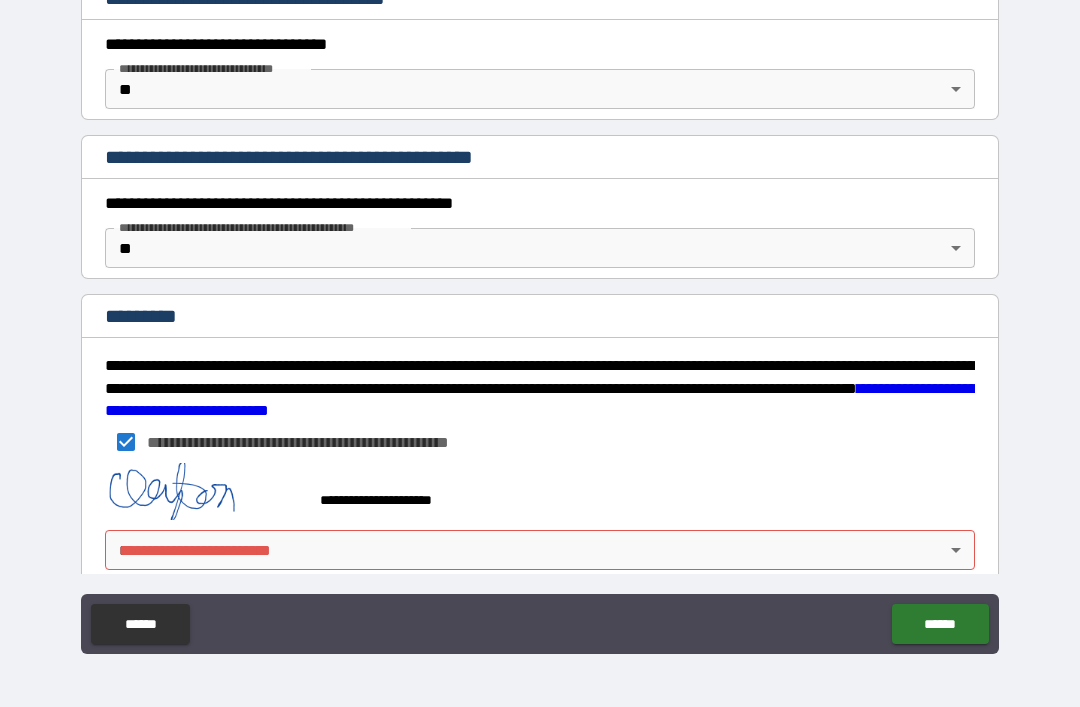 click on "**********" at bounding box center (540, 321) 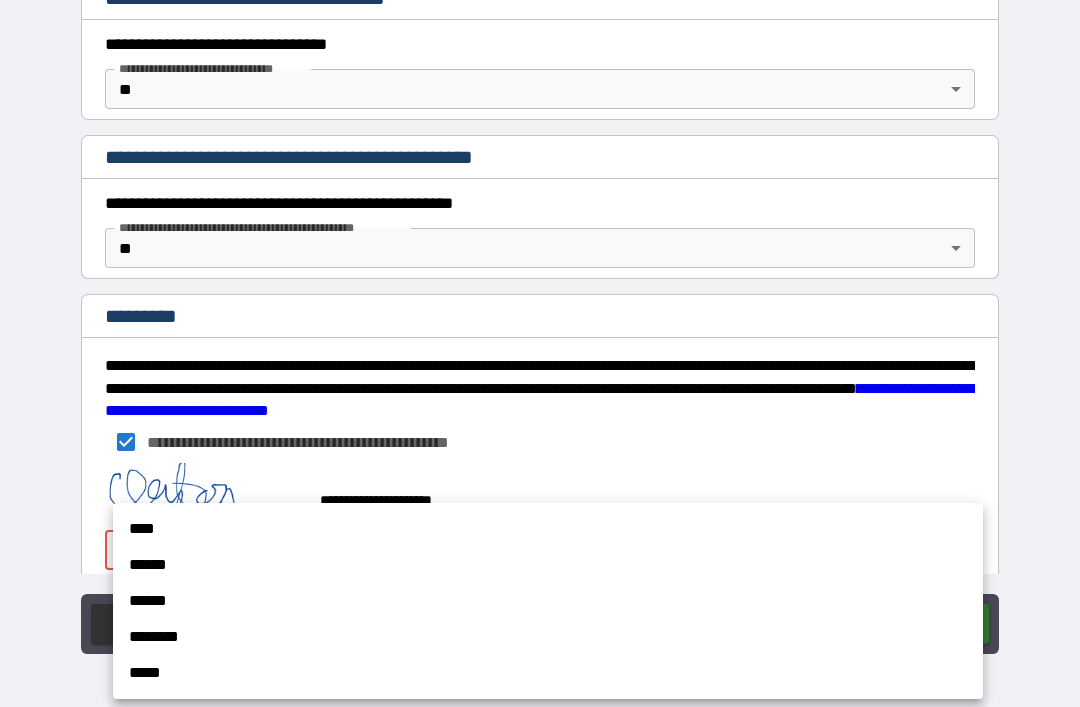 click on "****" at bounding box center [548, 529] 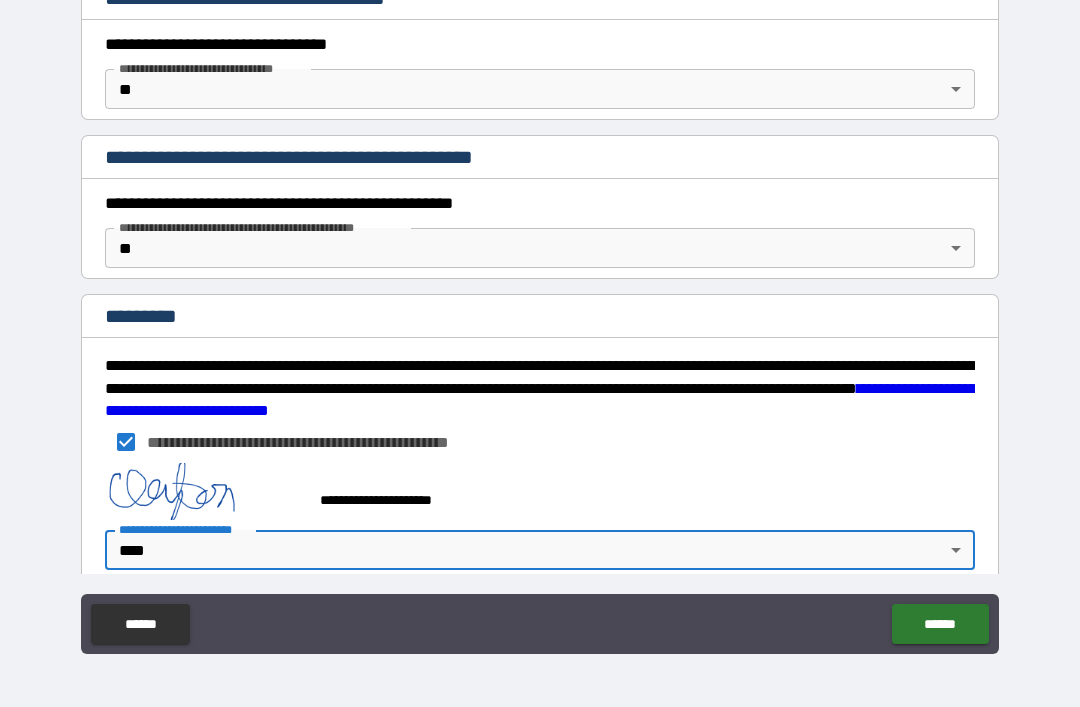 click on "******" at bounding box center [940, 624] 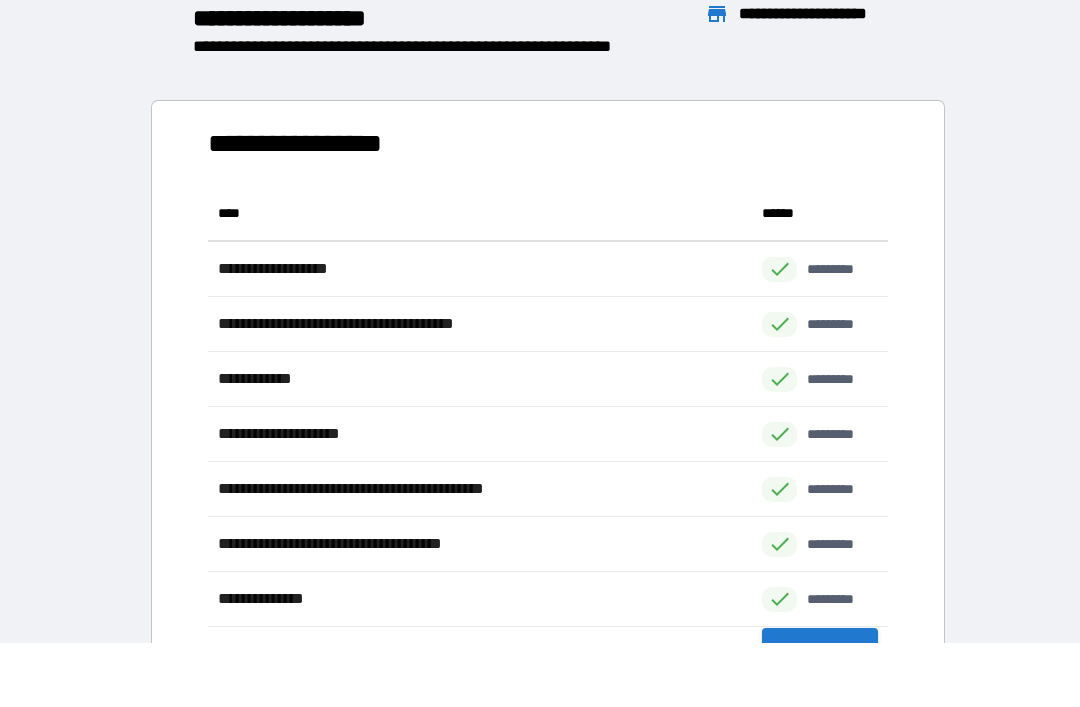 scroll, scrollTop: 551, scrollLeft: 680, axis: both 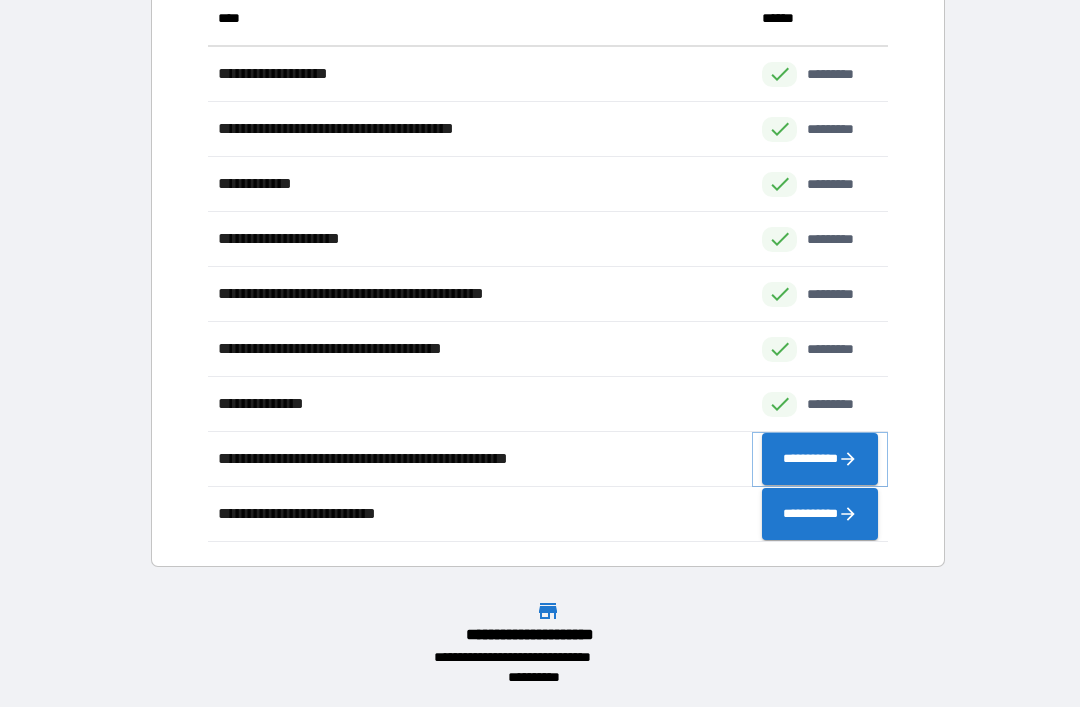 click on "**********" at bounding box center (820, 459) 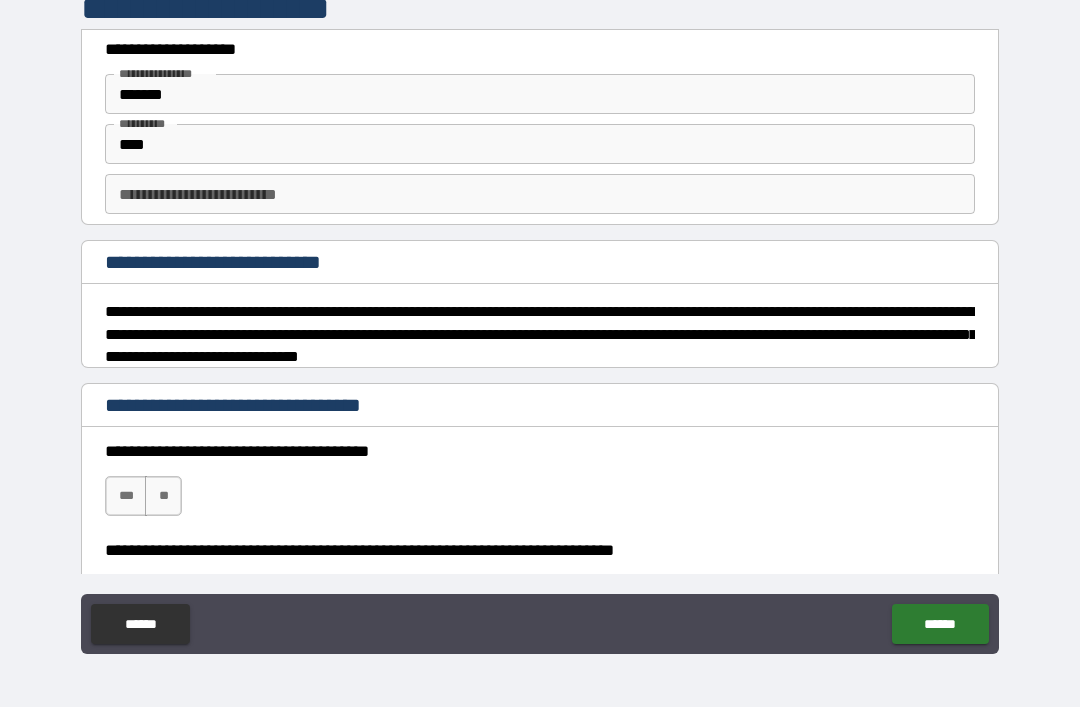 click on "******   ******" at bounding box center [540, 626] 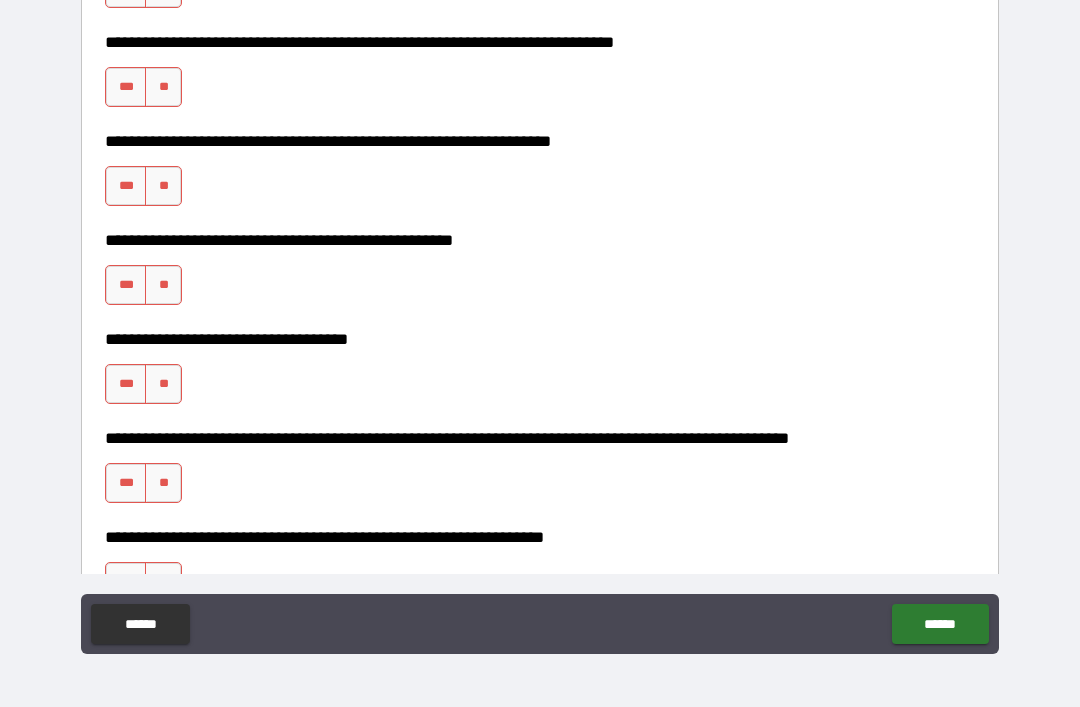 scroll, scrollTop: 512, scrollLeft: 0, axis: vertical 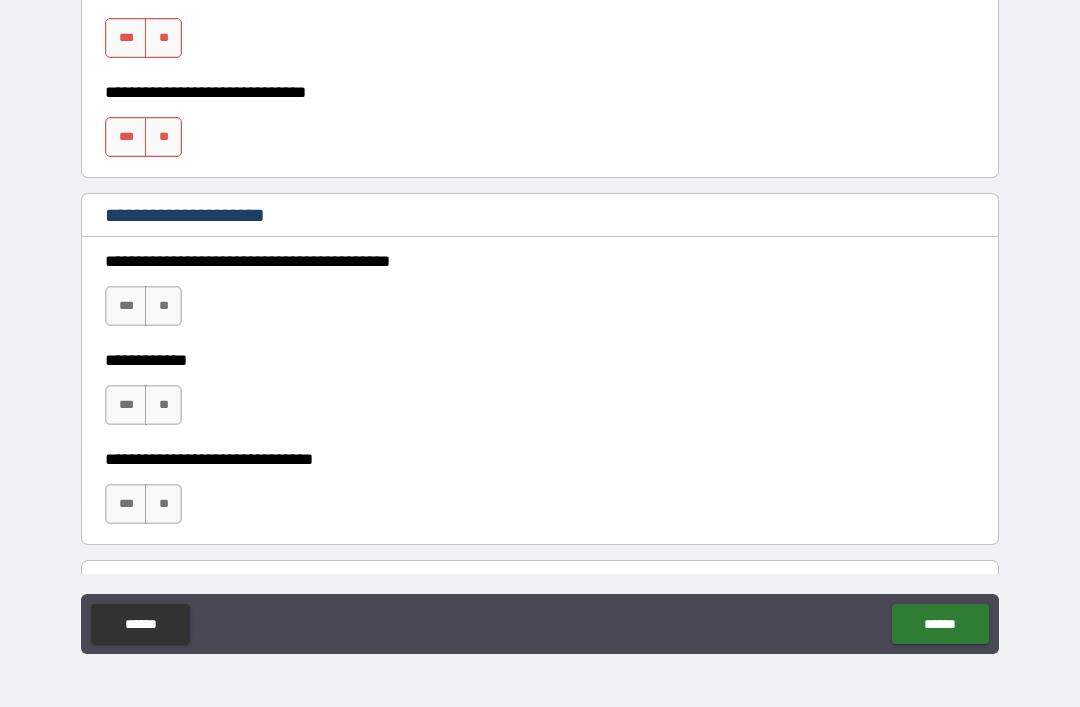 click on "******" at bounding box center (140, 624) 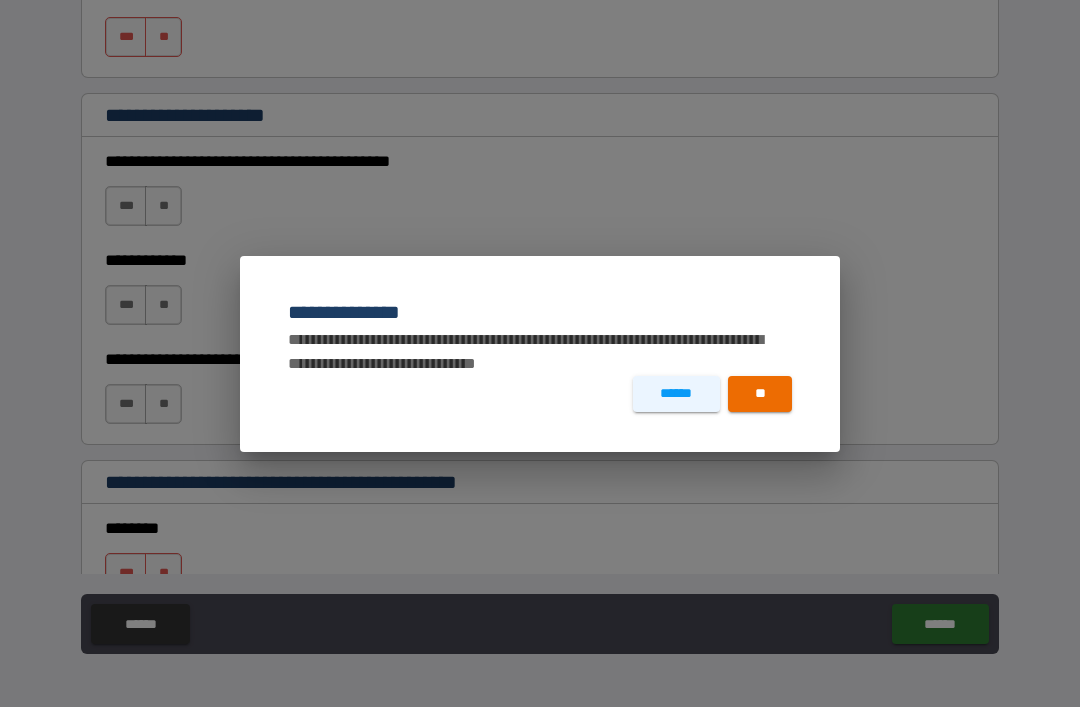 scroll, scrollTop: 1351, scrollLeft: 0, axis: vertical 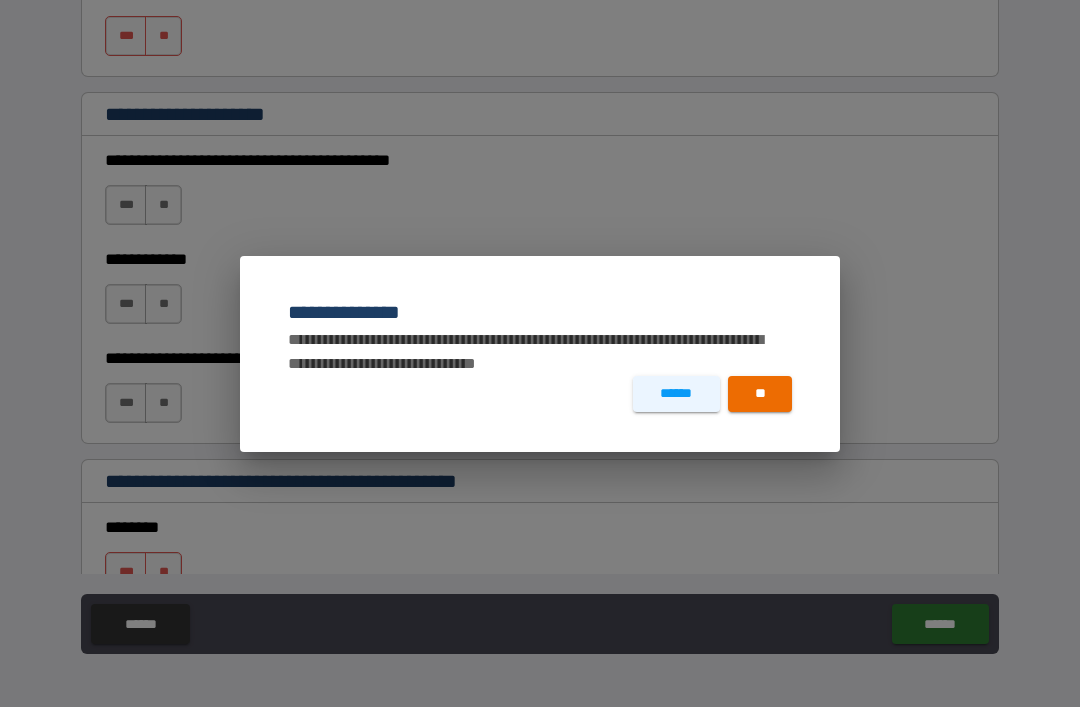 click on "**" at bounding box center [760, 394] 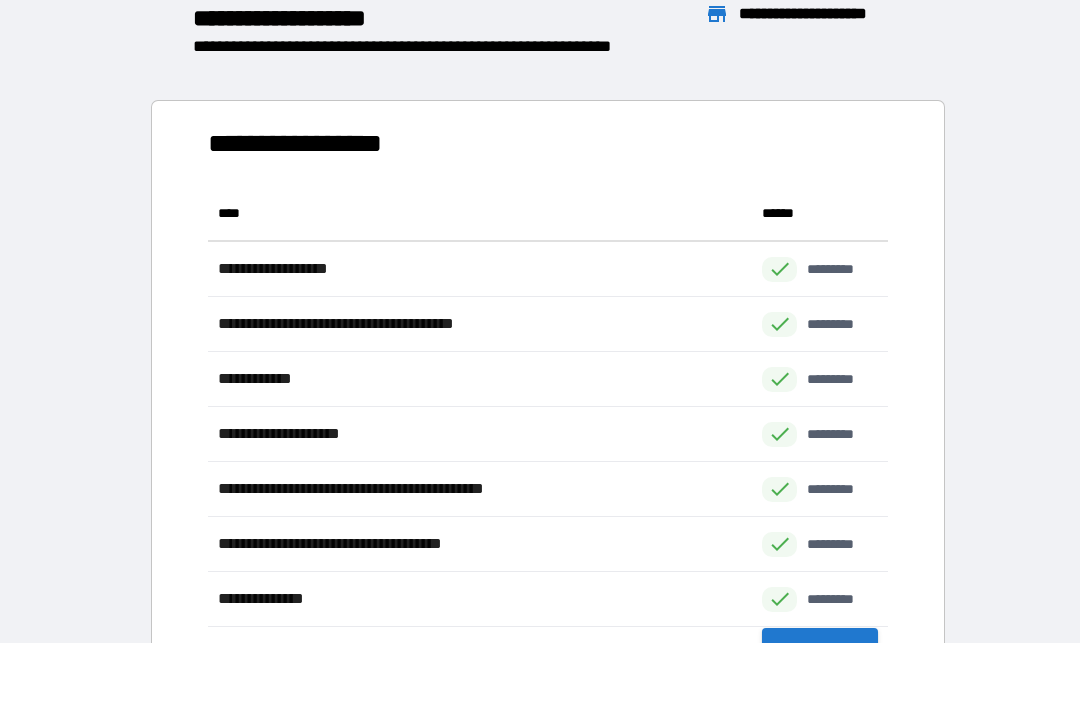 scroll, scrollTop: 1, scrollLeft: 1, axis: both 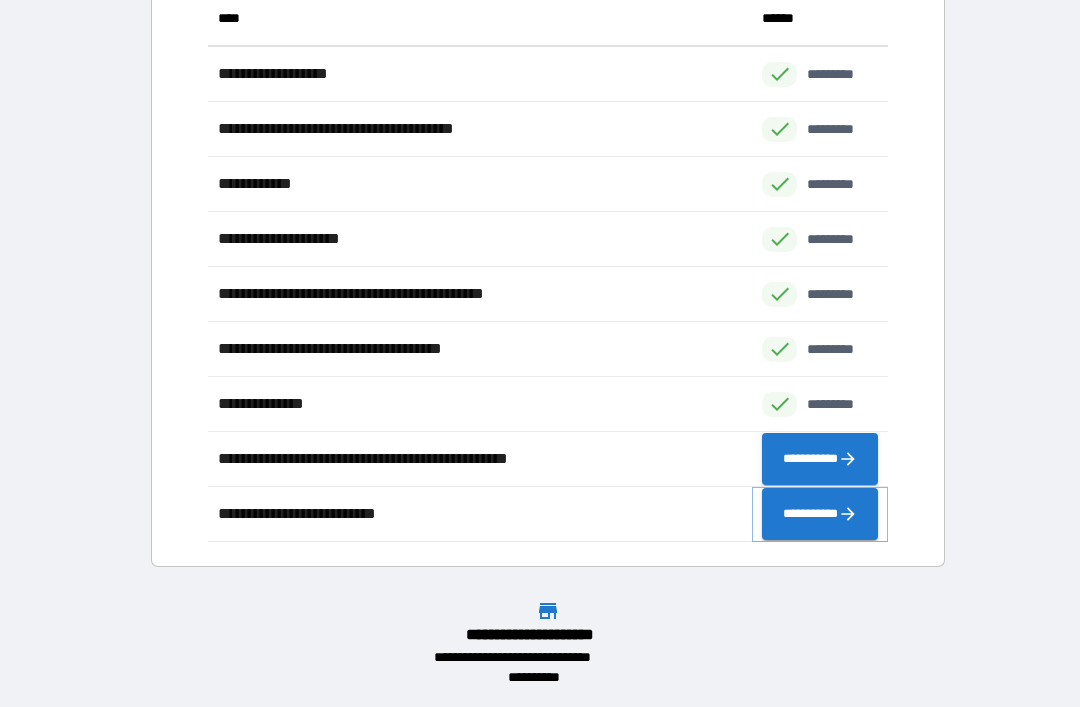 click on "**********" at bounding box center (820, 514) 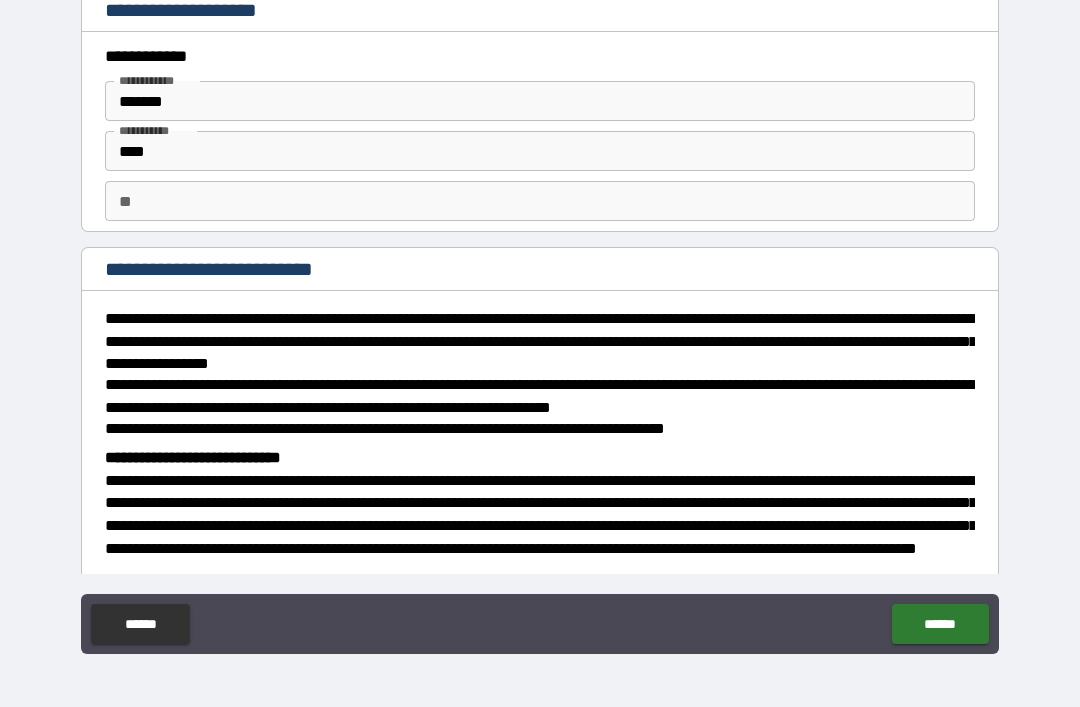 click on "** **" at bounding box center (540, 201) 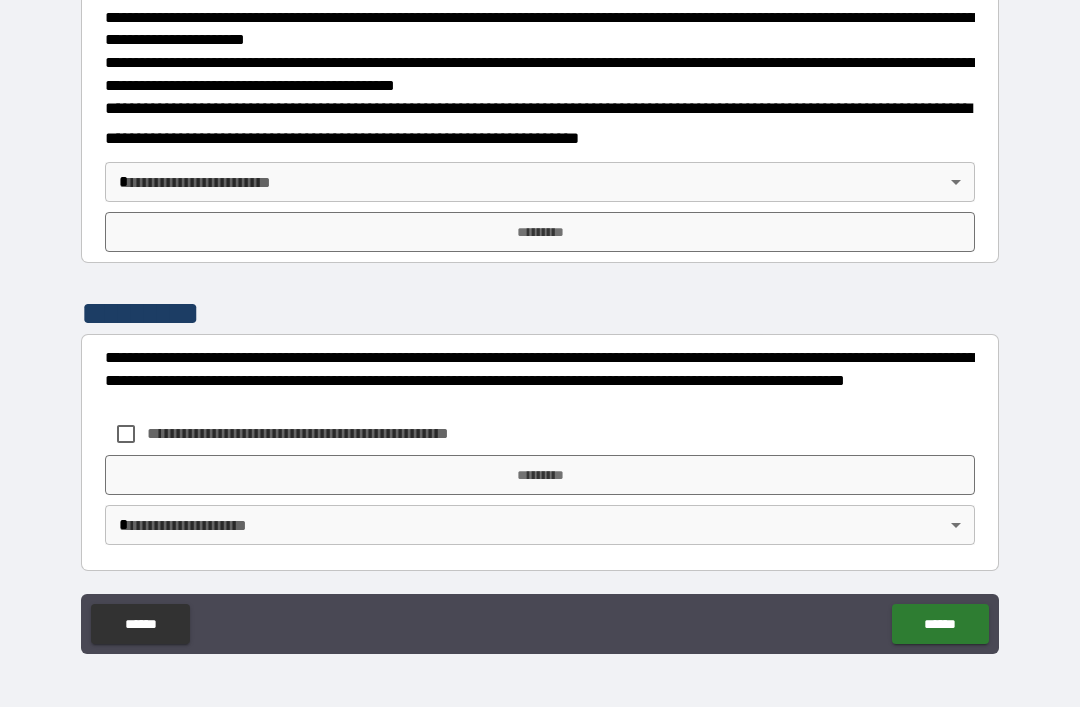 scroll, scrollTop: 677, scrollLeft: 0, axis: vertical 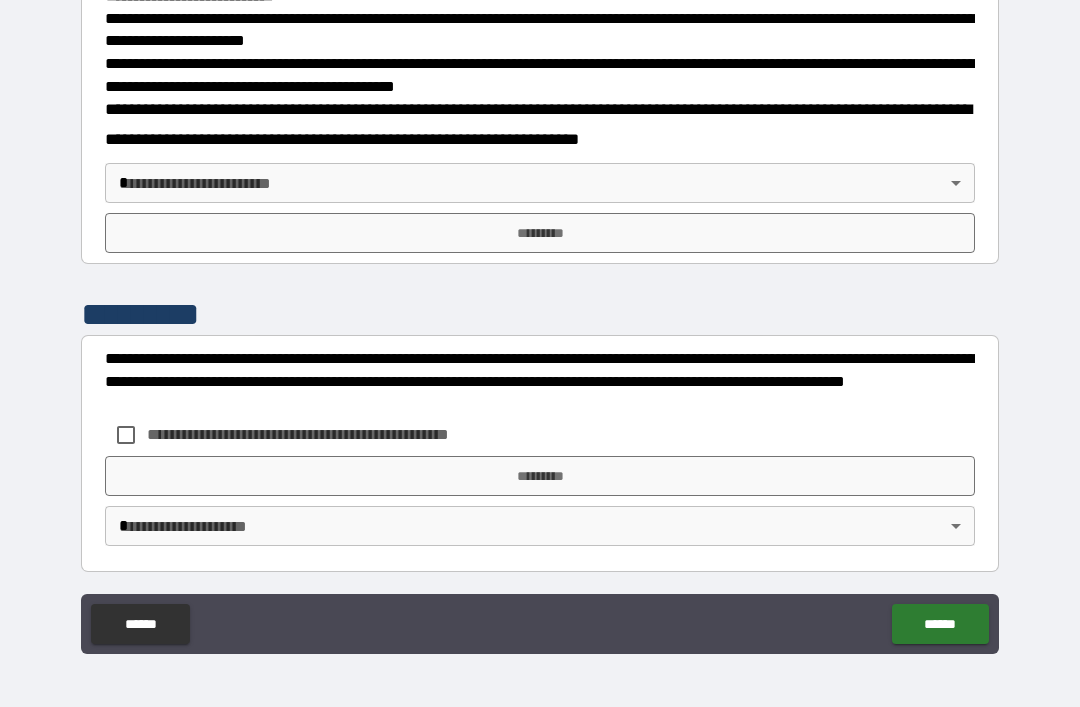 click on "*********" at bounding box center (540, 233) 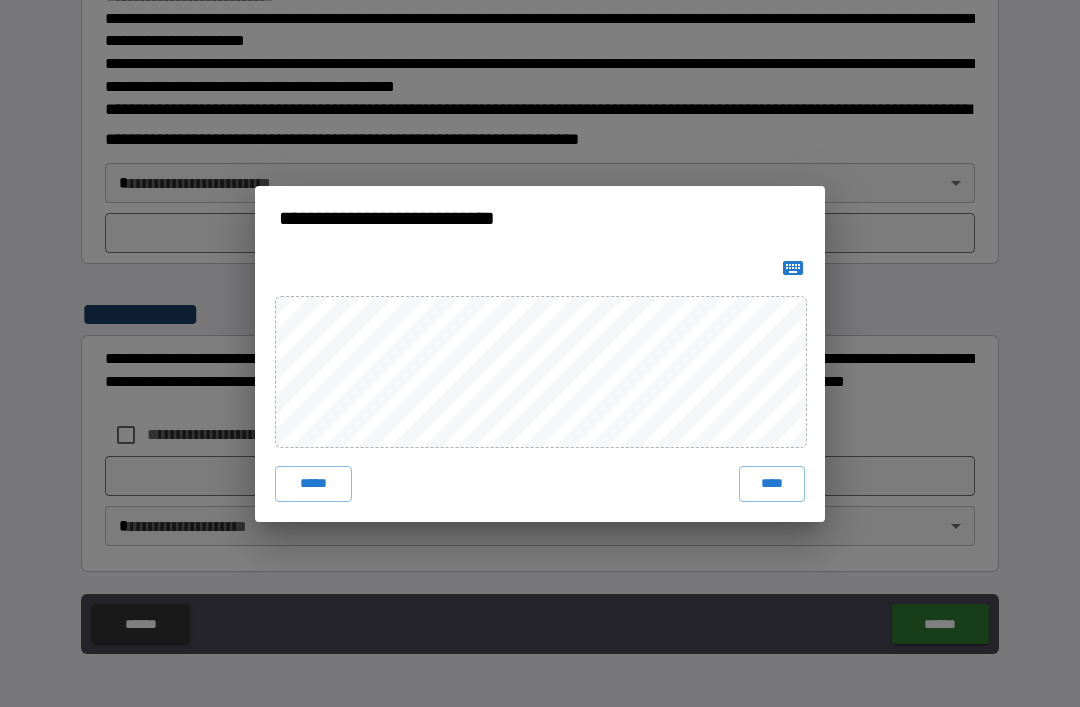 click on "****" at bounding box center (772, 484) 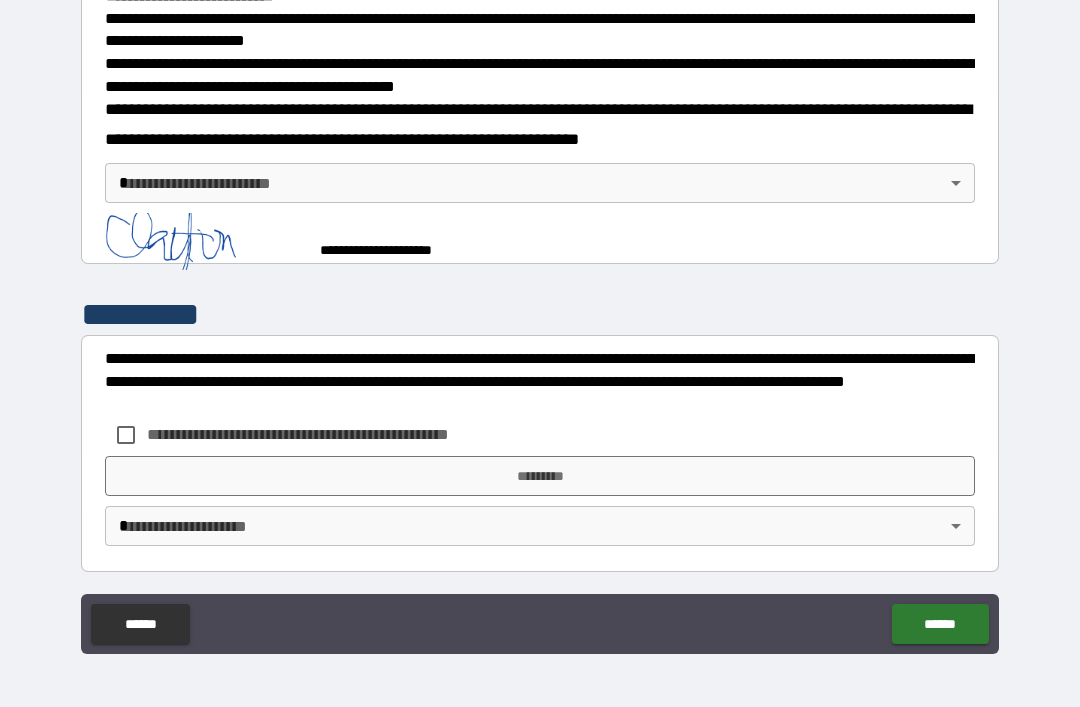 scroll, scrollTop: 667, scrollLeft: 0, axis: vertical 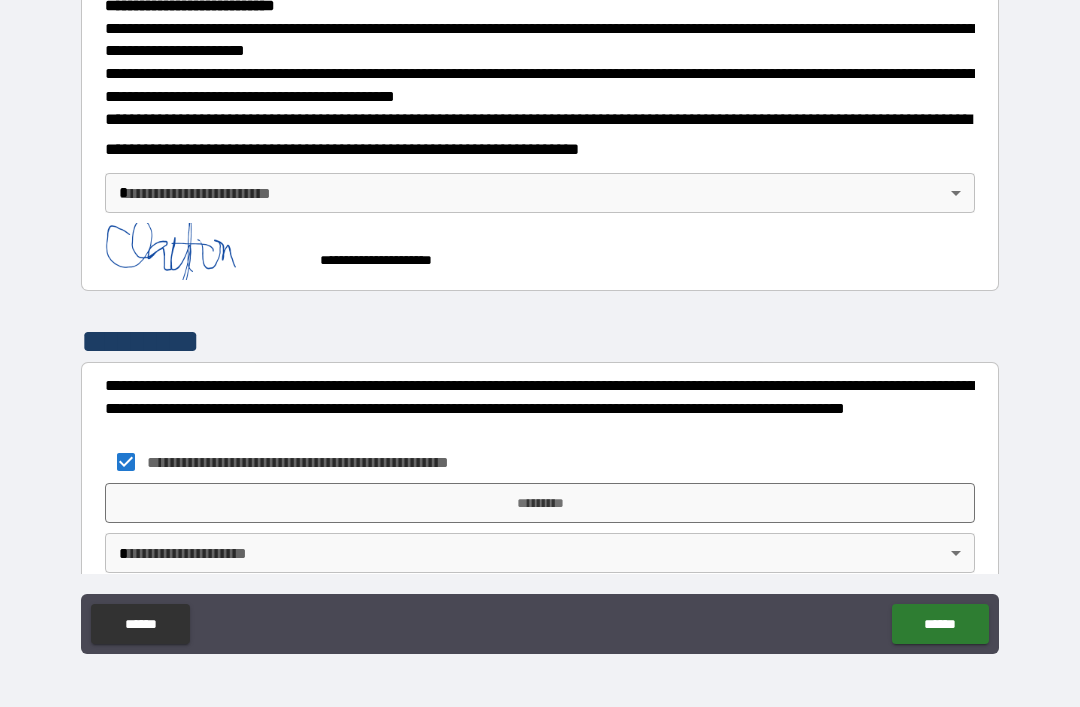 click on "*********" at bounding box center [540, 503] 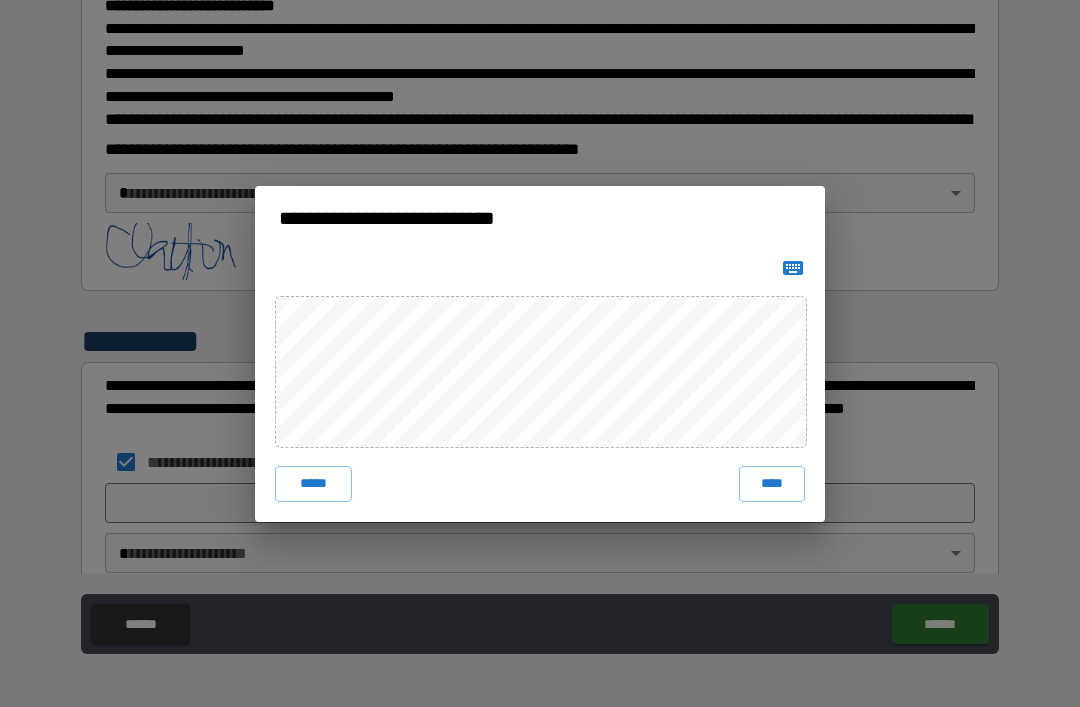 click on "****" at bounding box center (772, 484) 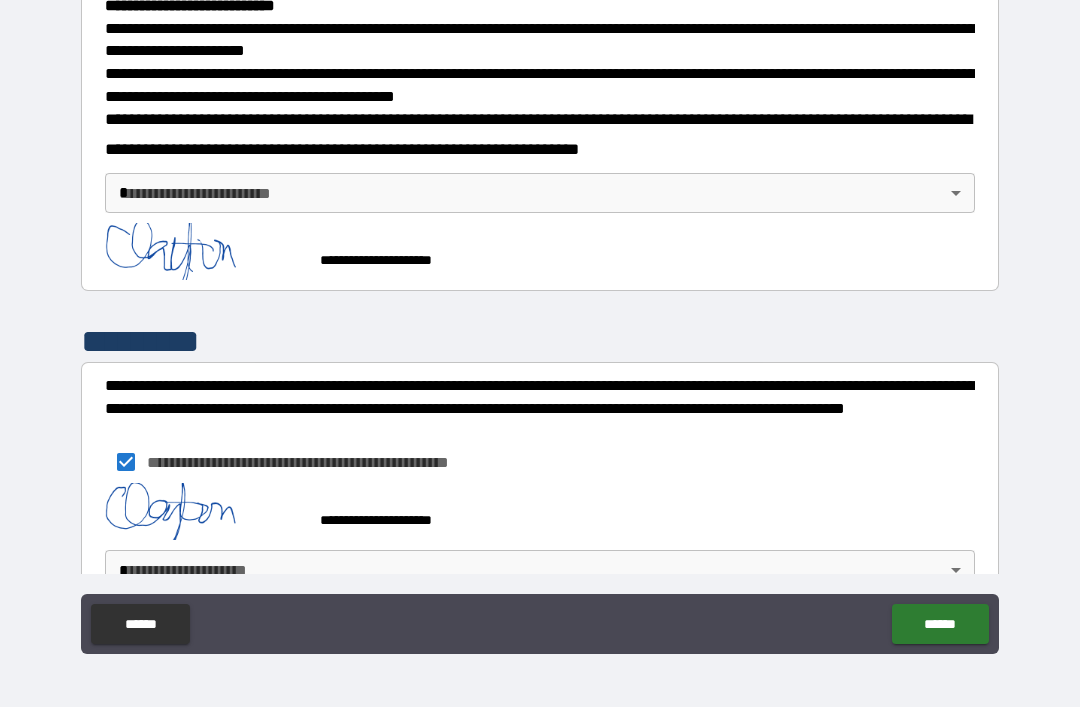click on "**********" at bounding box center [540, 321] 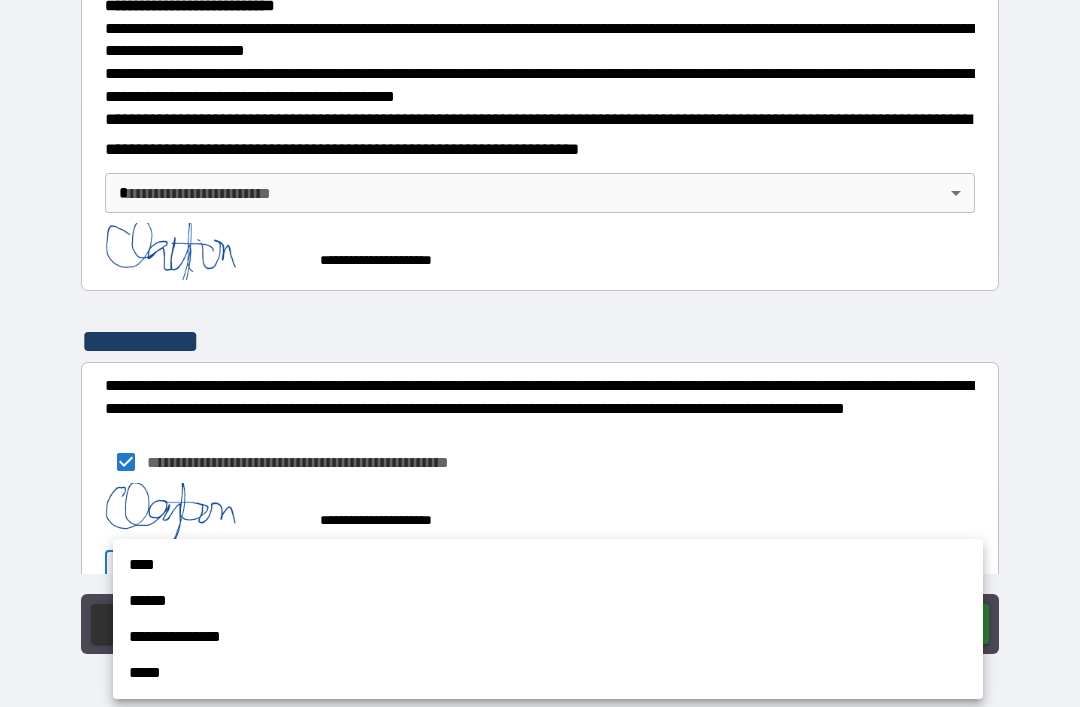 click on "****" at bounding box center (548, 565) 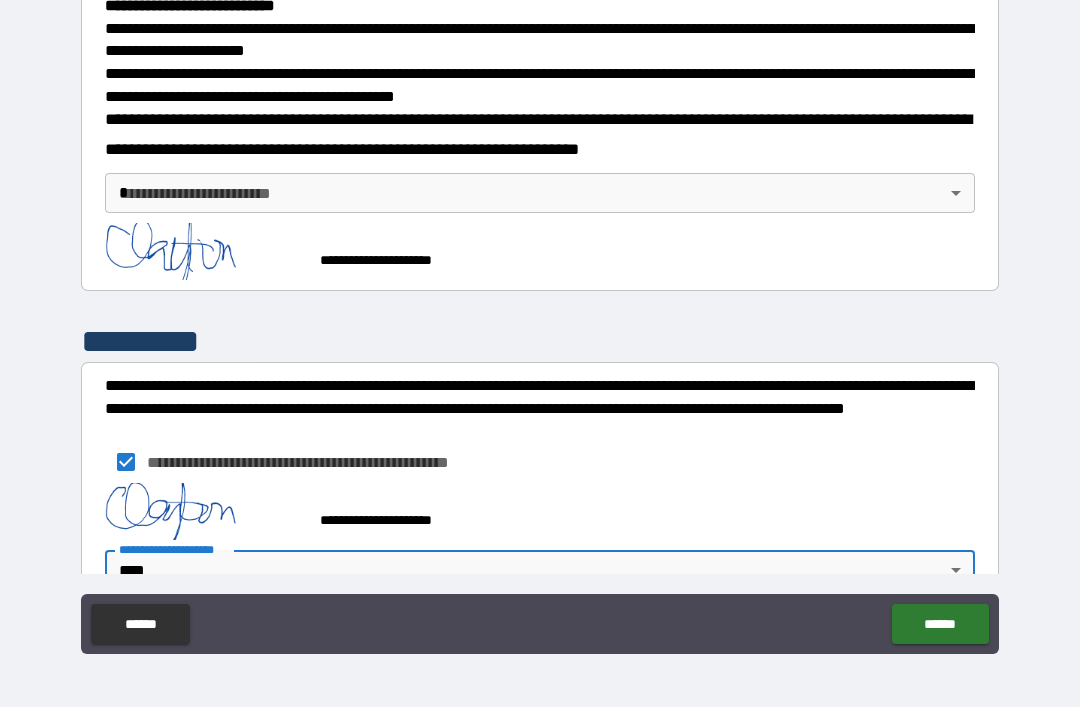 scroll, scrollTop: 680, scrollLeft: 0, axis: vertical 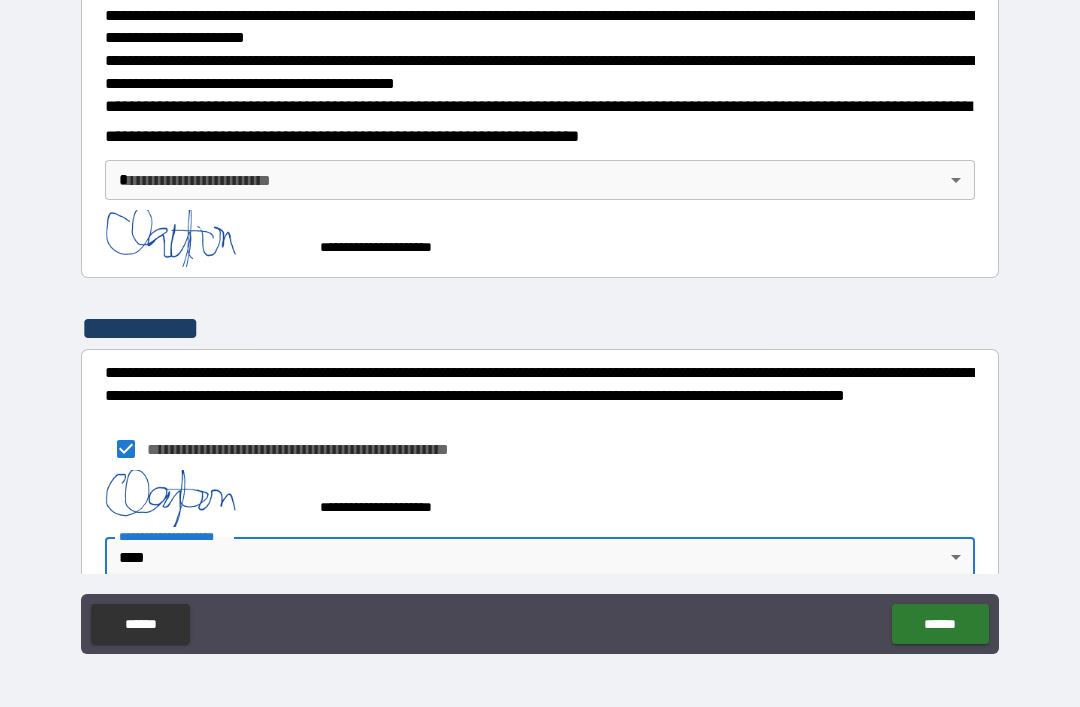 click on "******" at bounding box center [940, 624] 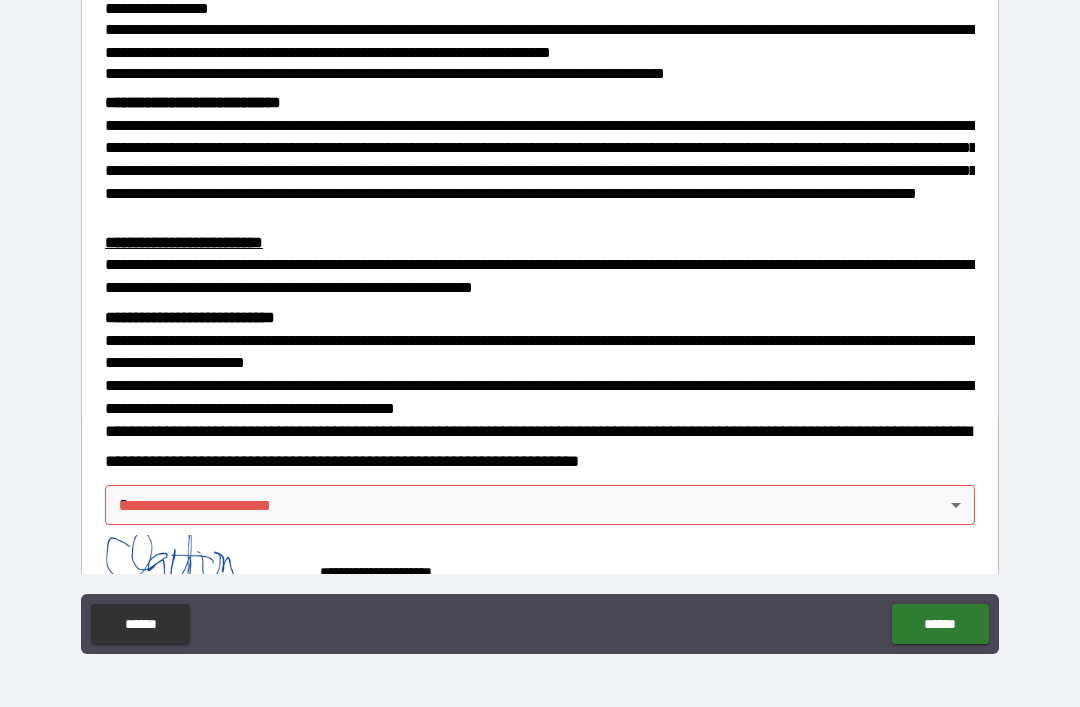 scroll, scrollTop: 356, scrollLeft: 0, axis: vertical 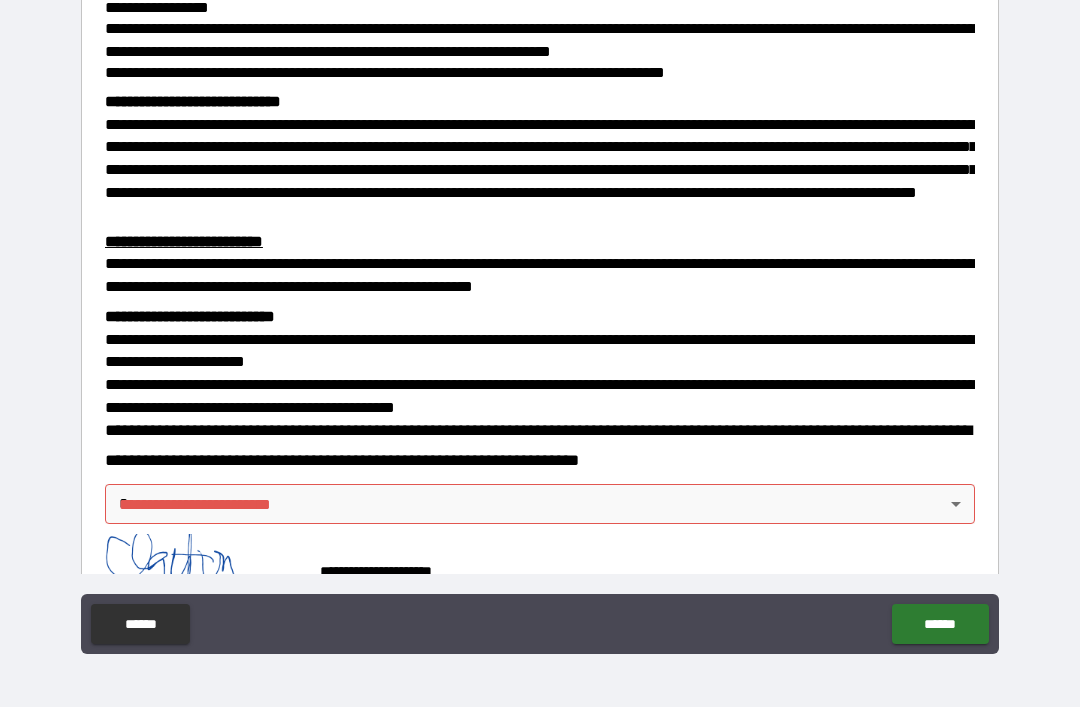 click on "**********" at bounding box center [540, 321] 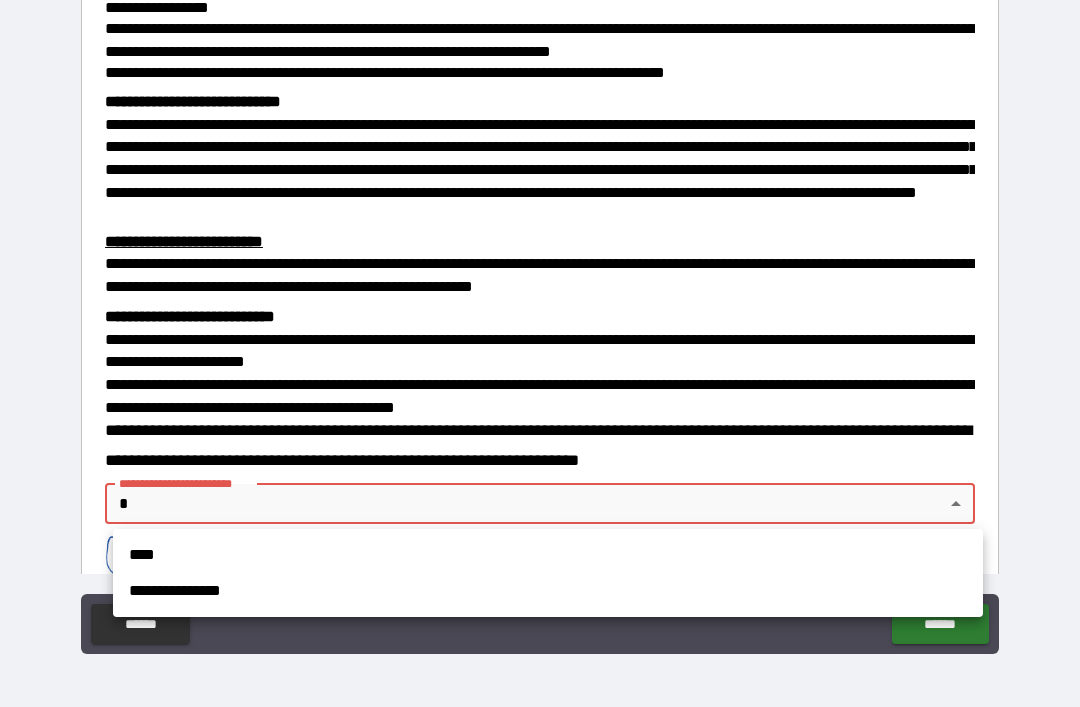 click on "****" at bounding box center (548, 555) 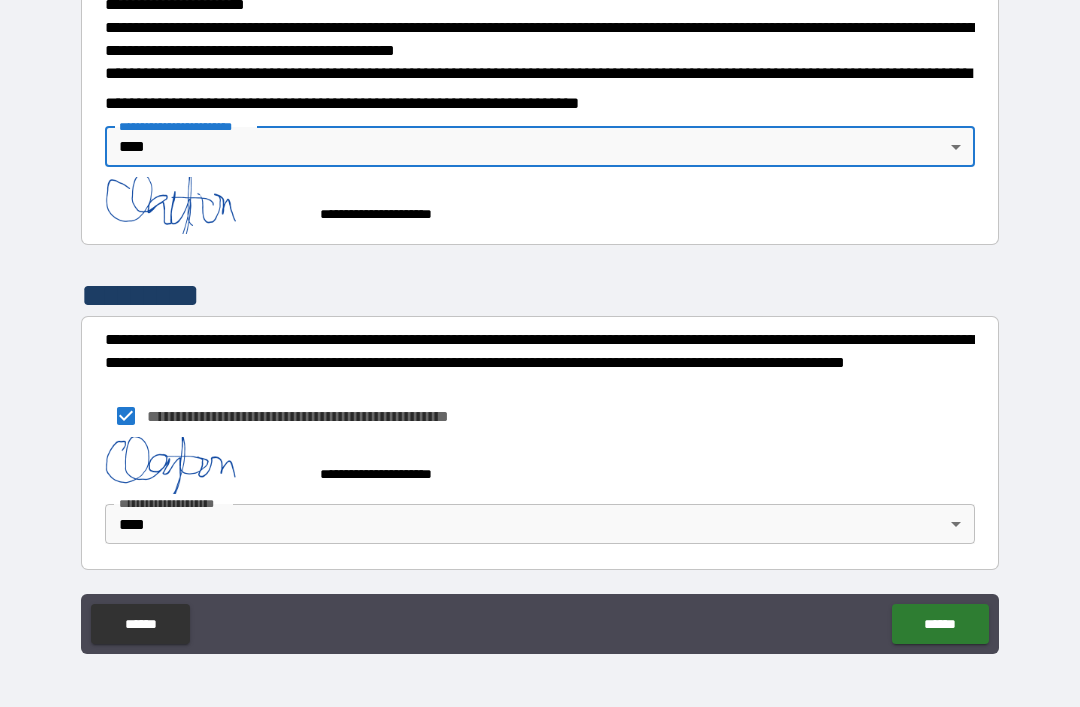 scroll, scrollTop: 711, scrollLeft: 0, axis: vertical 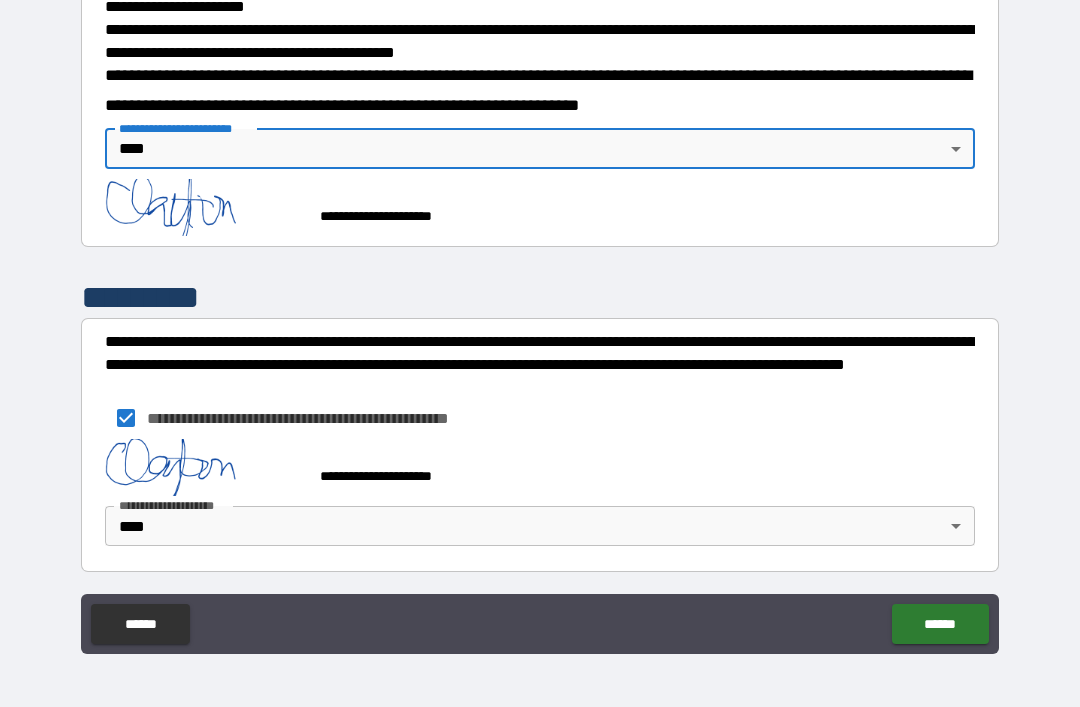 click on "******" at bounding box center [940, 624] 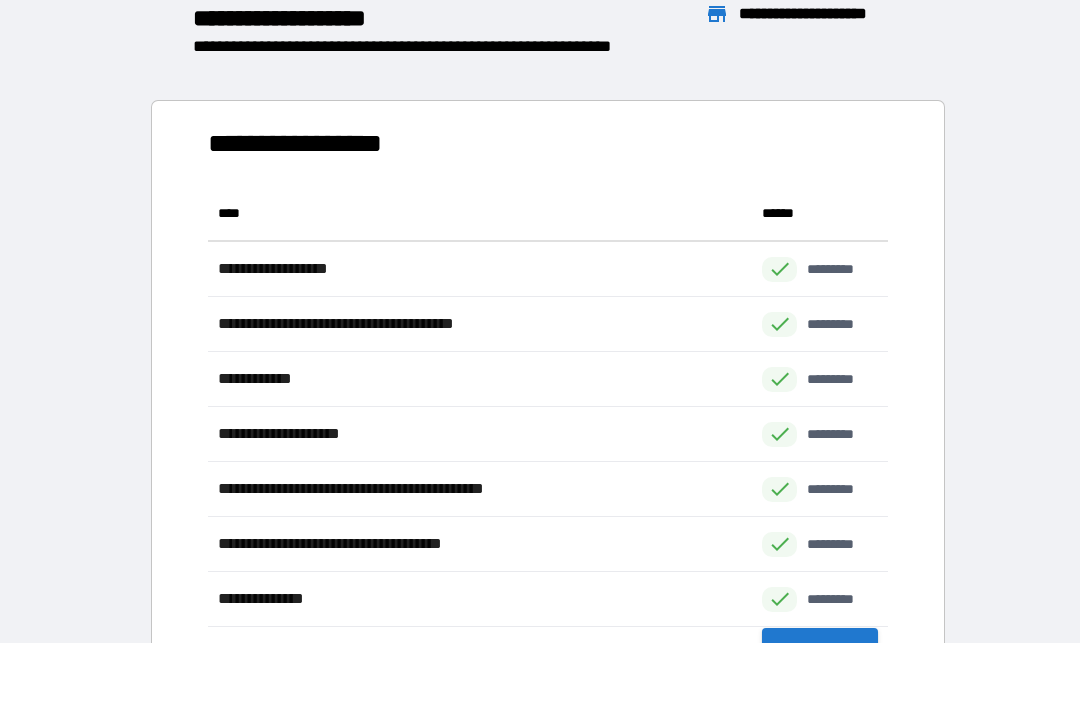 scroll, scrollTop: 1, scrollLeft: 1, axis: both 